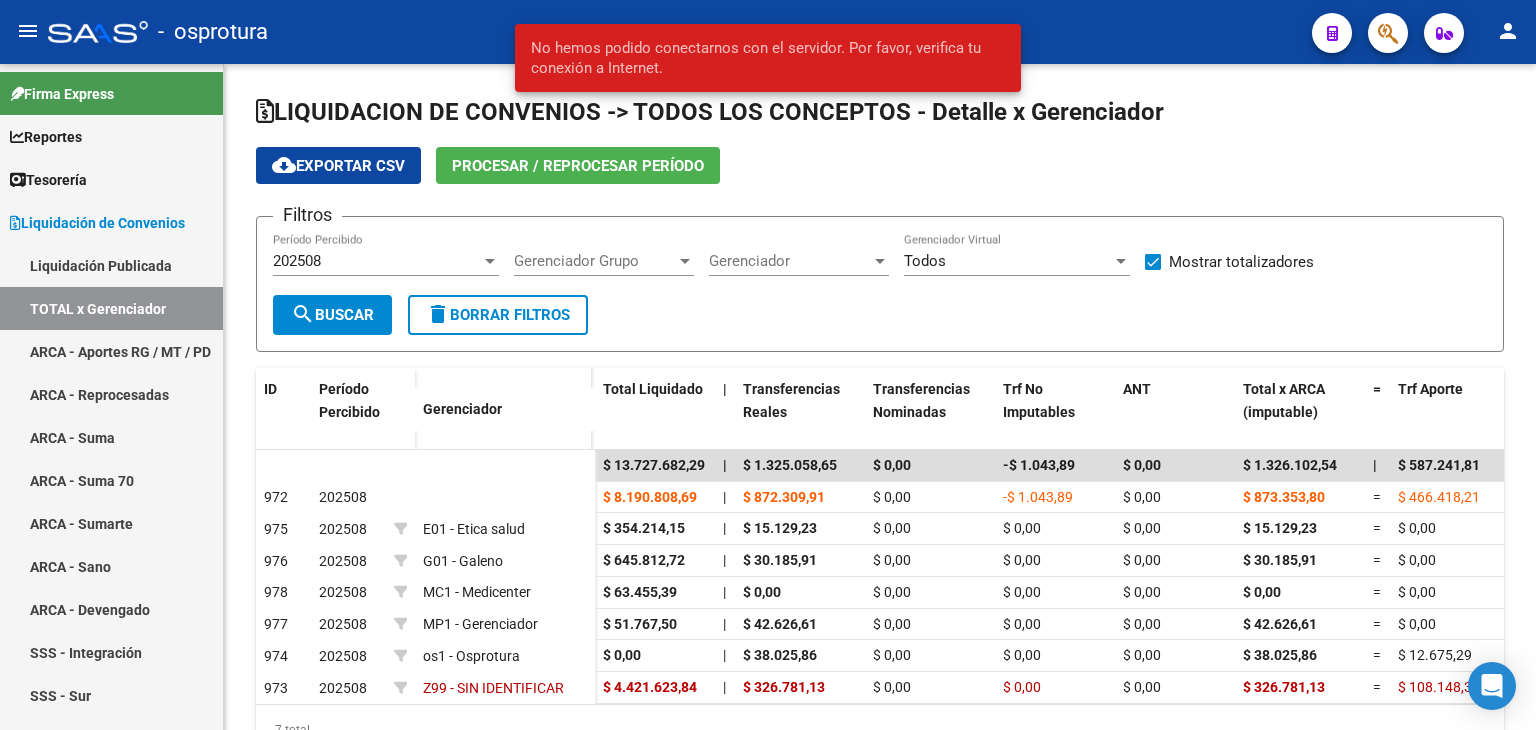 scroll, scrollTop: 0, scrollLeft: 0, axis: both 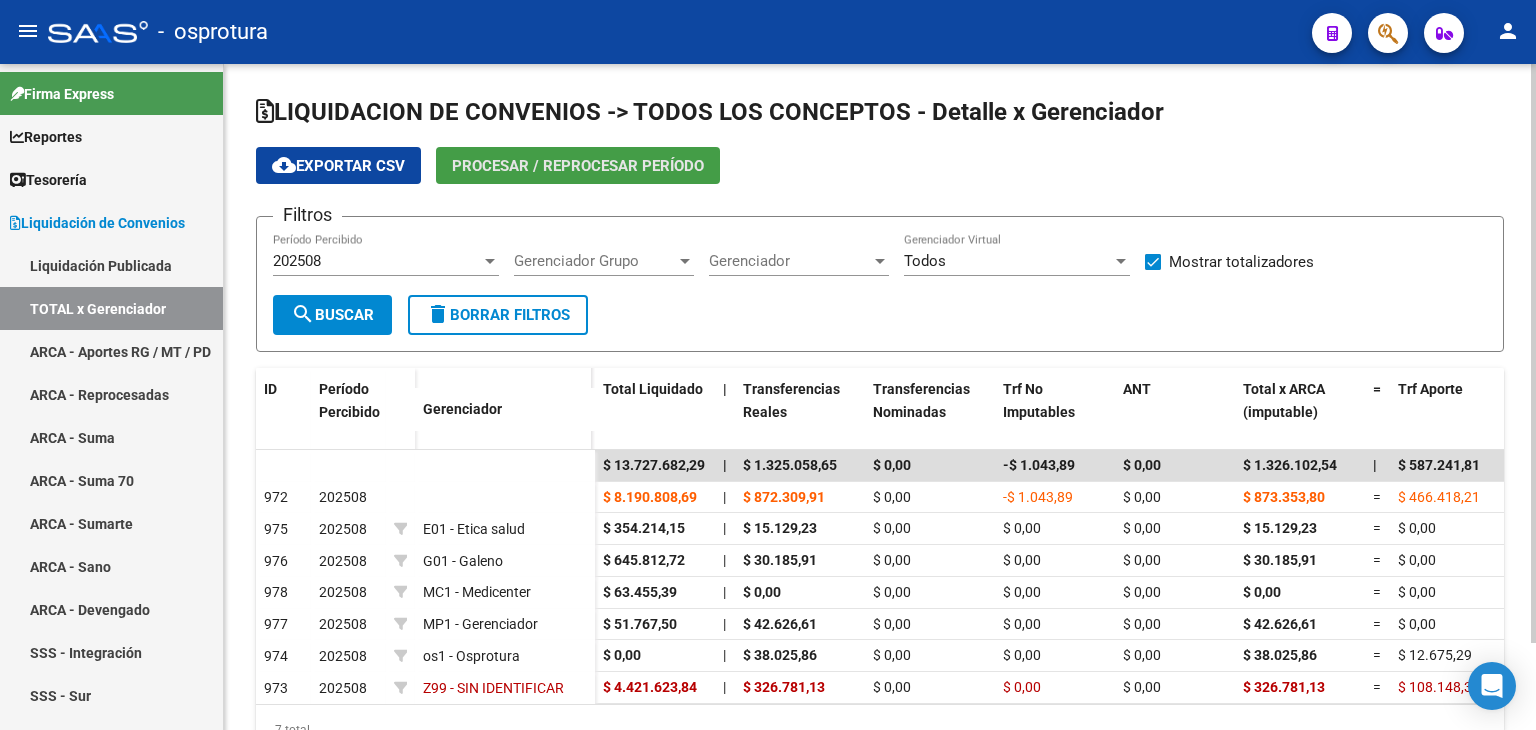 click on "Procesar / Reprocesar período" 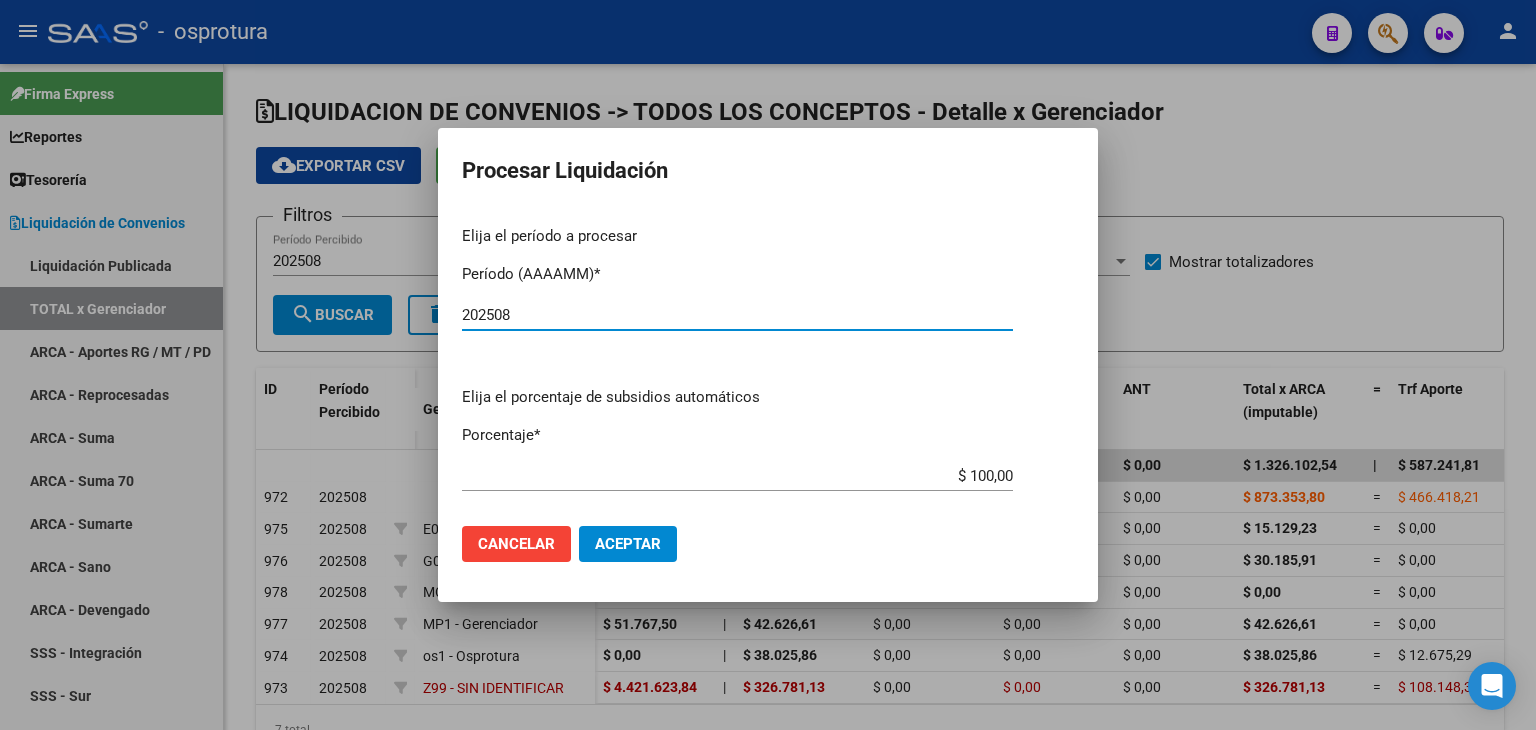 type on "202508" 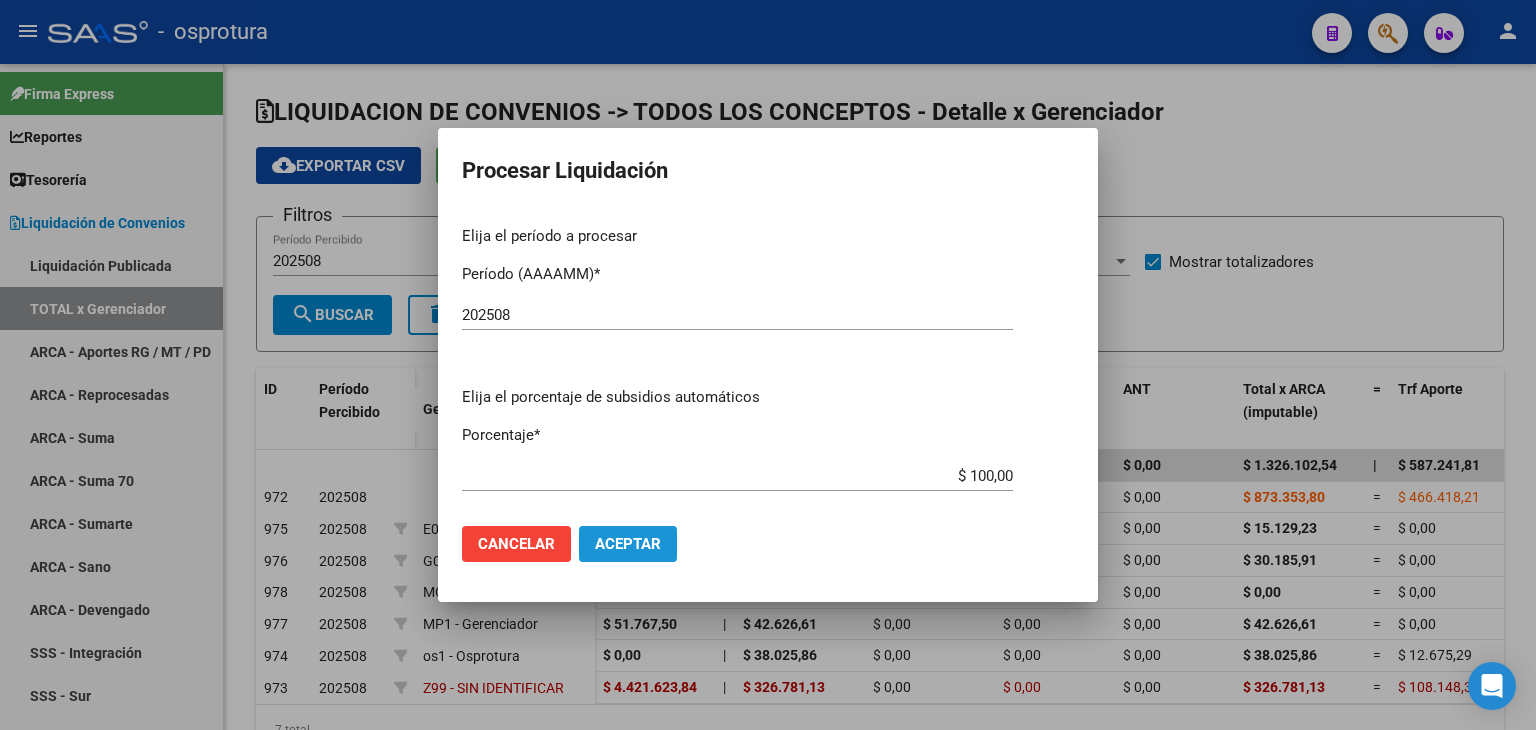 click on "Aceptar" 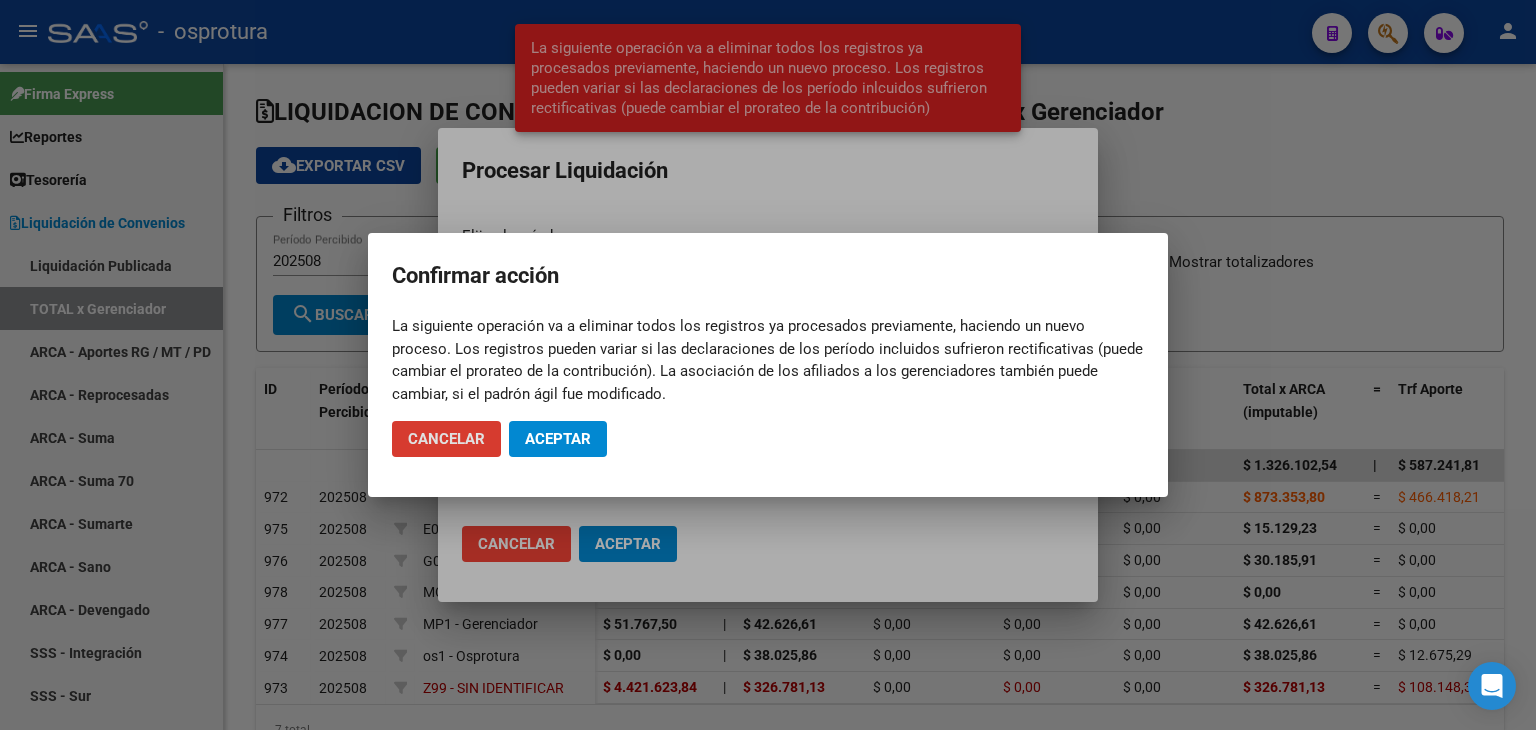 click on "Aceptar" 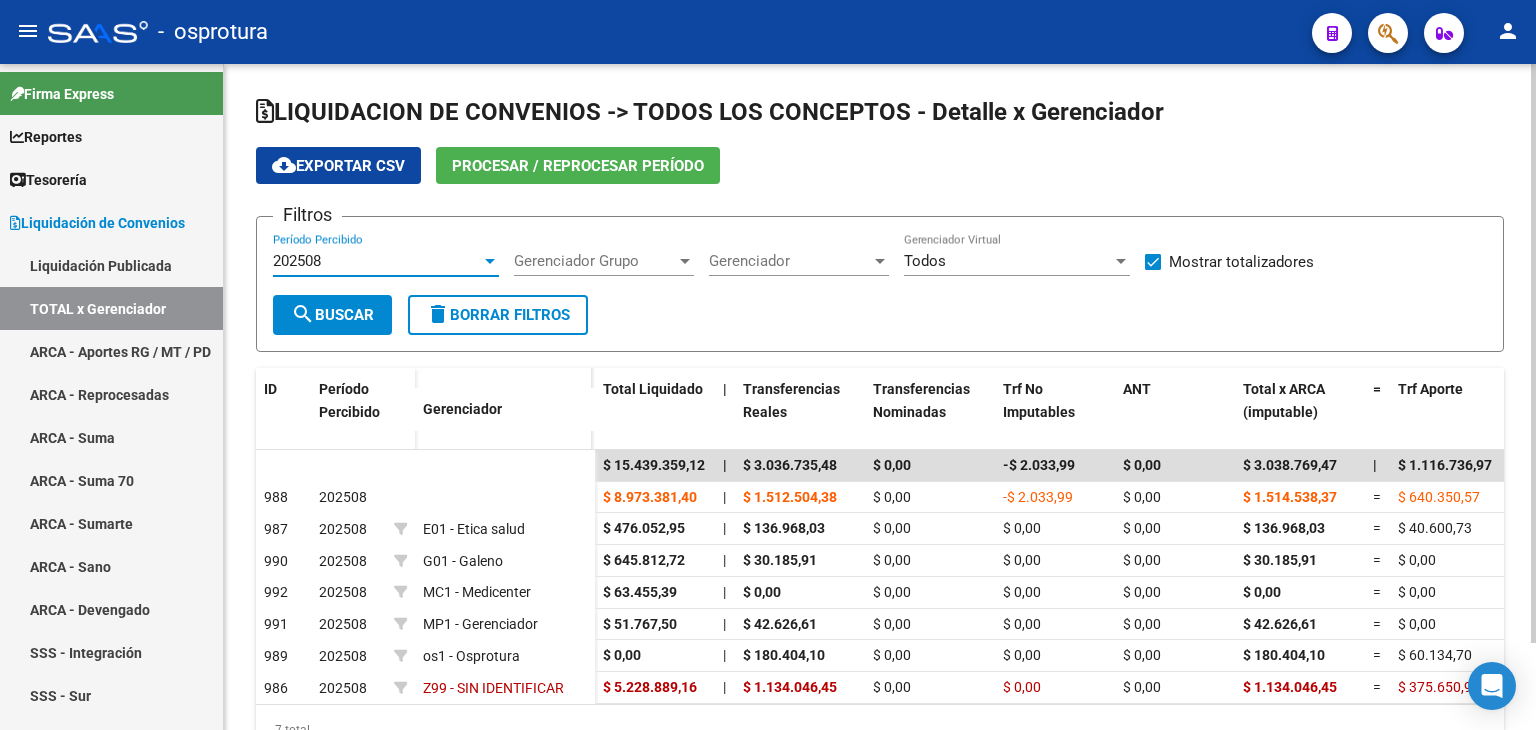 click on "202508" at bounding box center (377, 261) 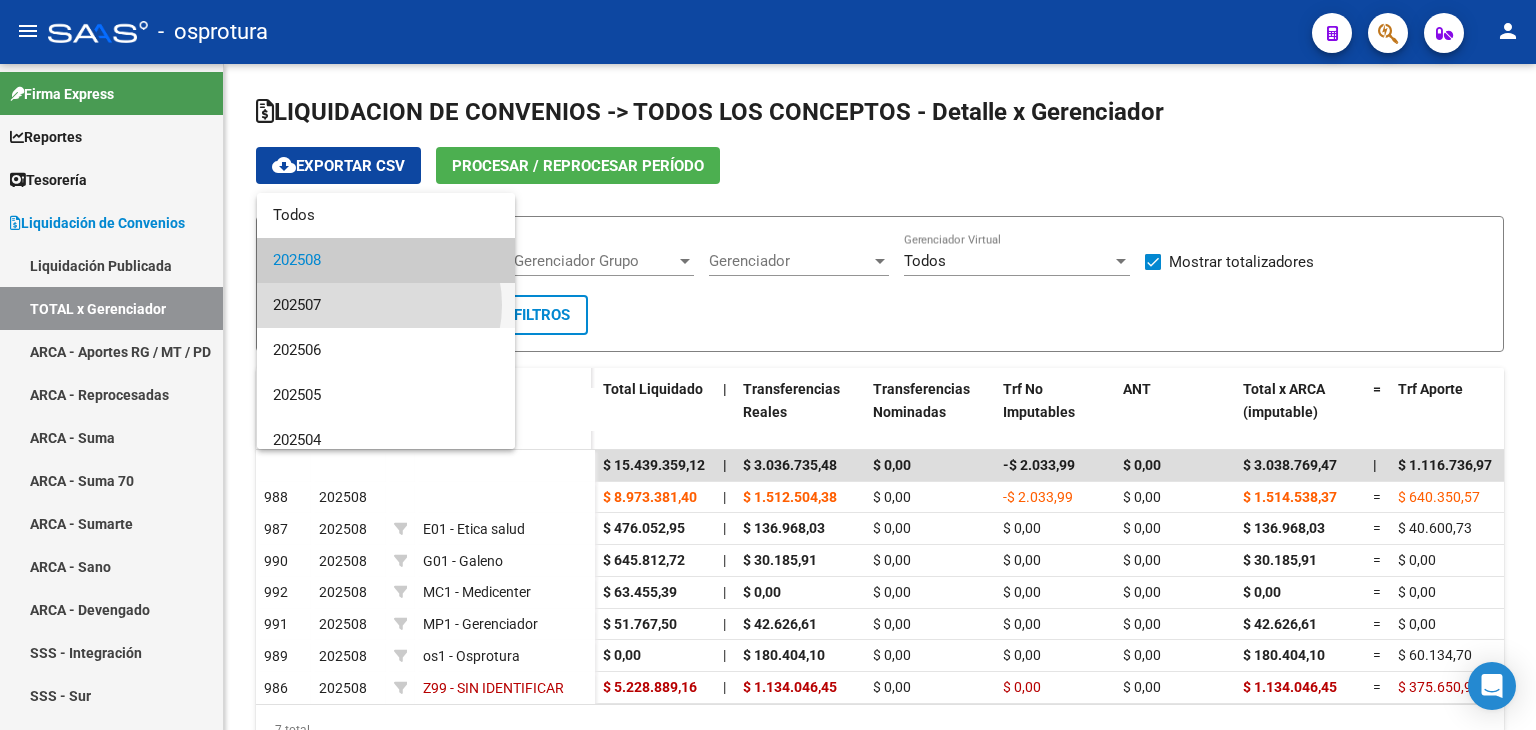 click on "202507" at bounding box center [386, 305] 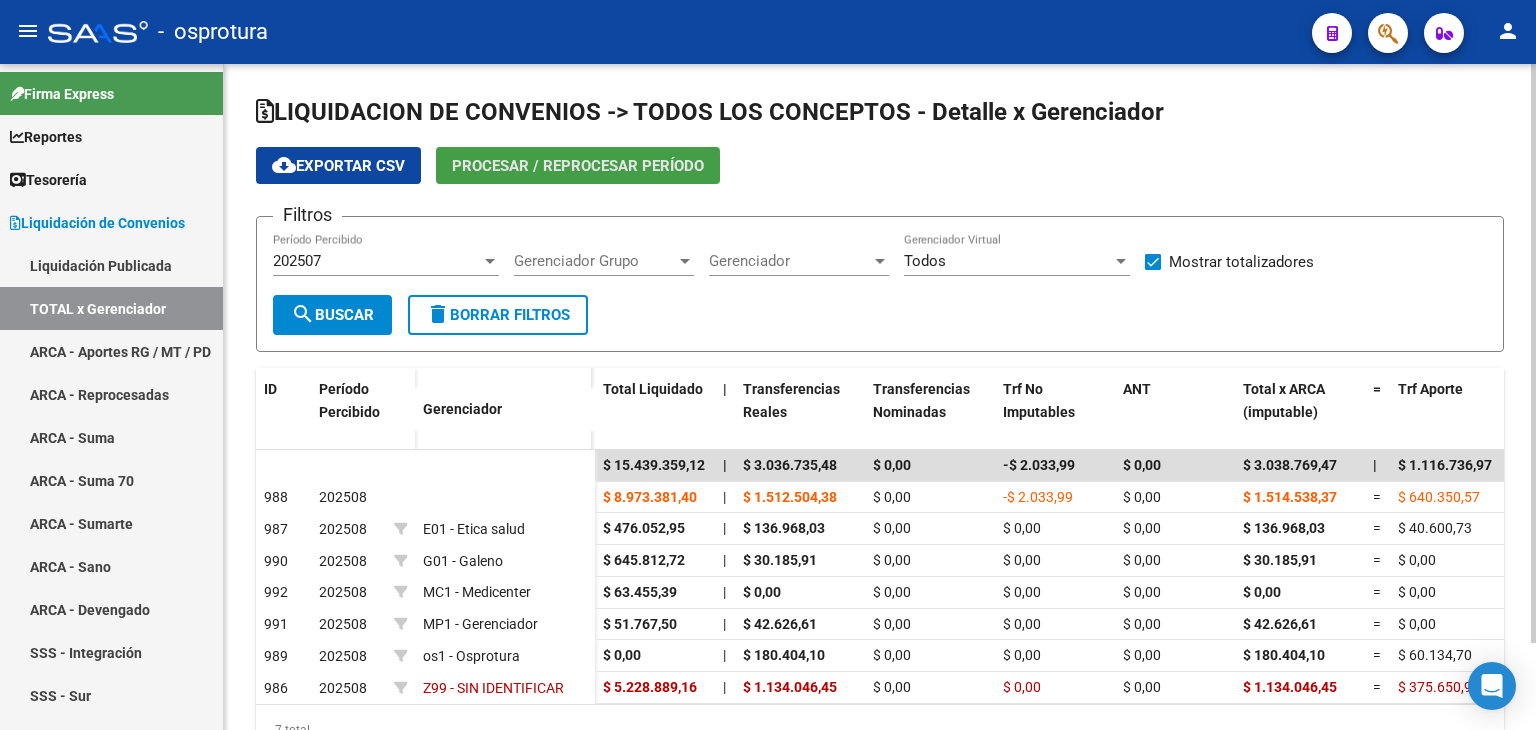 click on "Procesar / Reprocesar período" 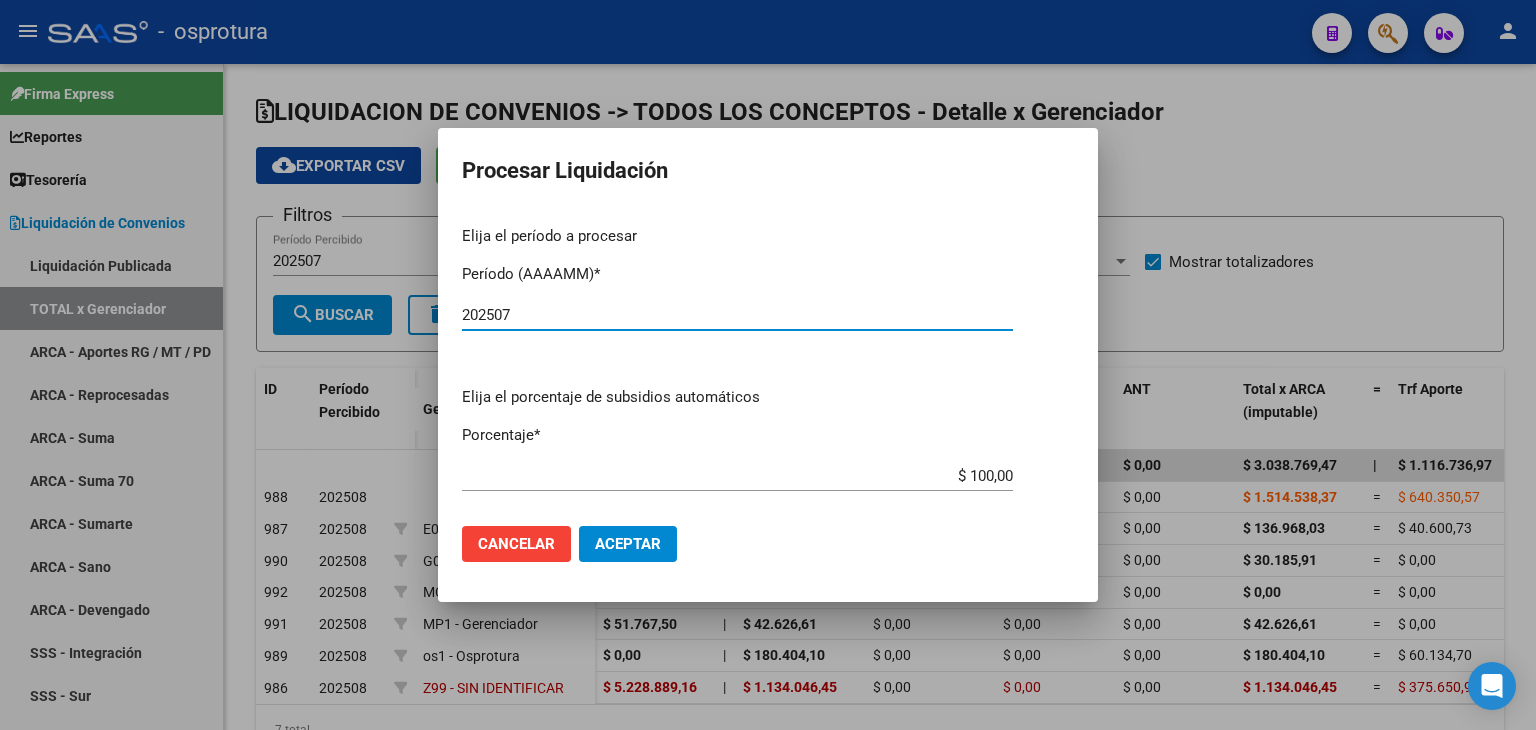 type on "202507" 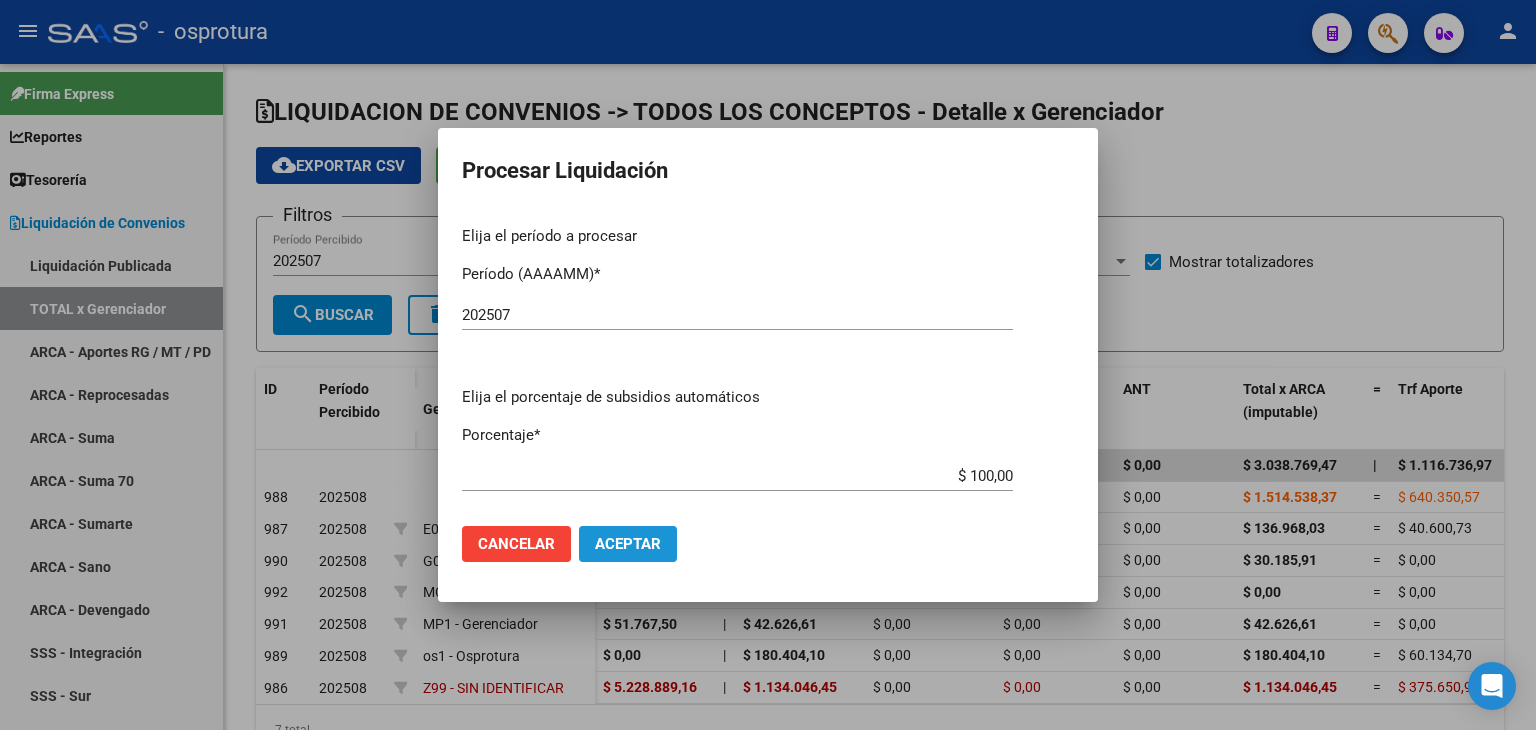 click on "Aceptar" 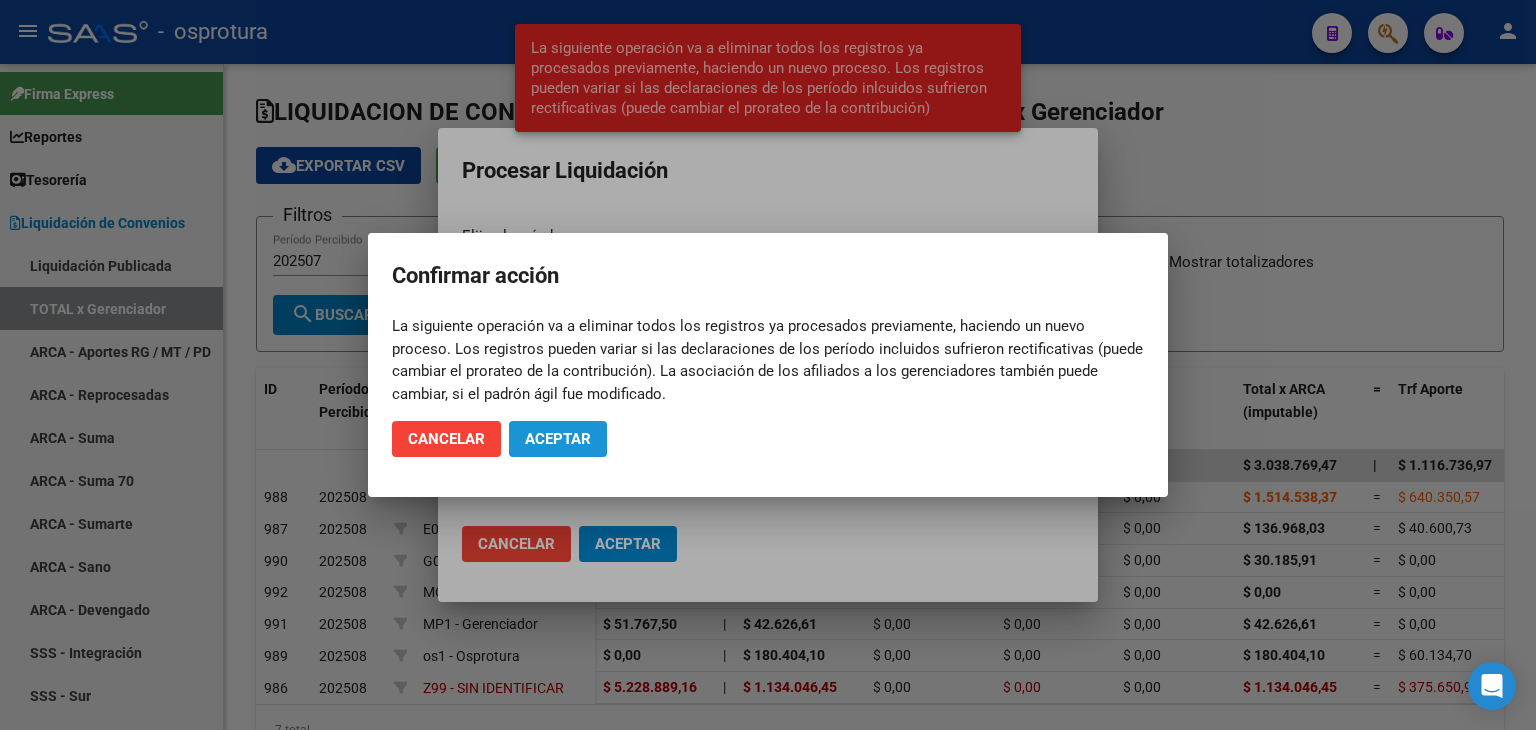 click on "Aceptar" 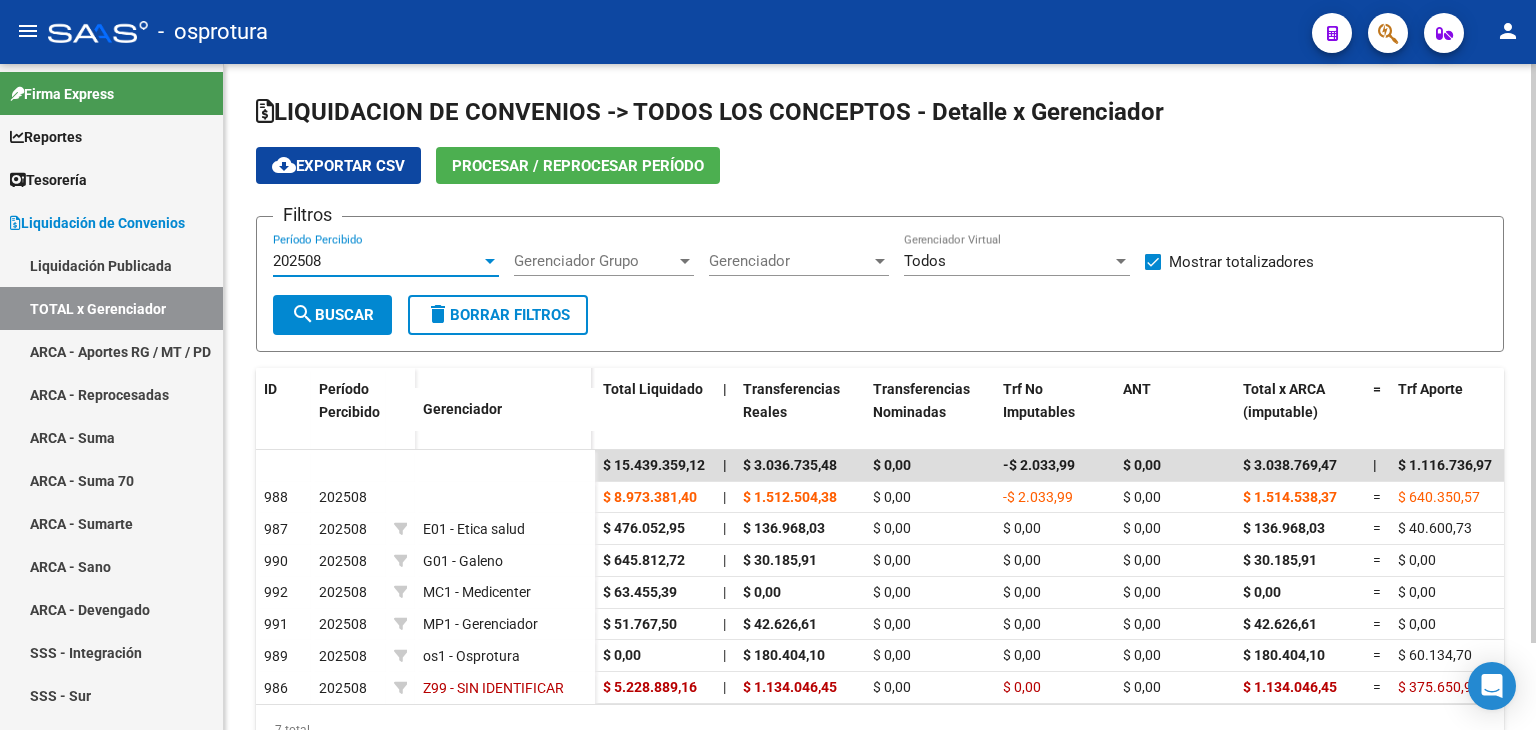 drag, startPoint x: 418, startPoint y: 261, endPoint x: 382, endPoint y: 259, distance: 36.05551 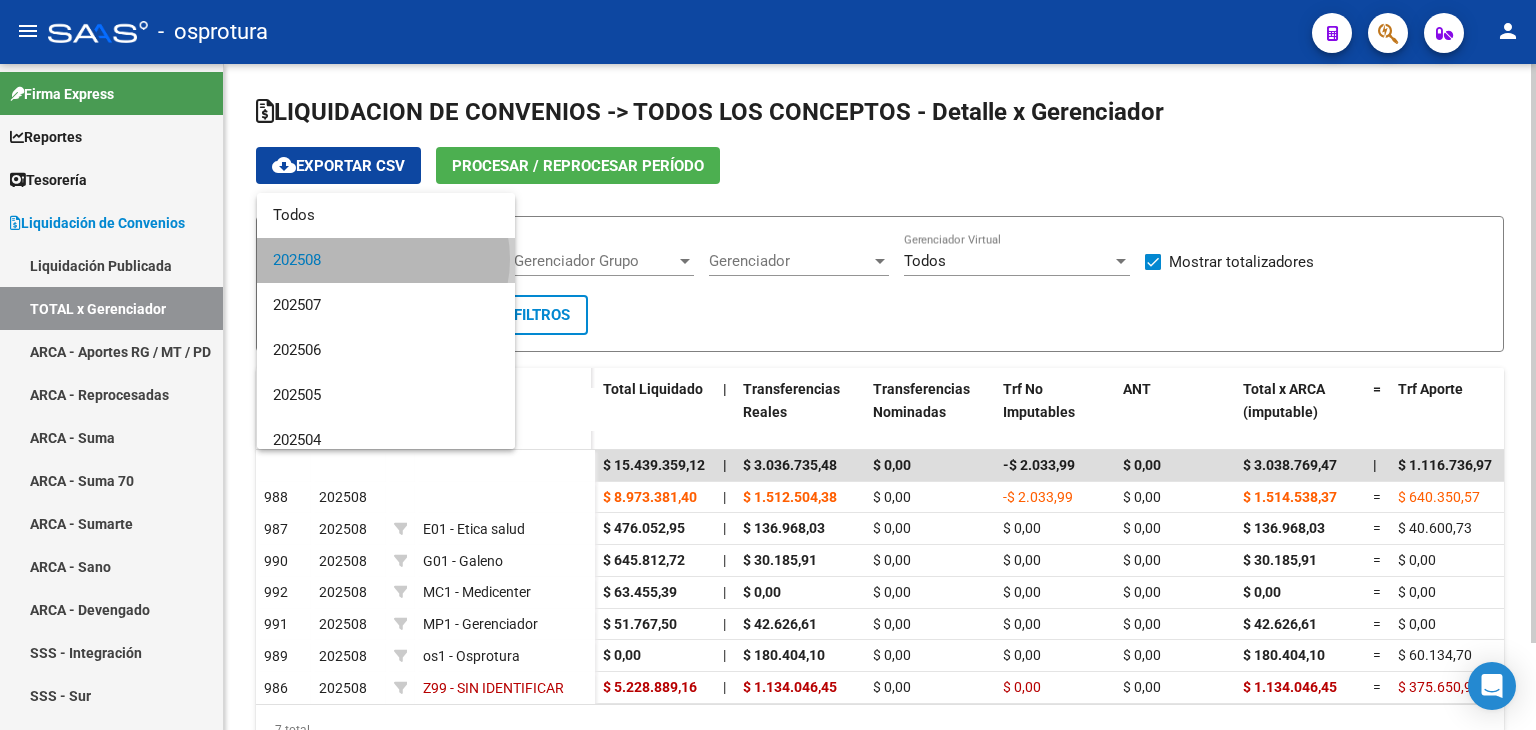 click on "202508" at bounding box center (386, 260) 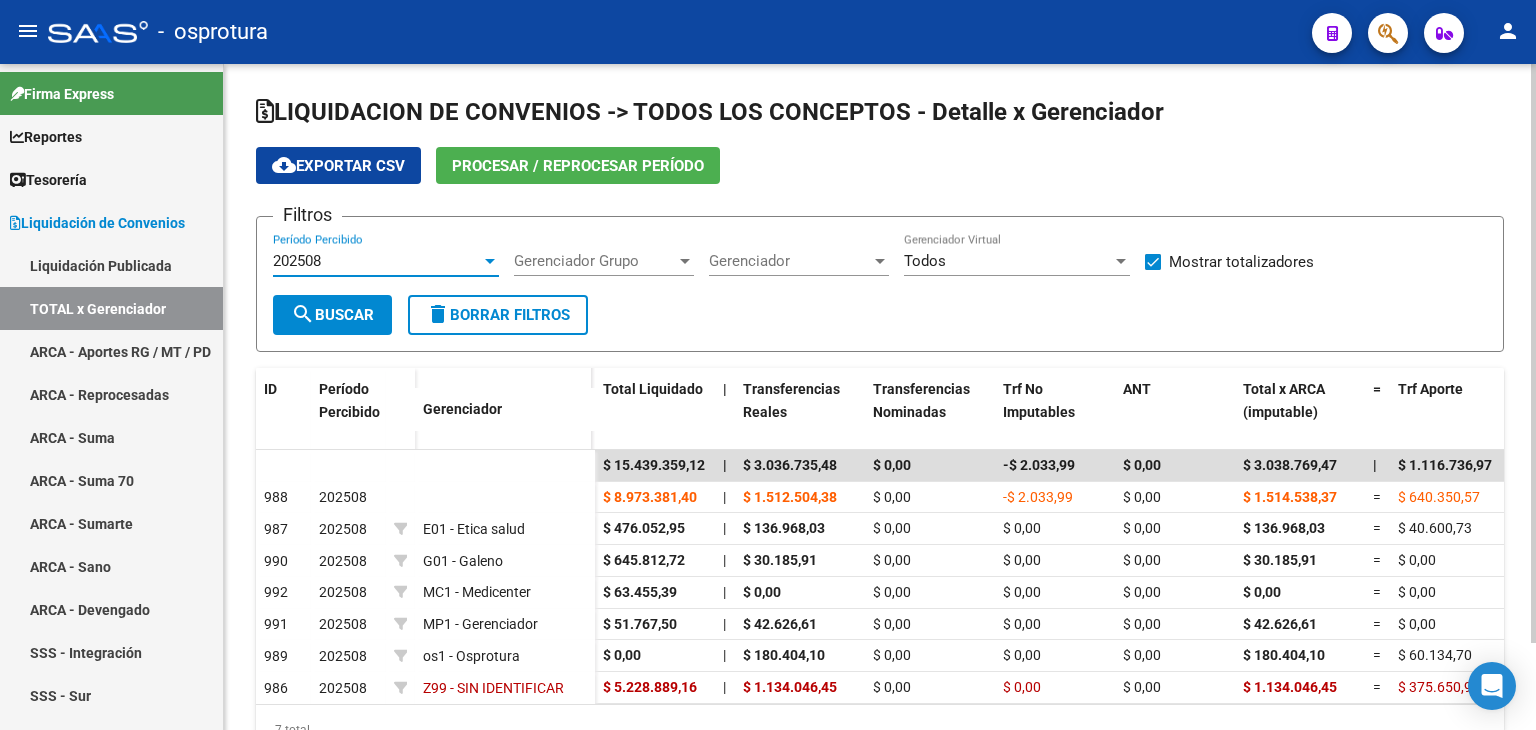 click on "202508" at bounding box center [377, 261] 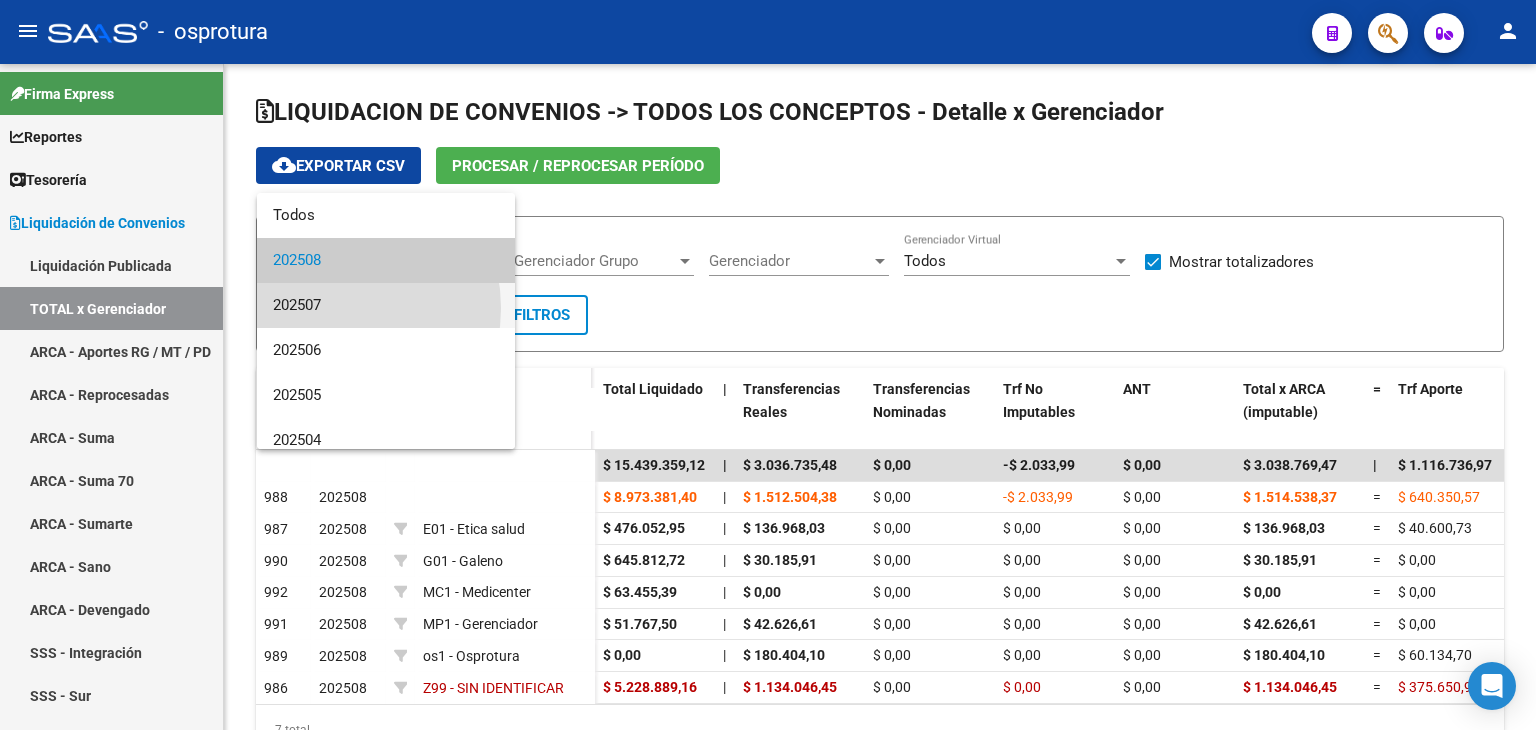 click on "202507" at bounding box center [386, 305] 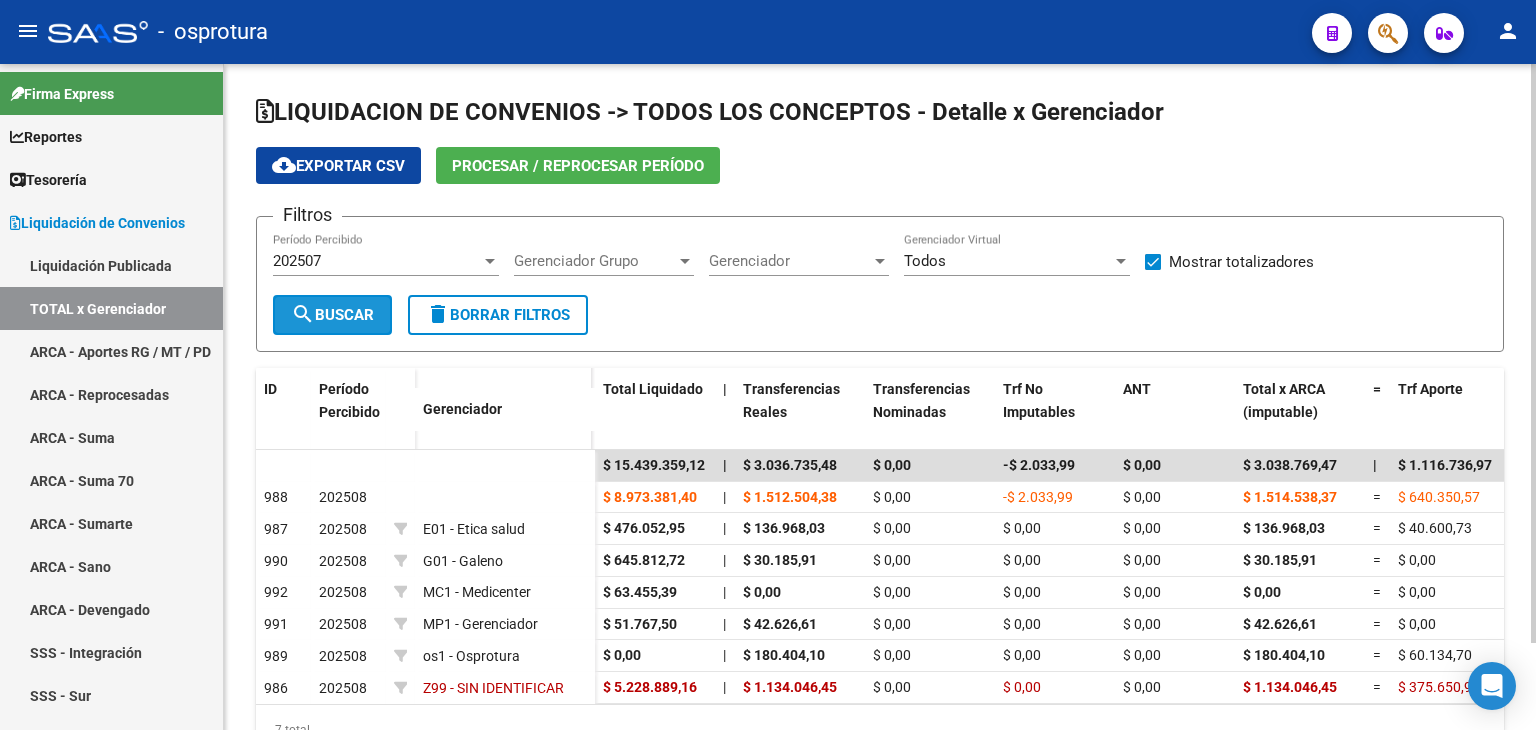 click on "search  Buscar" 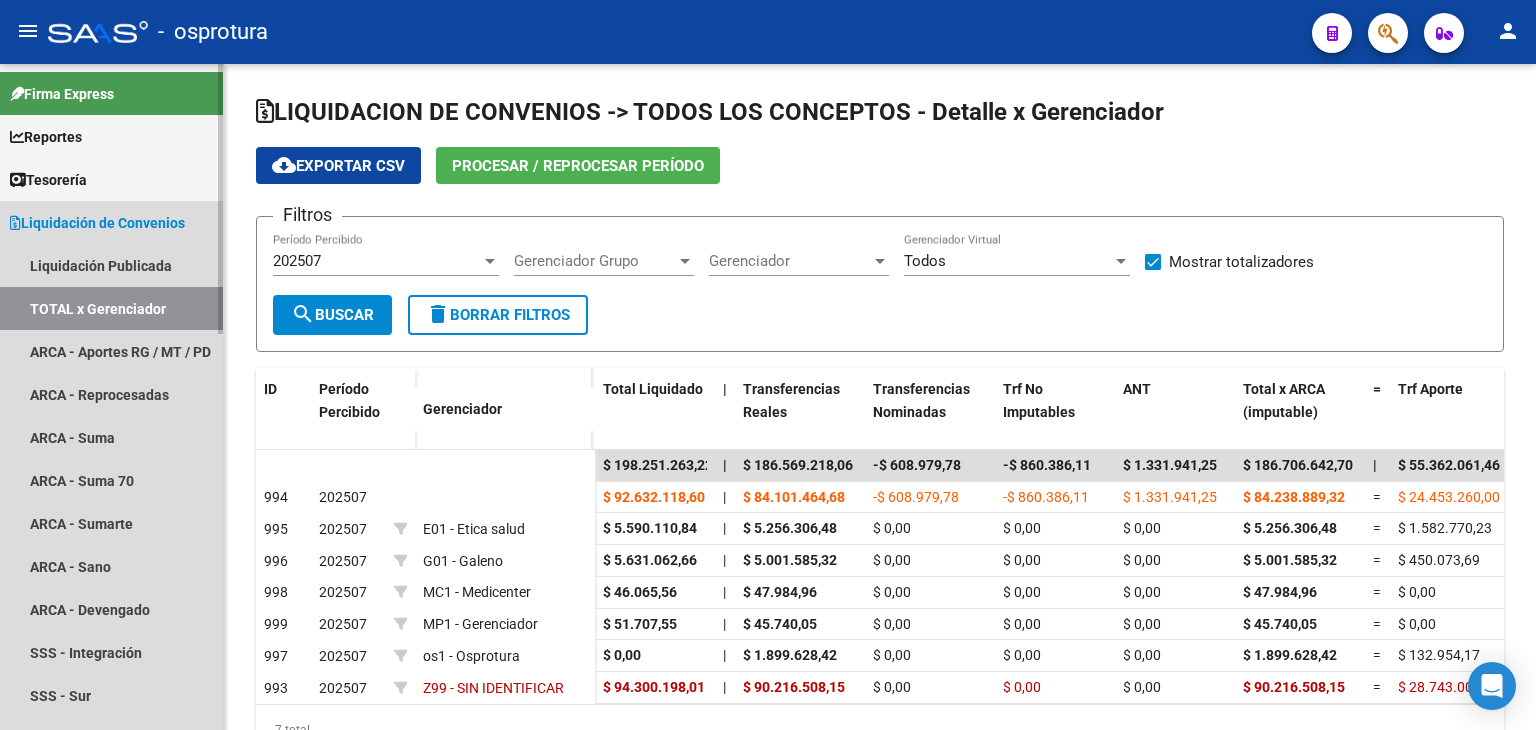 click on "TOTAL x Gerenciador" at bounding box center [111, 308] 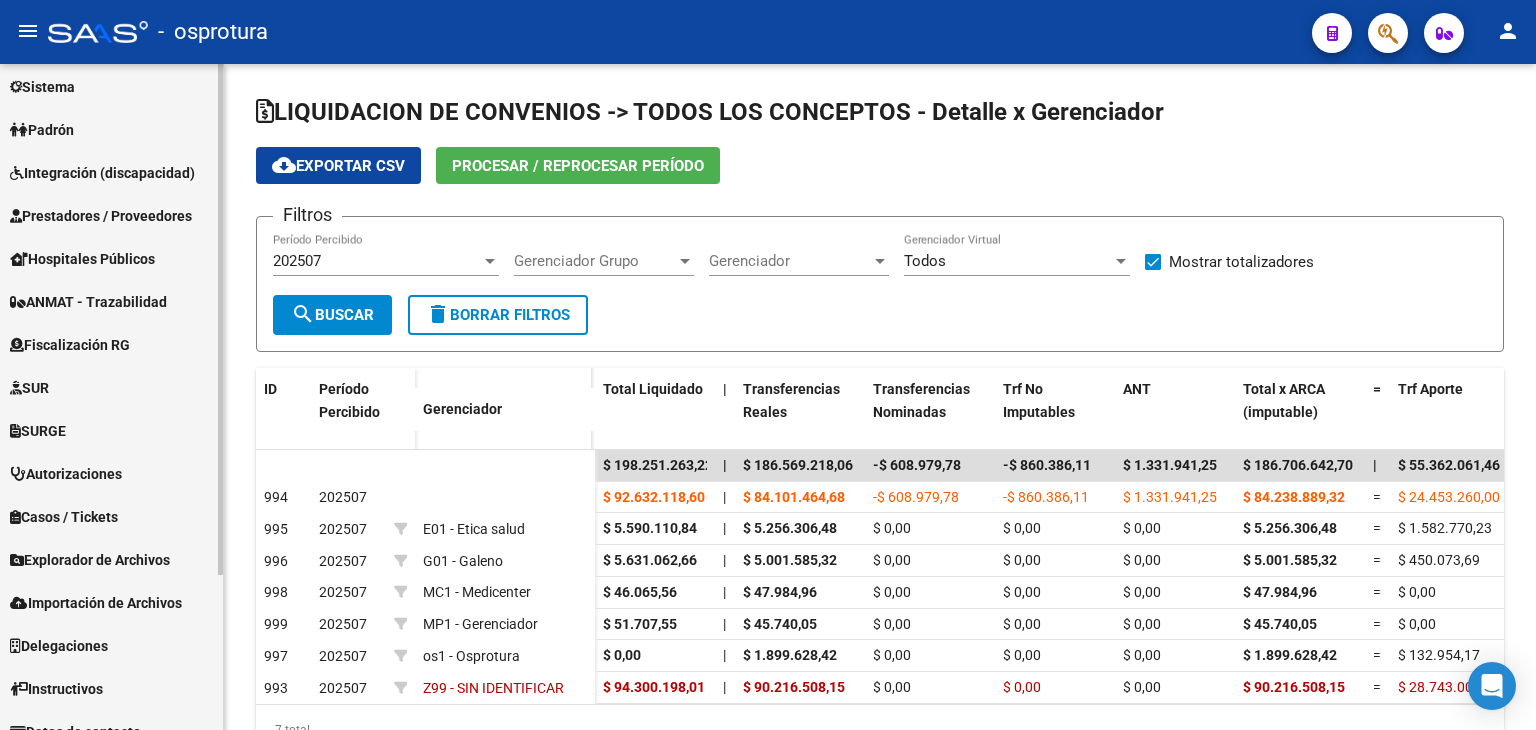 scroll, scrollTop: 202, scrollLeft: 0, axis: vertical 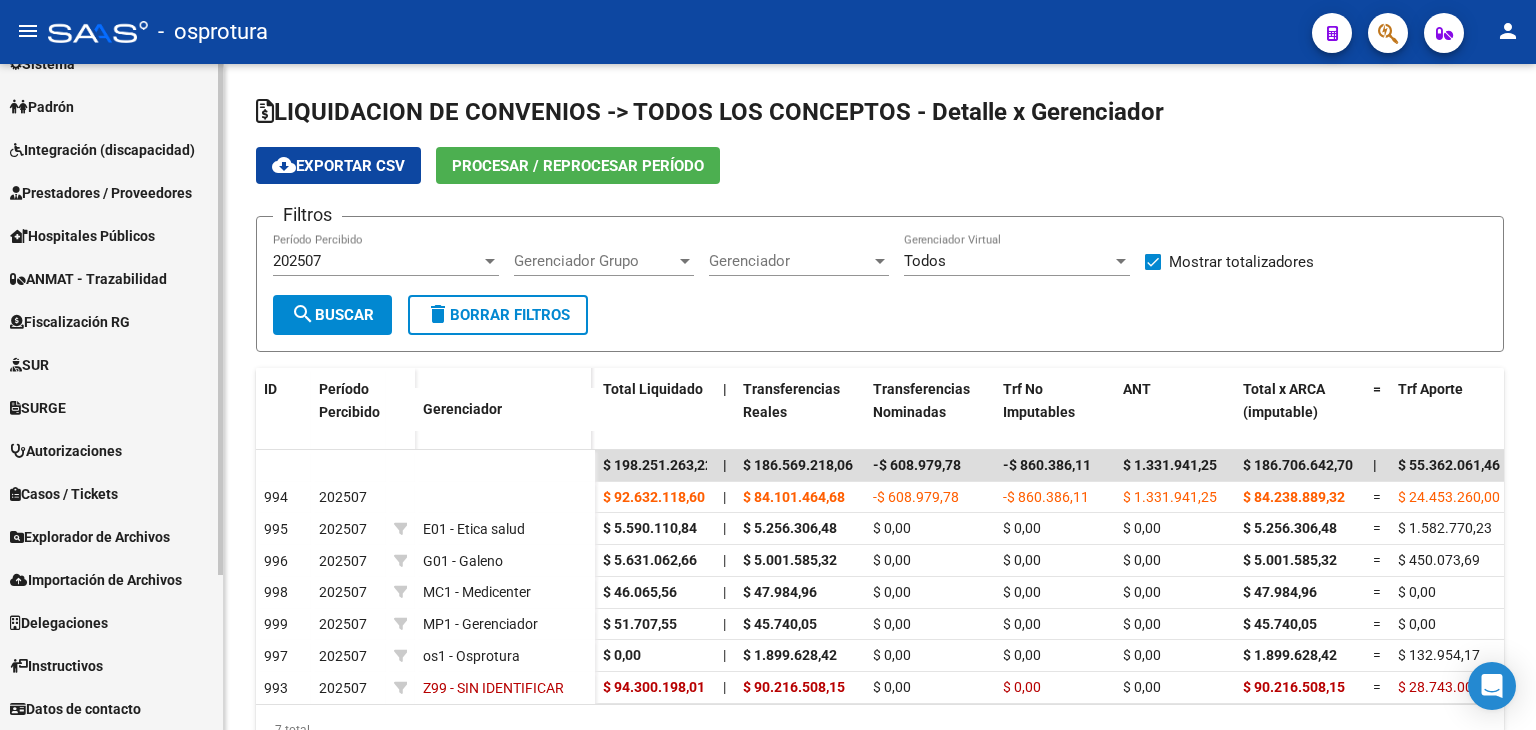 click on "Firma Express     Reportes Tablero de Control Ingresos Percibidos Análisis de todos los conceptos (histórico) Análisis de todos los conceptos detalle (mensual) Apertura de Transferencias Reales (histórico) Análisis Ingresos RG por CUIT (mensual) Imputación de Códigos Ingresos Devengados Análisis Histórico Detalles Transferencias RG sin DDJJ Detalles por CUIL RG Detalles - MT/PD MT morosos Egresos Devengados Comprobantes Recibidos Facturación Apócrifa Auditorías x Área Auditorías x Usuario Ítems de Auditorías x Usuario Auditorías No Liquidadas SUR Expedientes Internos Movimiento de Expte. SSS Padrón Traspasos x O.S. Traspasos x Gerenciador Traspasos x Provincia Nuevos Aportantes Métricas - Padrón SSS Métricas - Crecimiento Población Tesorería Cheques Emitidos Transferencias Bancarias Realizadas    Tesorería Extractos Procesados (csv) Extractos Originales (pdf) Otros Ingresos Cheques Emitidos Pendientes de Depósito Cheques Depositados Histórico Auditorías Confirmadas ARCA - Suma" 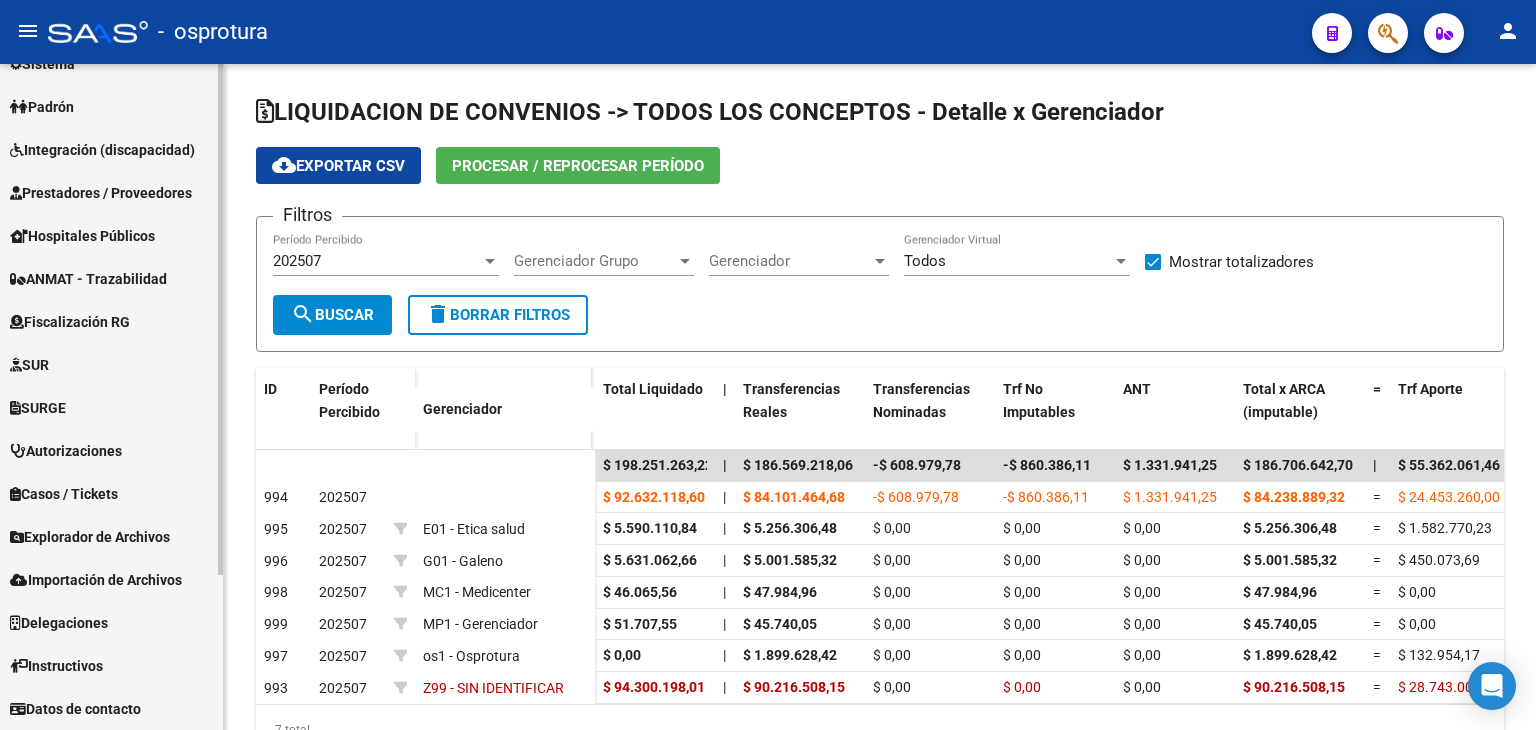scroll, scrollTop: 28, scrollLeft: 0, axis: vertical 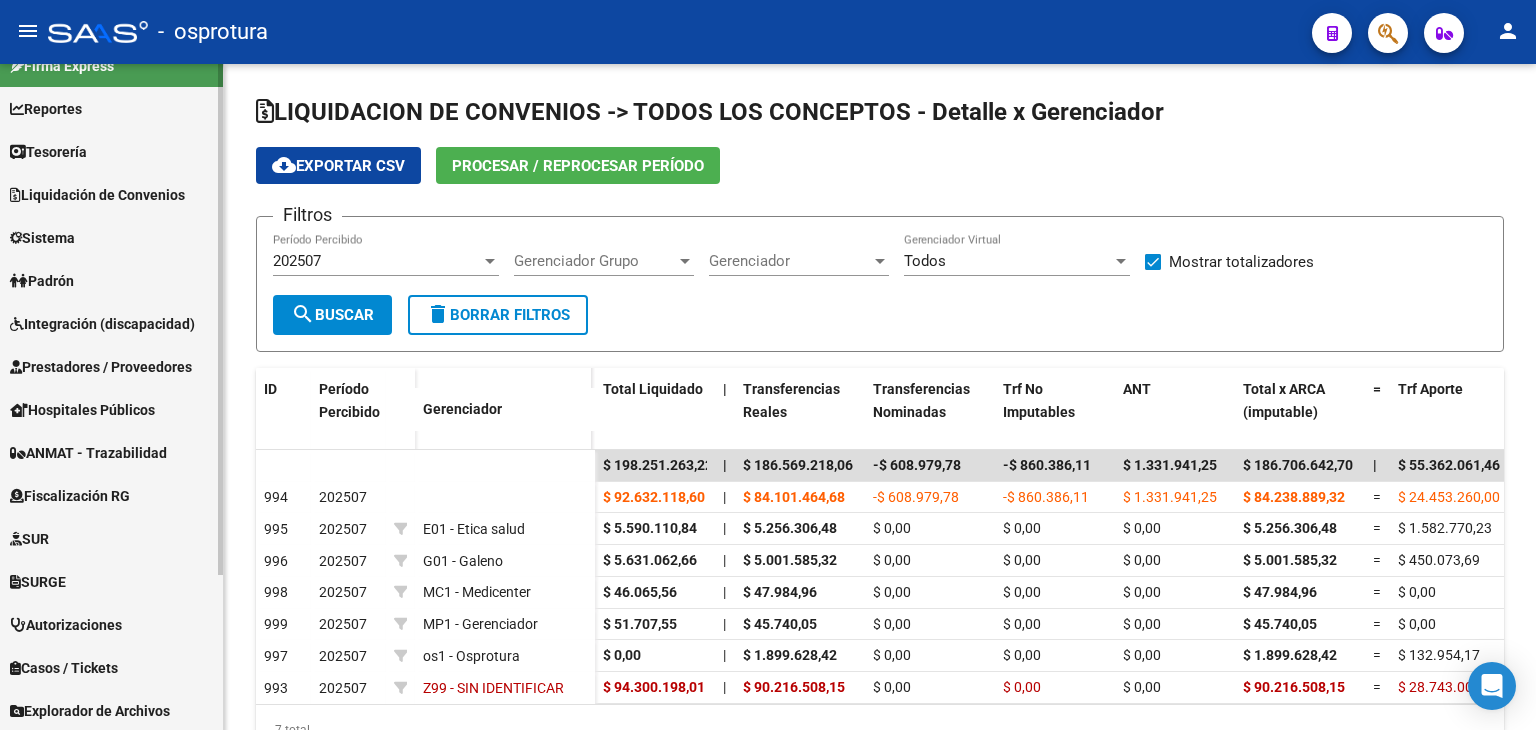 click on "Firma Express     Reportes Tablero de Control Ingresos Percibidos Análisis de todos los conceptos (histórico) Análisis de todos los conceptos detalle (mensual) Apertura de Transferencias Reales (histórico) Análisis Ingresos RG por CUIT (mensual) Imputación de Códigos Ingresos Devengados Análisis Histórico Detalles Transferencias RG sin DDJJ Detalles por CUIL RG Detalles - MT/PD MT morosos Egresos Devengados Comprobantes Recibidos Facturación Apócrifa Auditorías x Área Auditorías x Usuario Ítems de Auditorías x Usuario Auditorías No Liquidadas SUR Expedientes Internos Movimiento de Expte. SSS Padrón Traspasos x O.S. Traspasos x Gerenciador Traspasos x Provincia Nuevos Aportantes Métricas - Padrón SSS Métricas - Crecimiento Población Tesorería Cheques Emitidos Transferencias Bancarias Realizadas    Tesorería Extractos Procesados (csv) Extractos Originales (pdf) Otros Ingresos Cheques Emitidos Pendientes de Depósito Cheques Depositados Histórico Auditorías Confirmadas ARCA - Suma" 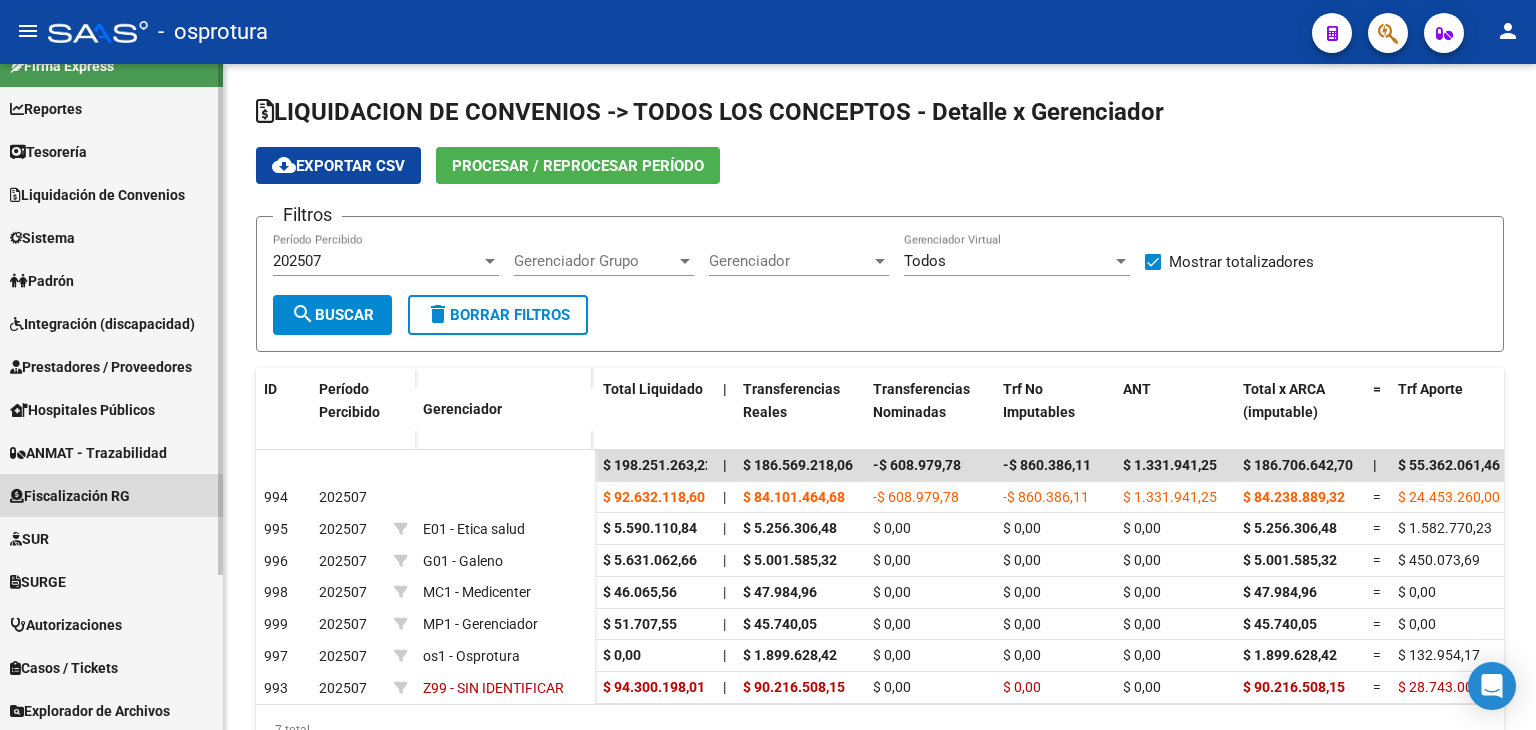 click on "Fiscalización RG" at bounding box center [70, 496] 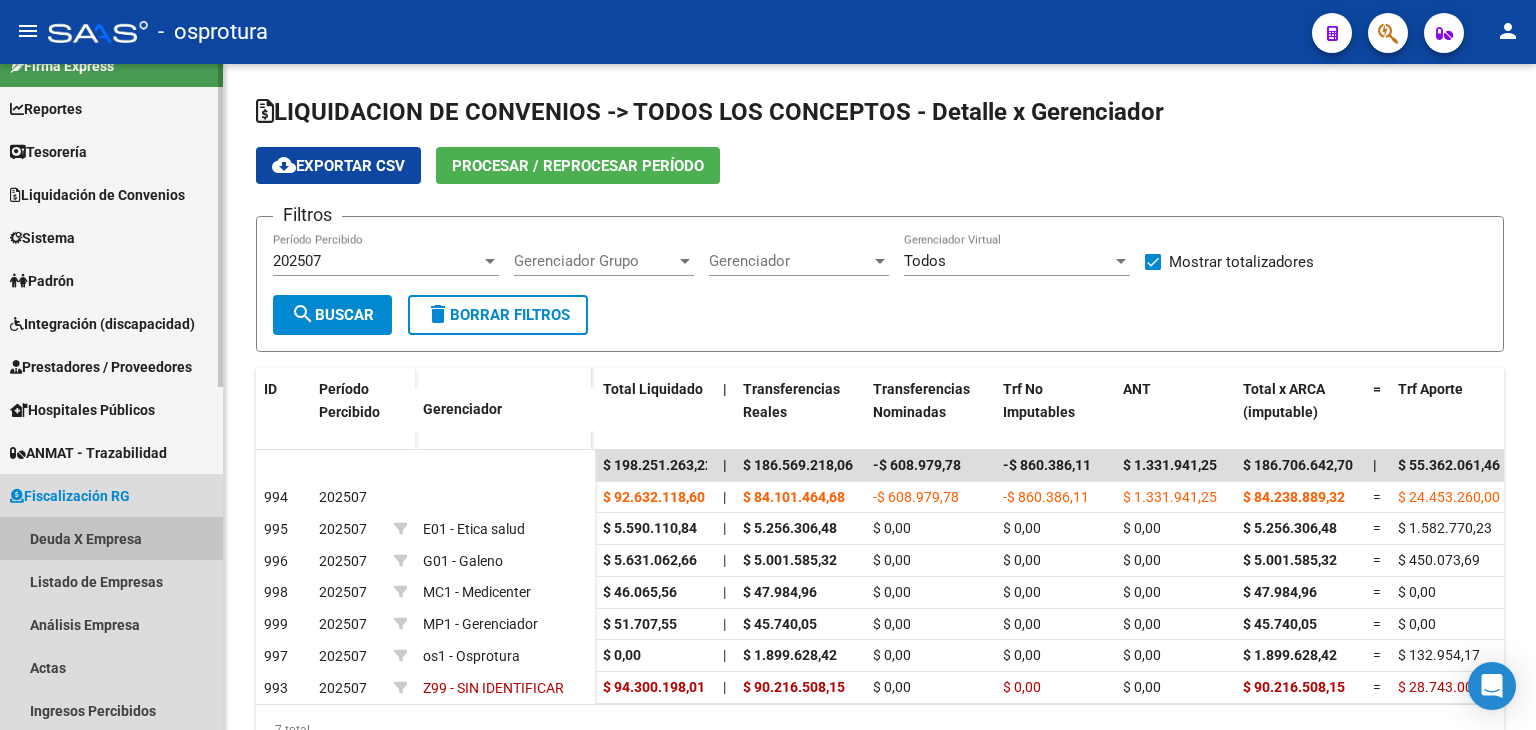 click on "Deuda X Empresa" at bounding box center (111, 538) 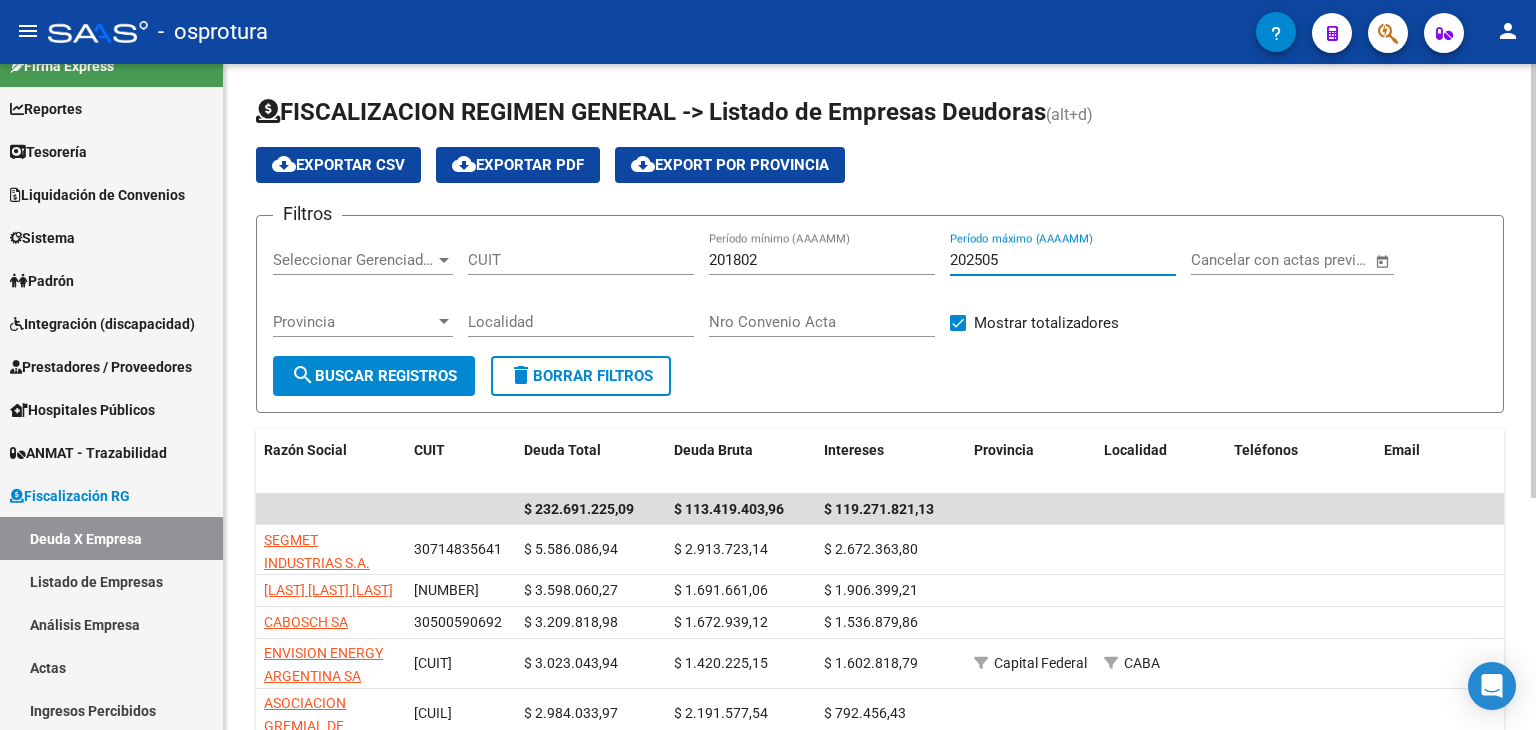 click on "202505" at bounding box center (1063, 260) 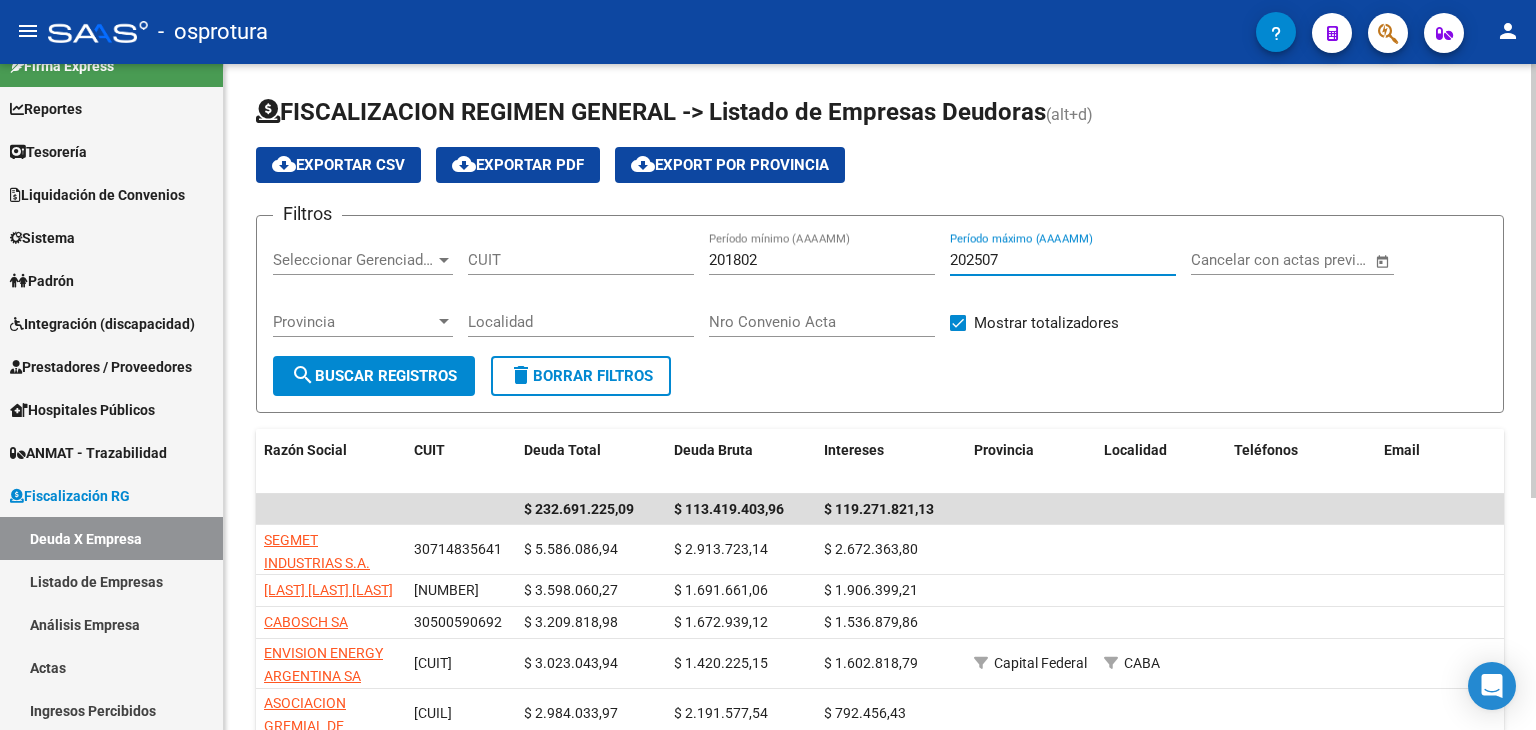 type on "202507" 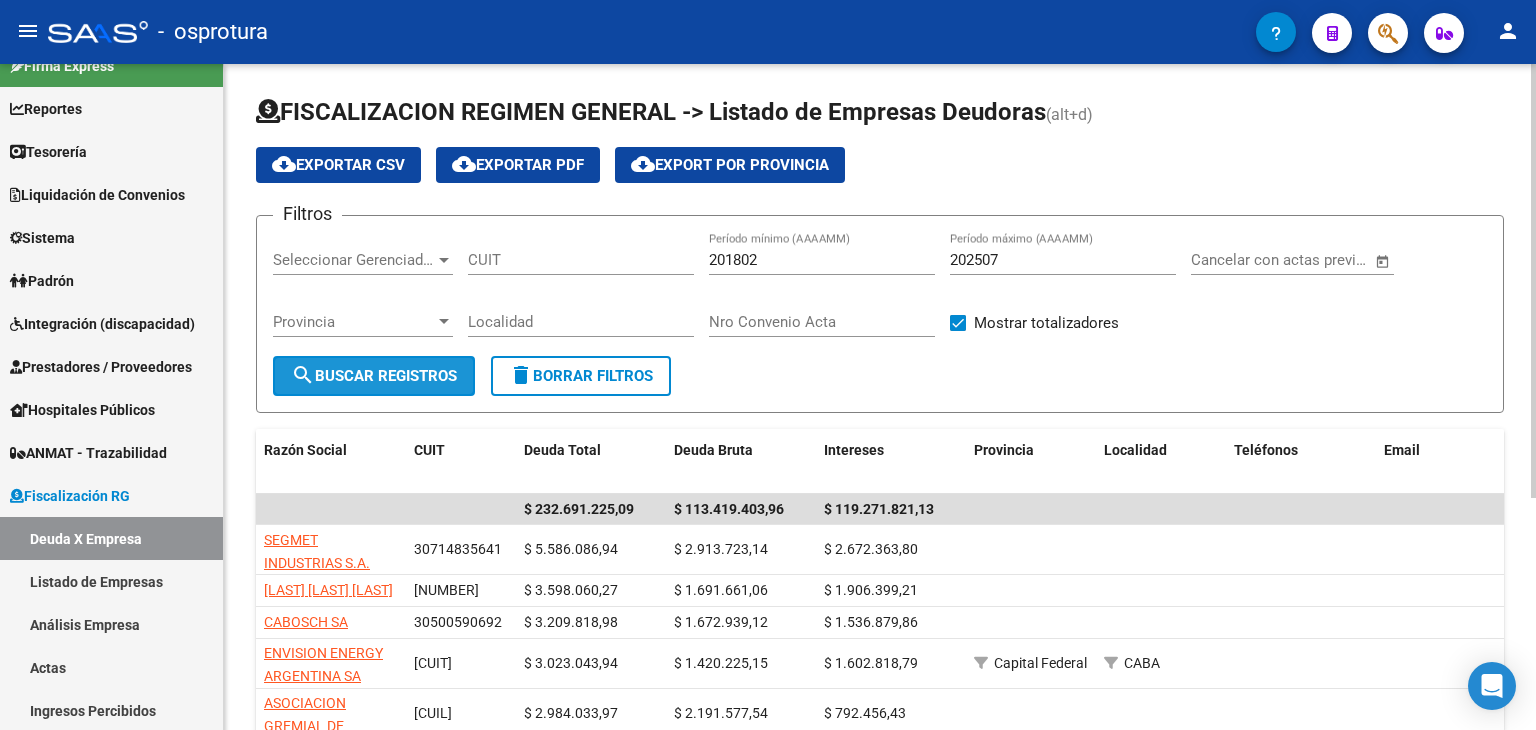 click on "search  Buscar Registros" 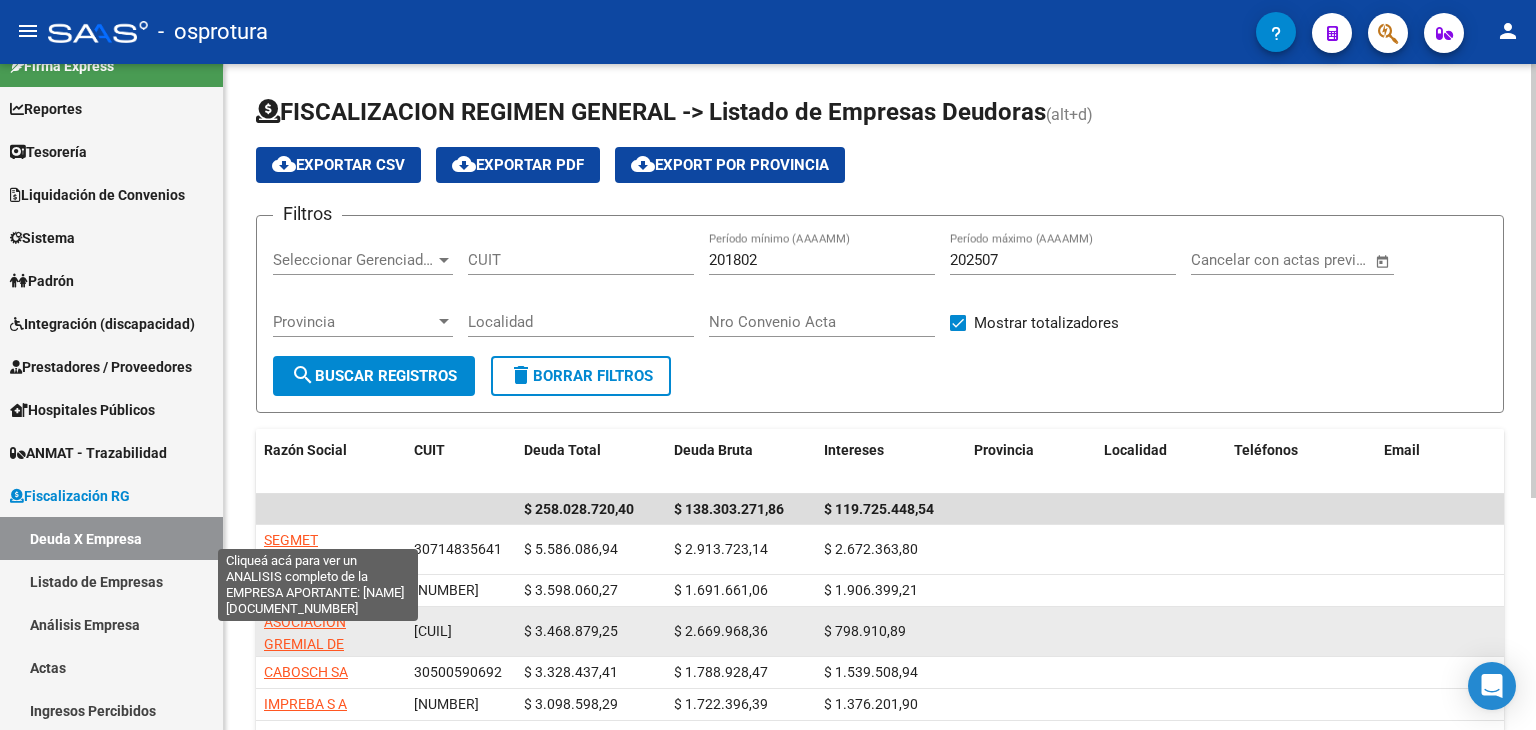 click on "ASOCIACION GREMIAL DE PROFESIONALES DEL TURF" 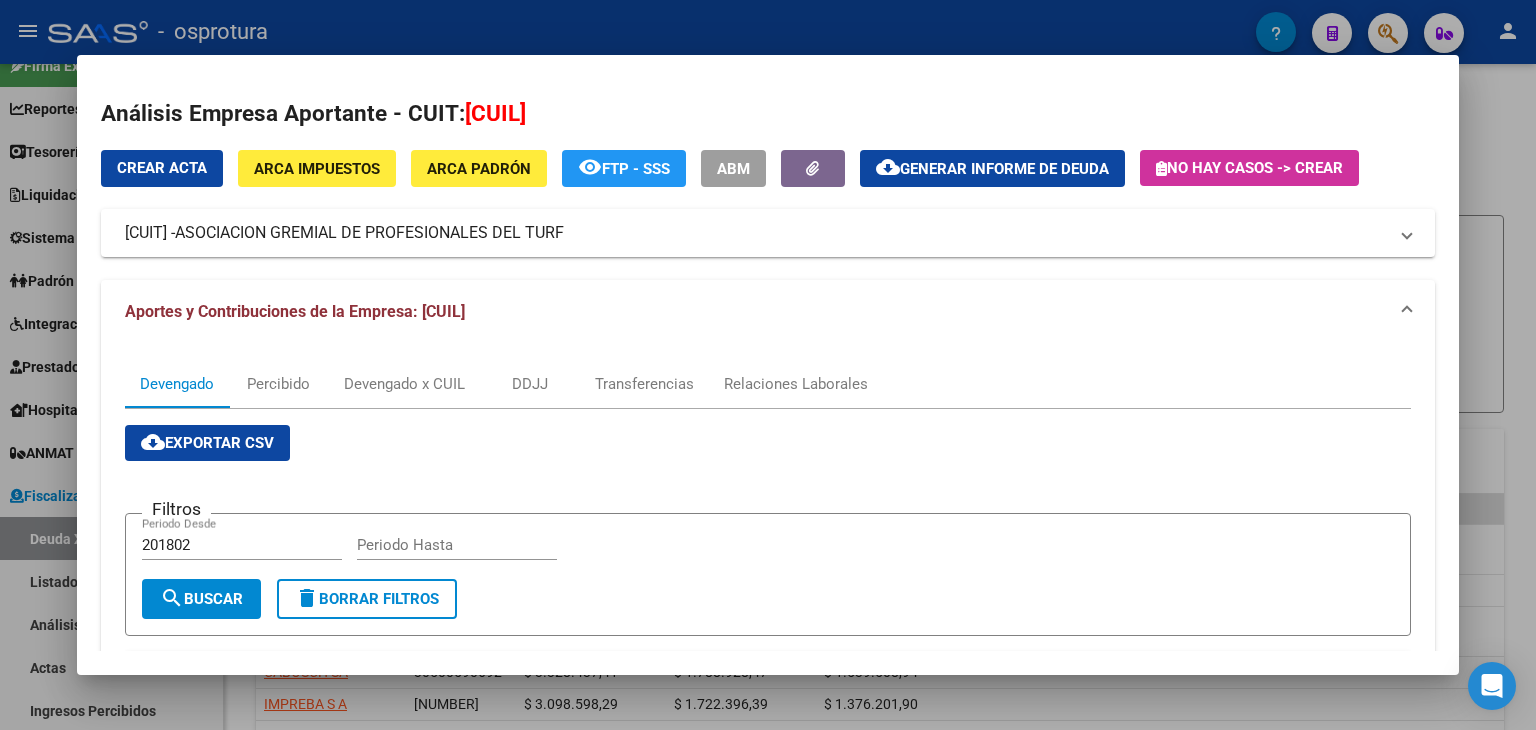 click on "ABM" at bounding box center [733, 169] 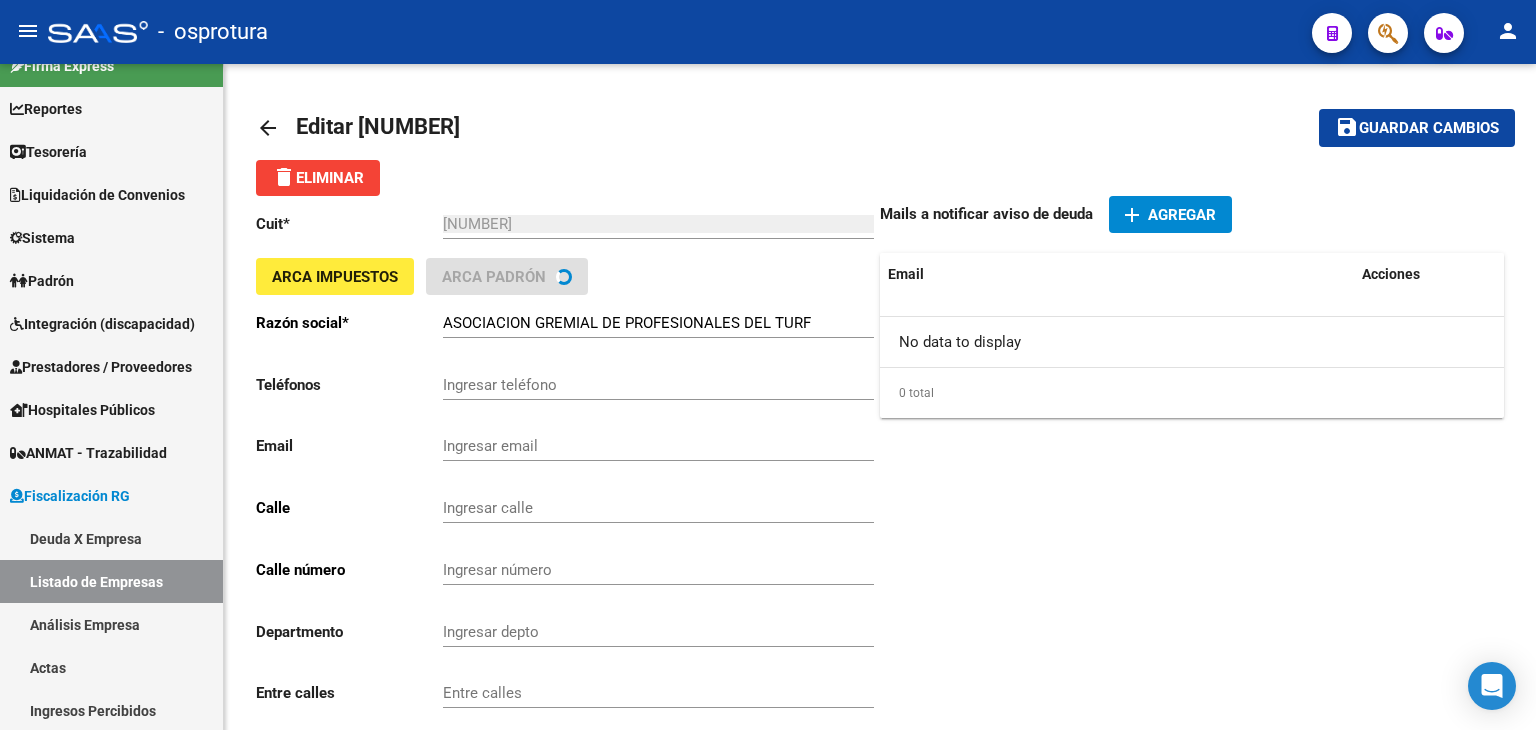 type on "TRES SARGENTOS" 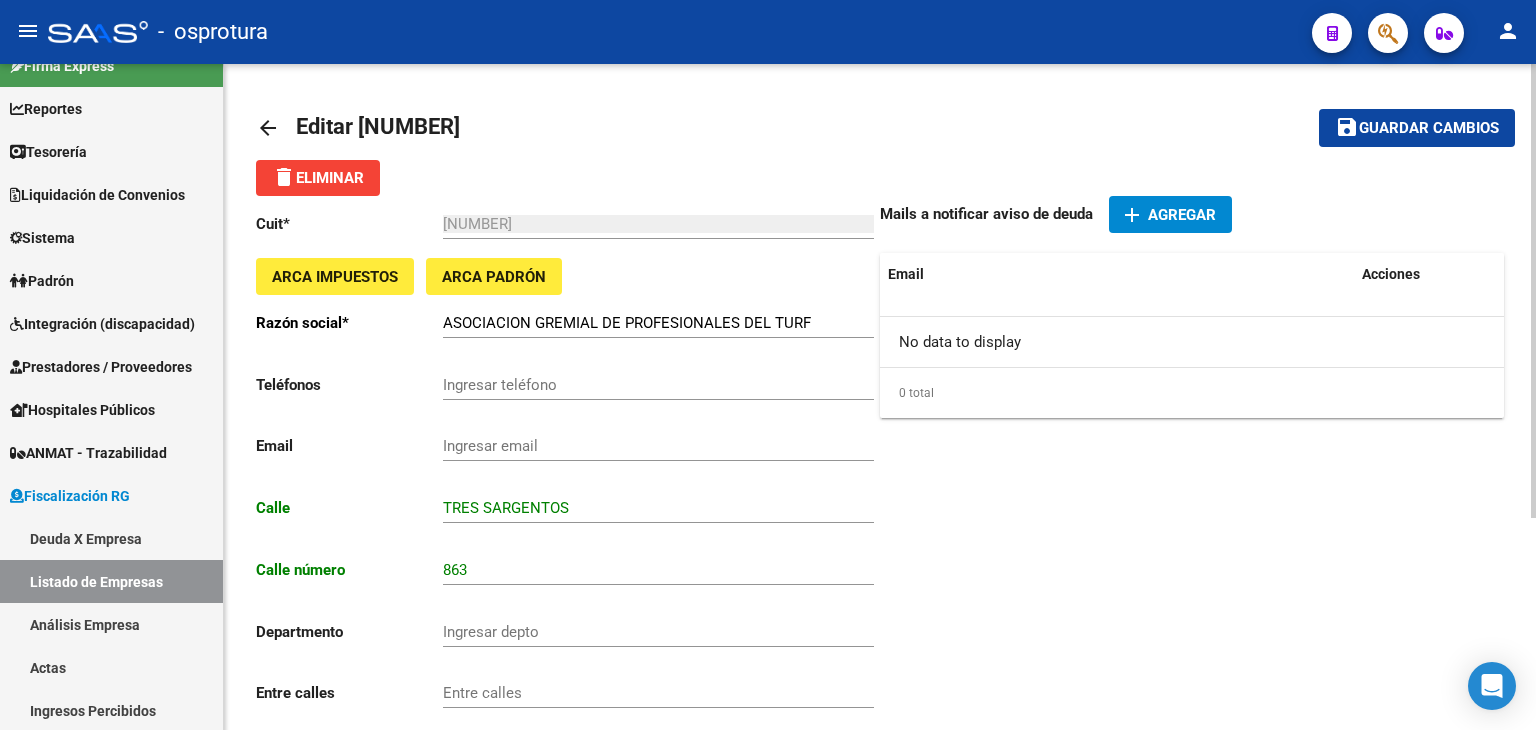 click on "arrow_back" 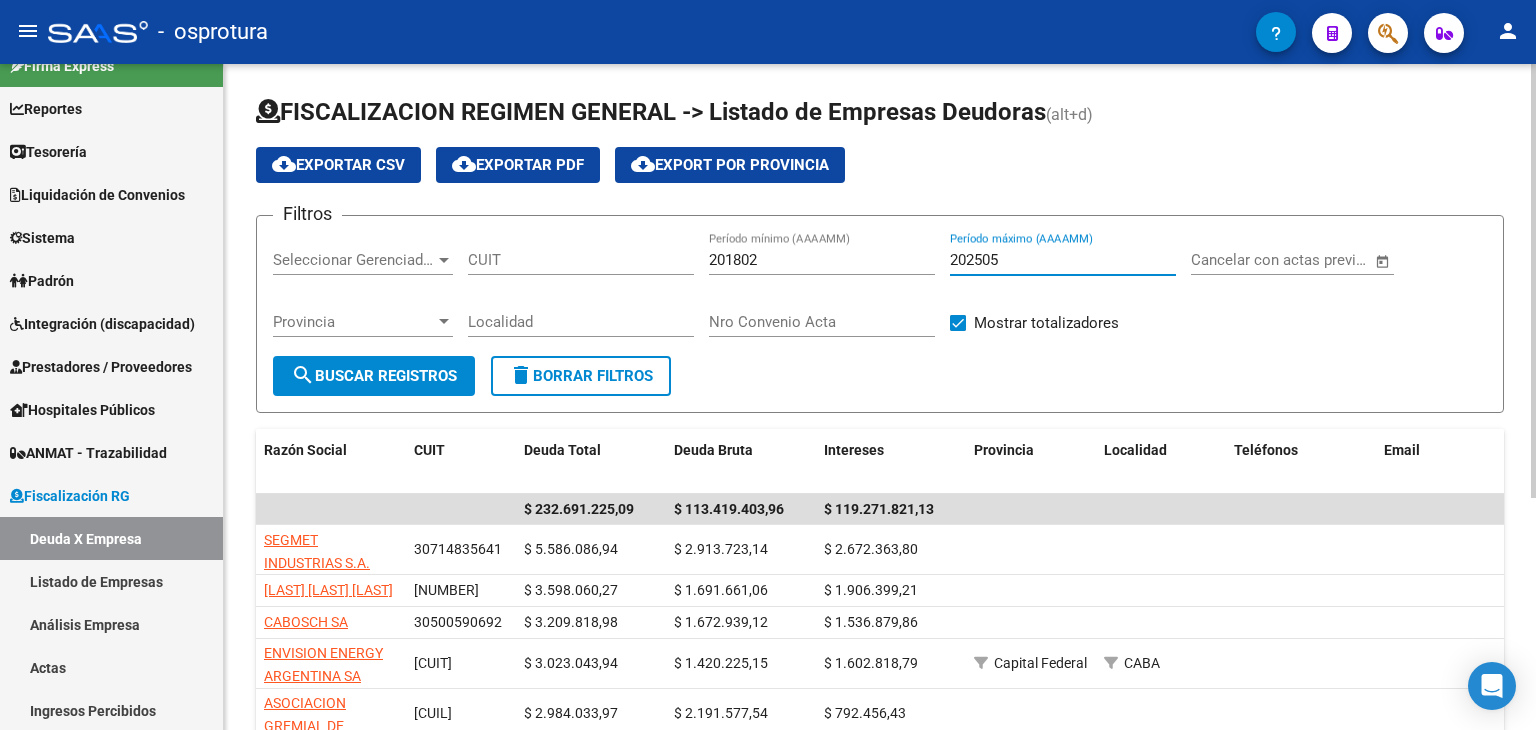 click on "202505" at bounding box center [1063, 260] 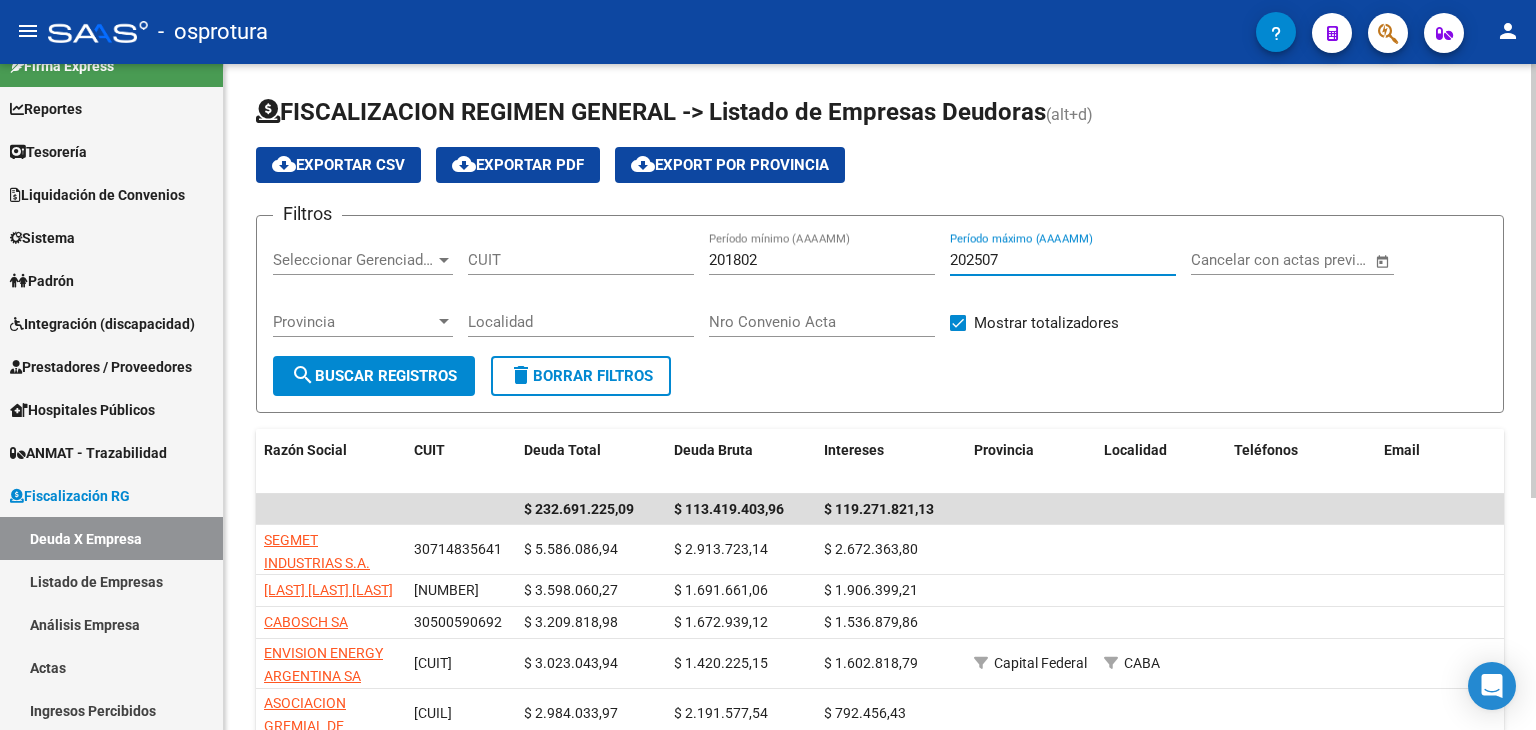type on "202507" 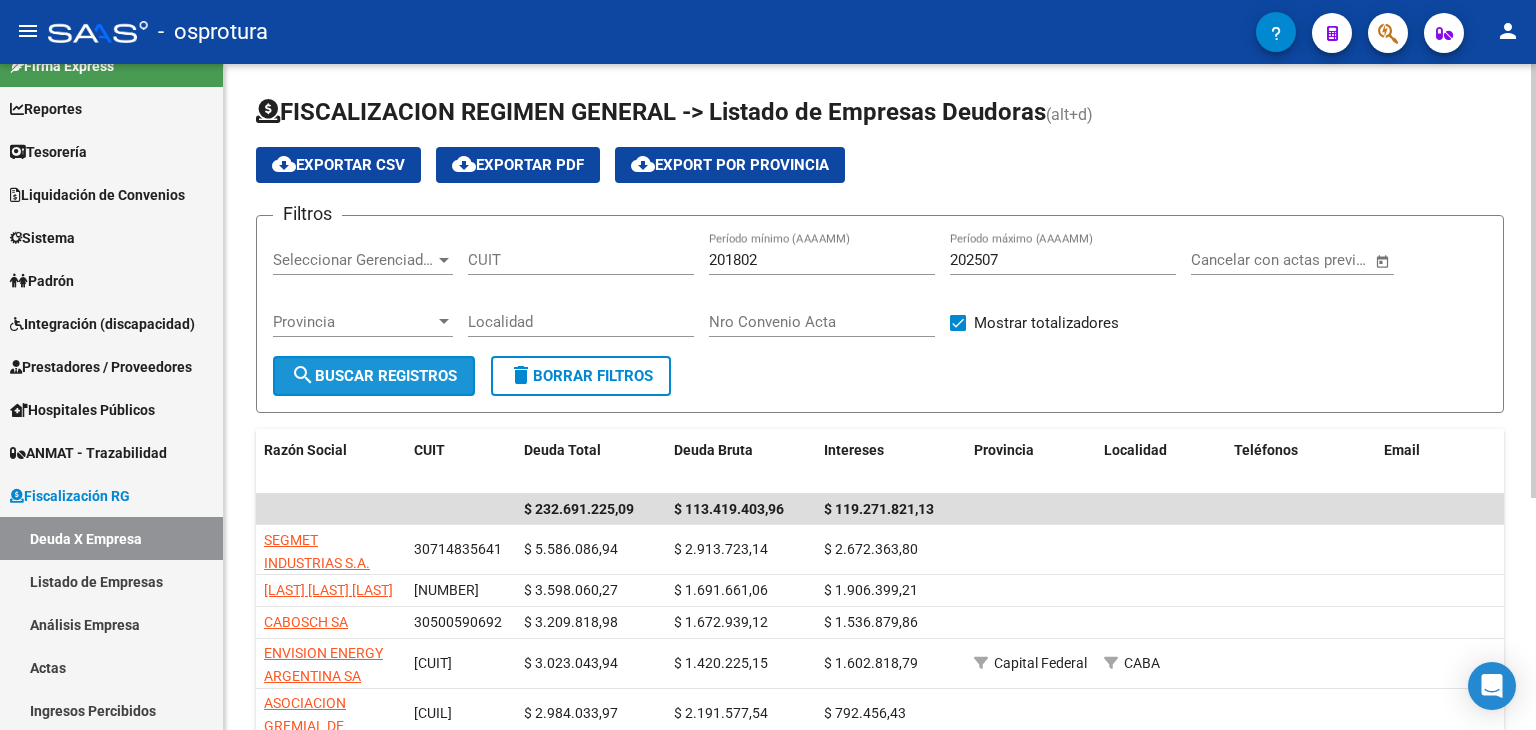 click on "search  Buscar Registros" 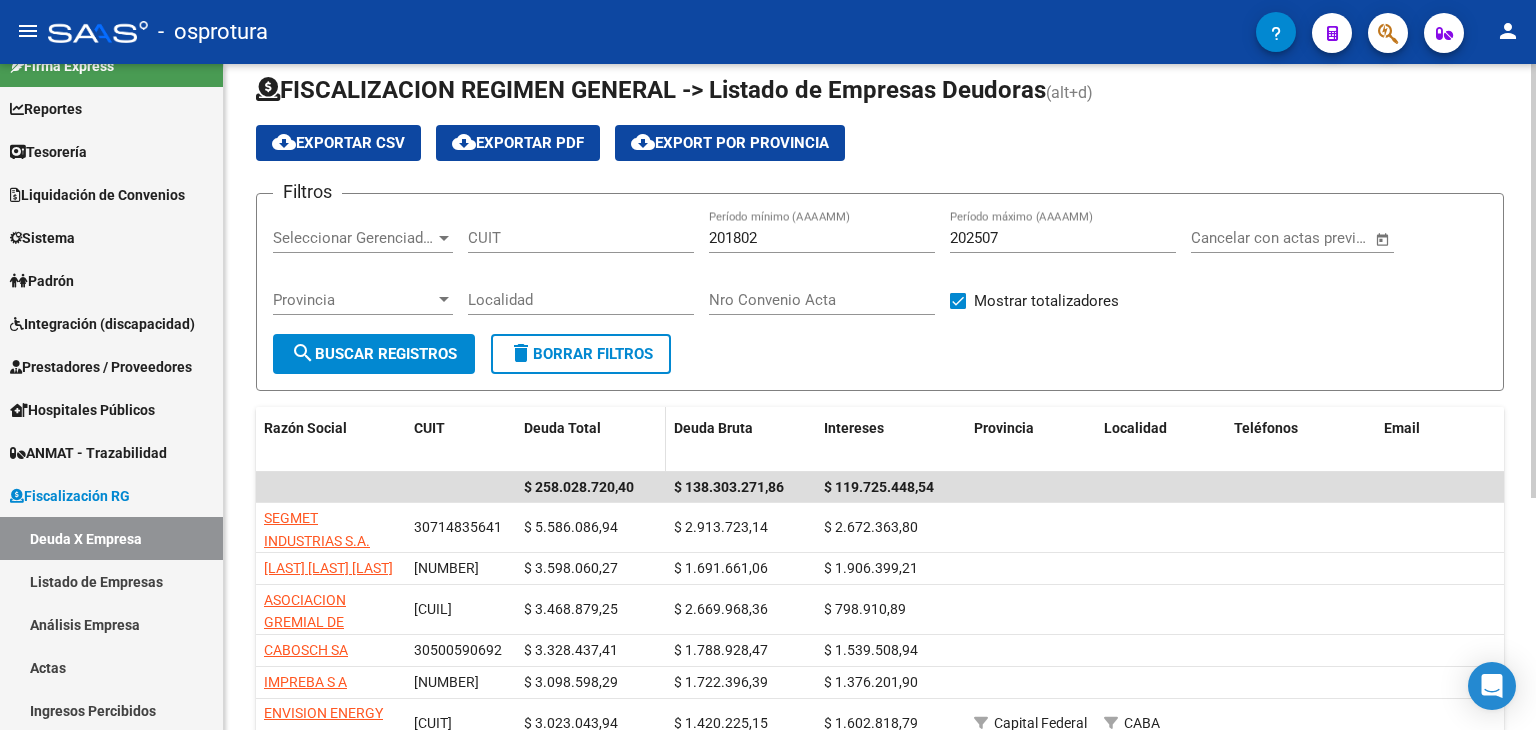scroll, scrollTop: 20, scrollLeft: 0, axis: vertical 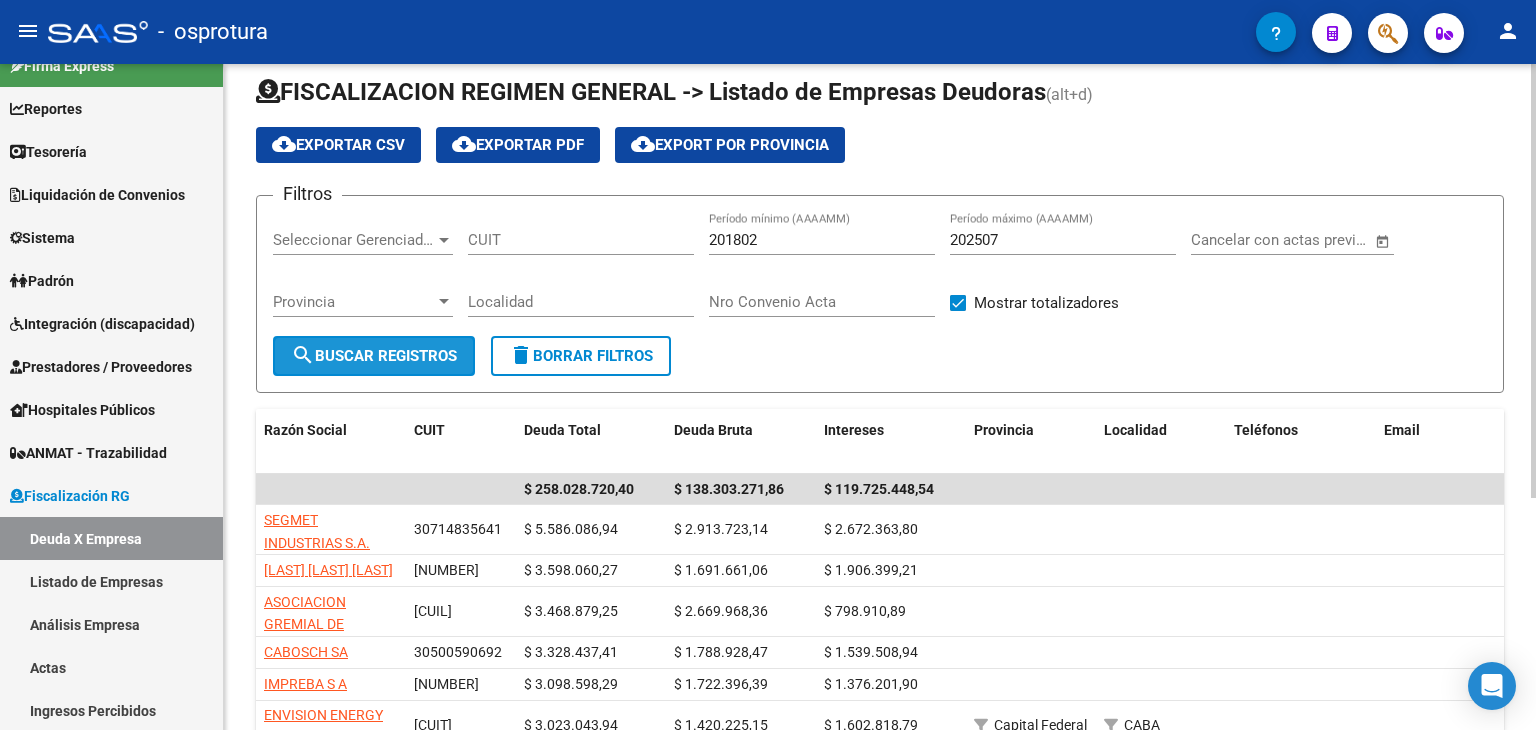 click on "search  Buscar Registros" 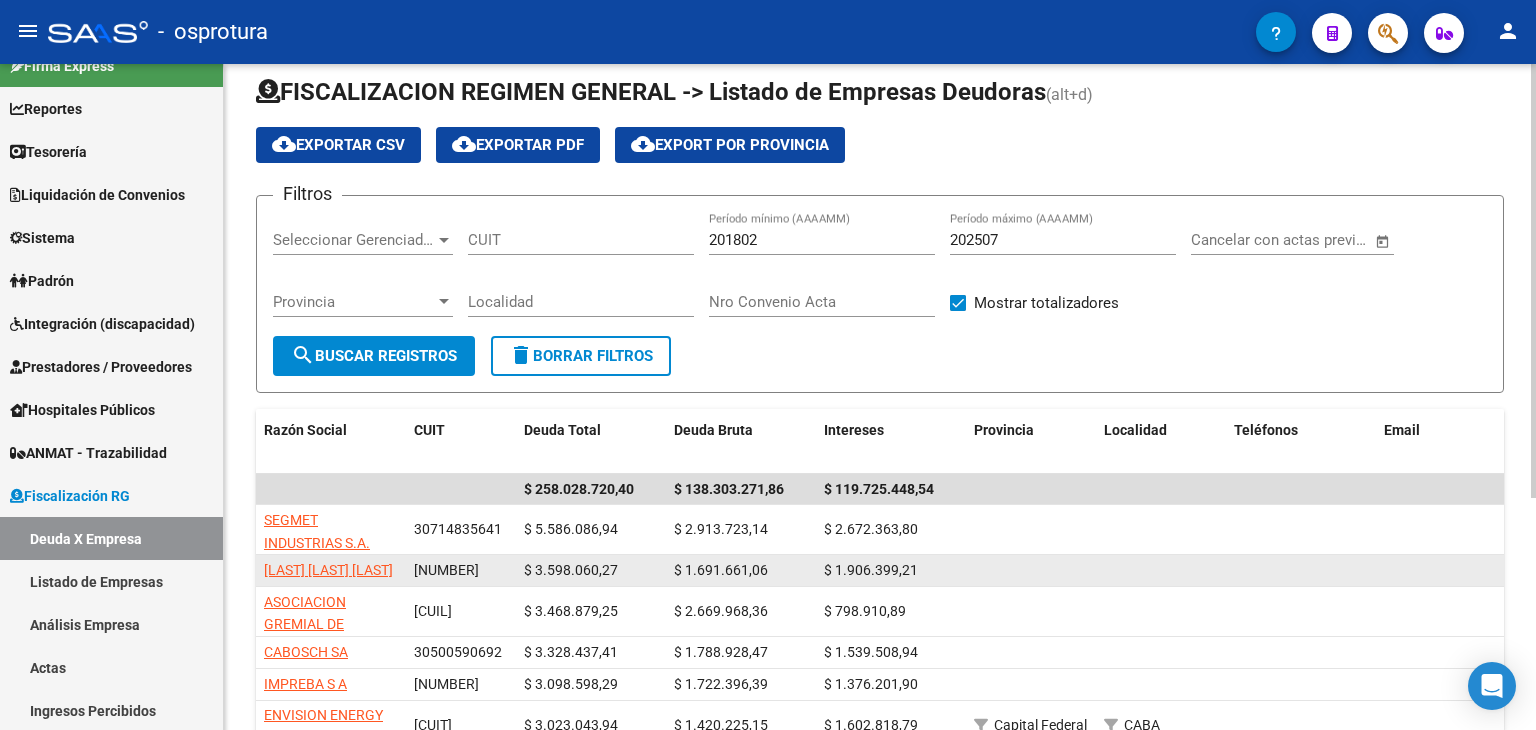 scroll, scrollTop: 60, scrollLeft: 0, axis: vertical 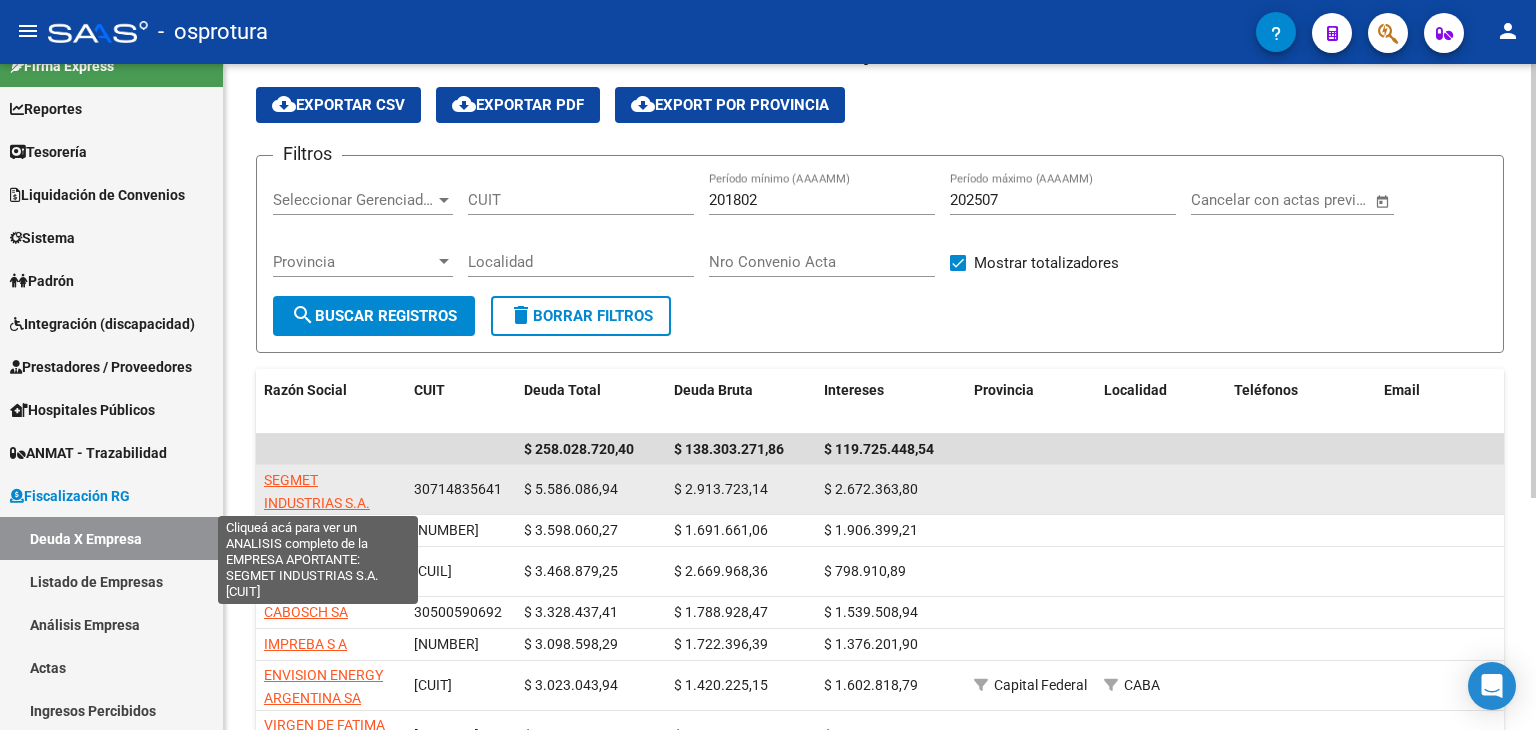click on "SEGMET INDUSTRIAS S.A." 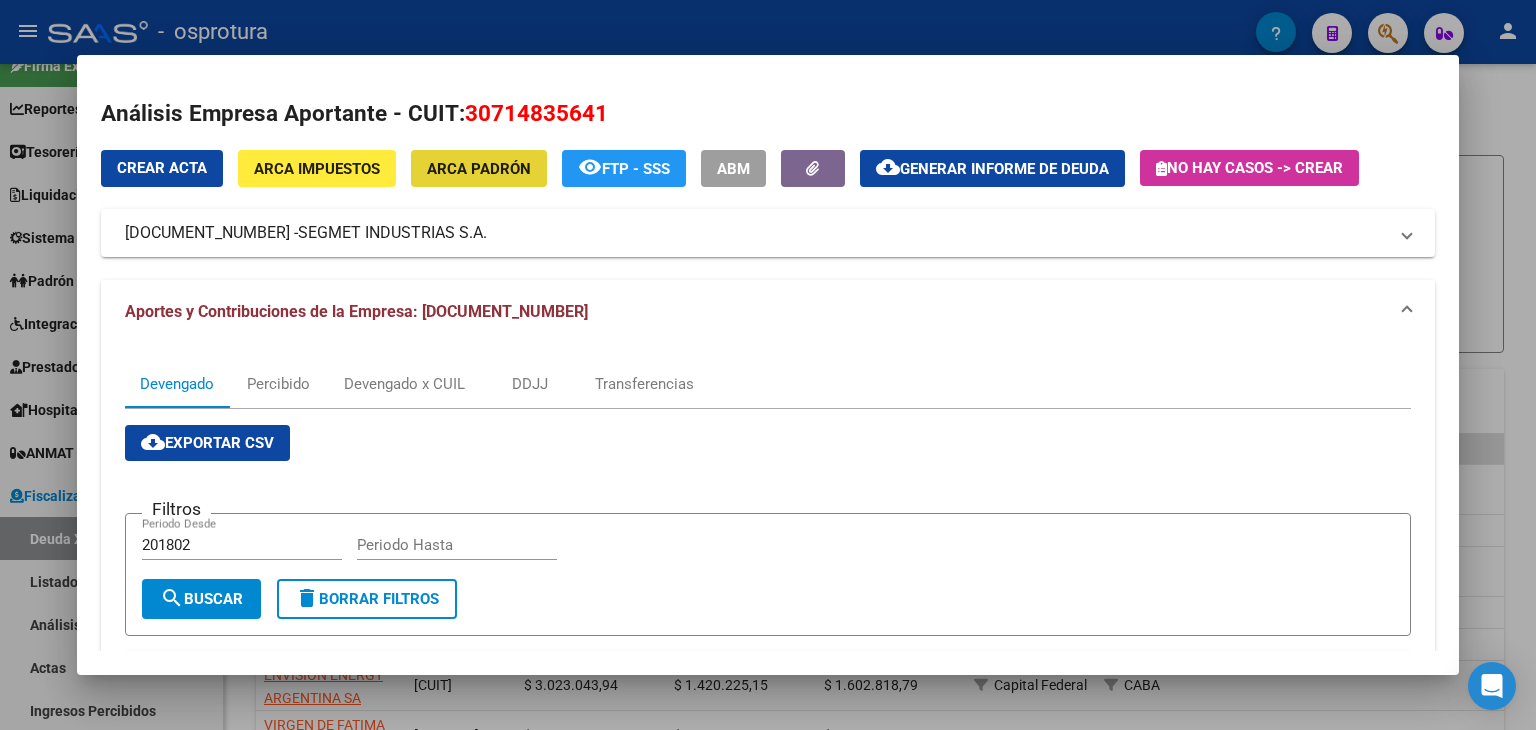 click on "ARCA Padrón" at bounding box center [479, 168] 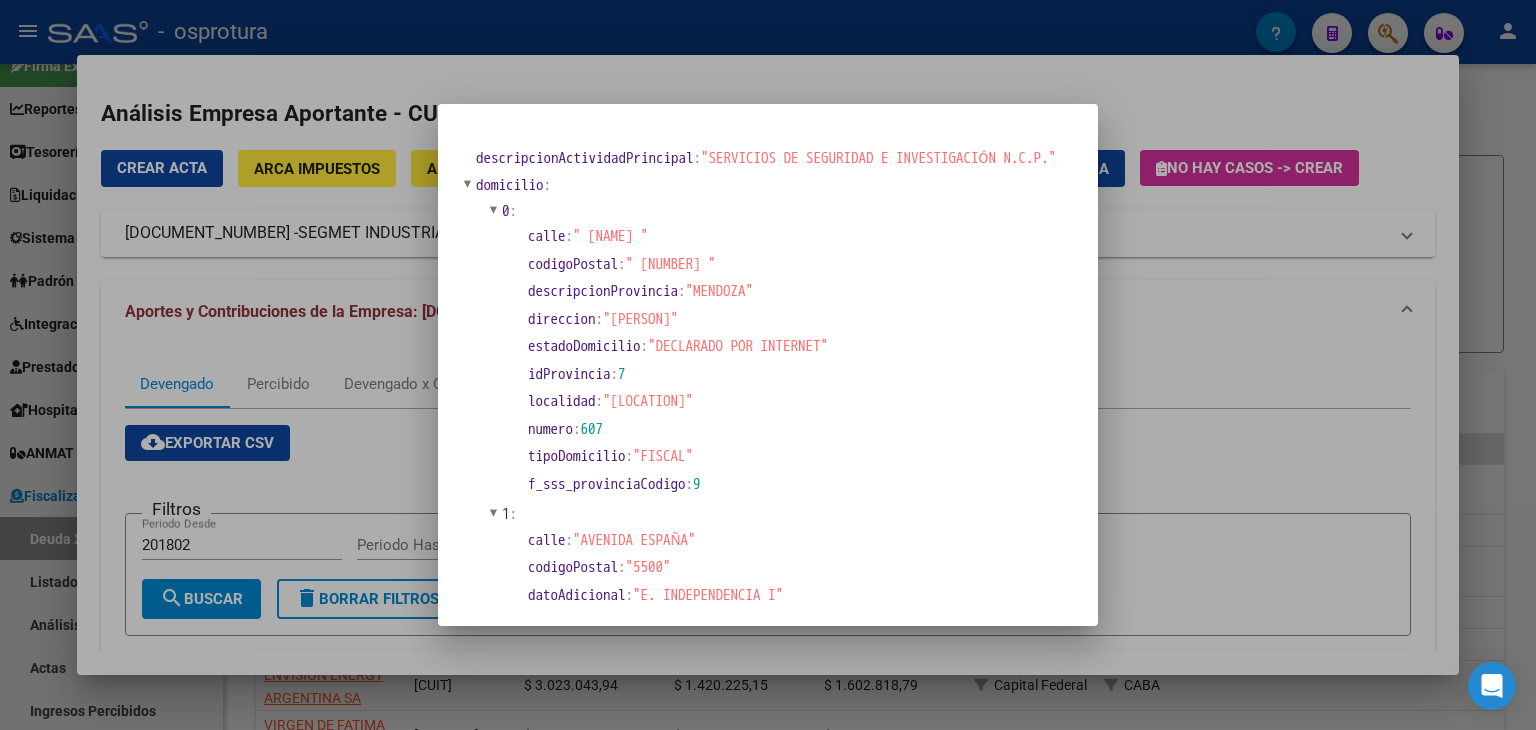 click at bounding box center [768, 365] 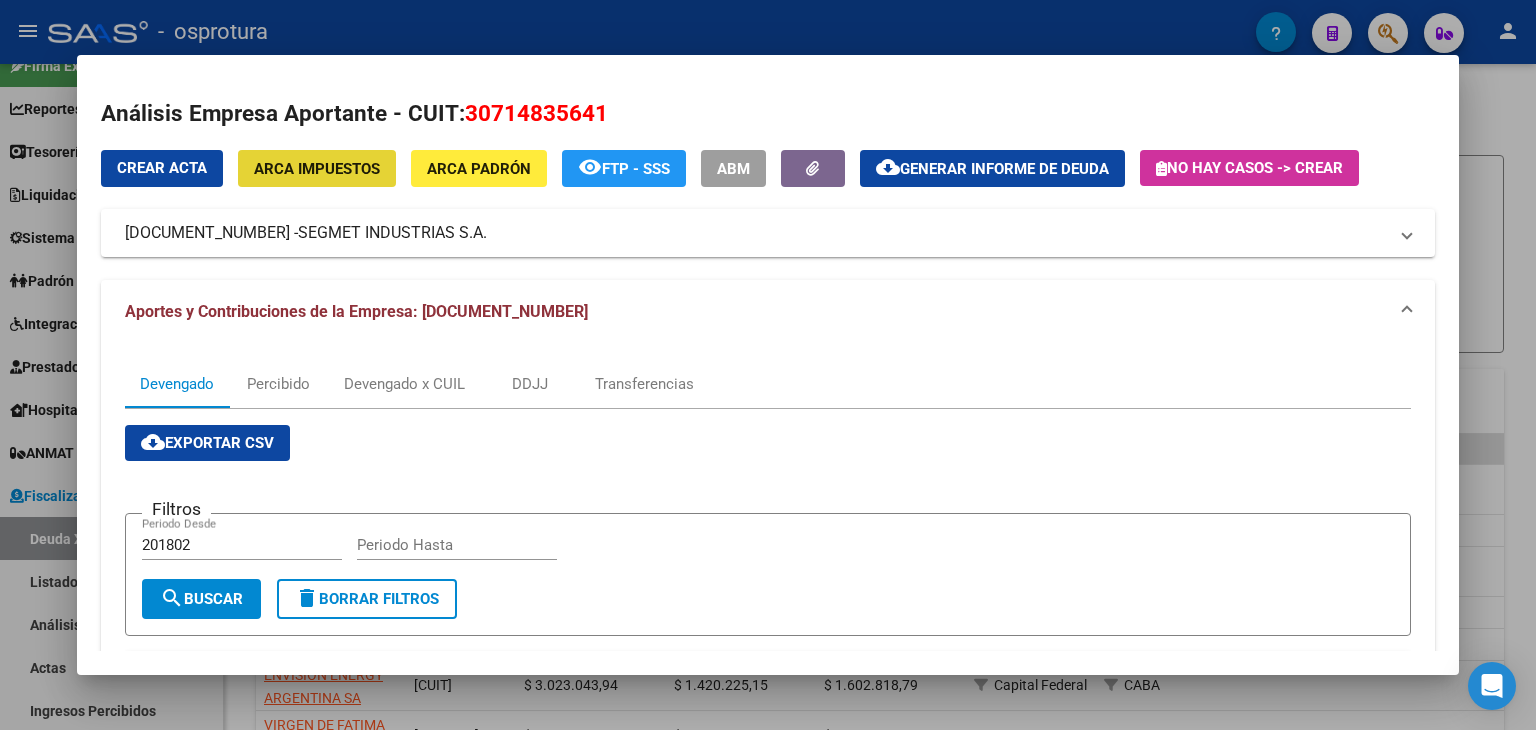 click on "ARCA Impuestos" at bounding box center [317, 169] 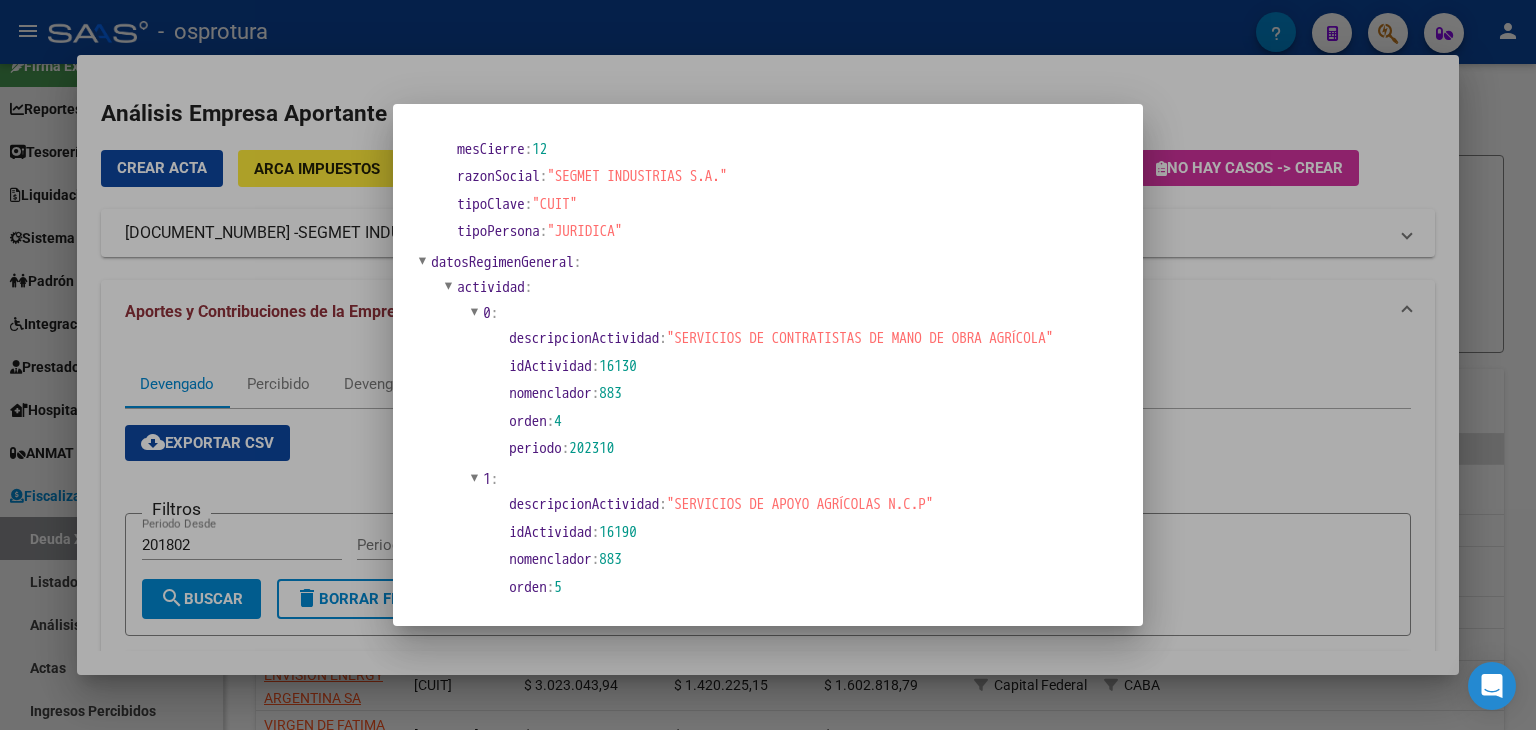 scroll, scrollTop: 0, scrollLeft: 0, axis: both 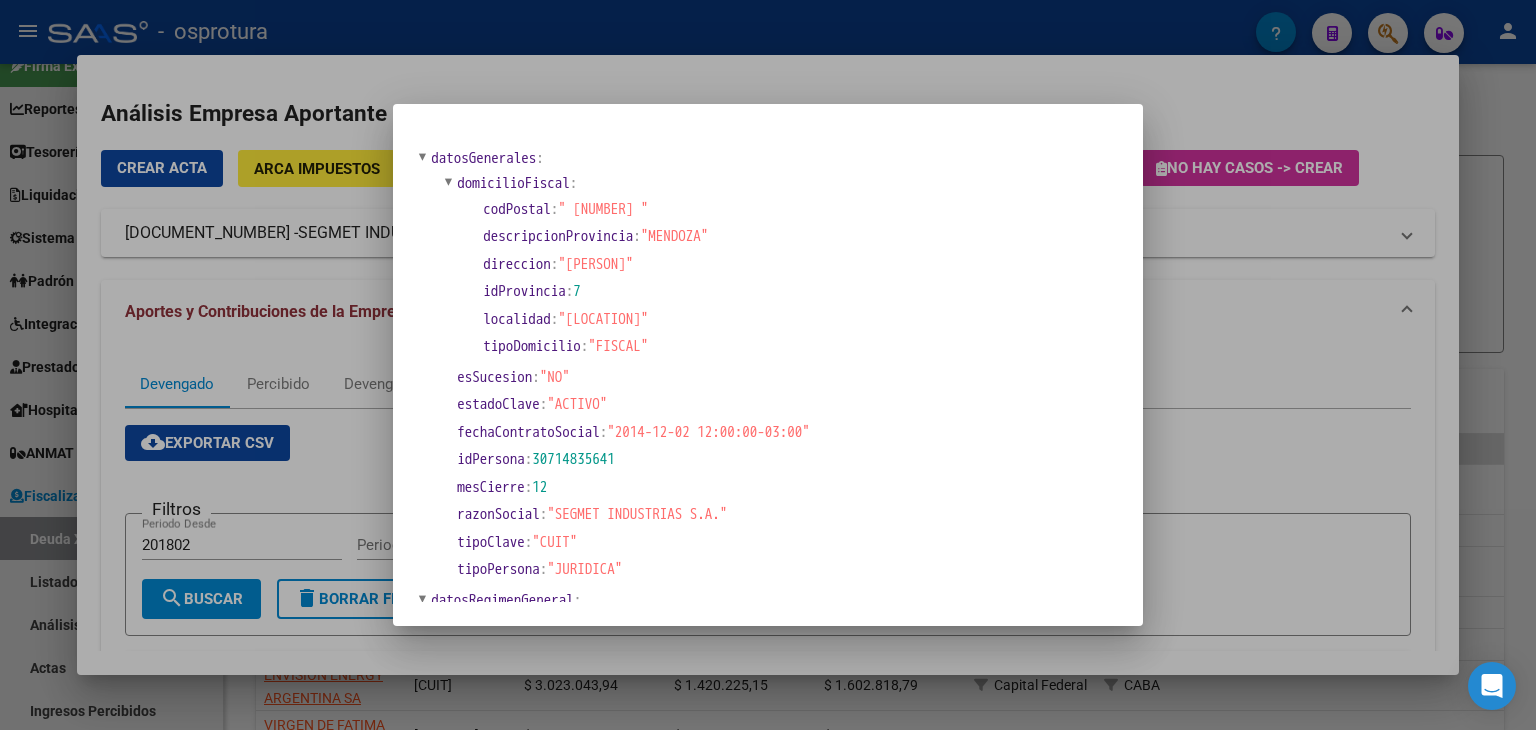 click at bounding box center (768, 365) 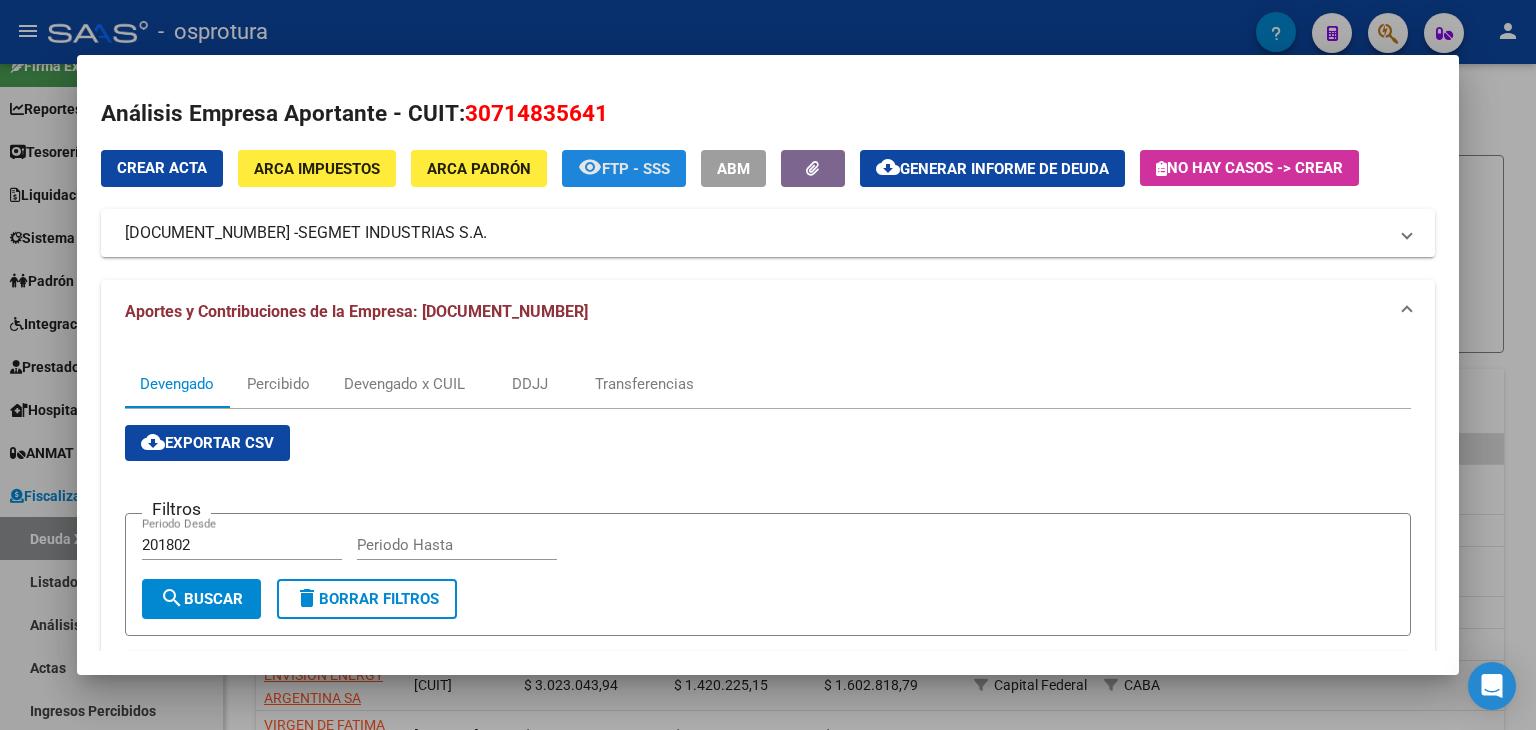 click on "FTP - SSS" 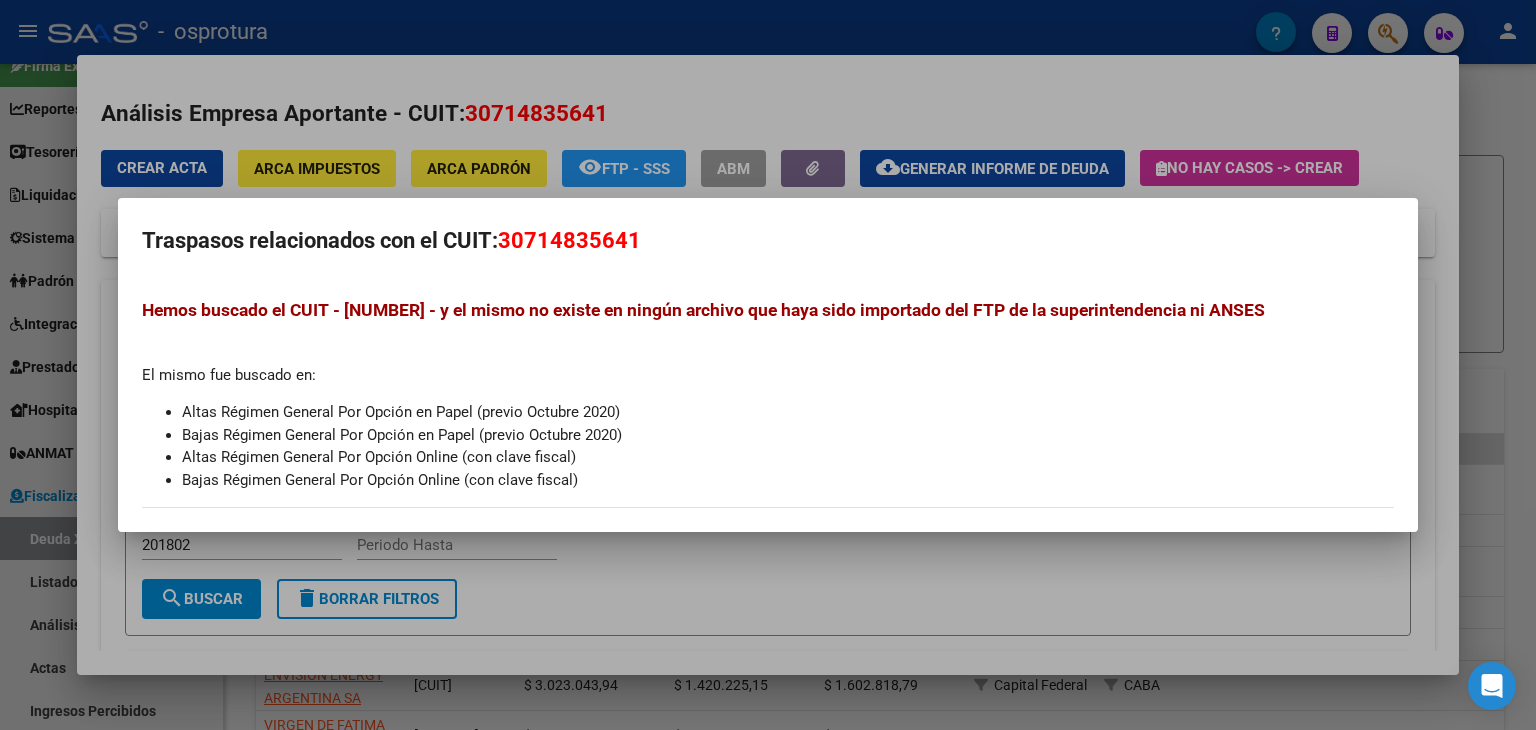 click at bounding box center [768, 365] 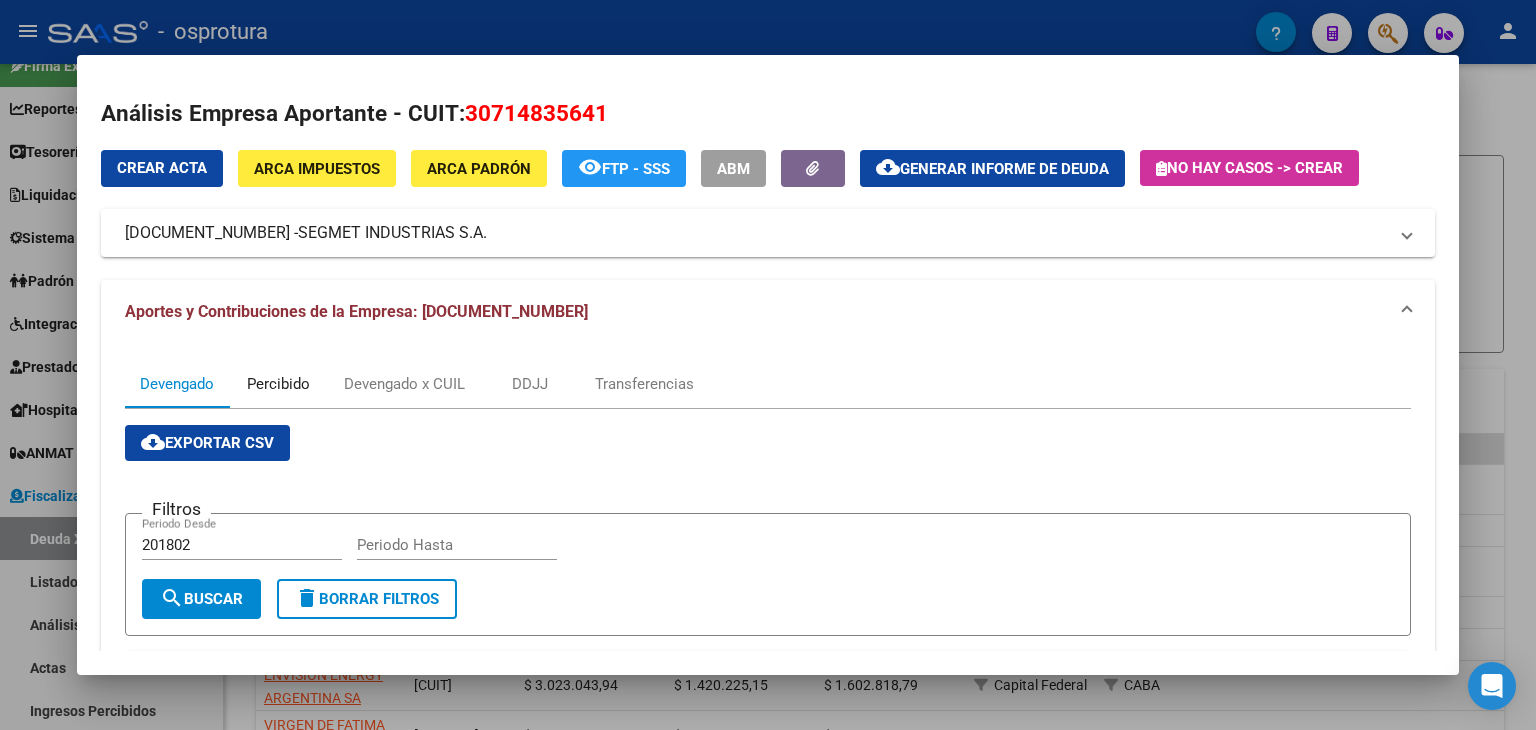 click on "Percibido" at bounding box center (278, 384) 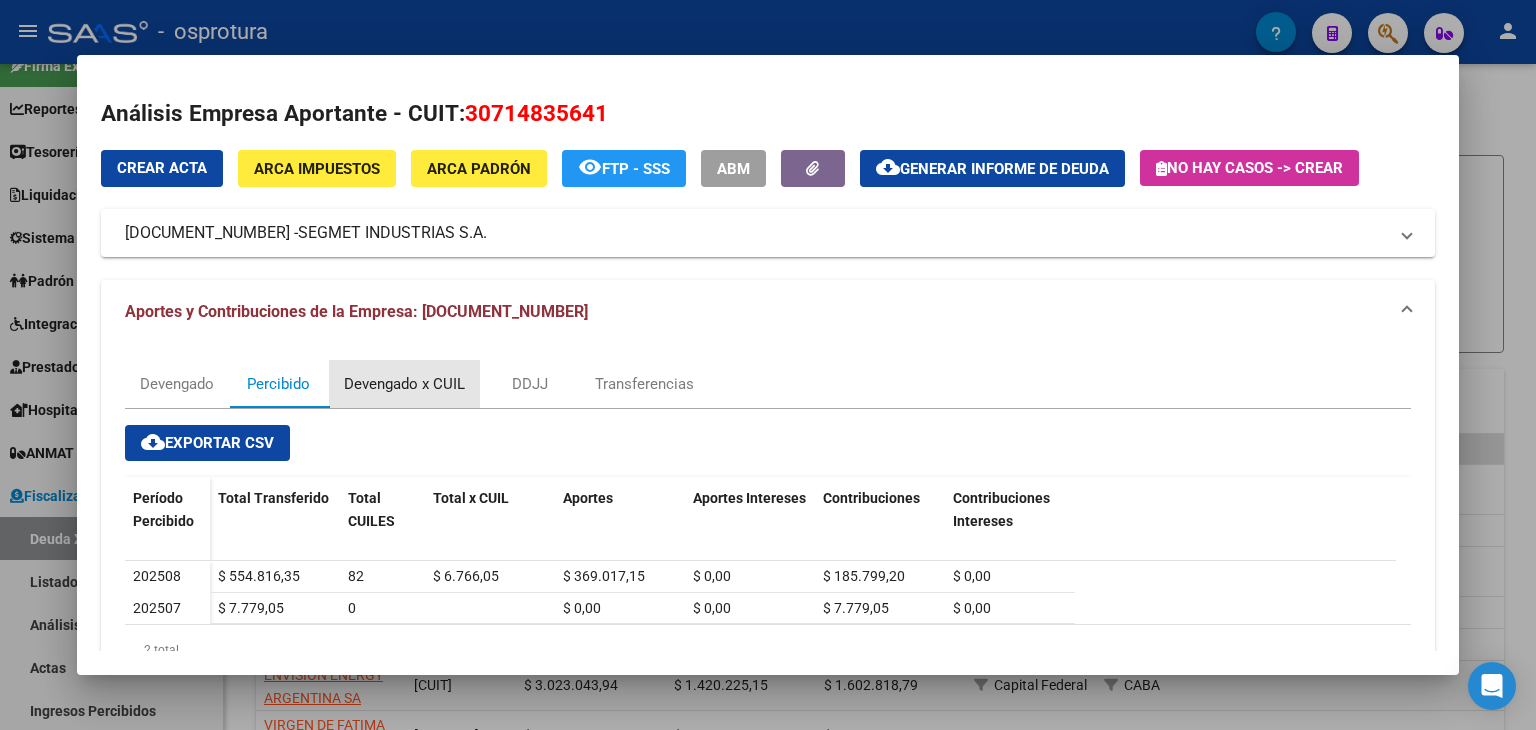 click on "Devengado x CUIL" at bounding box center (404, 384) 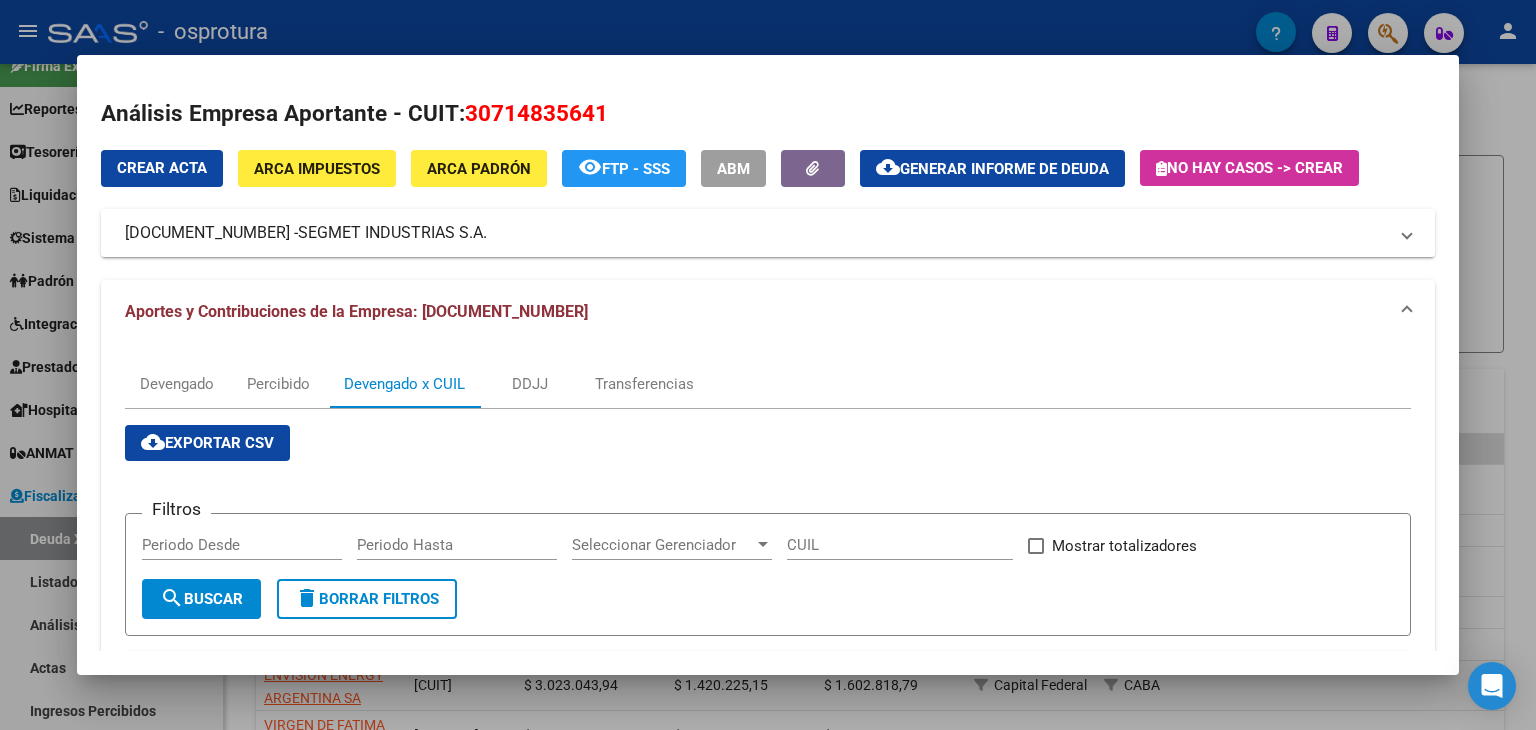 click on "[CUIT] - SEGMET INDUSTRIAS S.A." at bounding box center (756, 233) 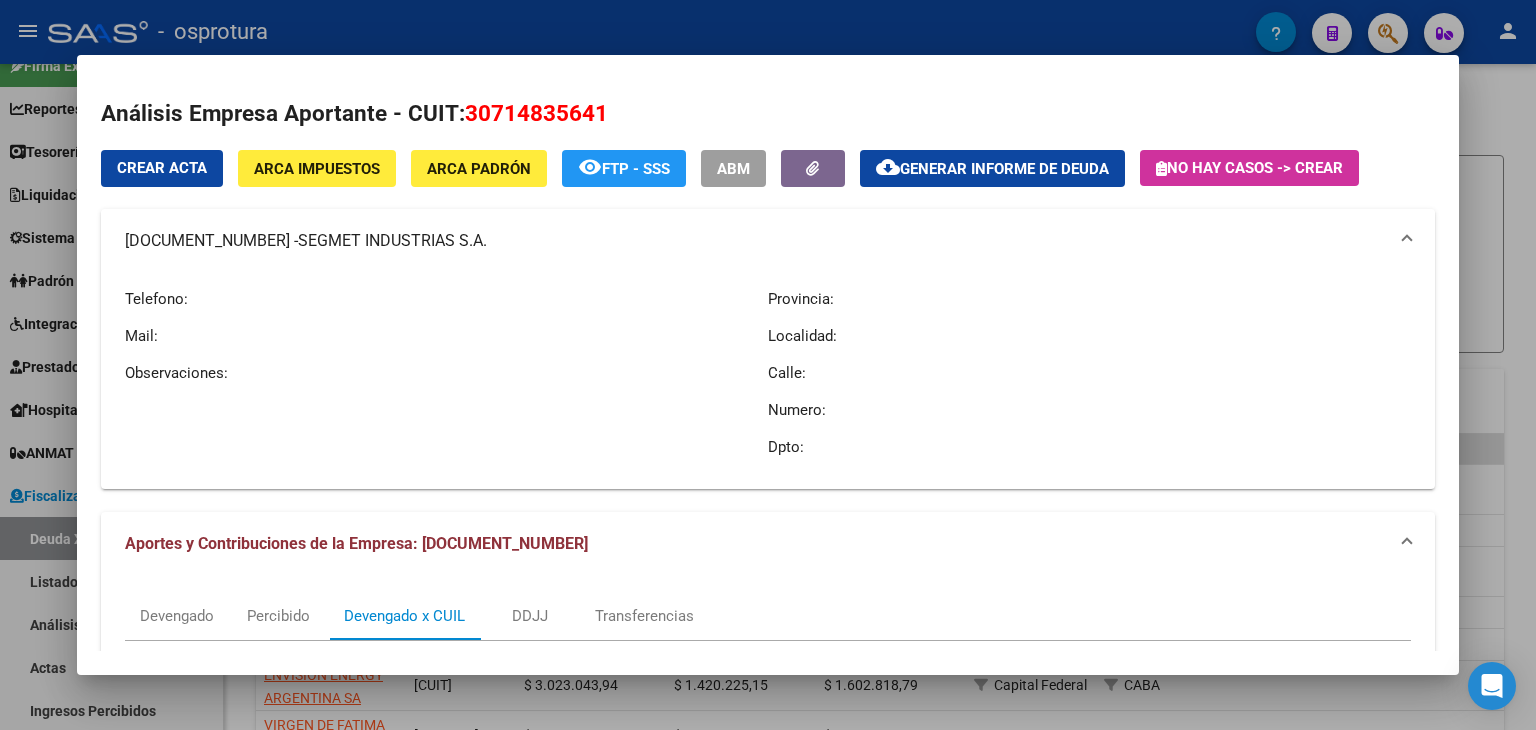 click on "[CUIT] - SEGMET INDUSTRIAS S.A." at bounding box center [756, 241] 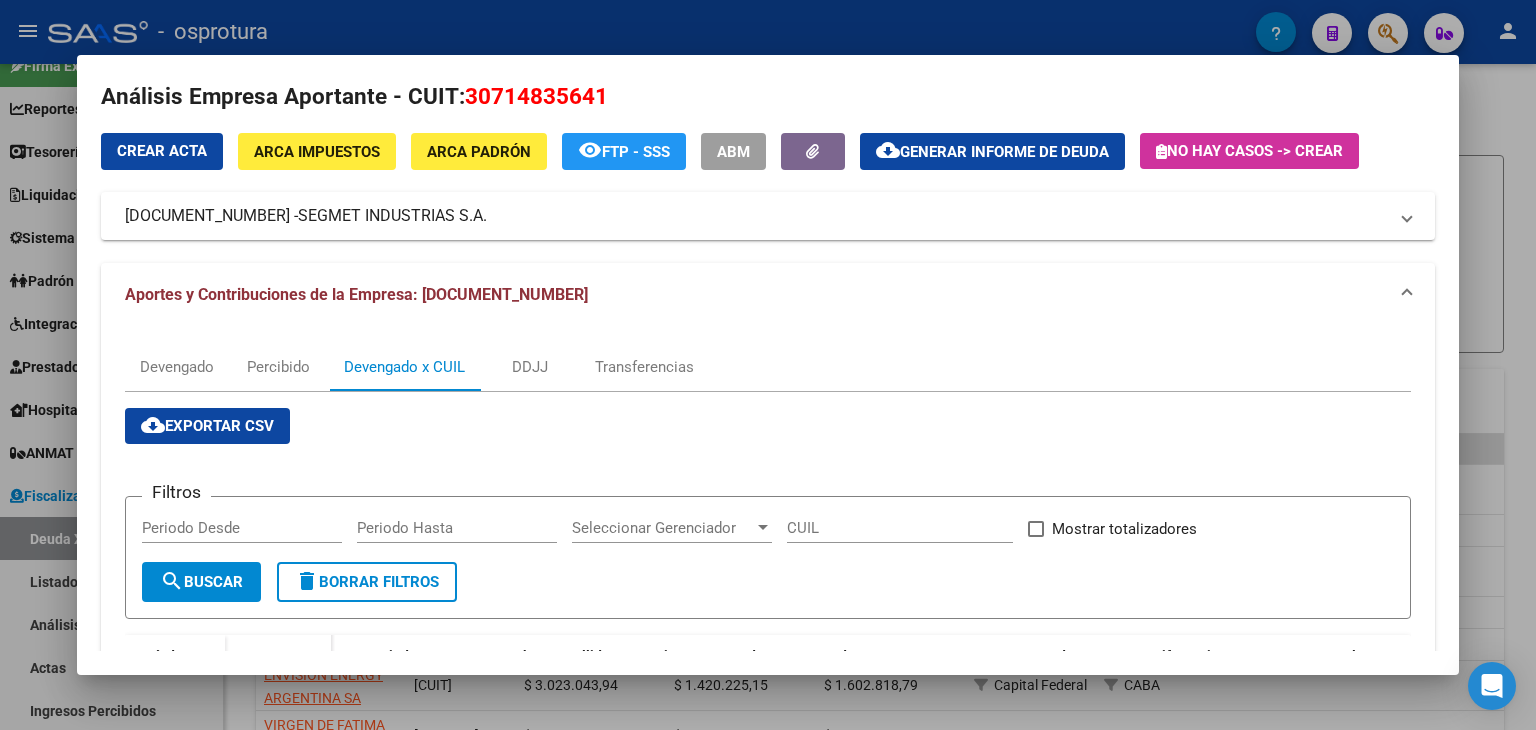 scroll, scrollTop: 0, scrollLeft: 0, axis: both 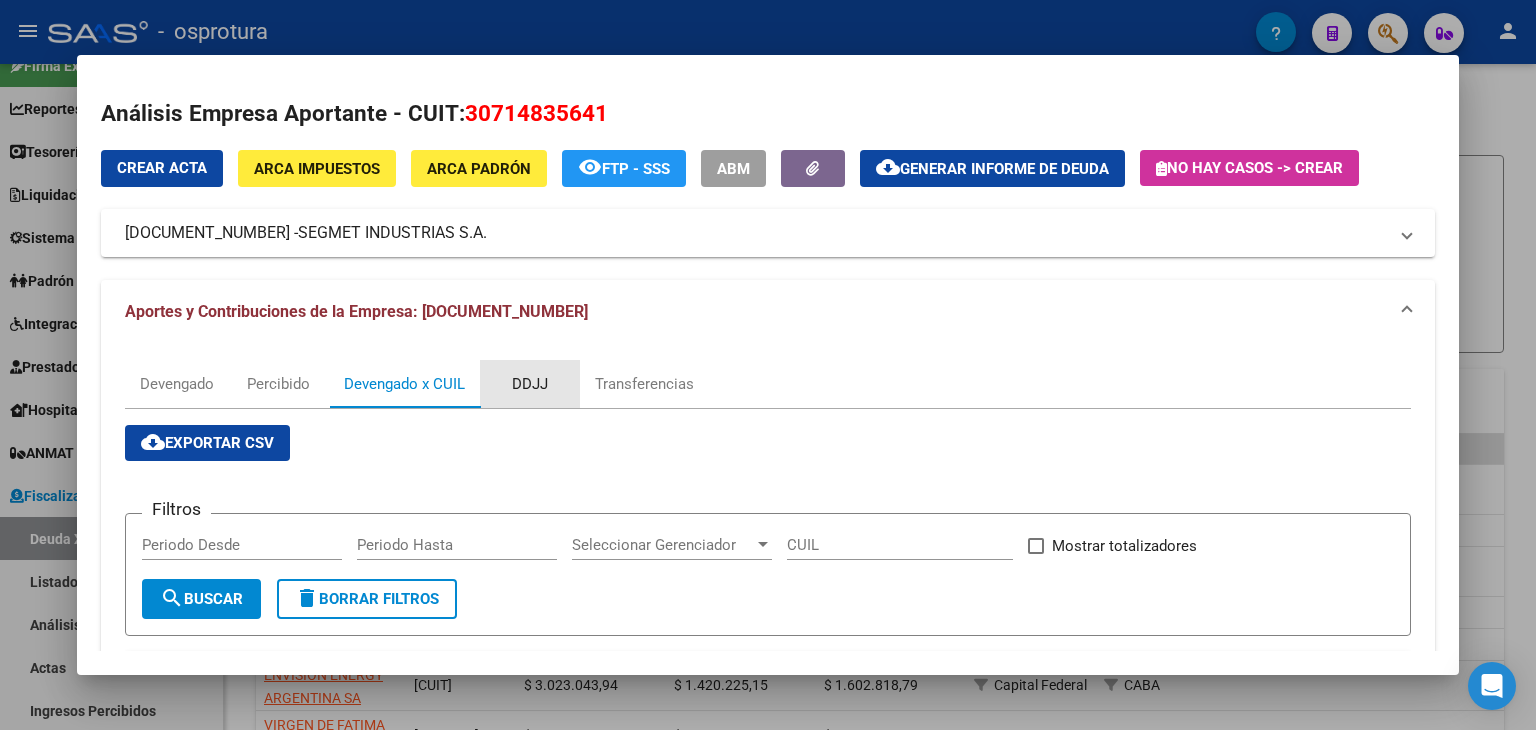 click on "DDJJ" at bounding box center [530, 384] 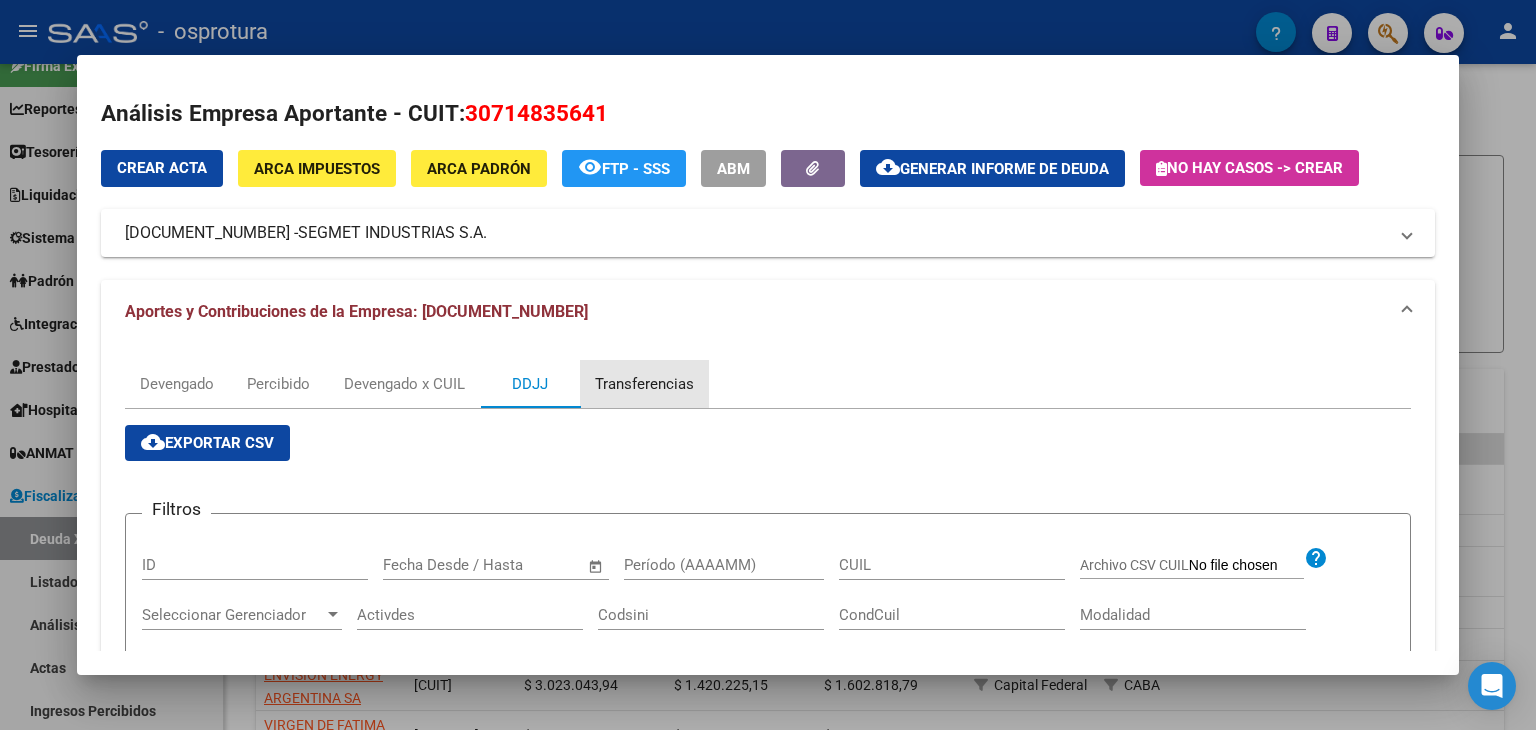 click on "Transferencias" at bounding box center (644, 384) 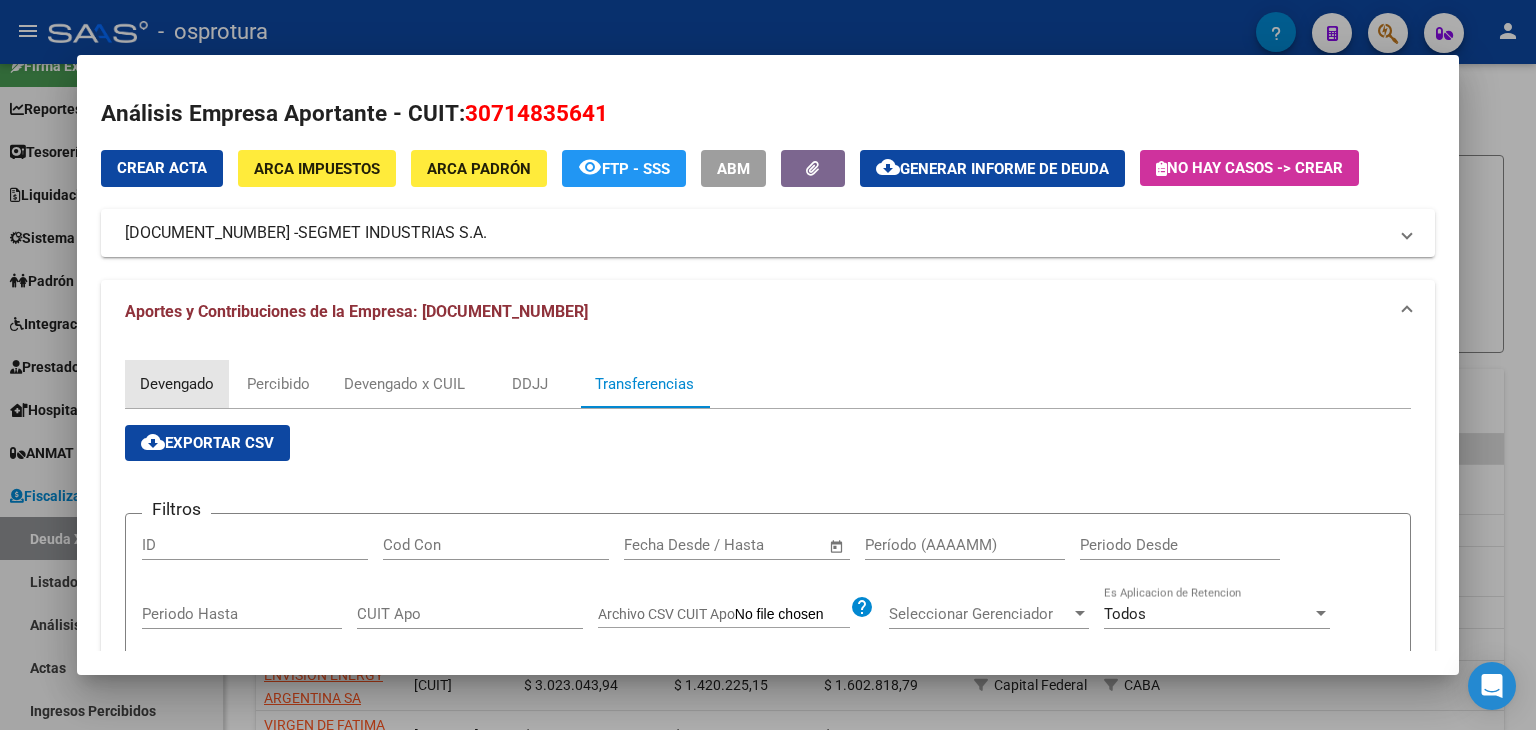 click on "Devengado" at bounding box center [177, 384] 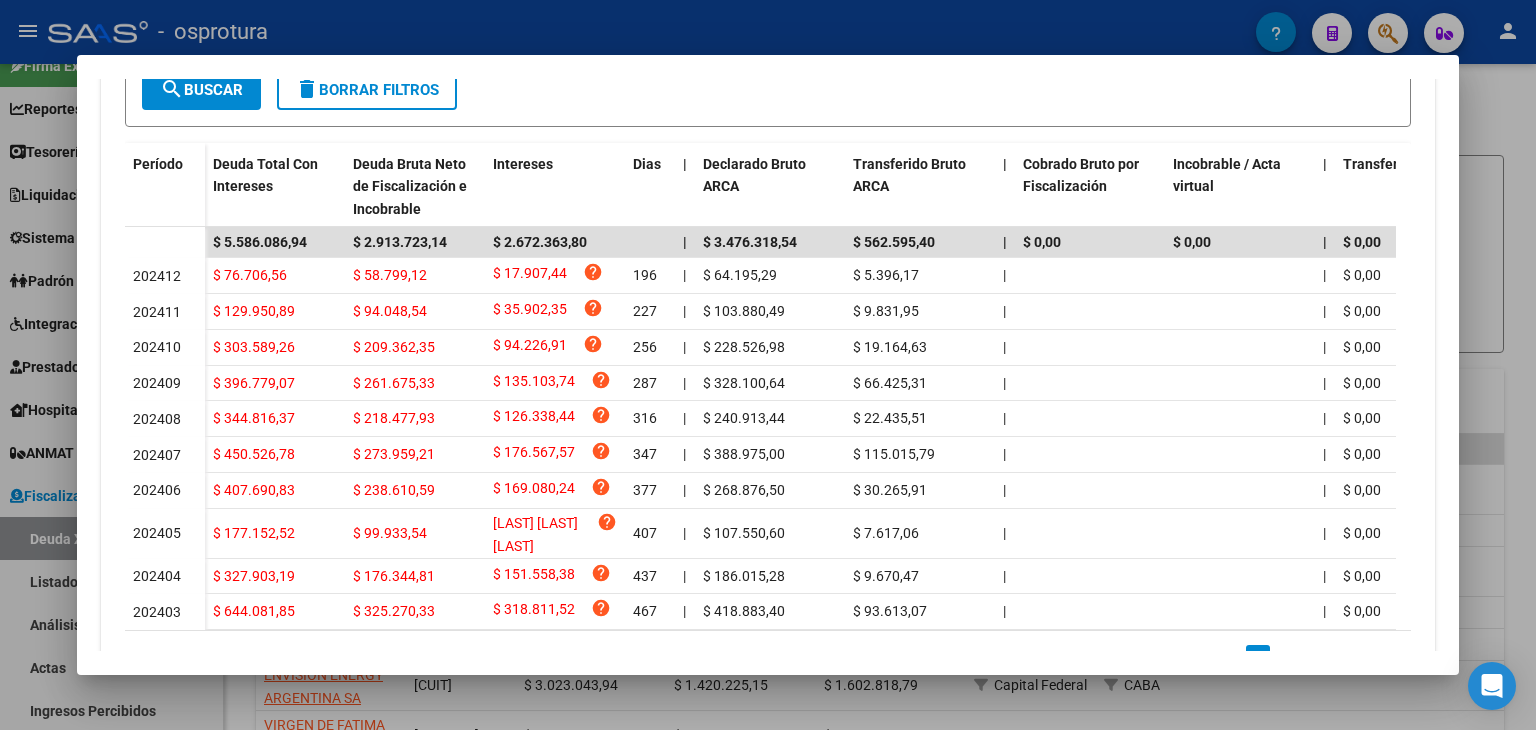 scroll, scrollTop: 521, scrollLeft: 0, axis: vertical 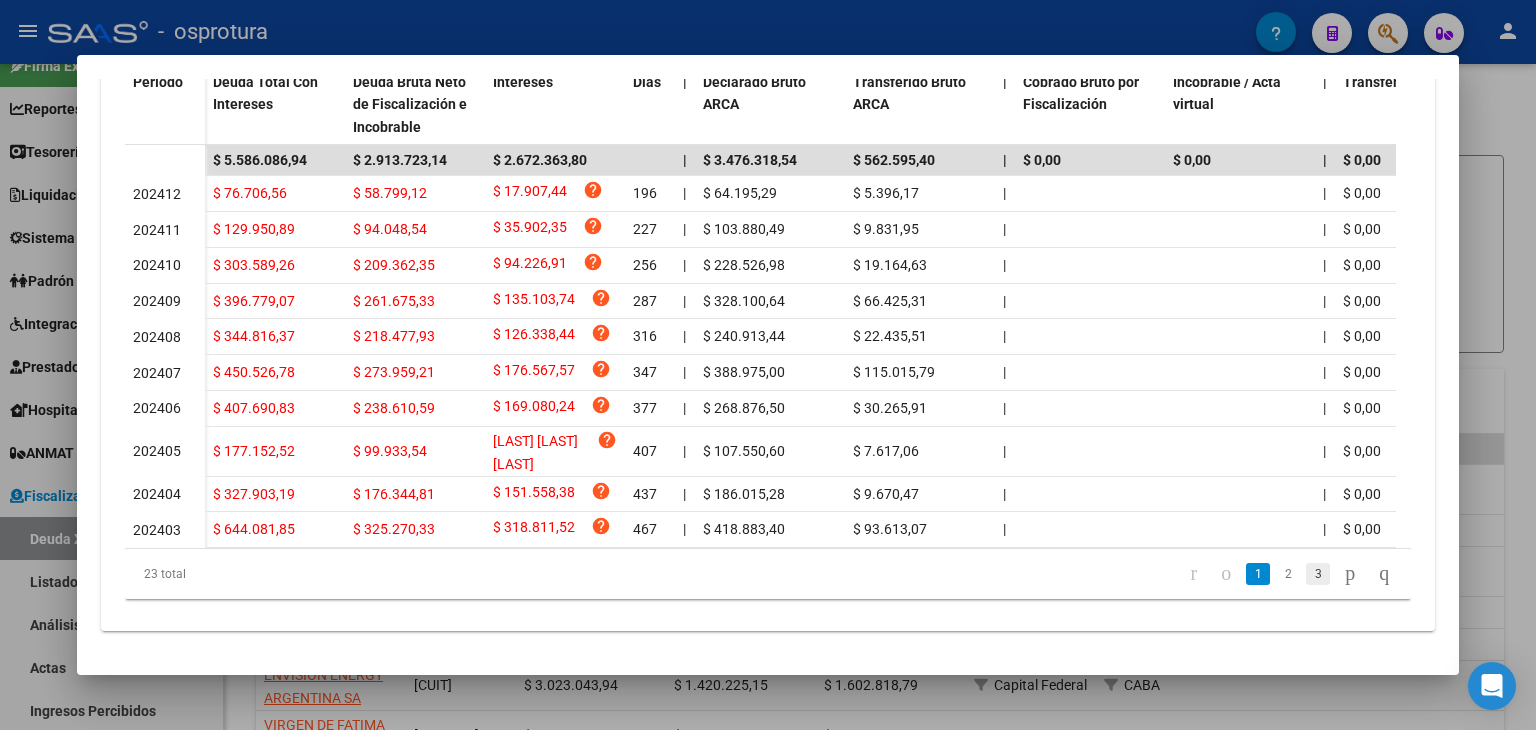 click on "3" 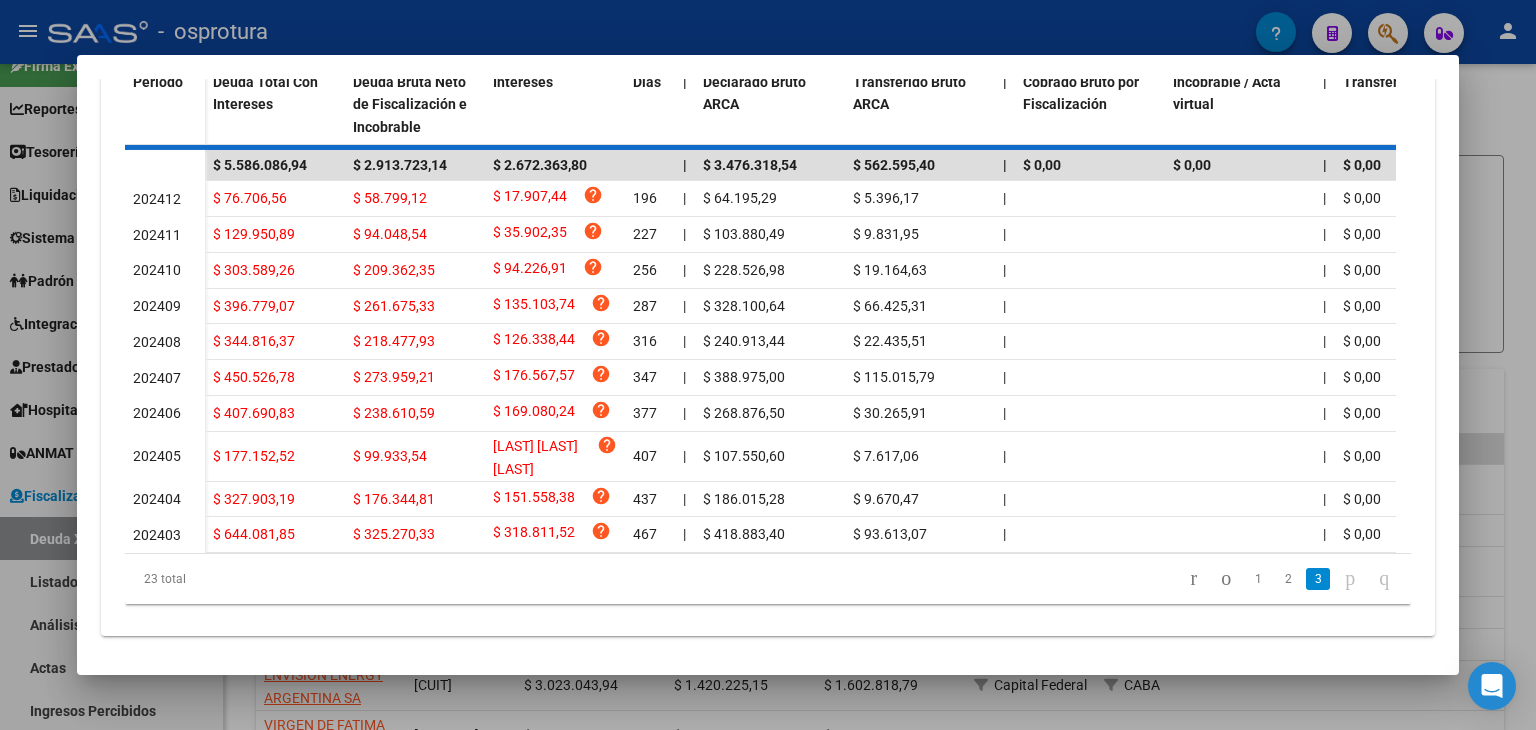 scroll, scrollTop: 342, scrollLeft: 0, axis: vertical 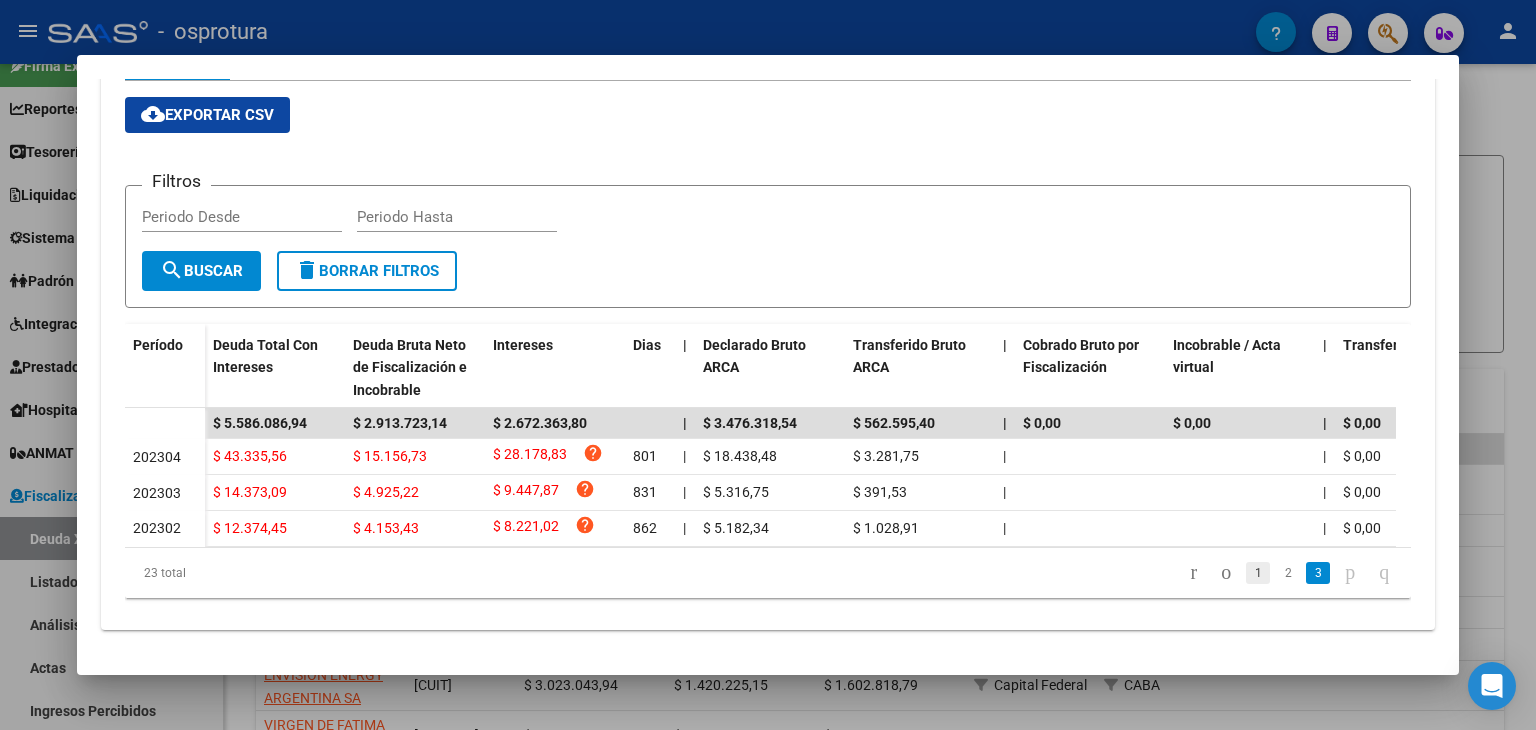 click on "1" 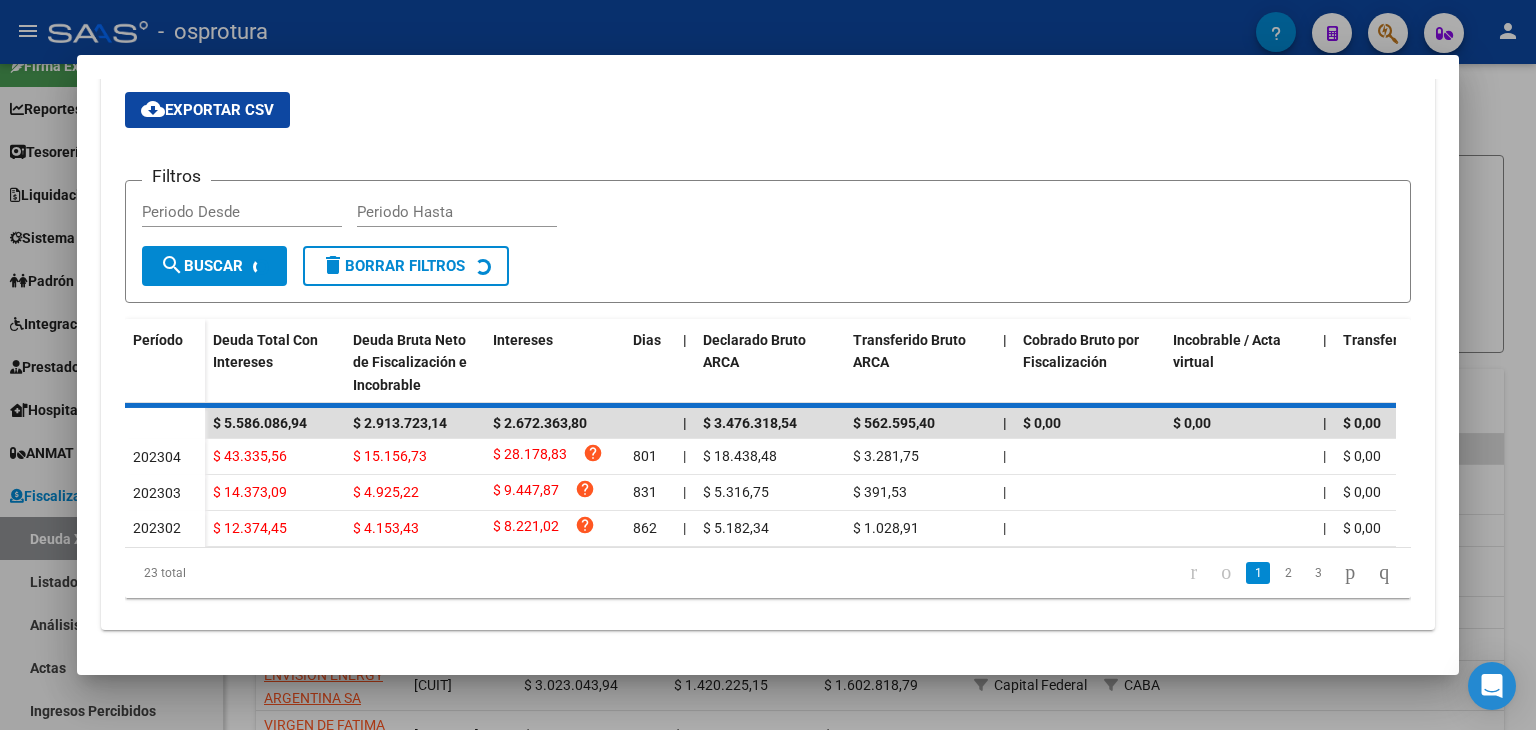 scroll, scrollTop: 342, scrollLeft: 0, axis: vertical 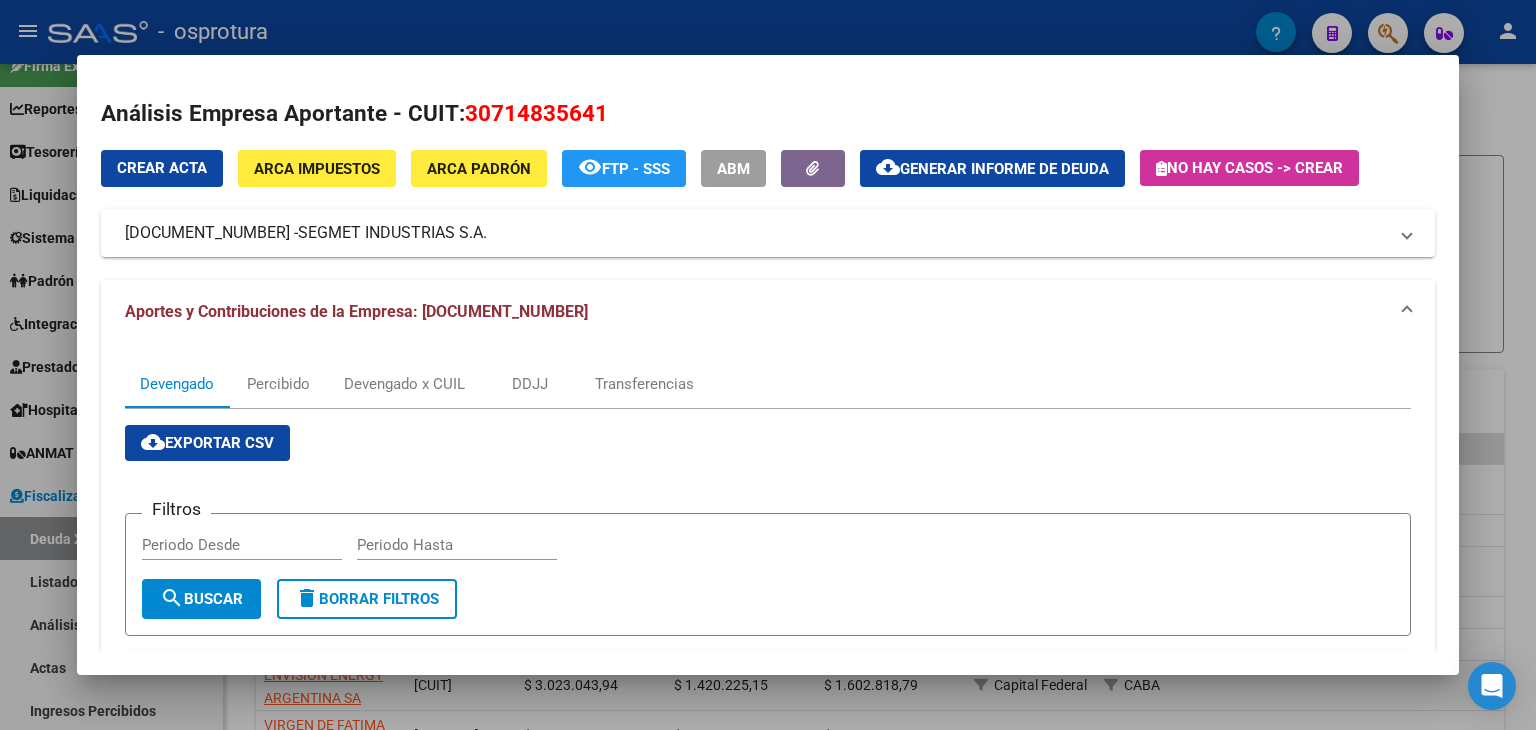 drag, startPoint x: 466, startPoint y: 112, endPoint x: 615, endPoint y: 120, distance: 149.21461 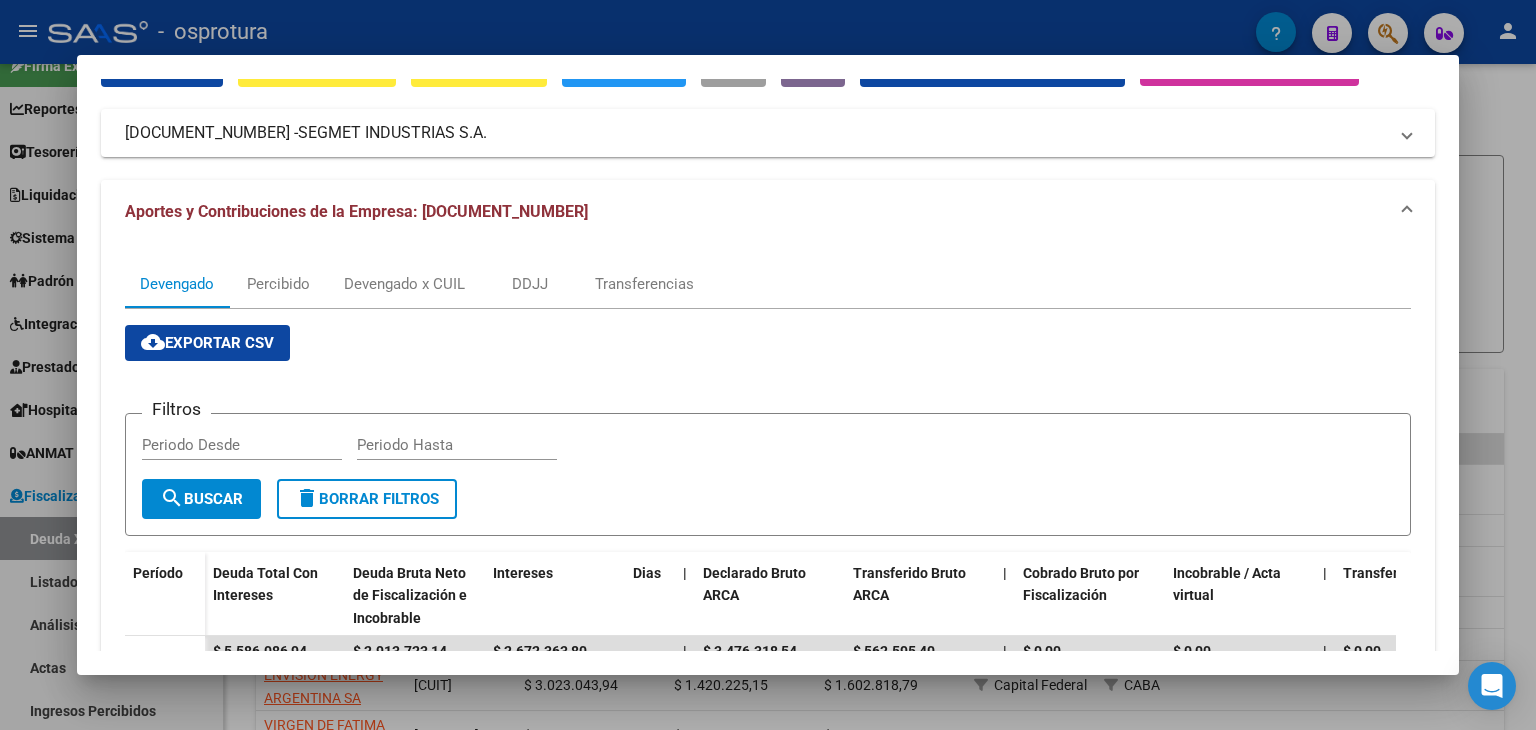 scroll, scrollTop: 0, scrollLeft: 0, axis: both 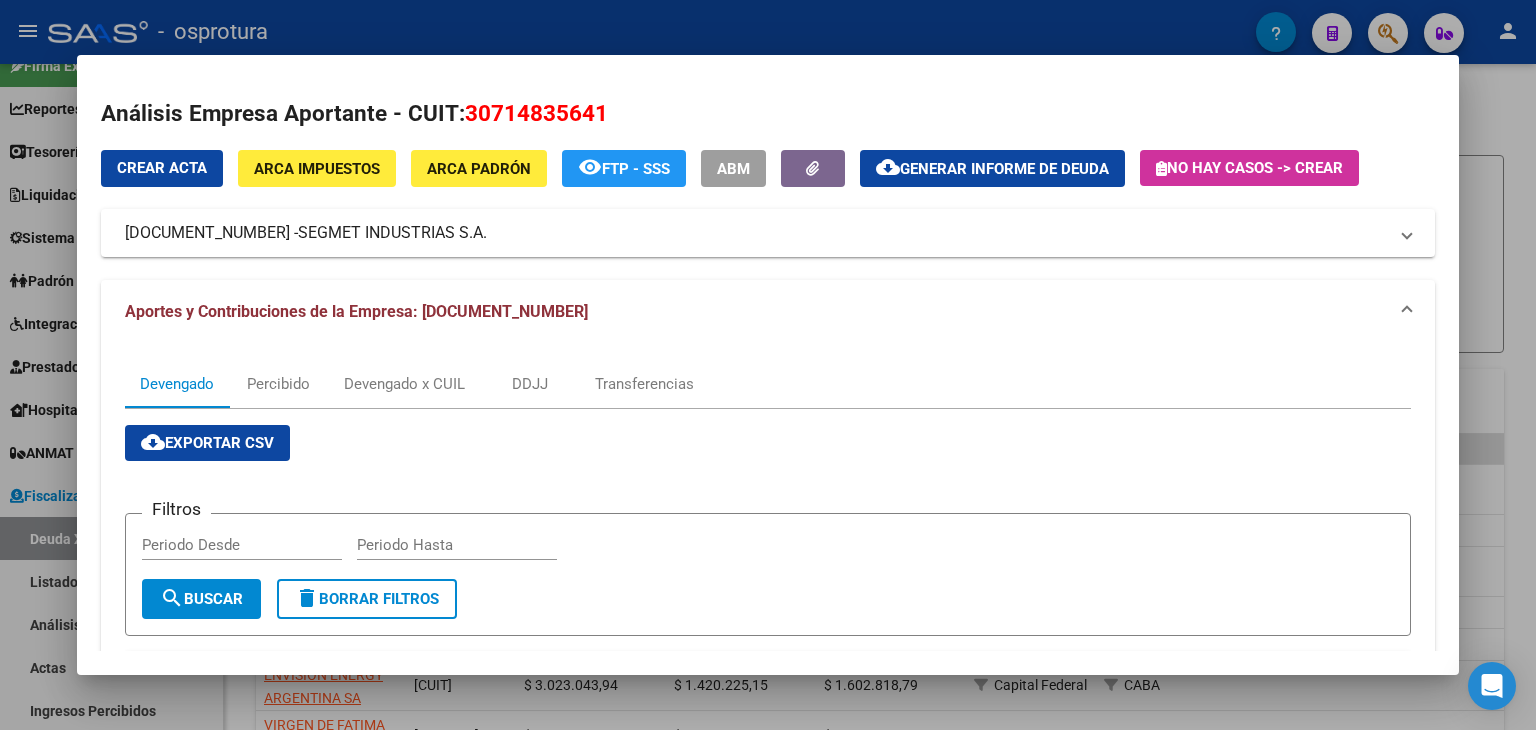 copy on "30714835641" 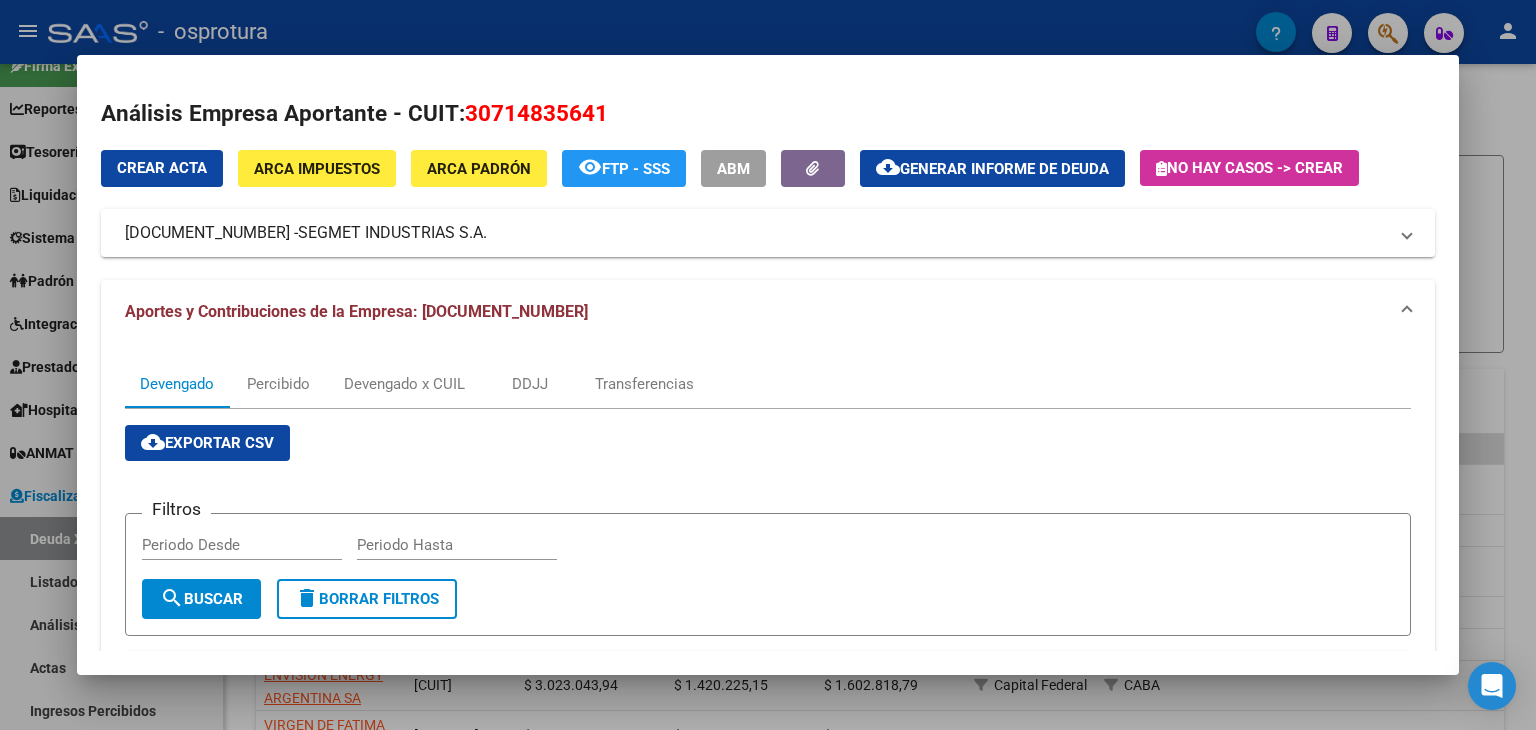 click at bounding box center [768, 365] 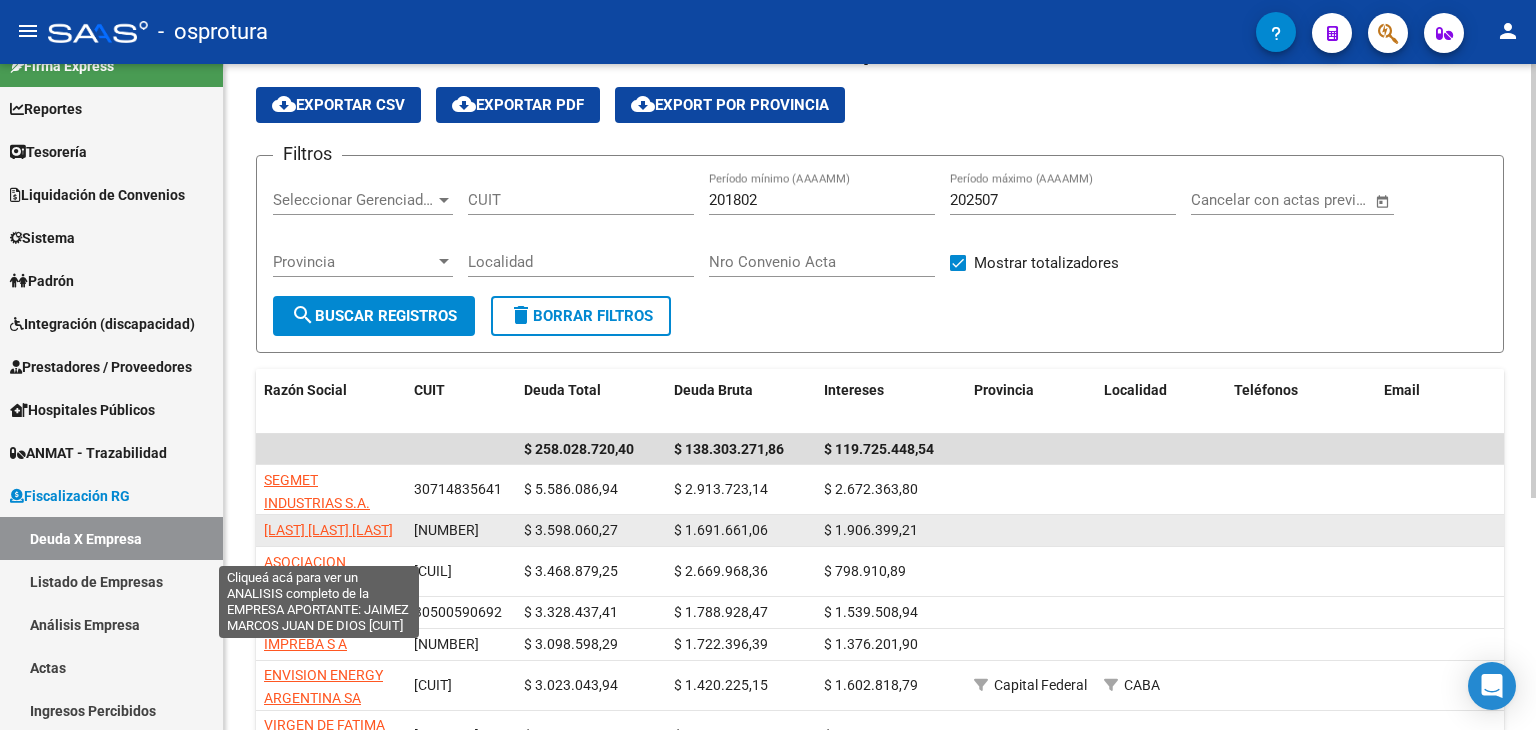 click on "[LAST] [LAST] [LAST]" 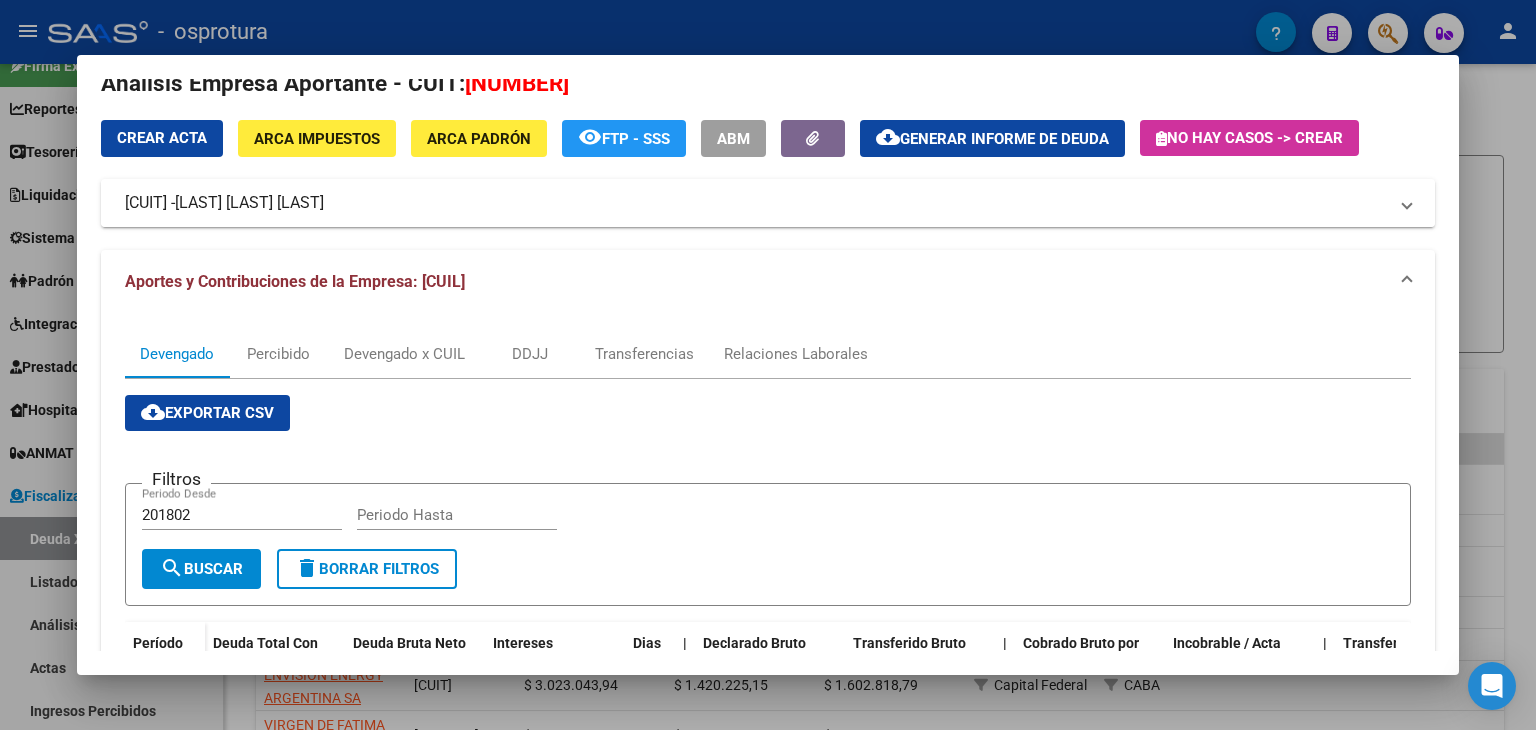 scroll, scrollTop: 0, scrollLeft: 0, axis: both 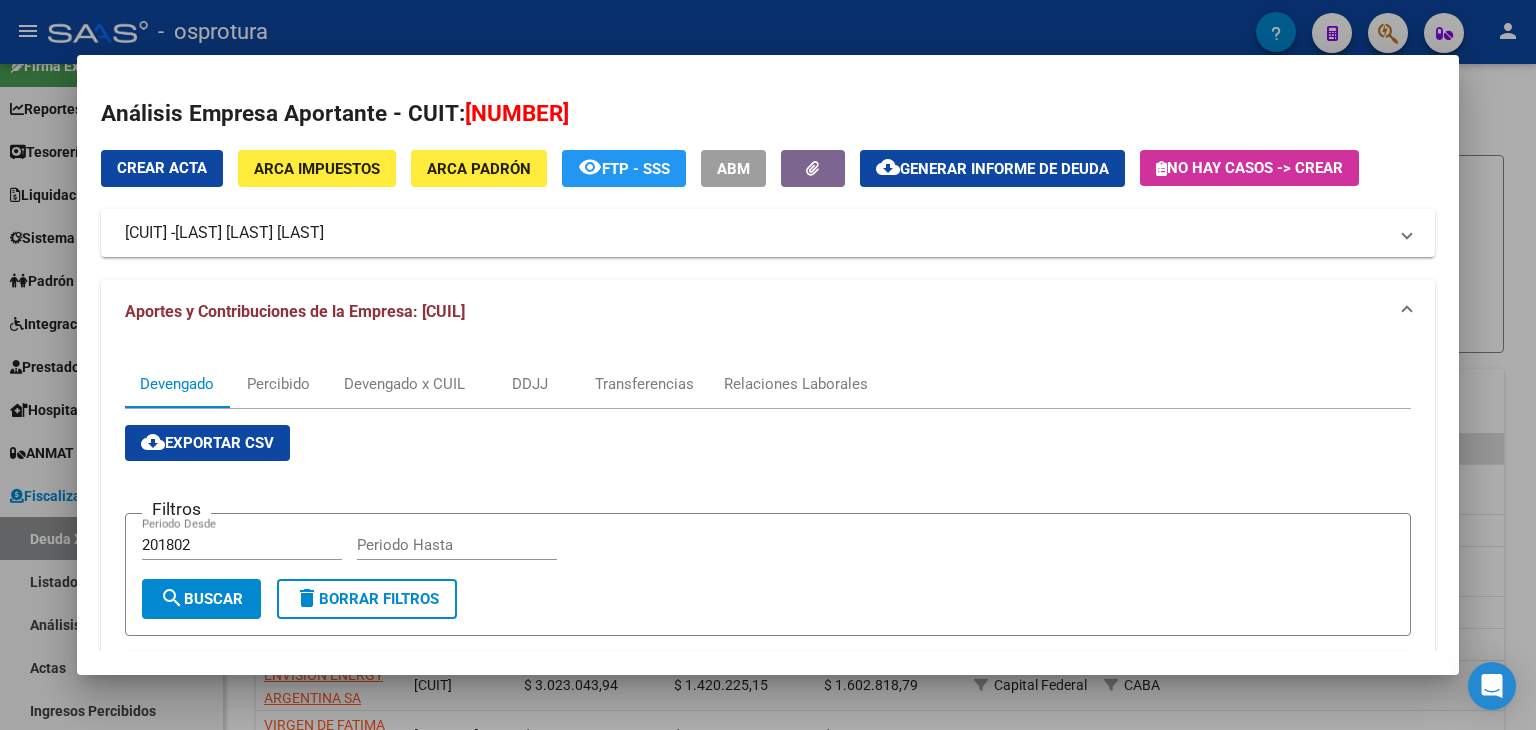 click at bounding box center (768, 365) 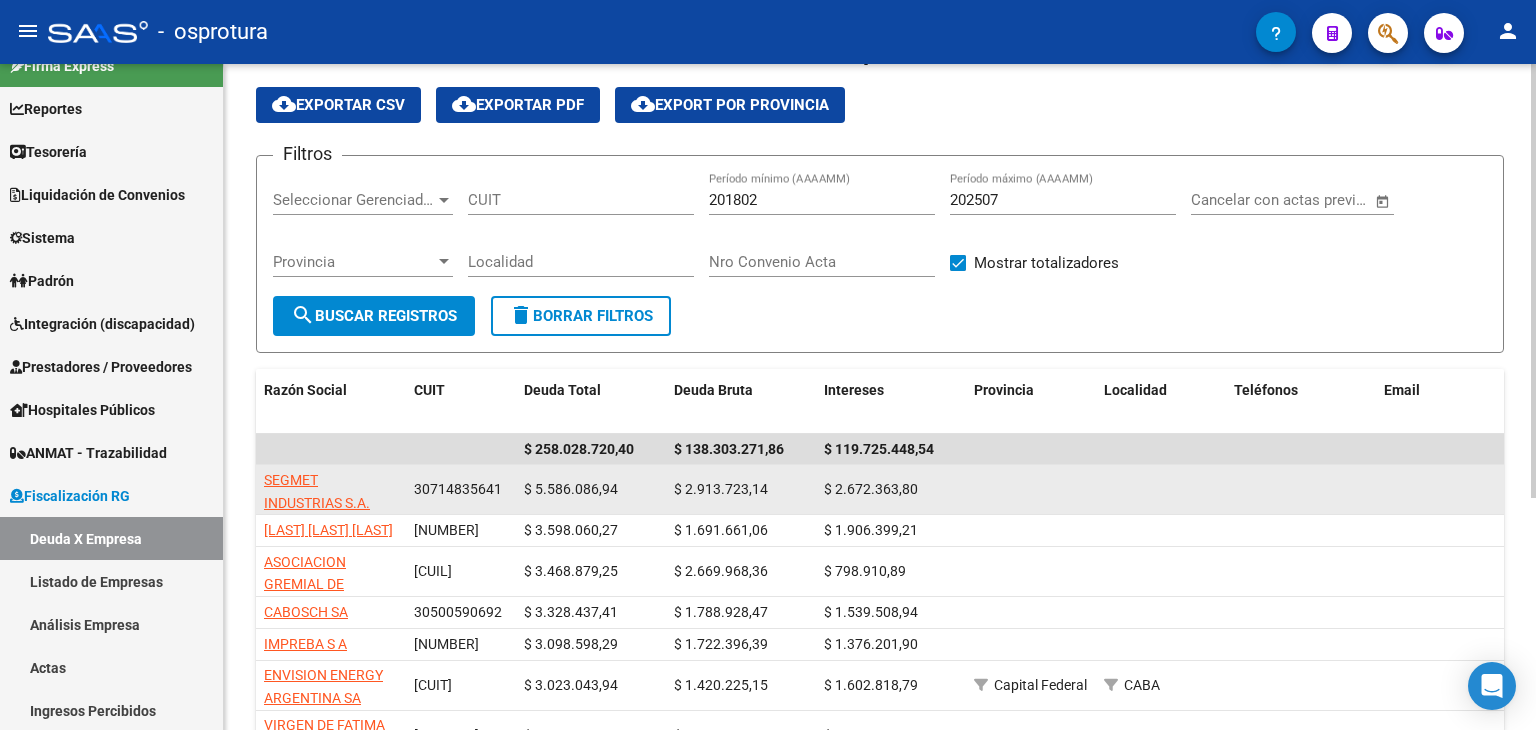 scroll, scrollTop: 3, scrollLeft: 0, axis: vertical 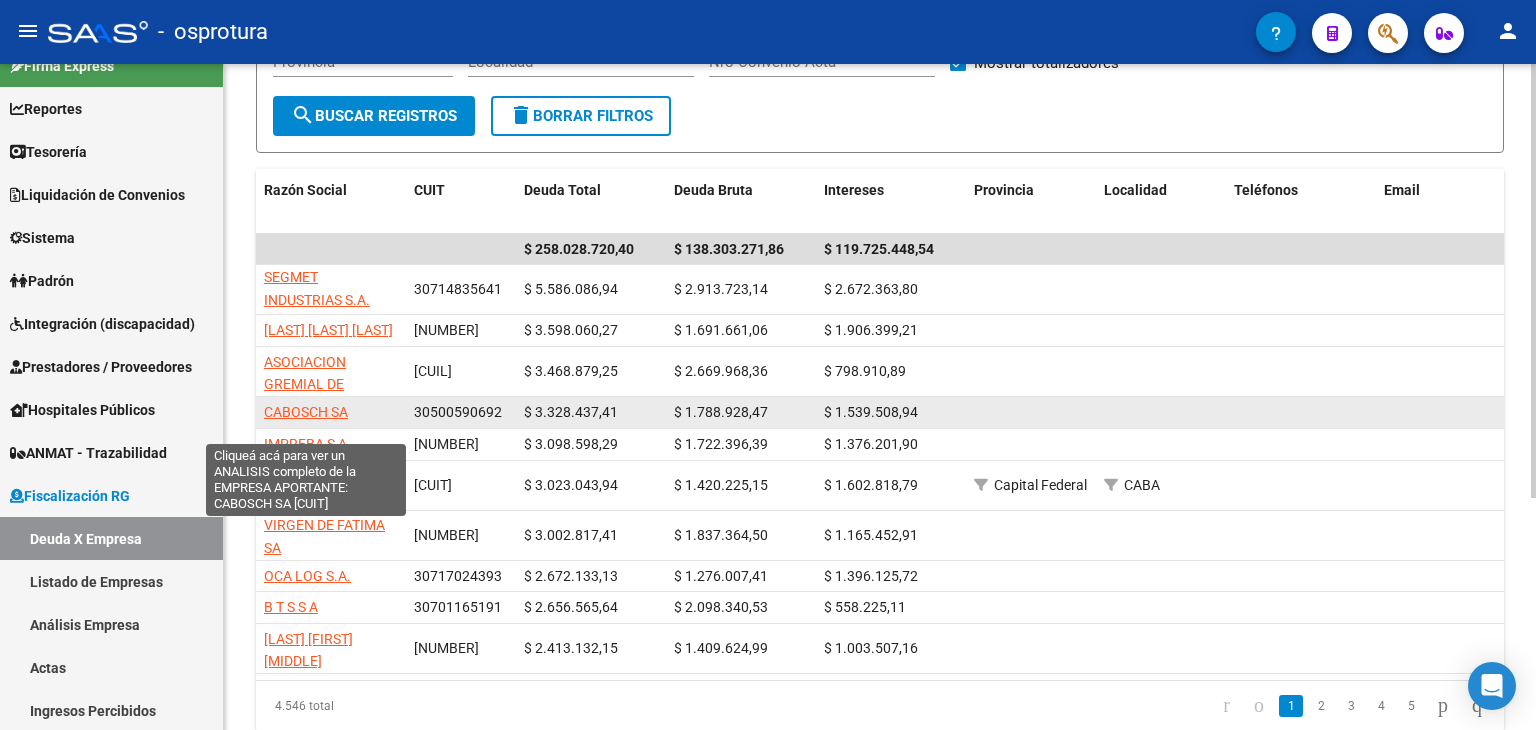 click on "CABOSCH SA" 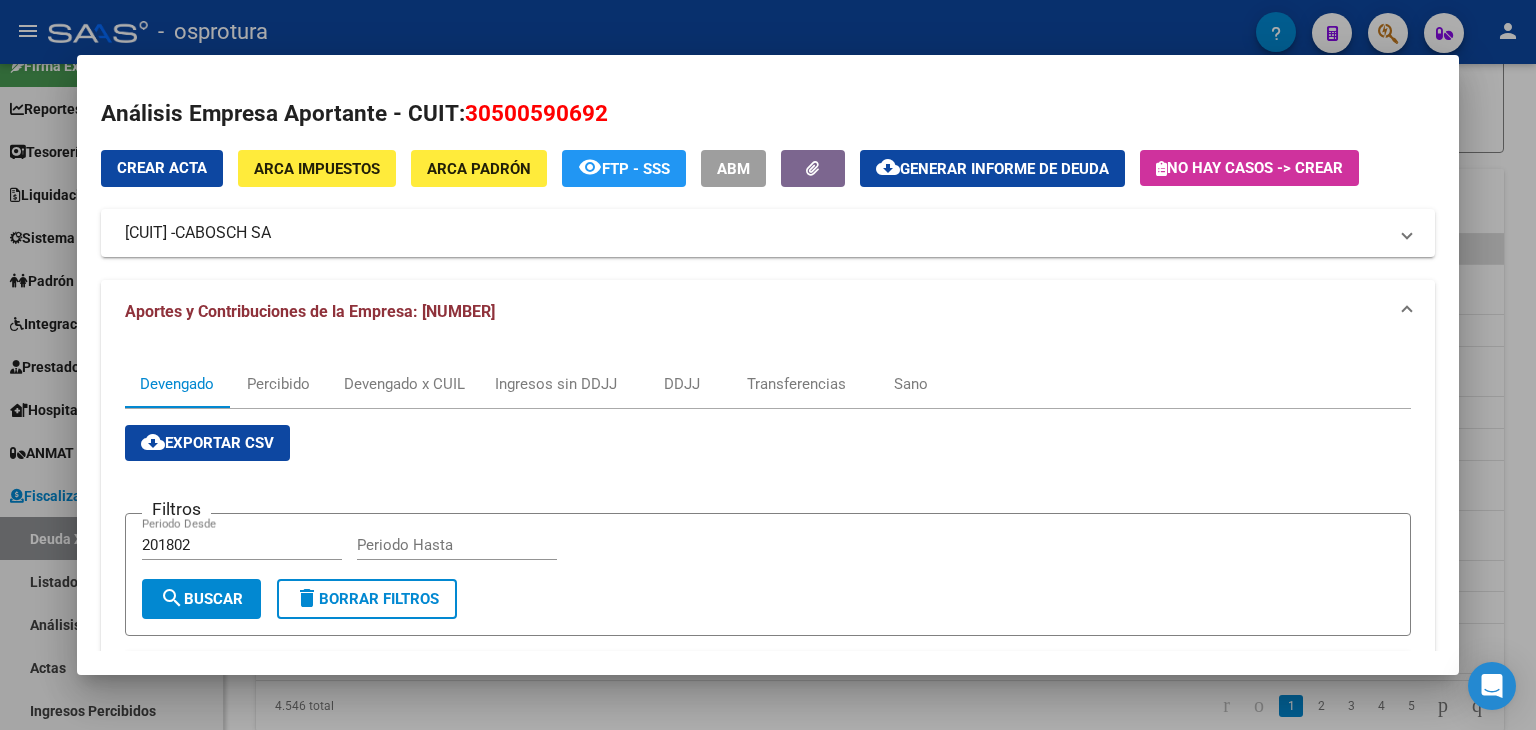 scroll, scrollTop: 0, scrollLeft: 0, axis: both 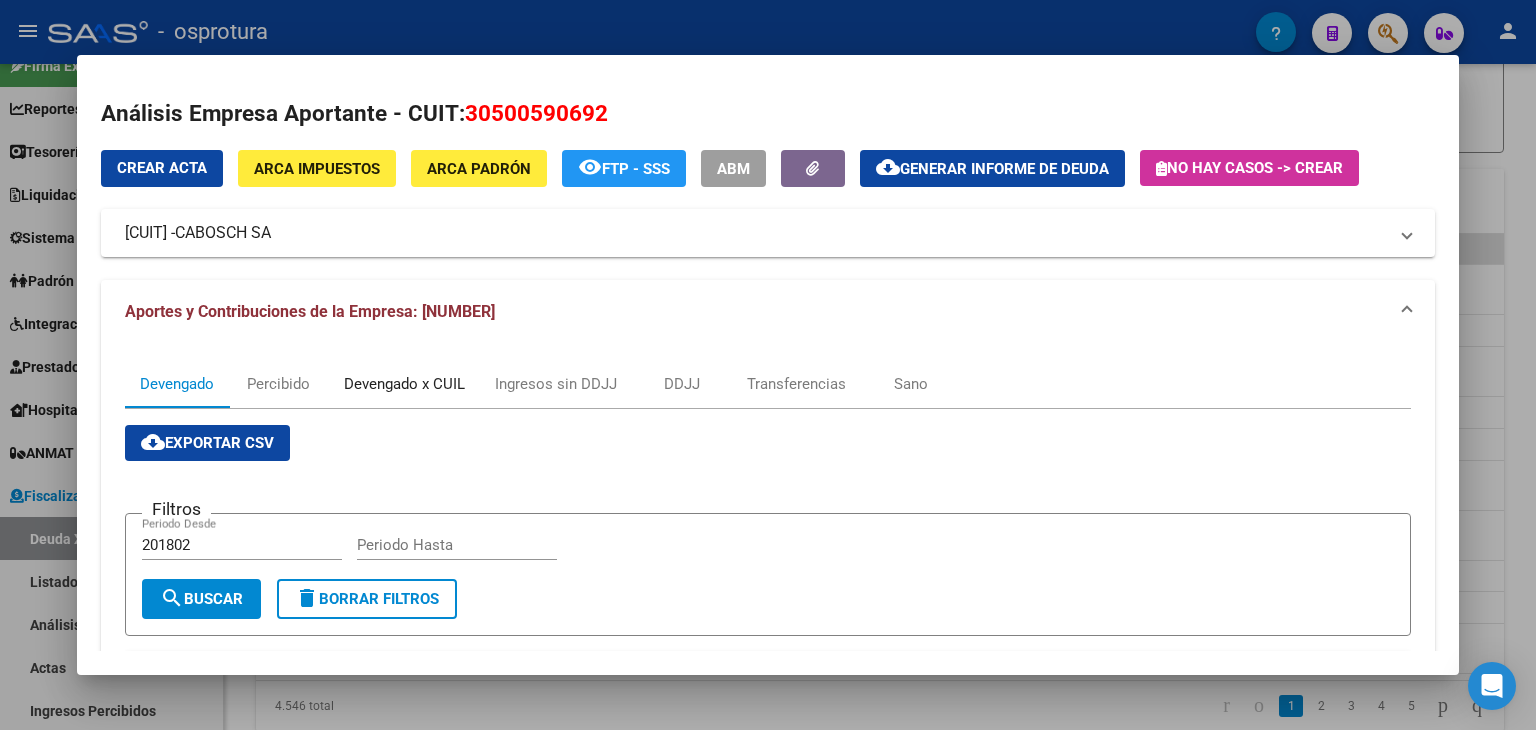 click on "Devengado x CUIL" at bounding box center (404, 384) 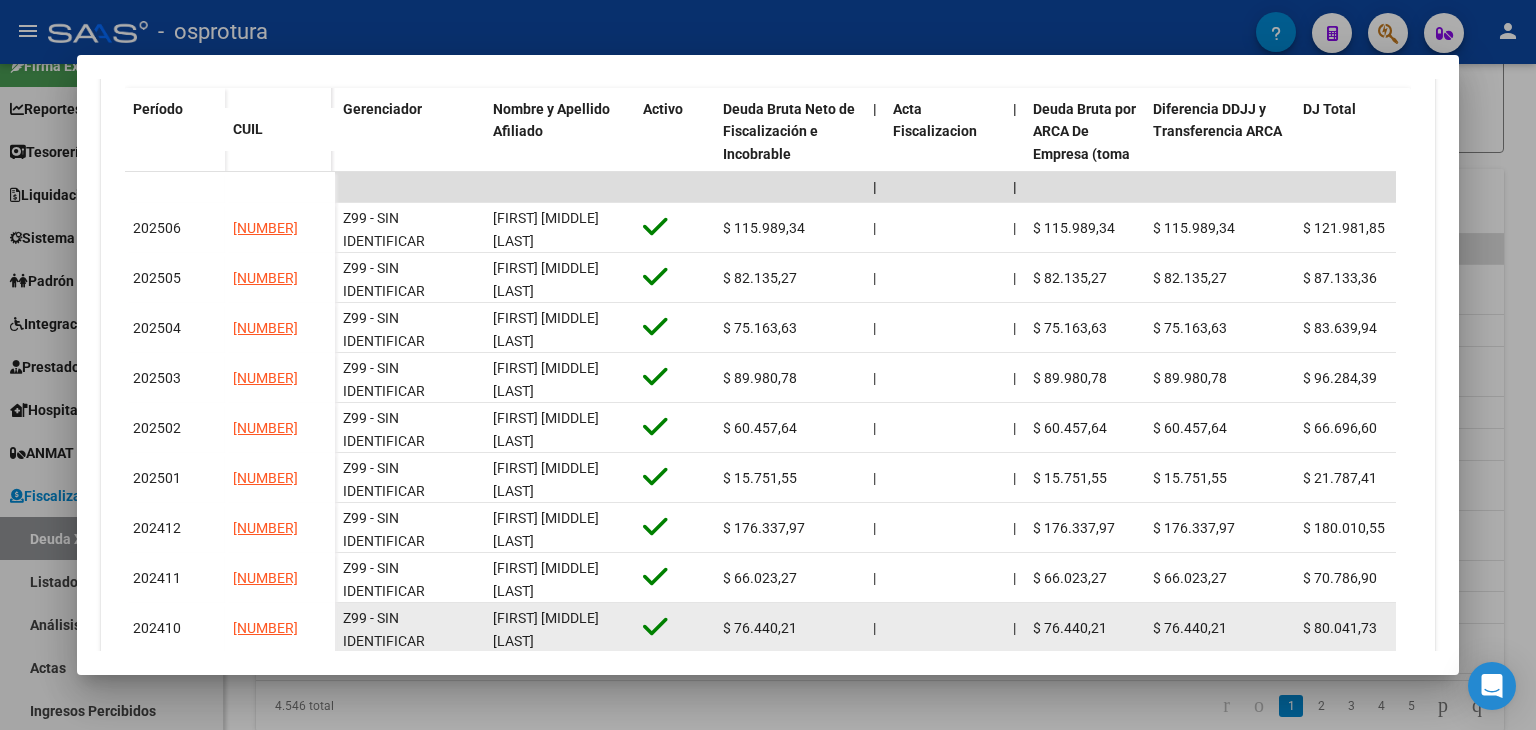 scroll, scrollTop: 535, scrollLeft: 0, axis: vertical 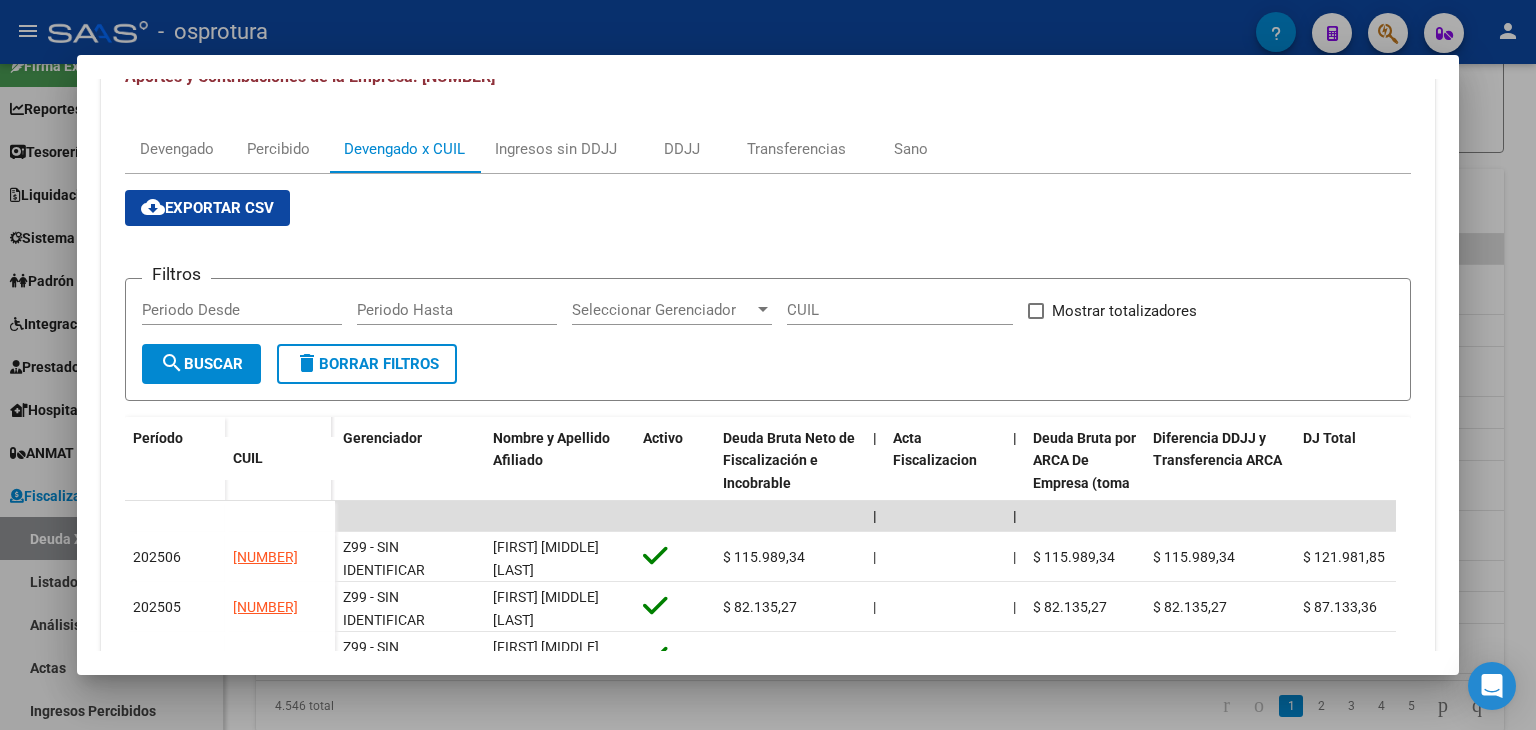 click at bounding box center [768, 365] 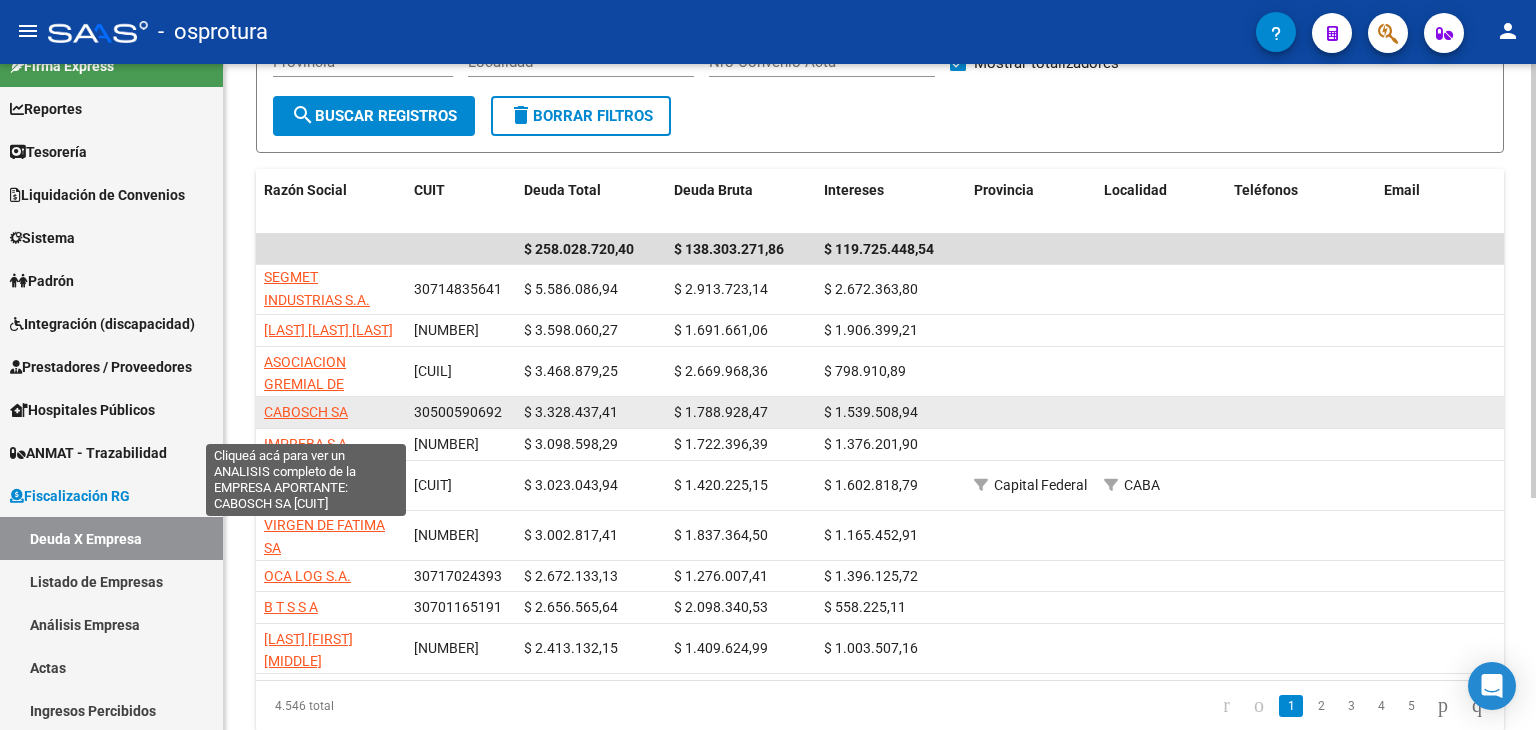 click on "CABOSCH SA" 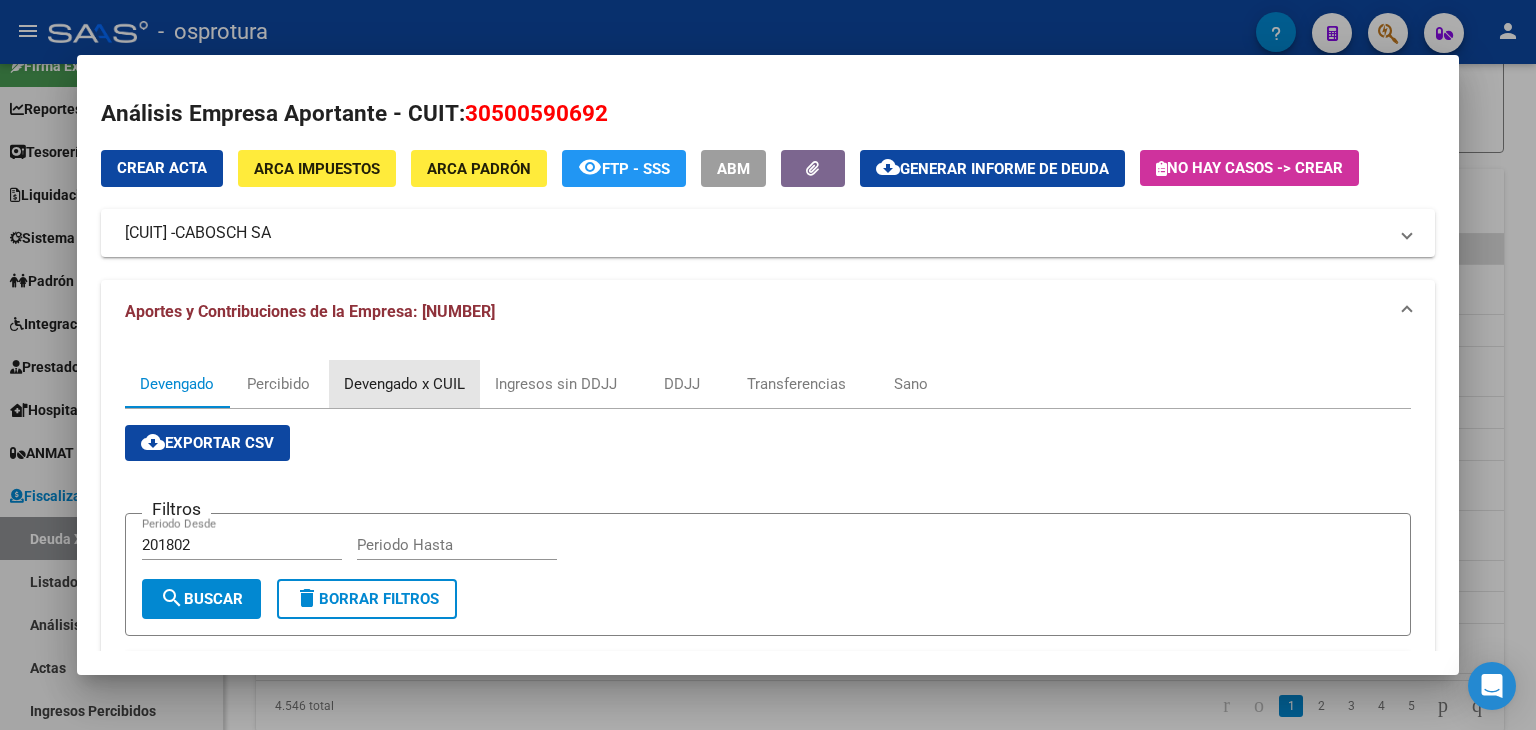 click on "Devengado x CUIL" at bounding box center (404, 384) 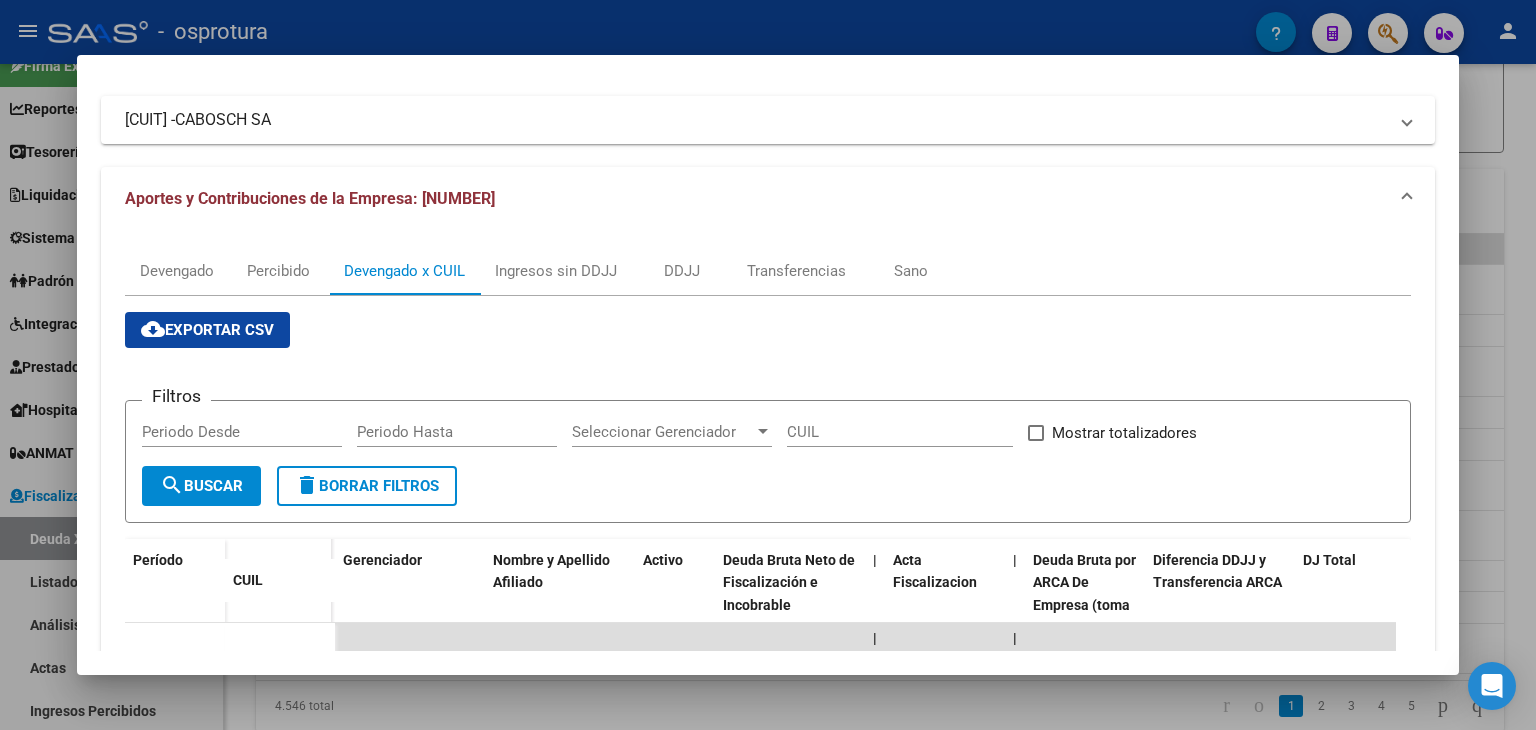scroll, scrollTop: 0, scrollLeft: 0, axis: both 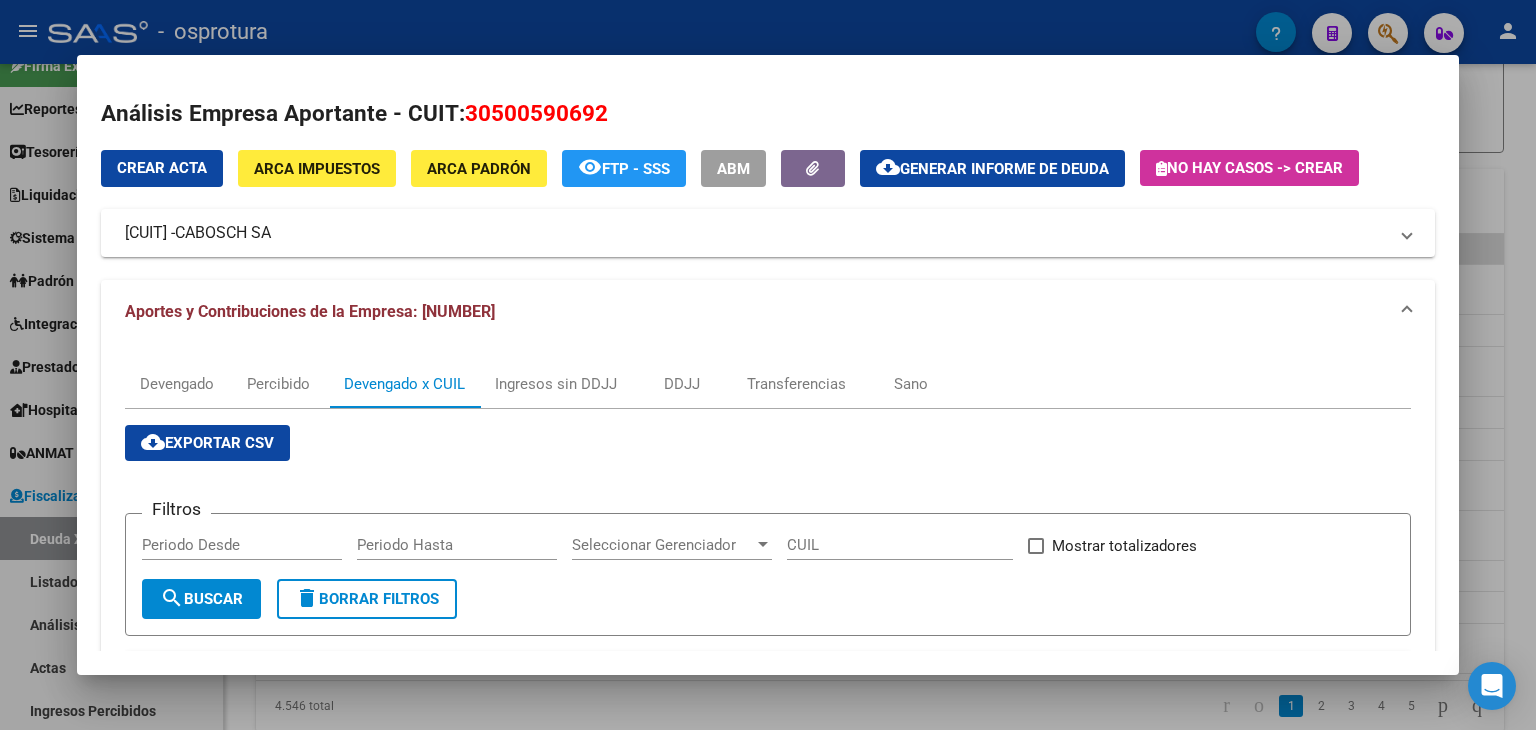 click at bounding box center [768, 365] 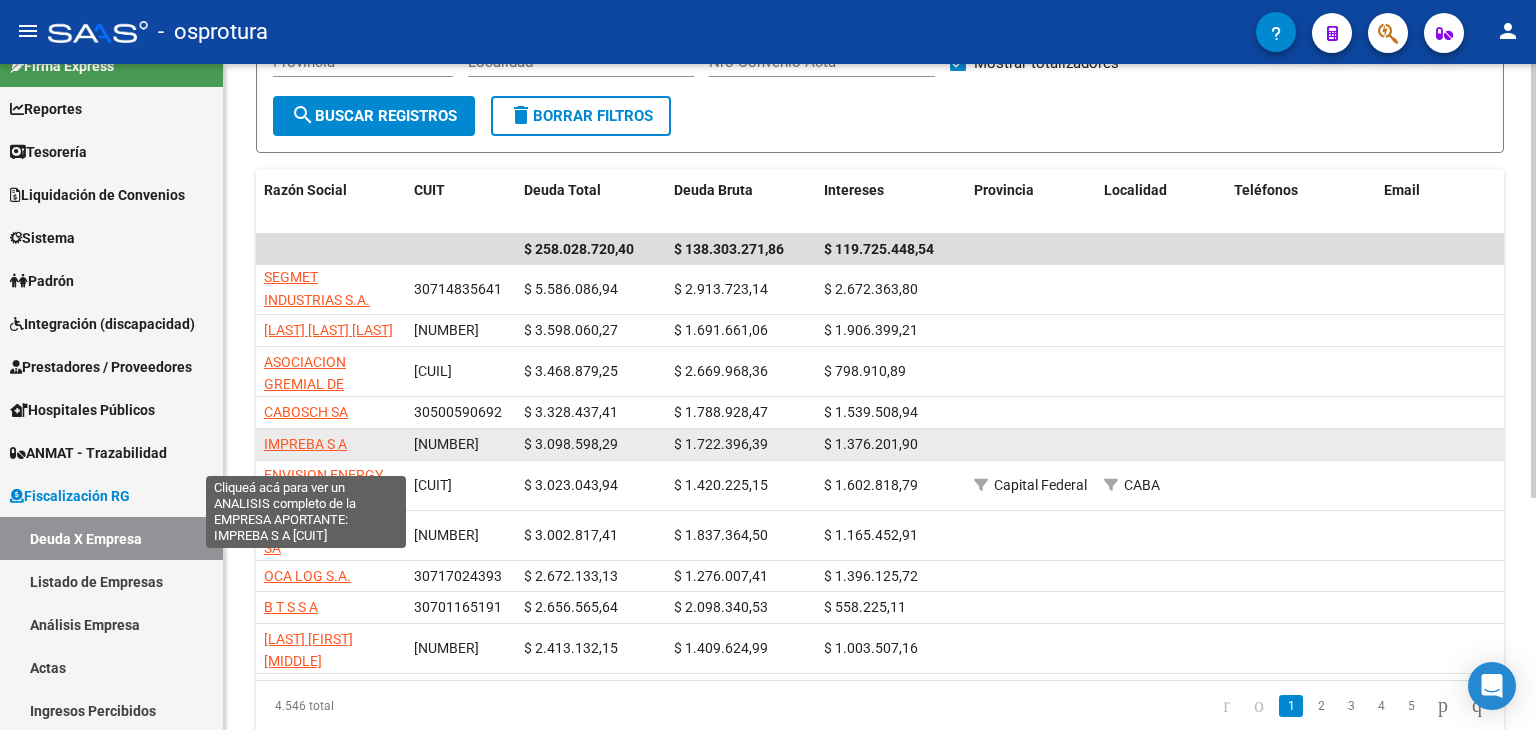 click on "IMPREBA S A" 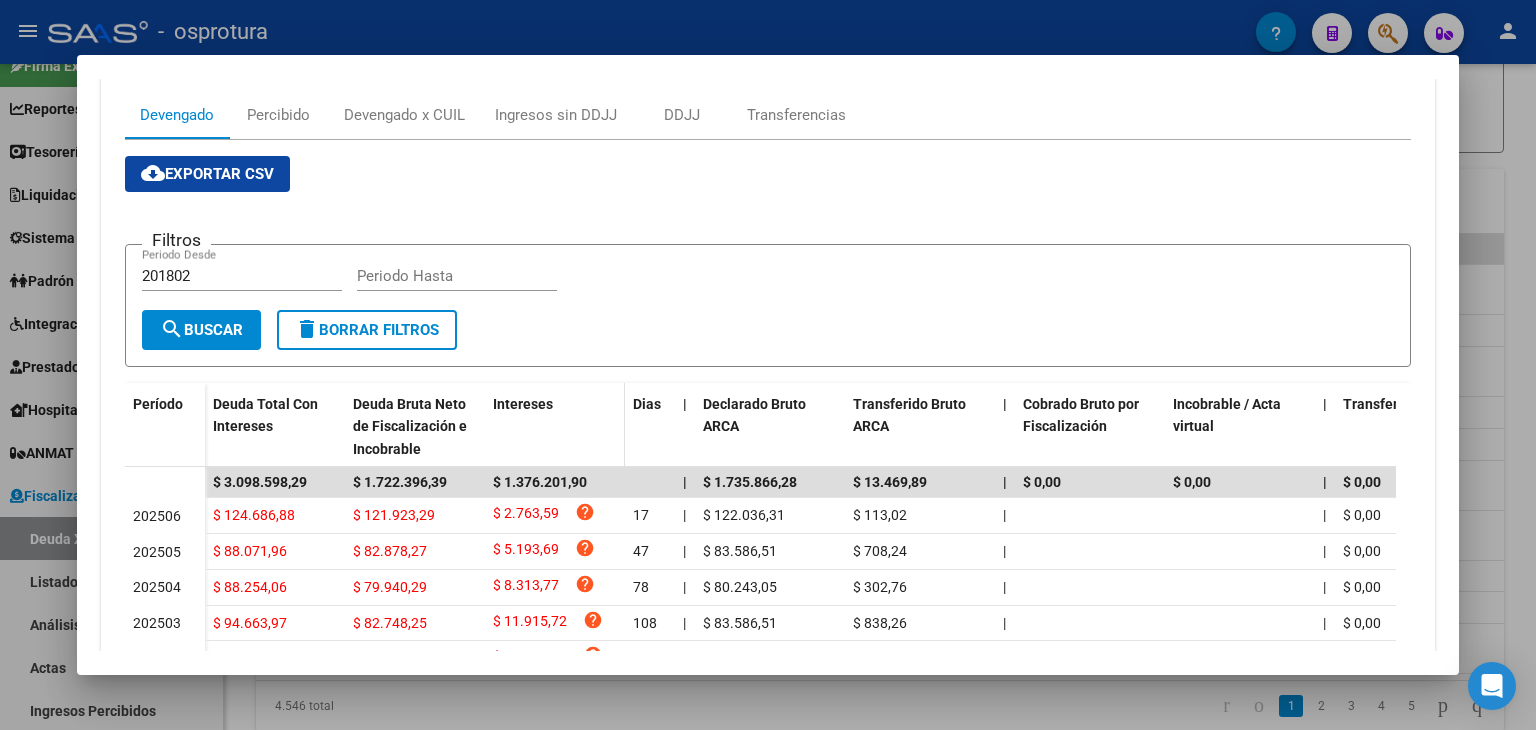 scroll, scrollTop: 300, scrollLeft: 0, axis: vertical 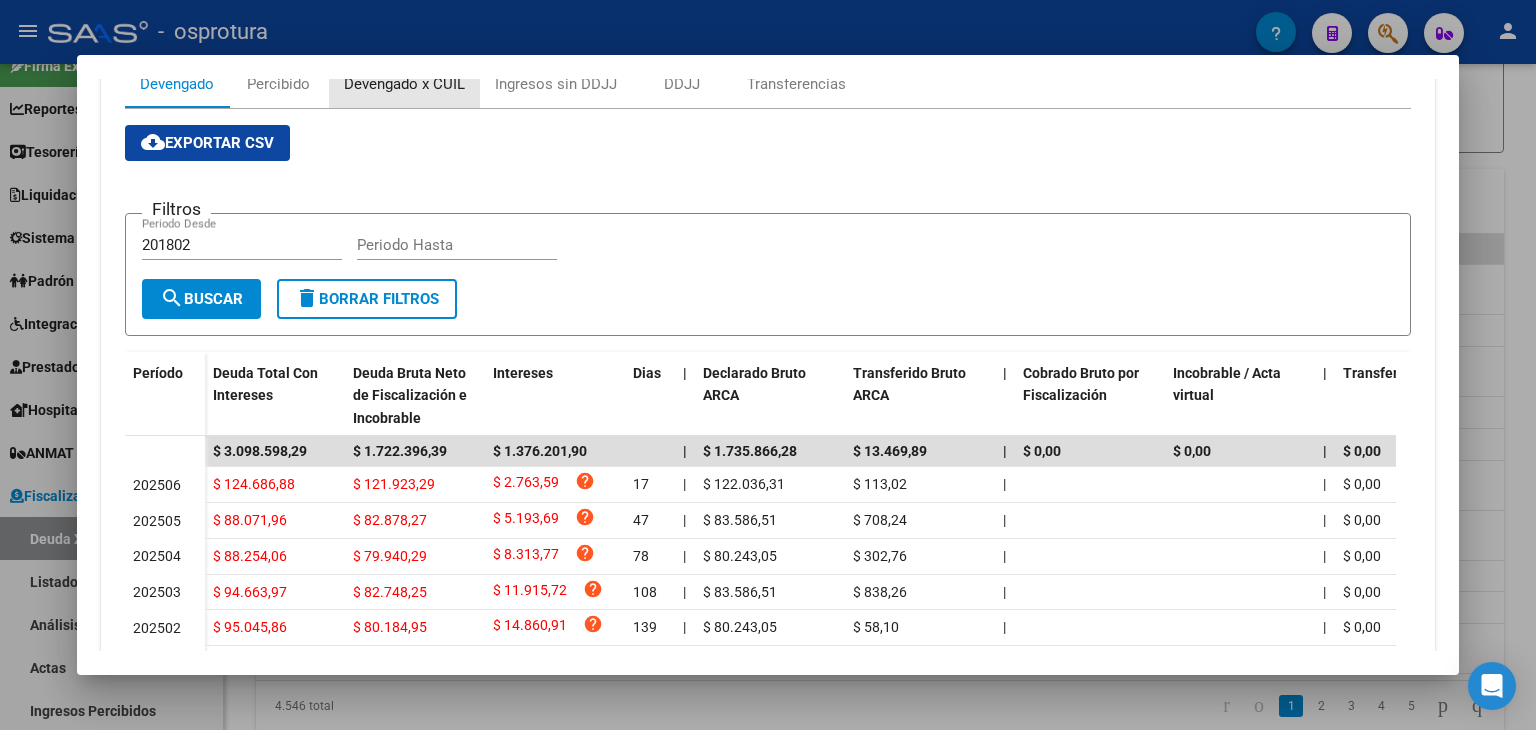 click on "Devengado x CUIL" at bounding box center [404, 84] 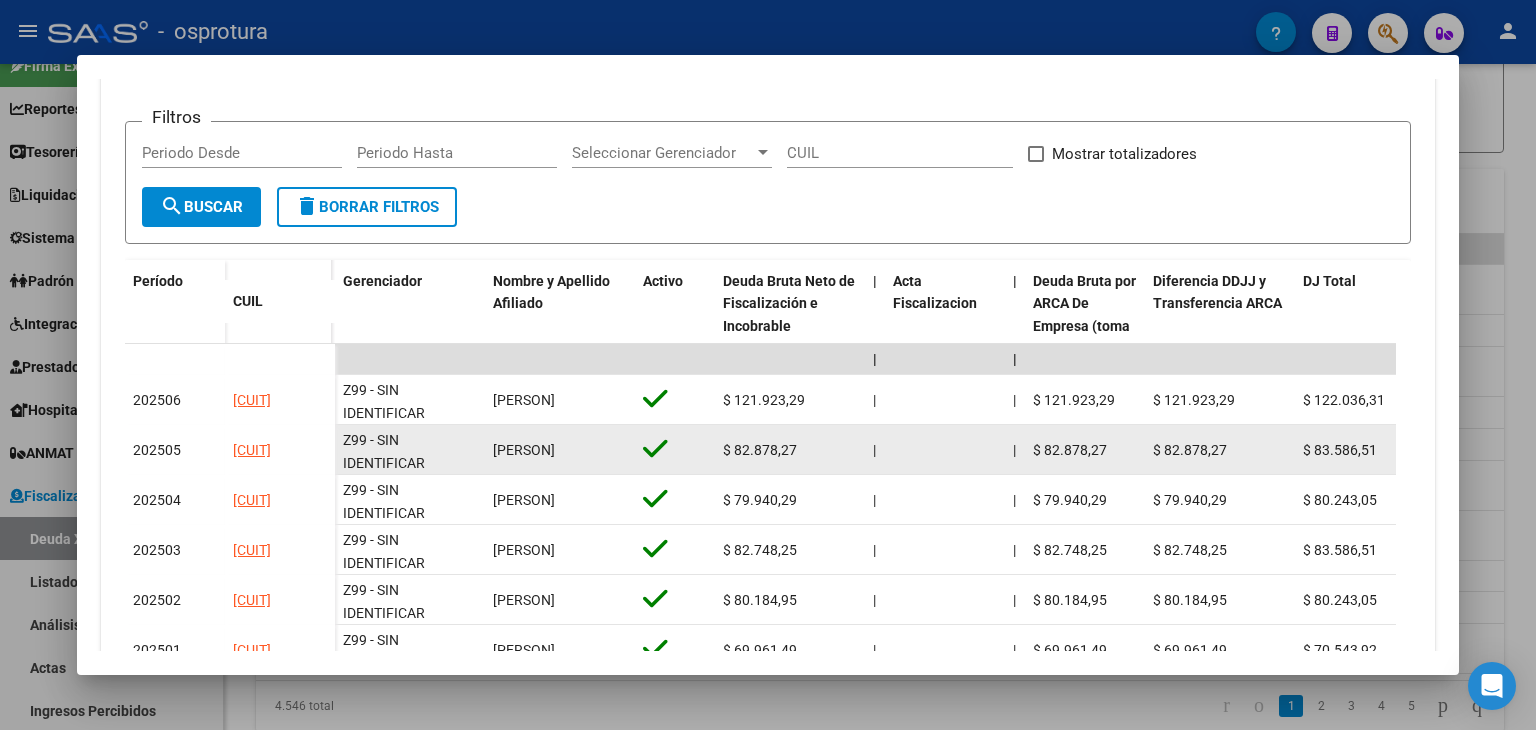 scroll, scrollTop: 400, scrollLeft: 0, axis: vertical 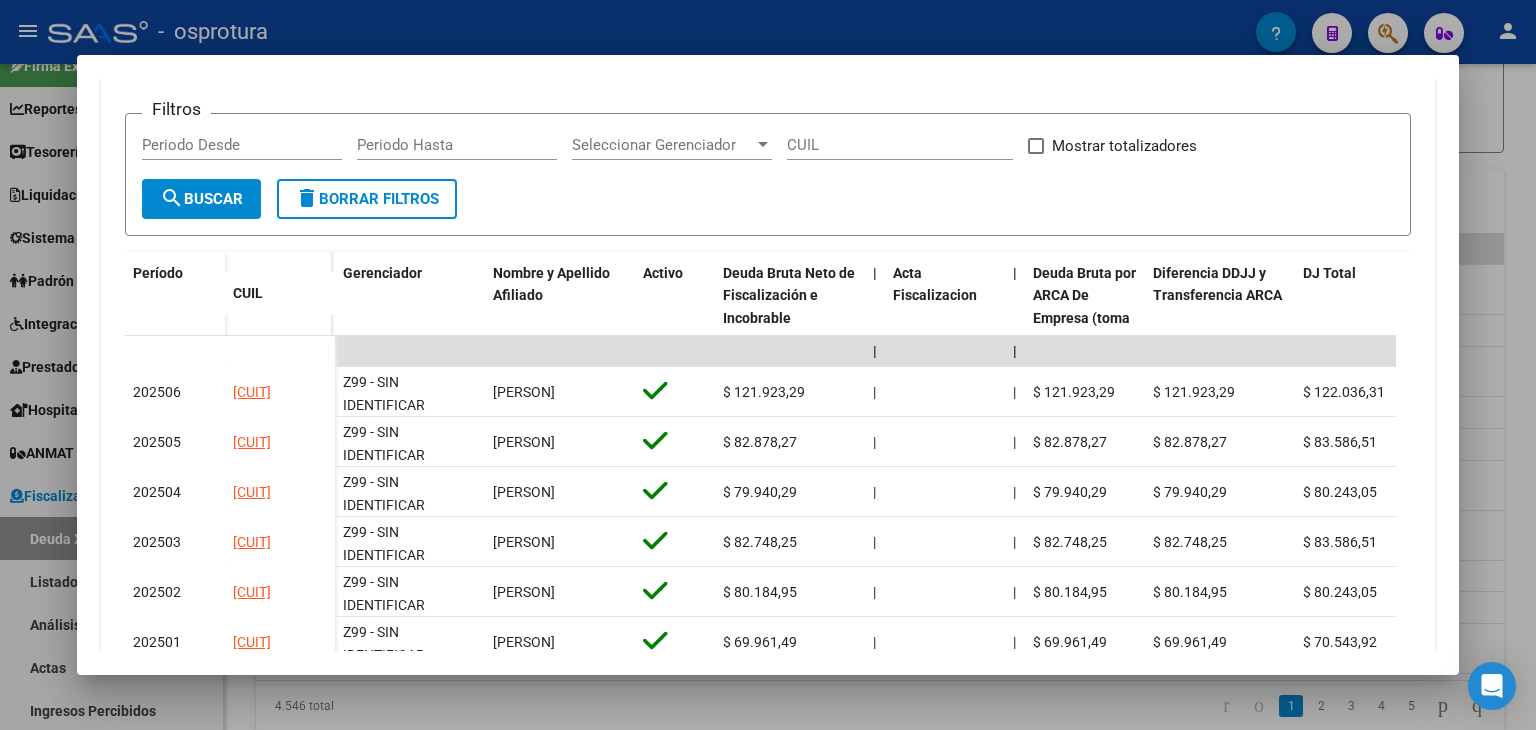 click at bounding box center (768, 365) 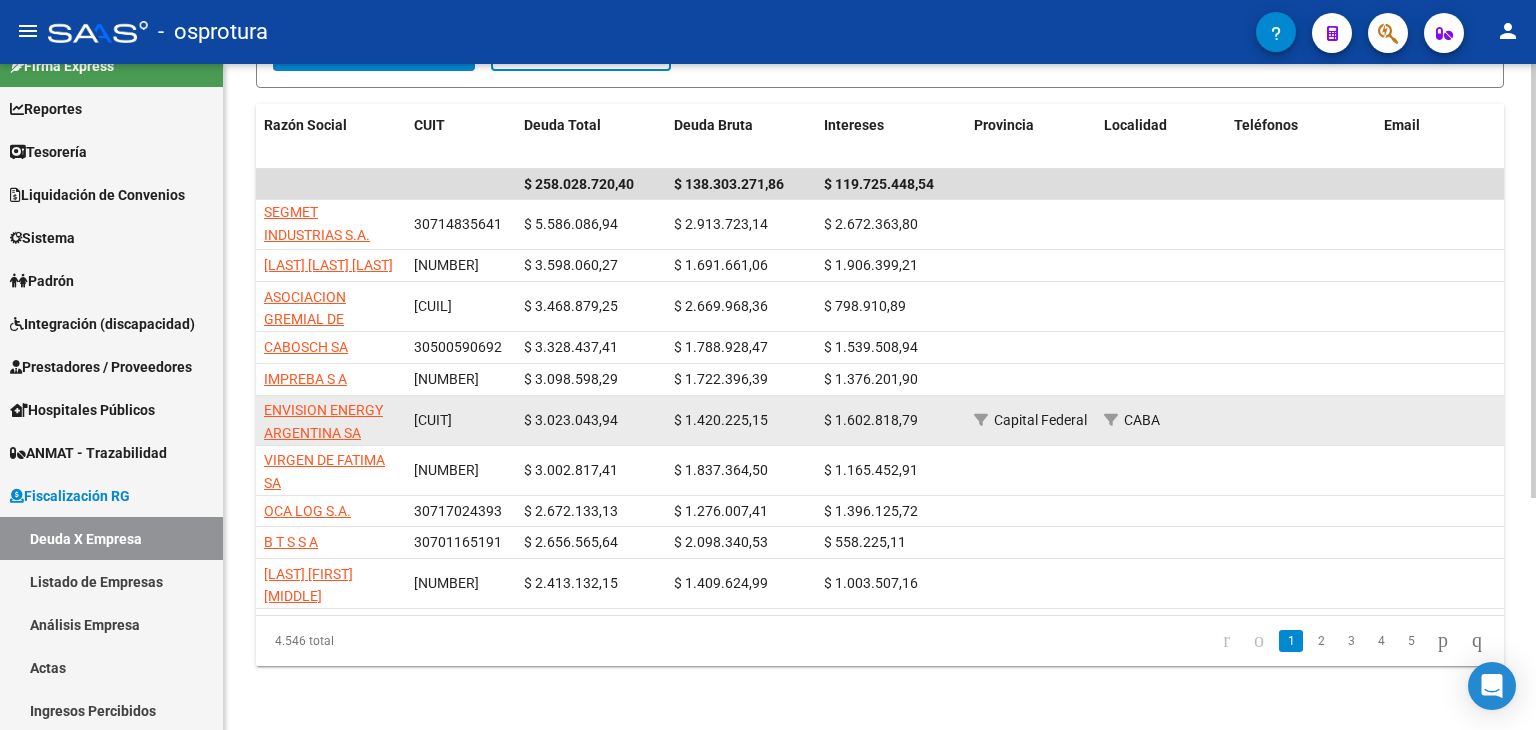 scroll, scrollTop: 355, scrollLeft: 0, axis: vertical 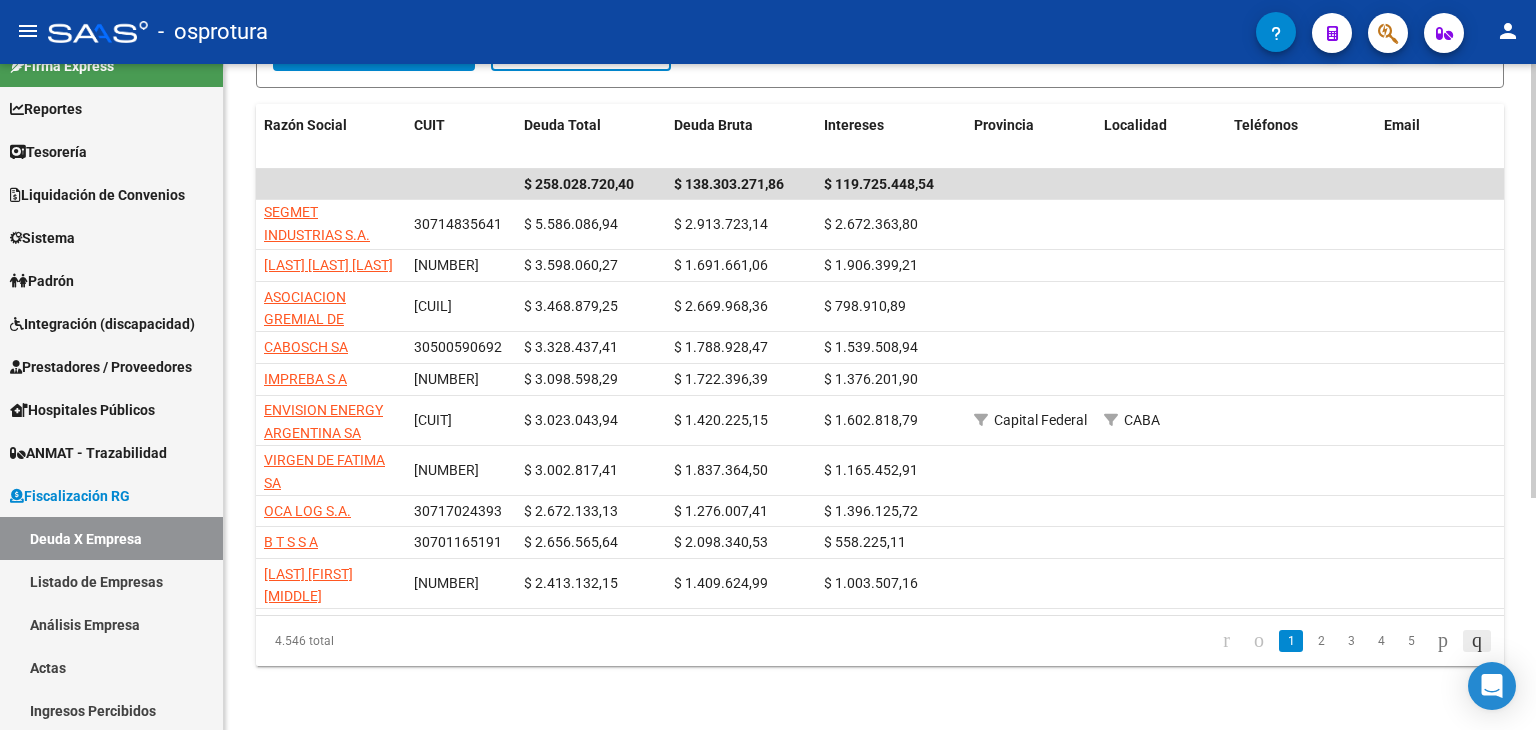 click 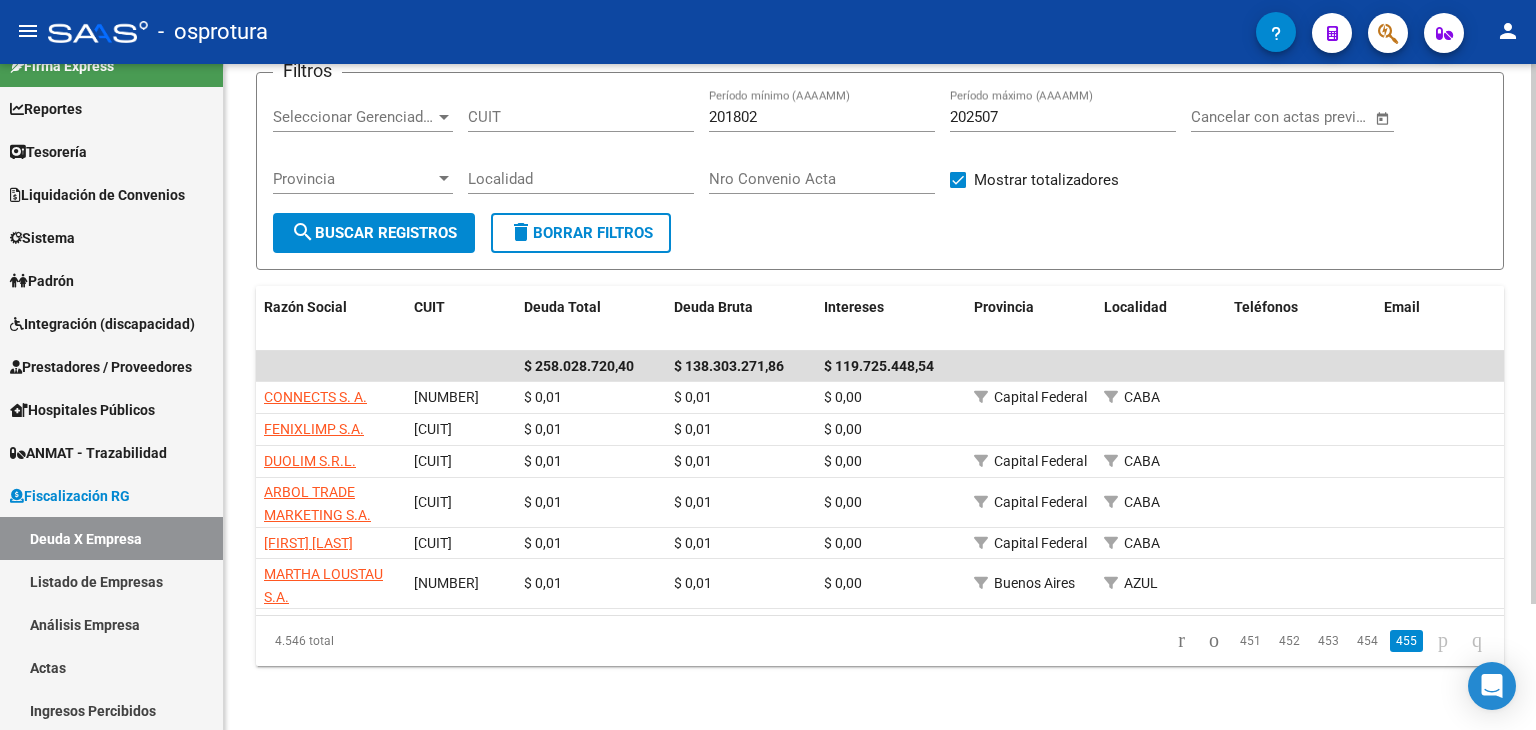 scroll, scrollTop: 0, scrollLeft: 0, axis: both 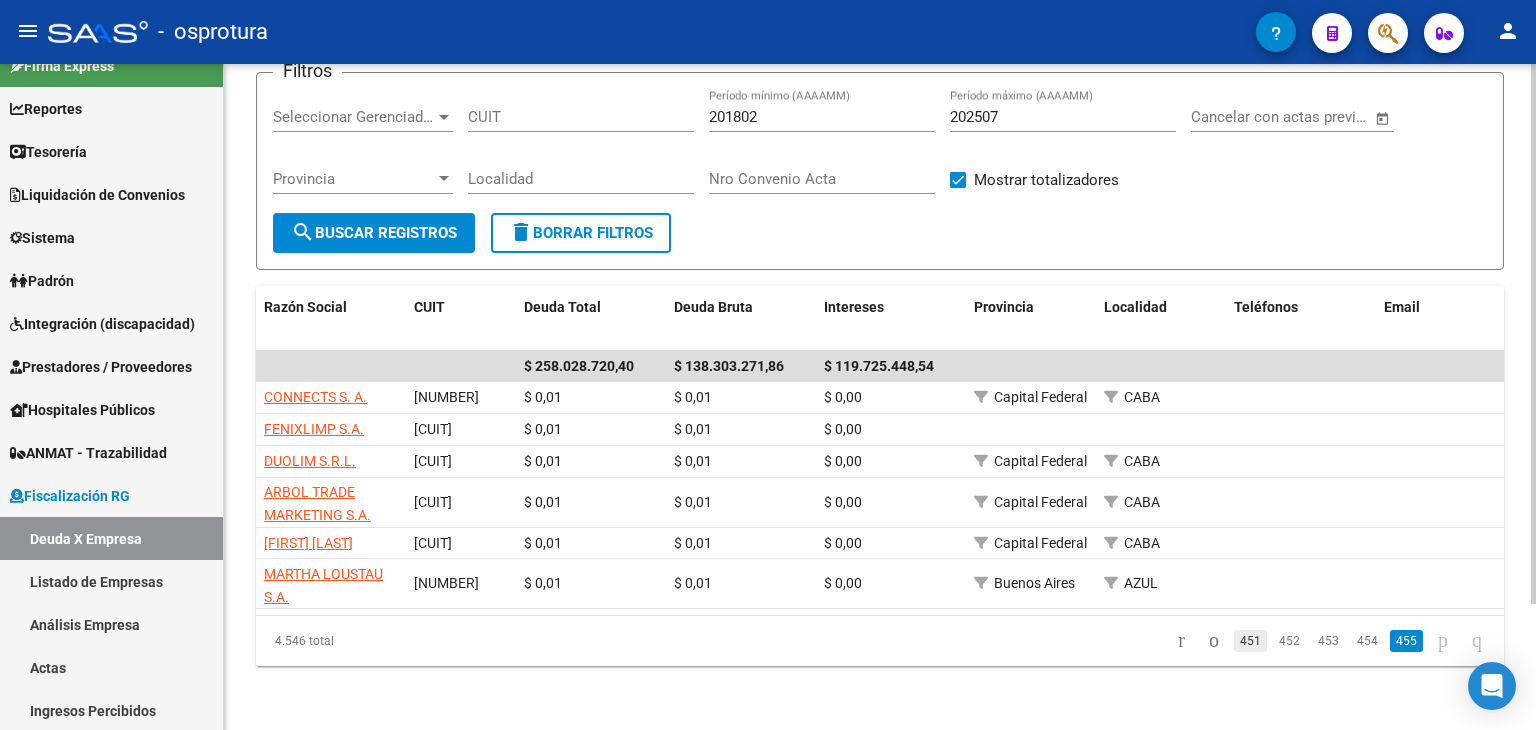 click on "451" 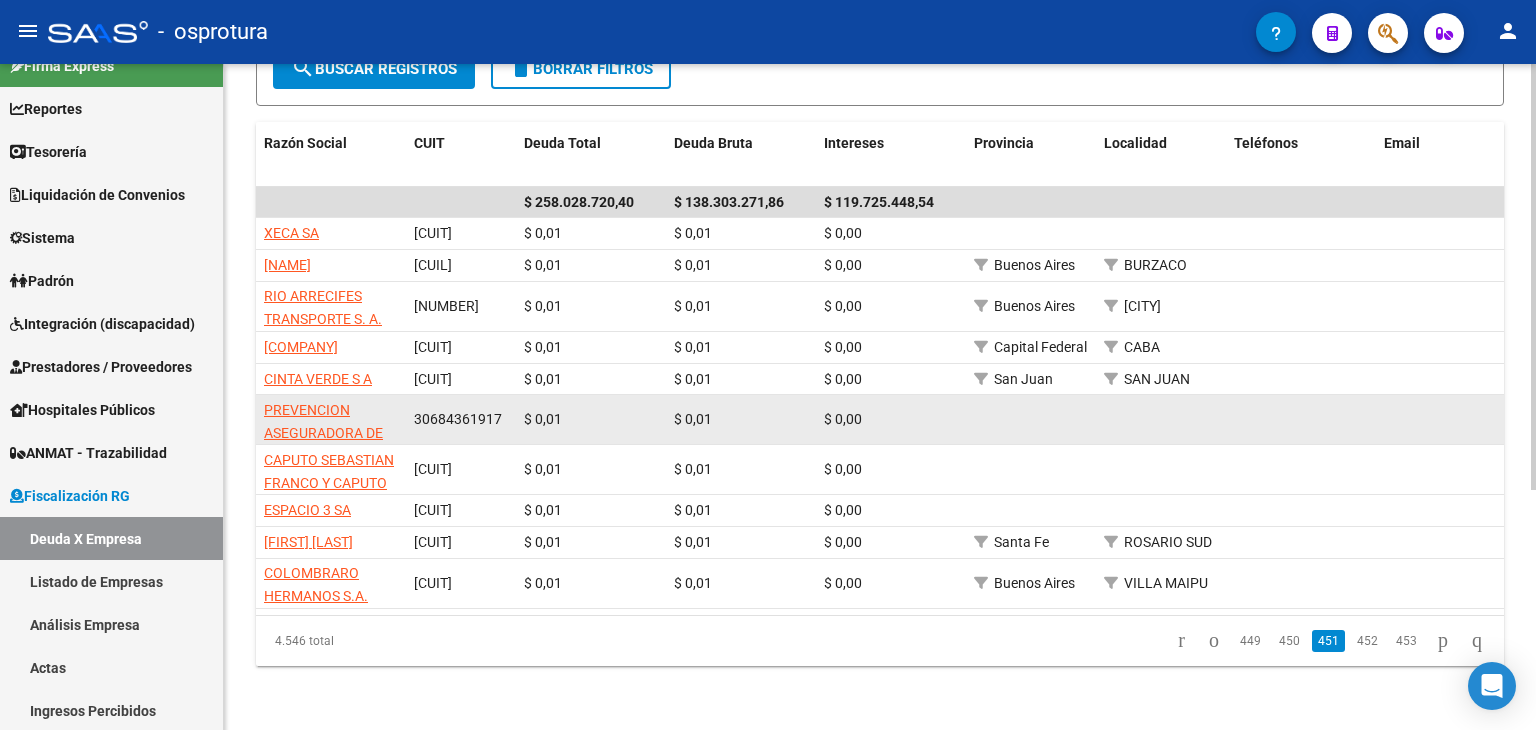 scroll, scrollTop: 373, scrollLeft: 0, axis: vertical 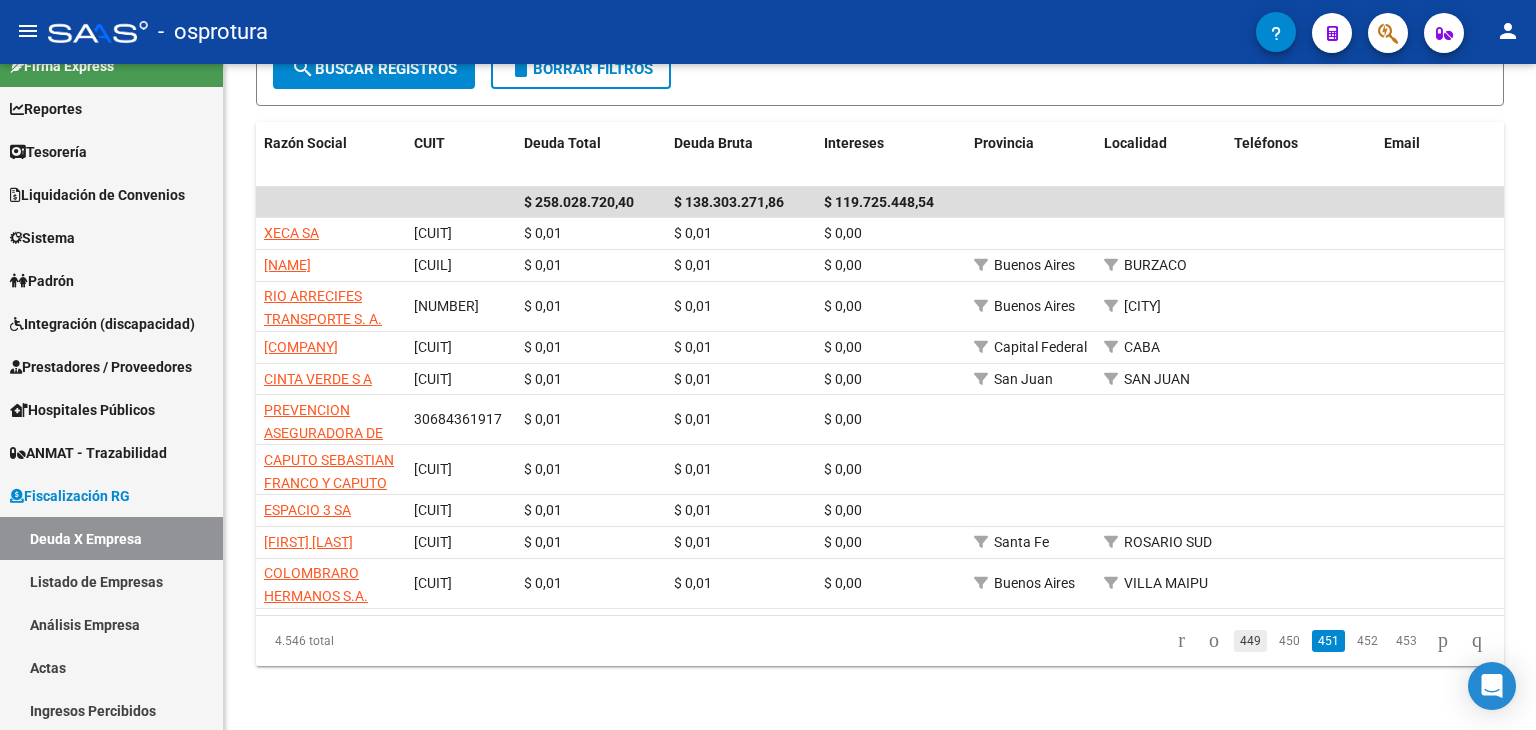 click on "449" 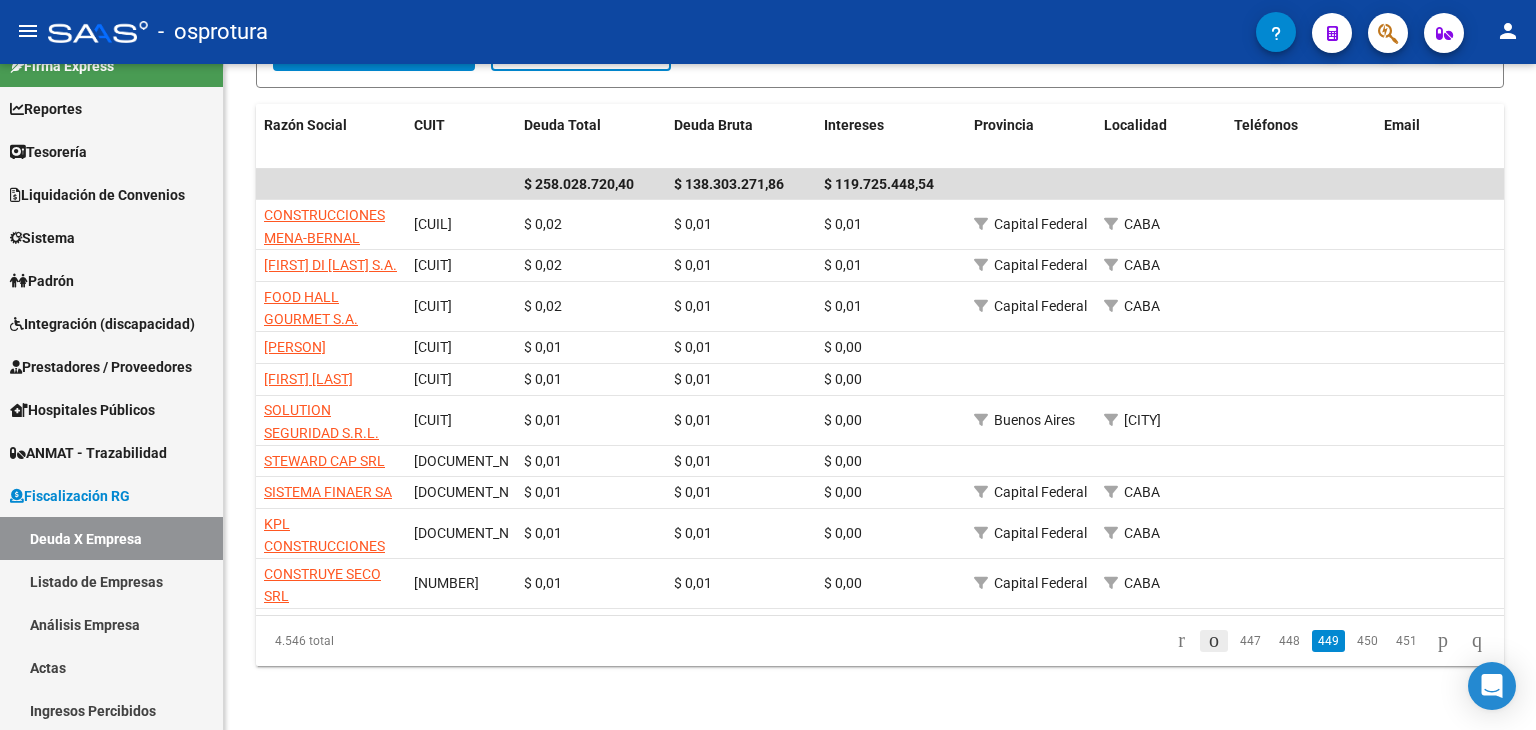 click 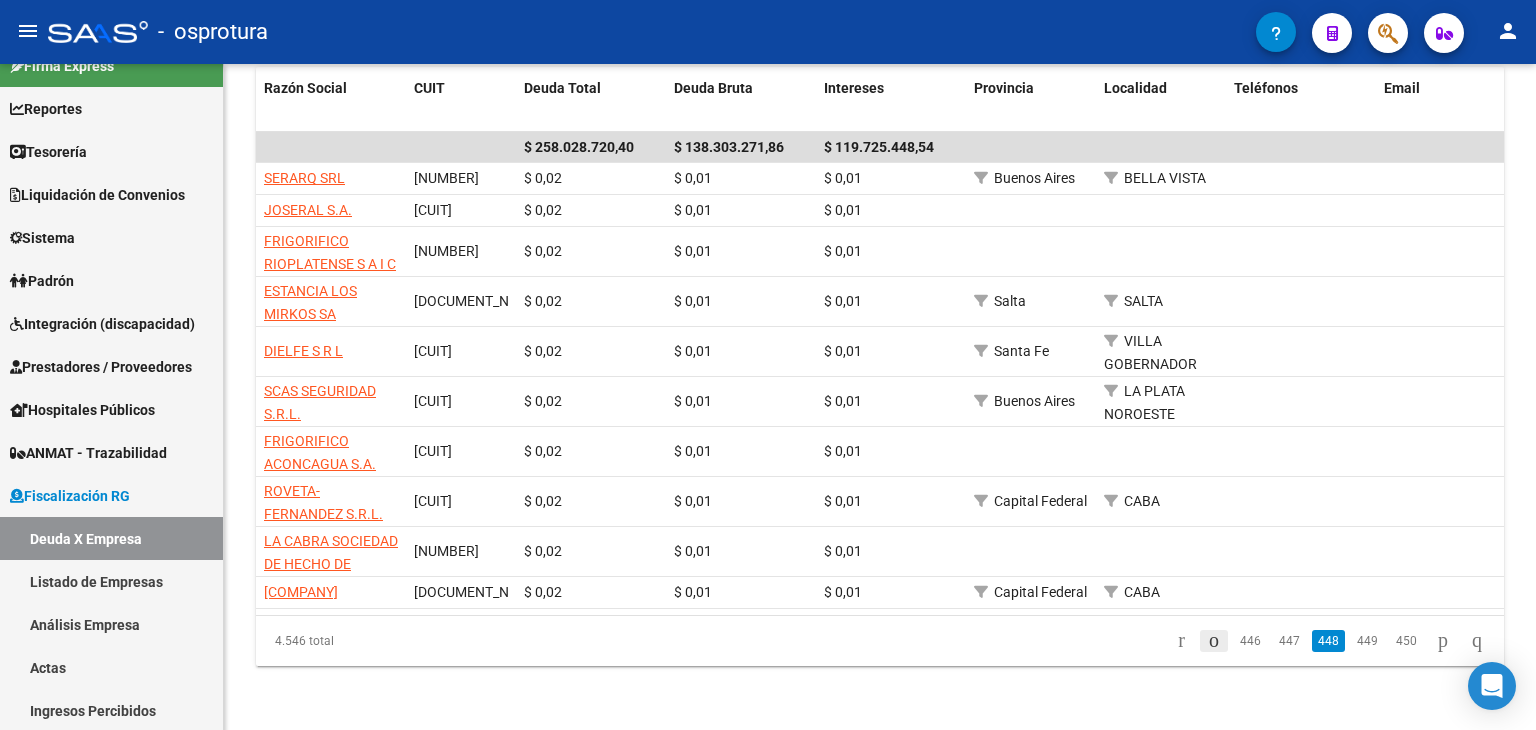click 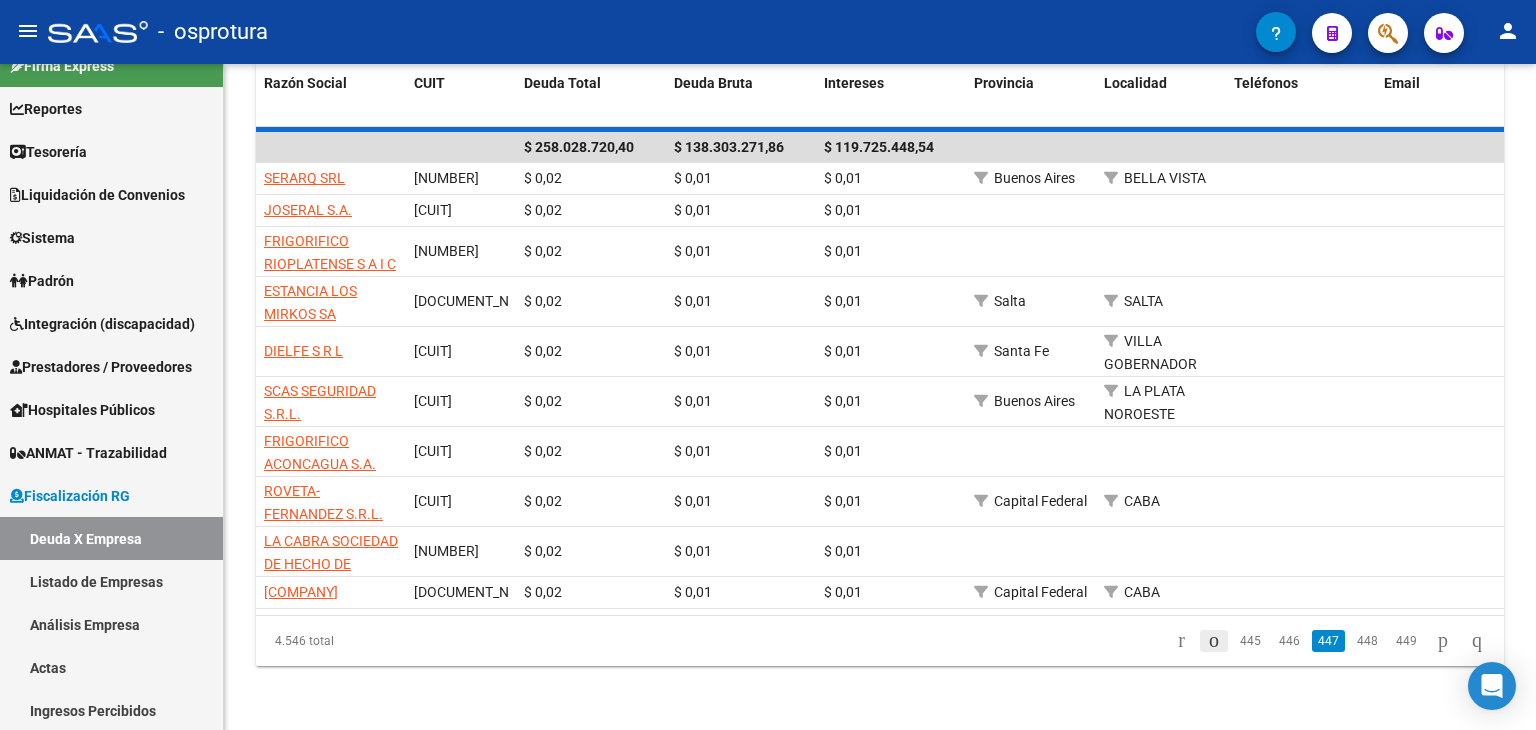 click on "4.546 total   445   446   447   448   449" 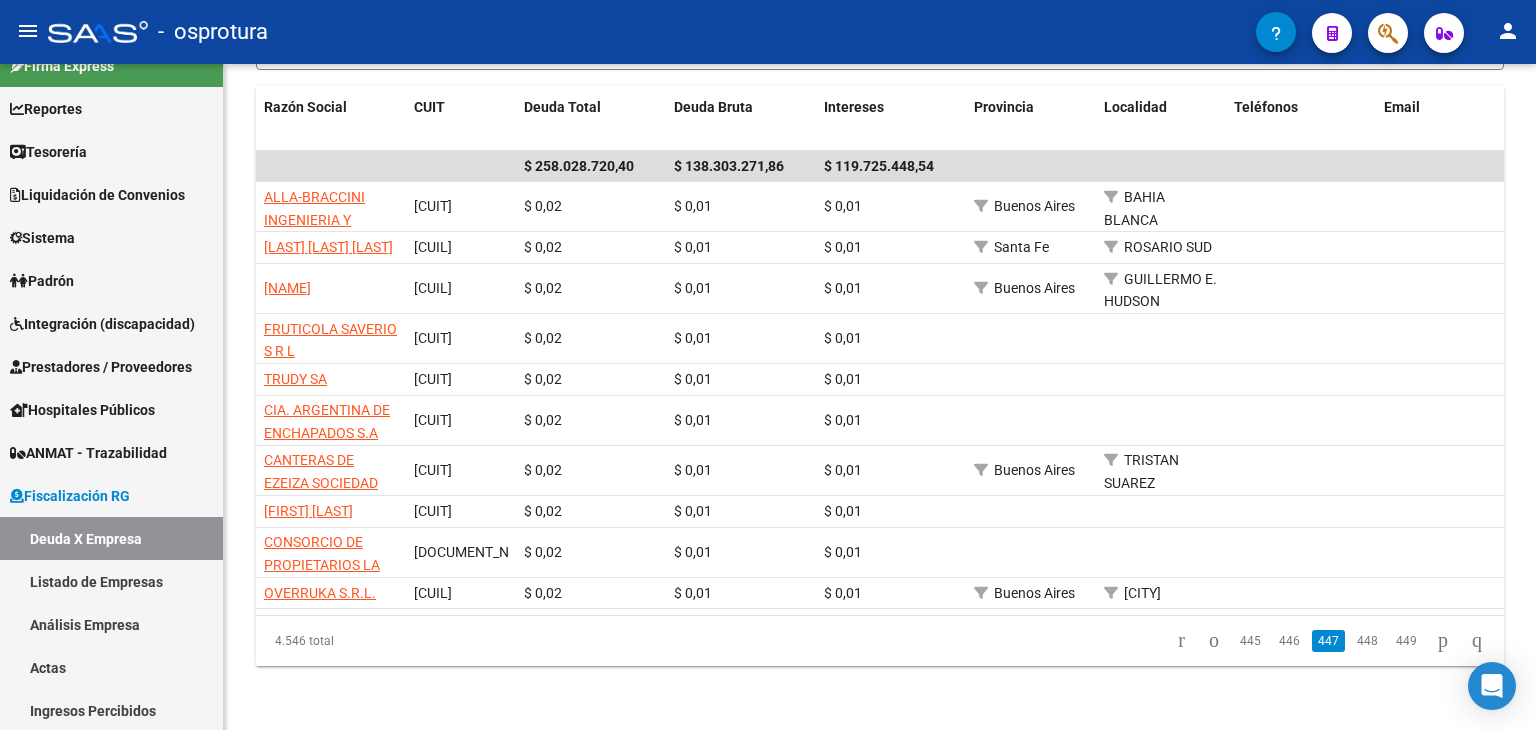 scroll, scrollTop: 0, scrollLeft: 1022, axis: horizontal 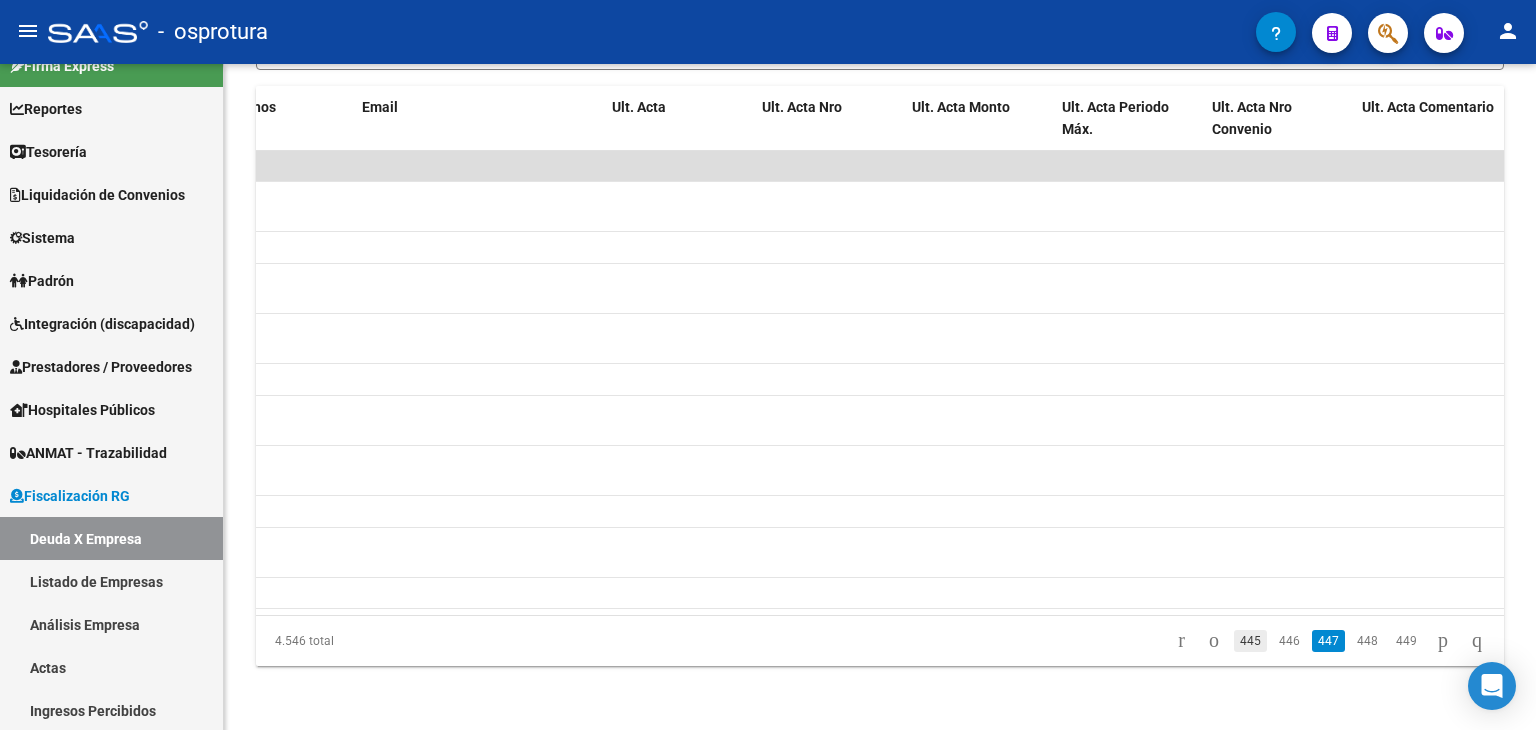 click on "445" 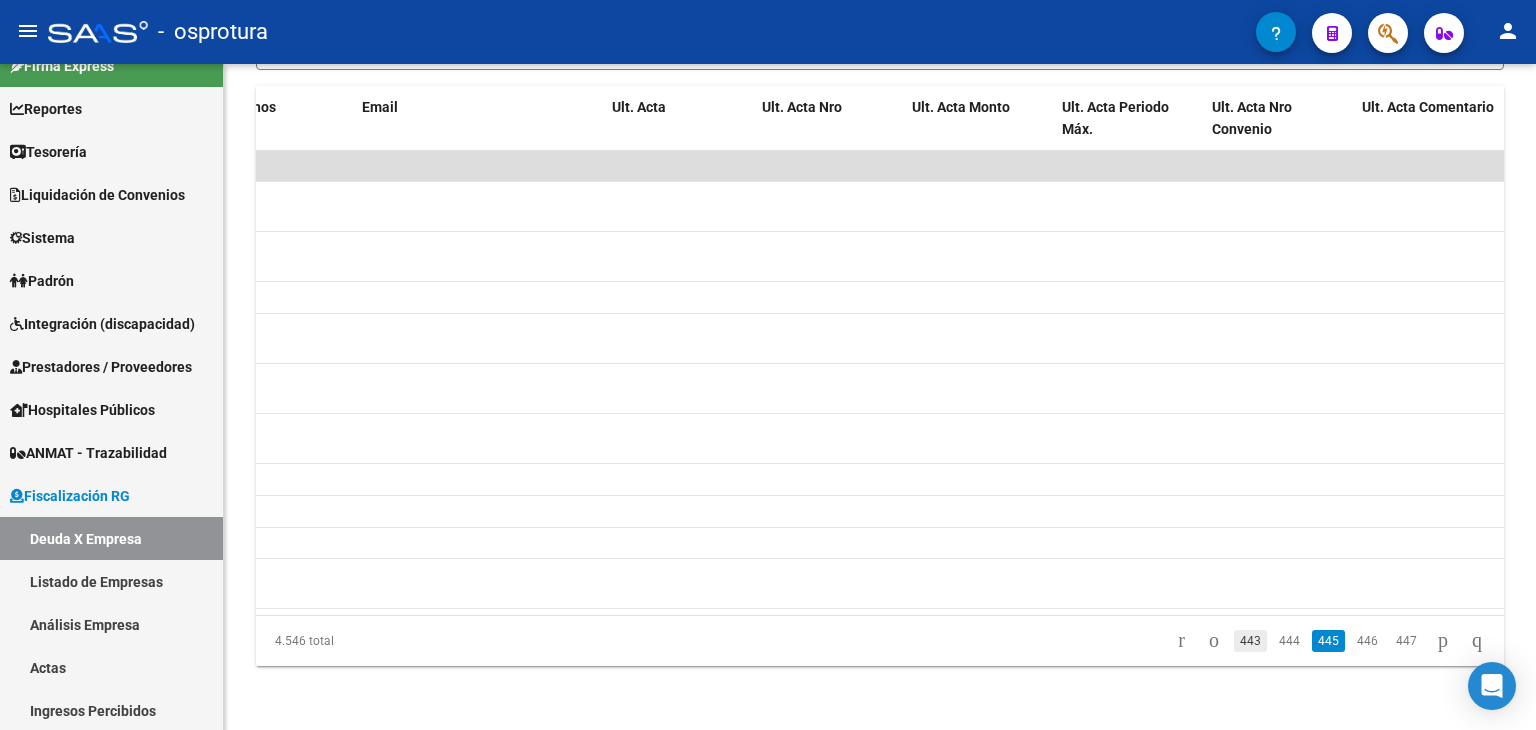 click on "443" 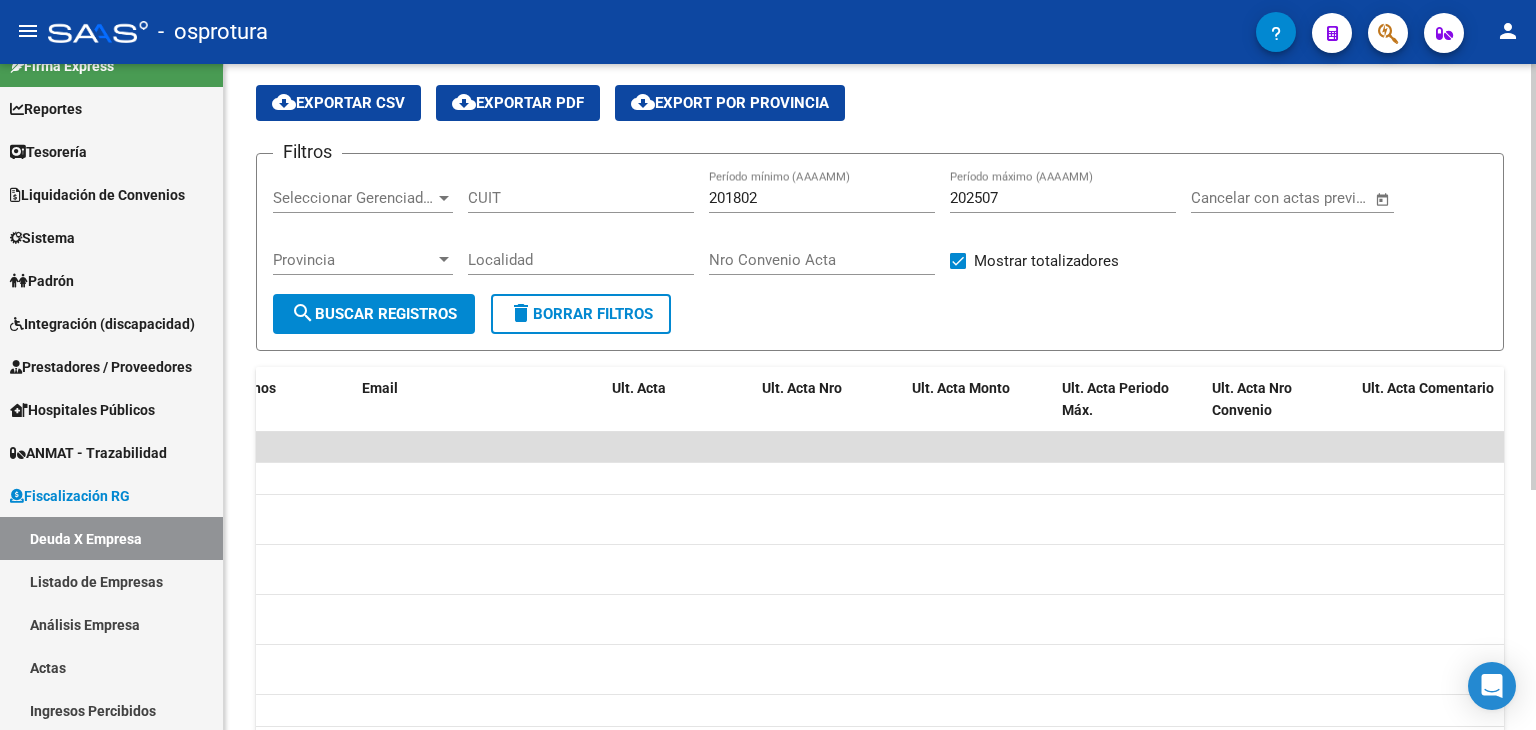 scroll, scrollTop: 0, scrollLeft: 0, axis: both 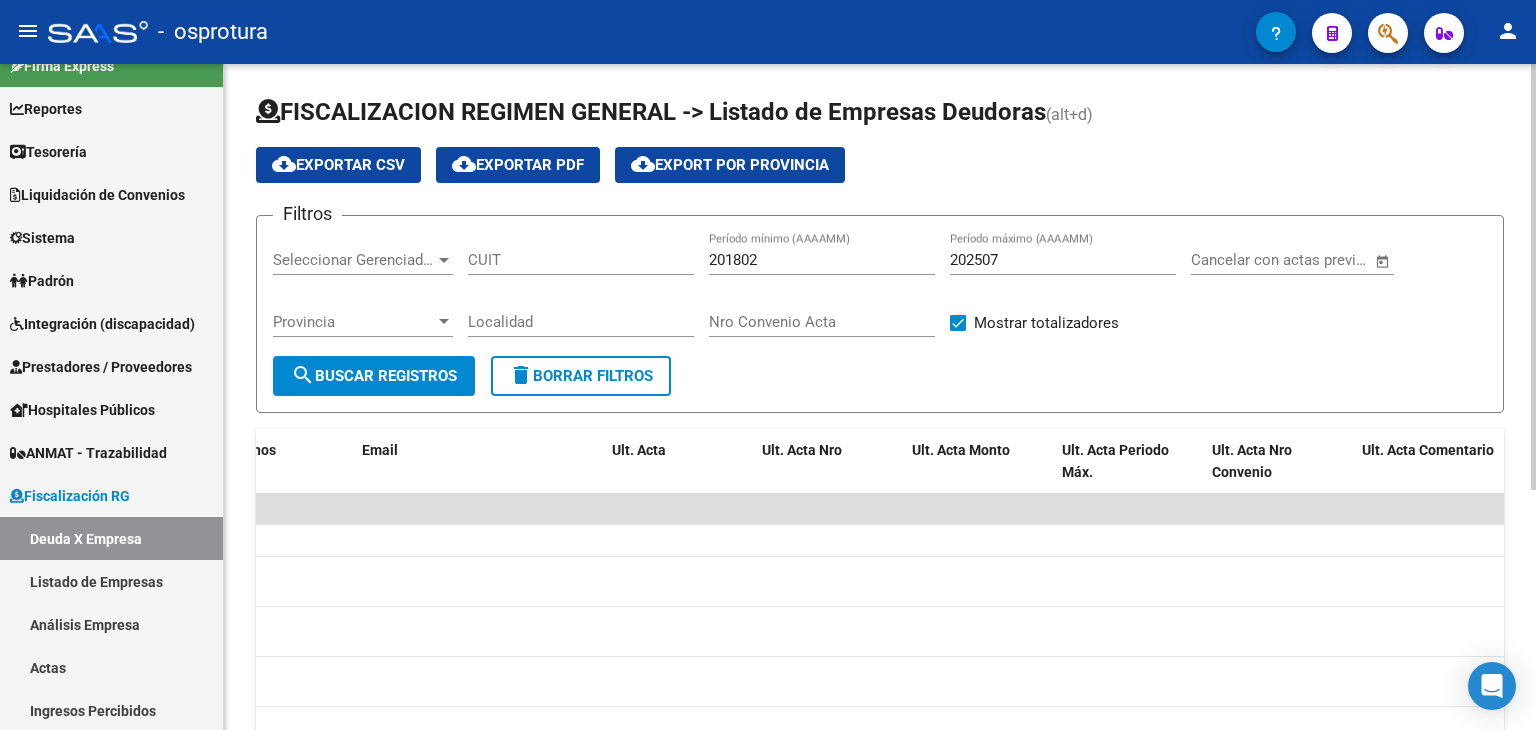 click on "delete  Borrar Filtros" 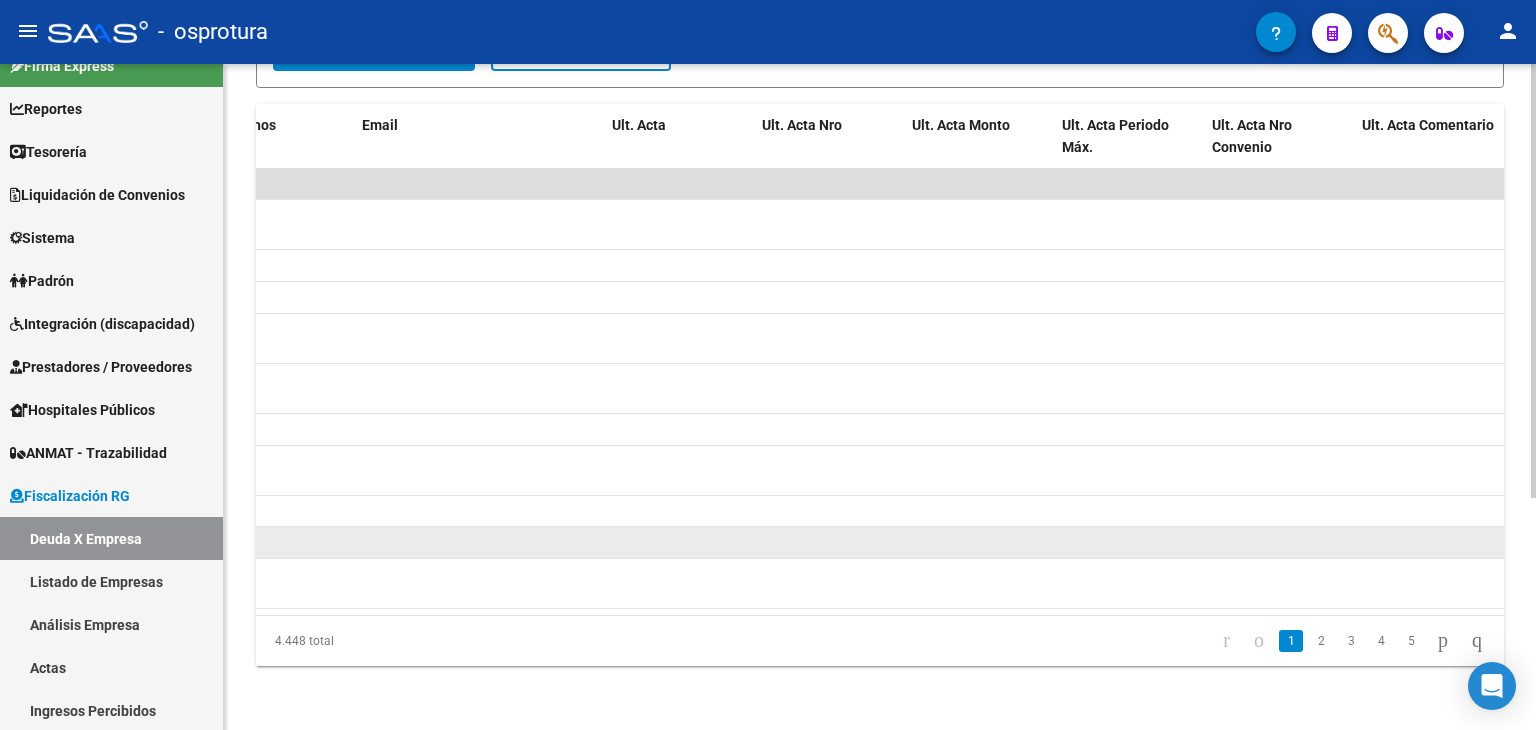 scroll, scrollTop: 355, scrollLeft: 0, axis: vertical 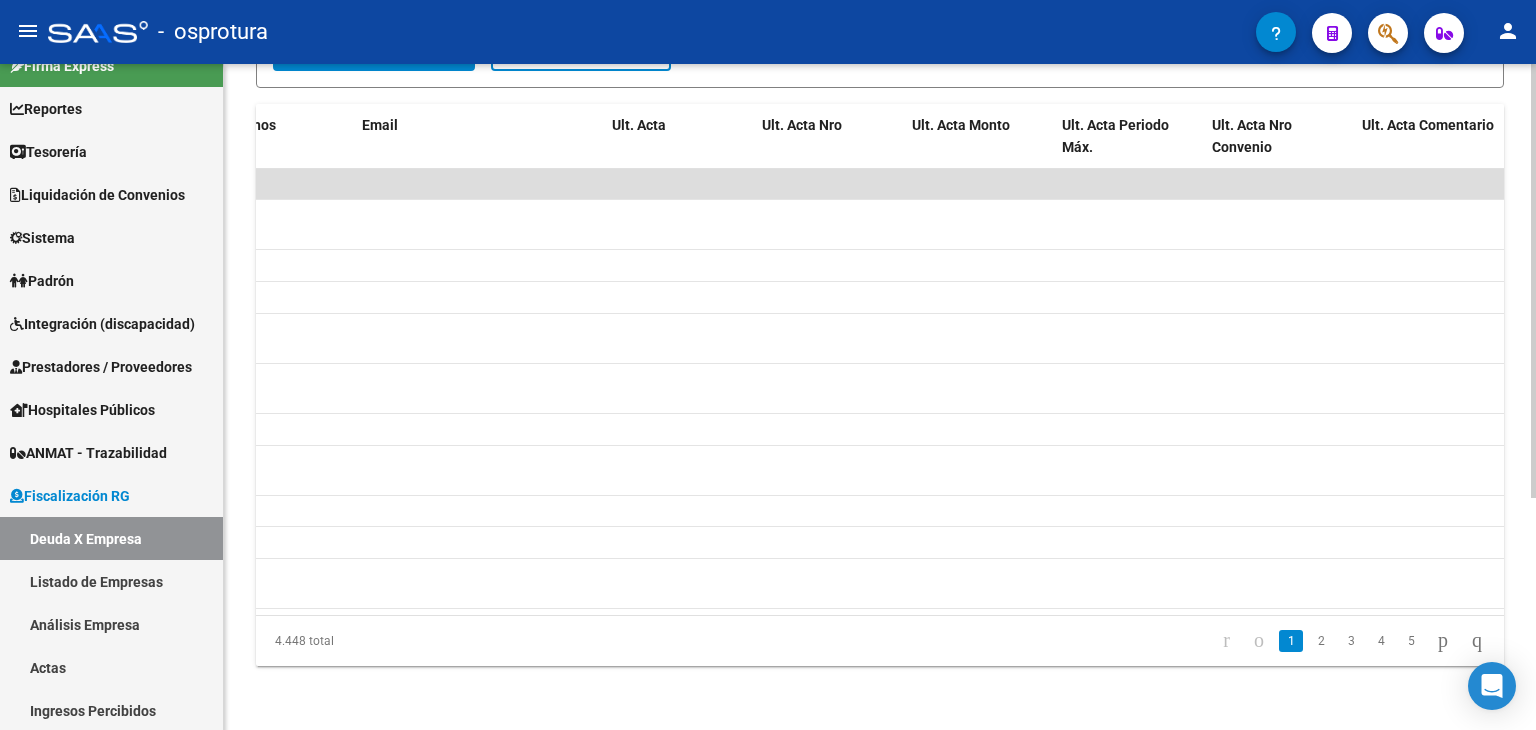click on "FISCALIZACION REGIMEN GENERAL -> Listado de Empresas Deudoras  (alt+d) cloud_download  Exportar CSV  cloud_download  Exportar PDF  cloud_download  Export por Provincia  Filtros Seleccionar Gerenciador Seleccionar Gerenciador CUIT 201802 Período mínimo (AAAAMM) 202505 Período máximo (AAAAMM) Cancelar con actas previas a Provincia Provincia Localidad Nro Convenio Acta   Mostrar totalizadores  search  Buscar Registros  delete  Borrar Filtros  Razón Social CUIT Deuda Total Deuda Bruta Intereses Provincia Localidad Teléfonos Email Ult. Acta Ult. Acta Nro Ult. Acta Monto Ult. Acta Periodo Máx. Ult. Acta Nro Convenio Ult. Acta Comentario $ 232.691.225,09 $ 113.419.403,96 $ 119.271.821,13 SEGMET INDUSTRIAS S.A. [DOCUMENT_NUMBER] $ 5.586.086,94 $ 2.913.723,14 $ 2.672.363,80       JAIMEZ MARCOS JUAN DE DIOS [DOCUMENT_NUMBER] $ 3.598.060,27 $ 1.691.661,06 $ 1.906.399,21       CABOSCH SA [DOCUMENT_NUMBER] $ 3.209.818,98 $ 1.672.939,12 $ 1.536.879,86       ENVISION ENERGY ARGENTINA SA [DOCUMENT_NUMBER]       CABA" 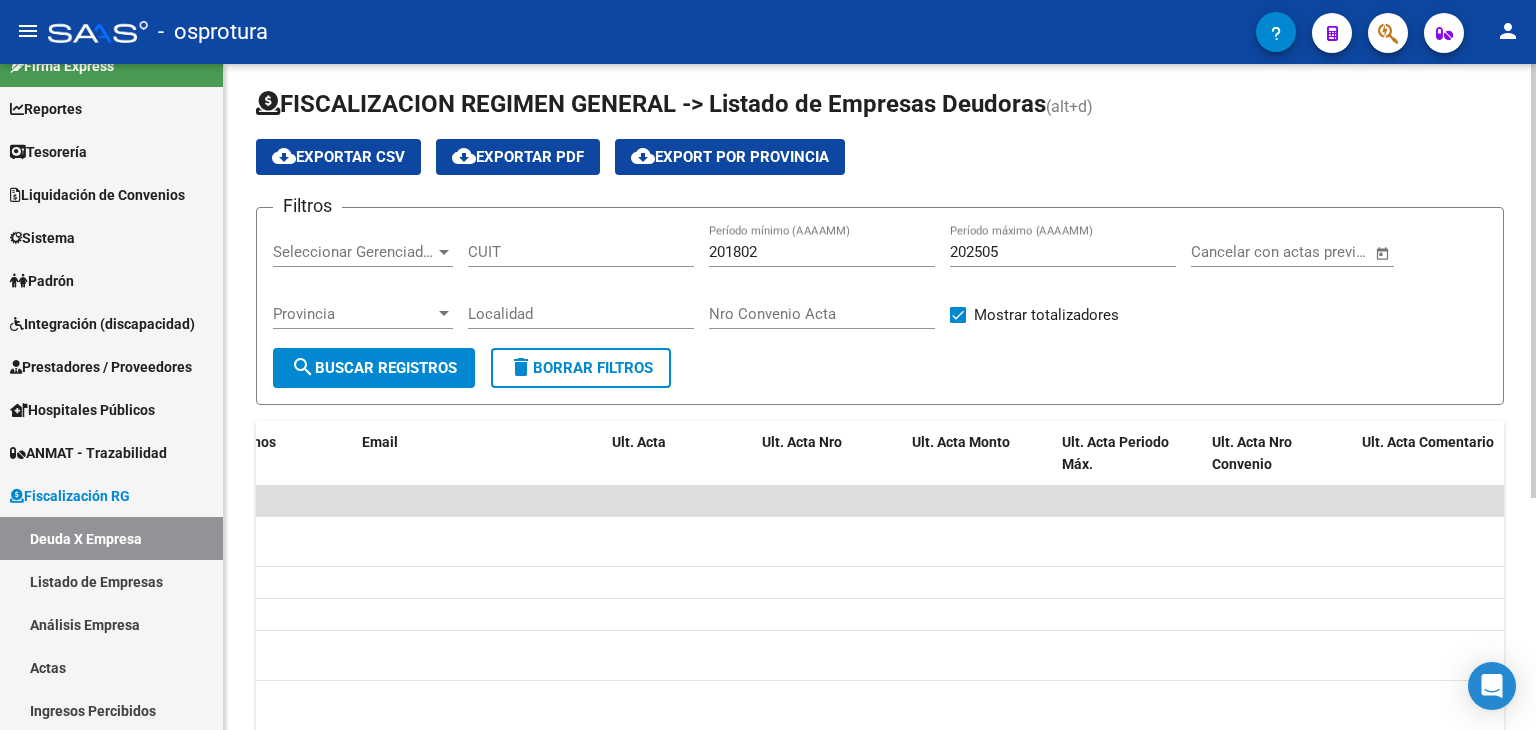 scroll, scrollTop: 0, scrollLeft: 0, axis: both 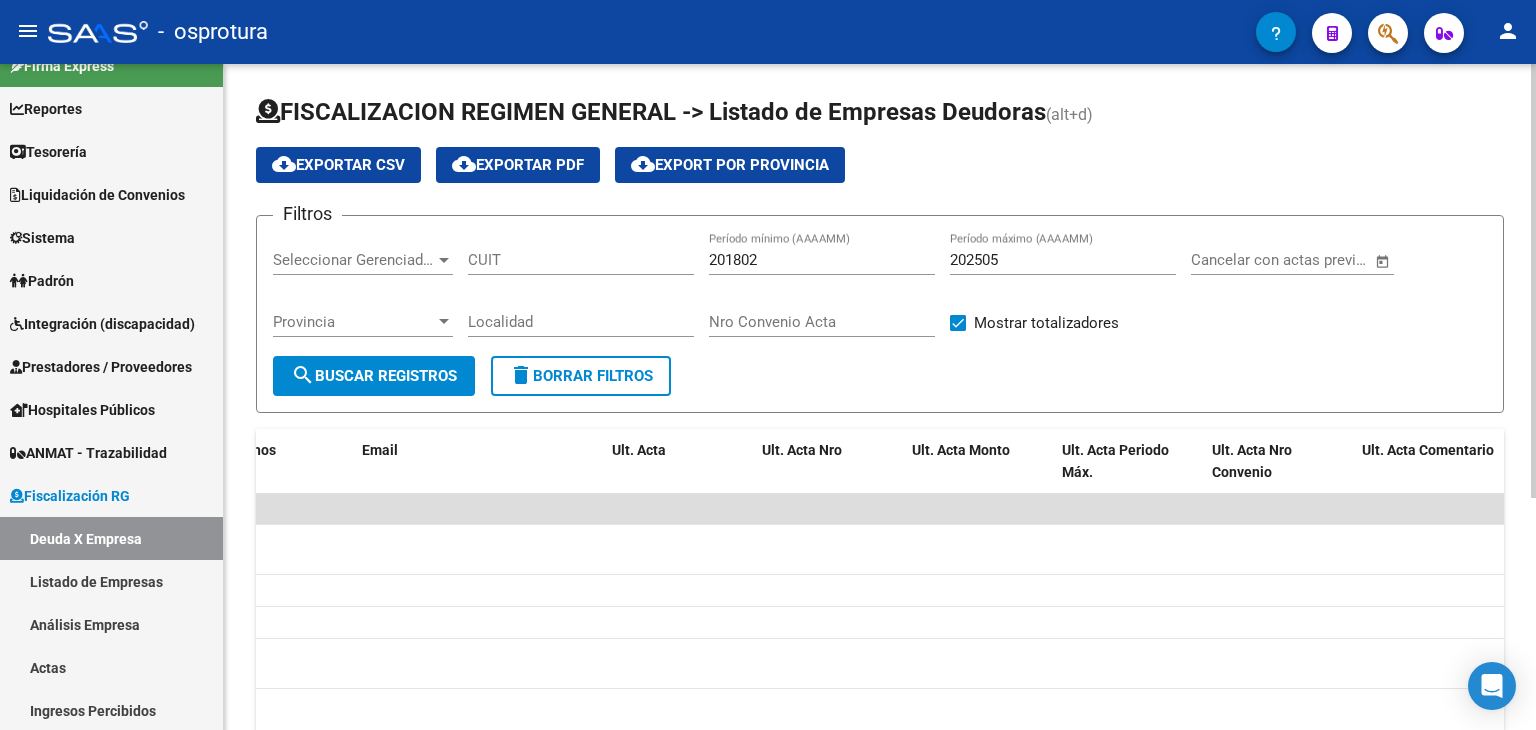 click on "202505" at bounding box center [1063, 260] 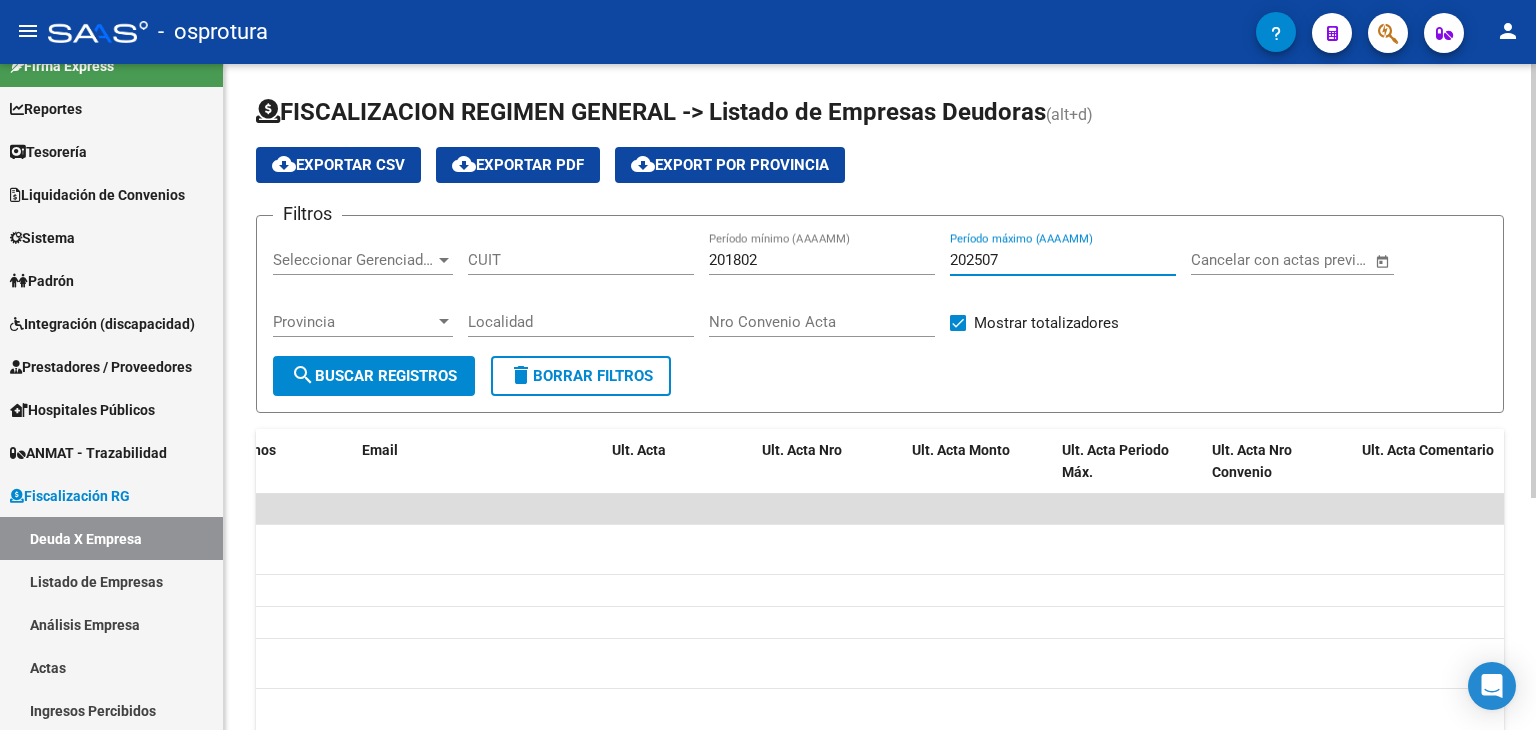 type on "202507" 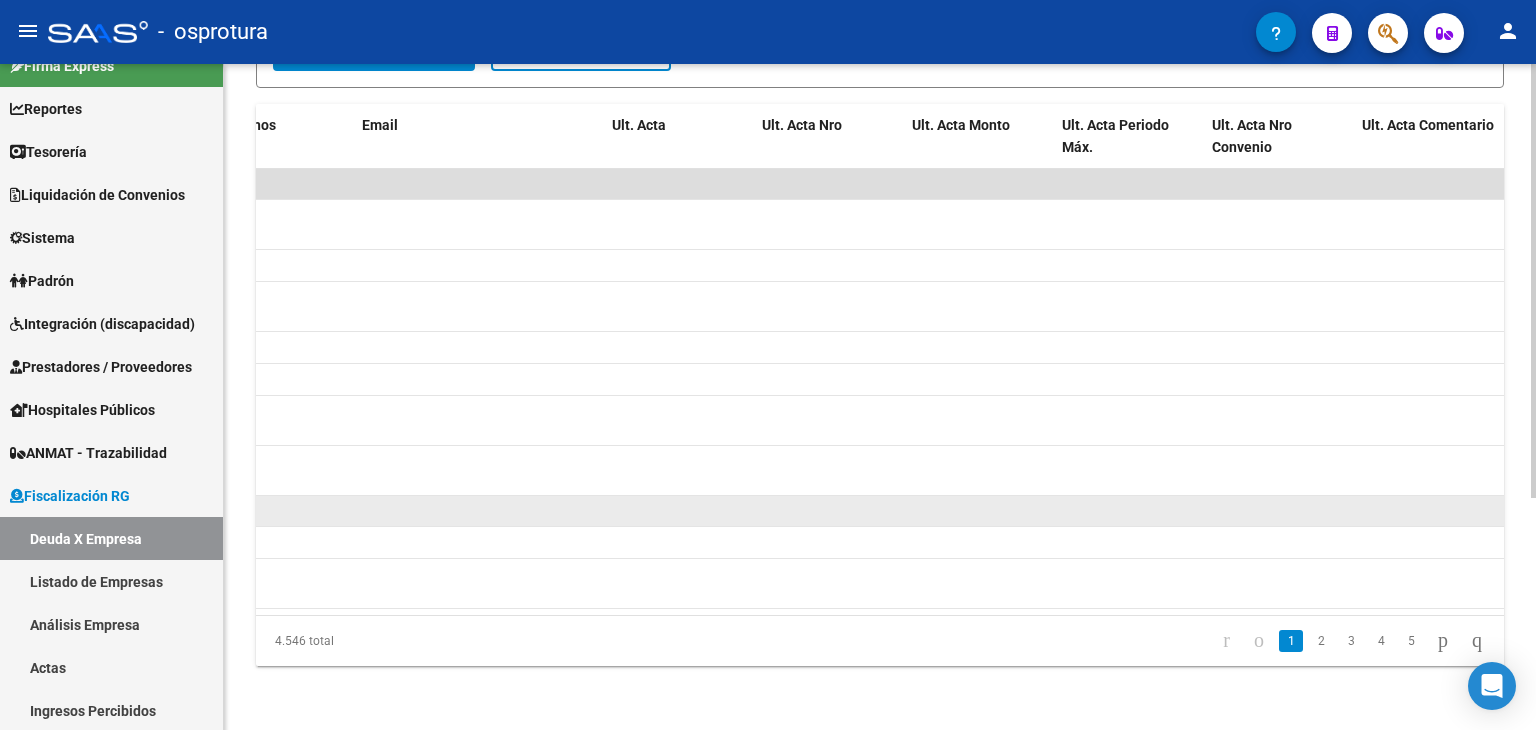 scroll, scrollTop: 355, scrollLeft: 0, axis: vertical 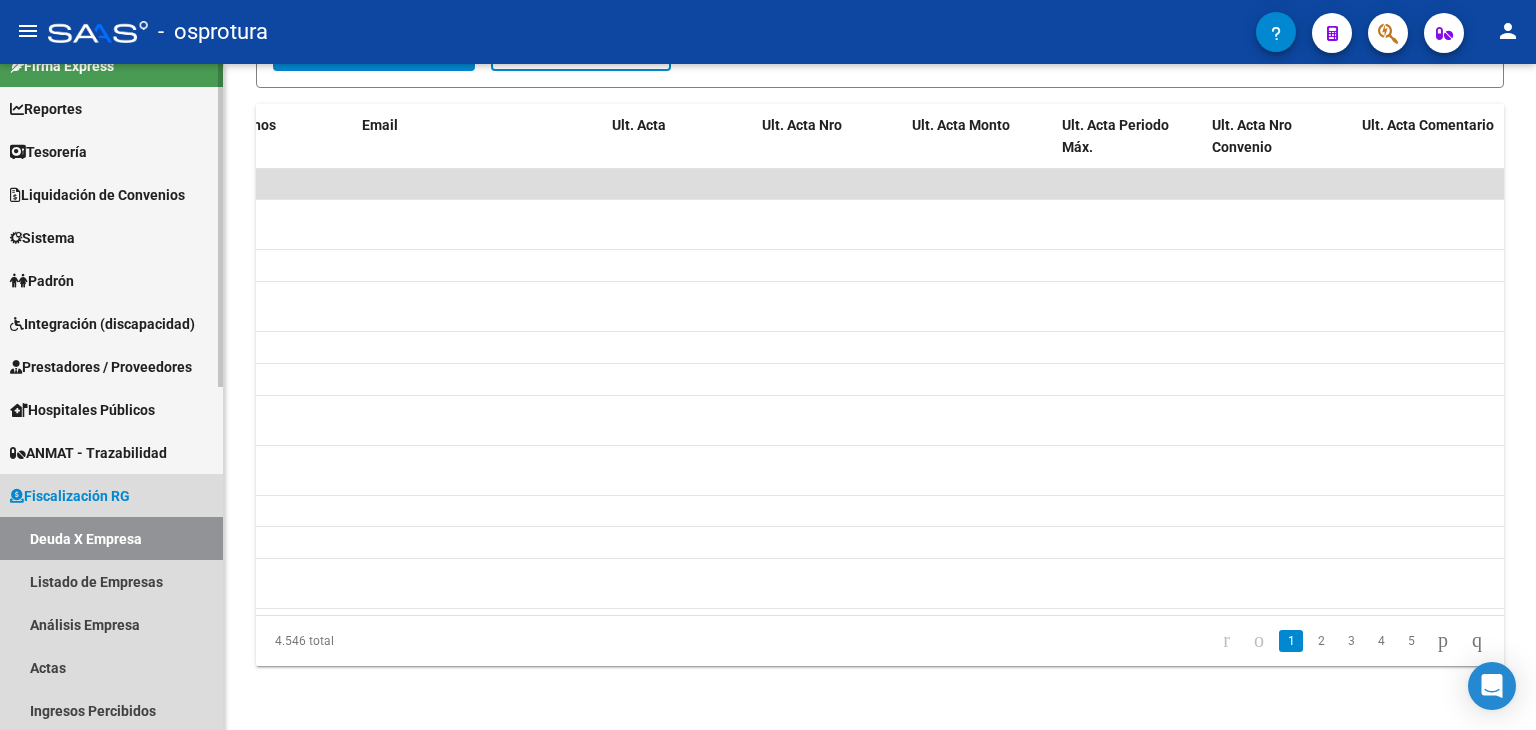 click on "Fiscalización RG" at bounding box center [70, 496] 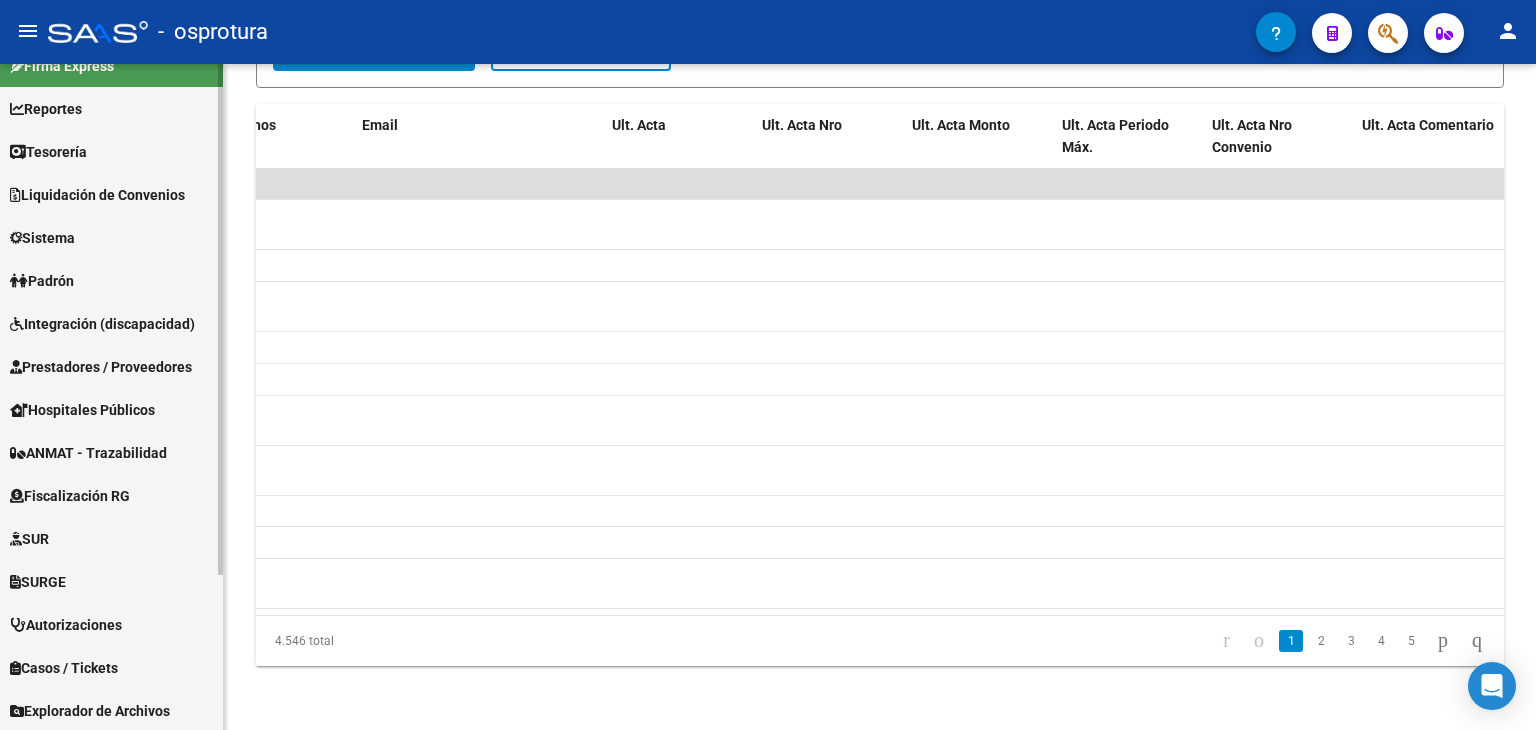 scroll, scrollTop: 0, scrollLeft: 0, axis: both 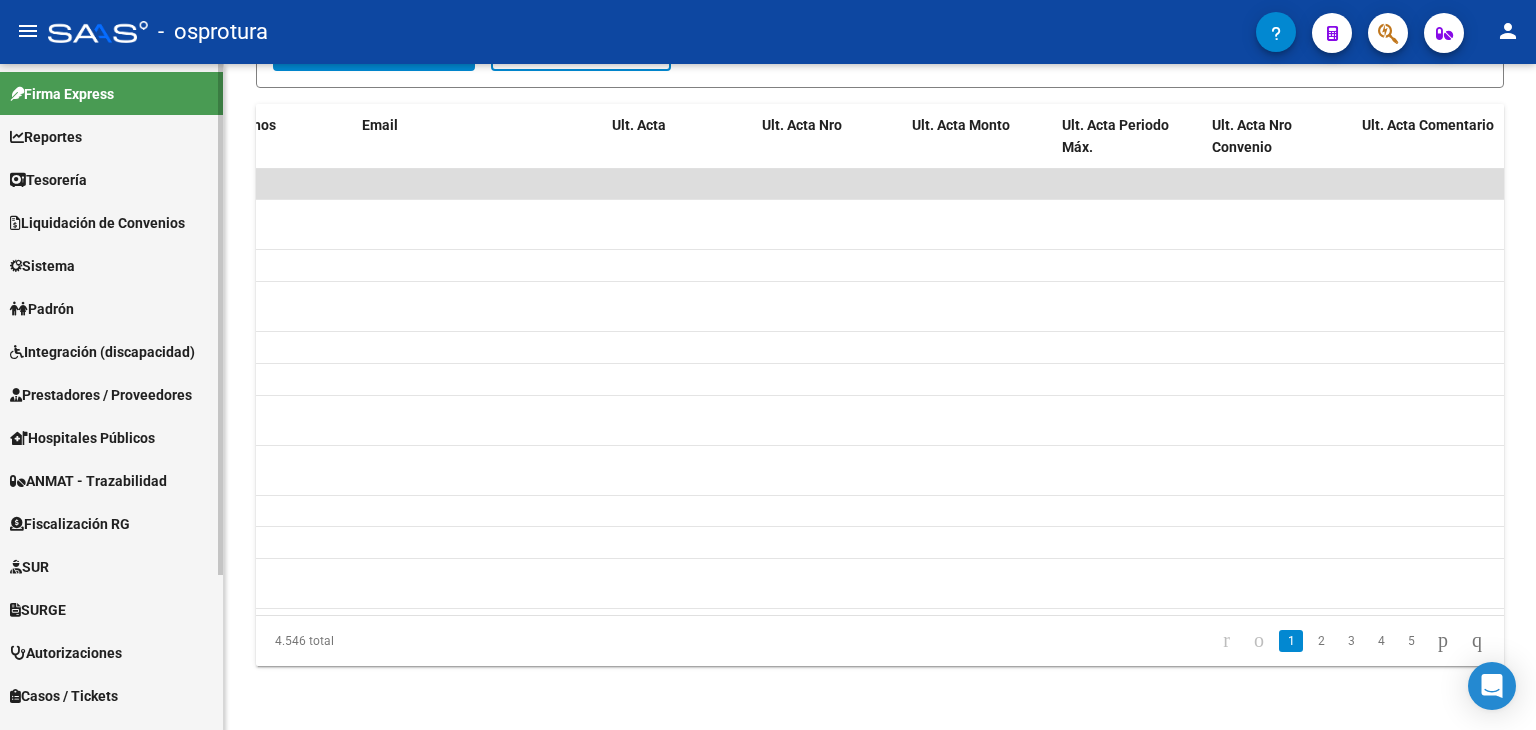 click on "Liquidación de Convenios" at bounding box center (97, 223) 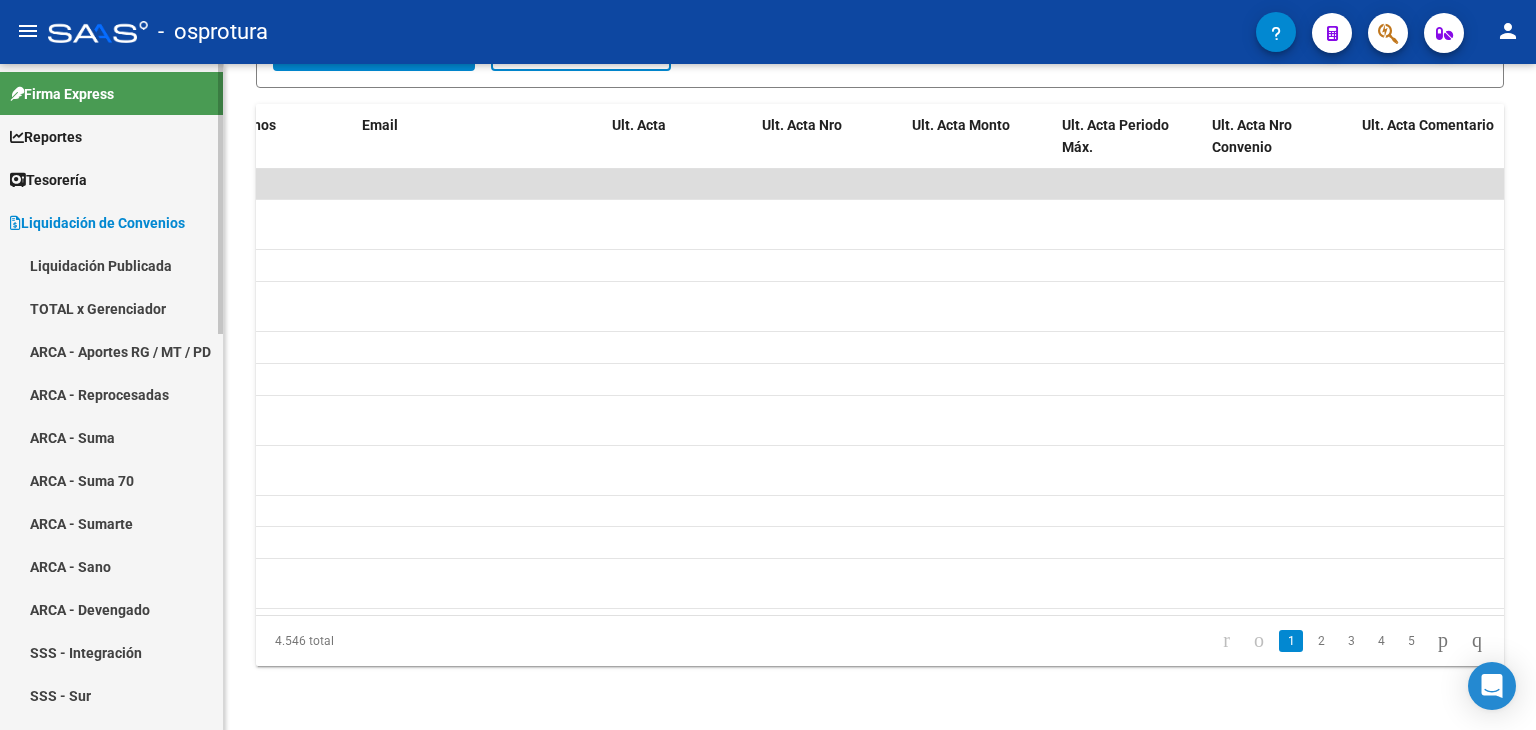 click on "Liquidación Publicada" at bounding box center (111, 265) 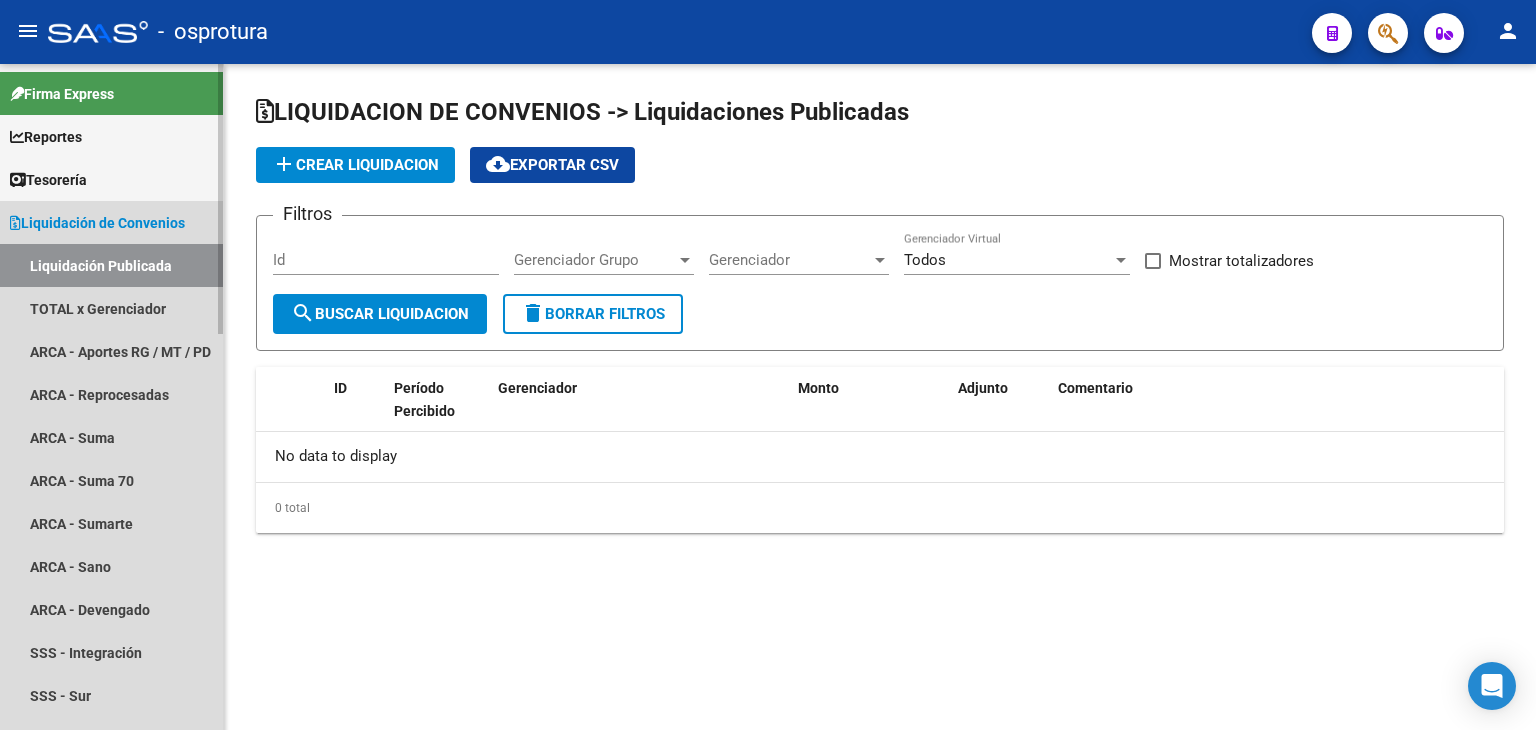 scroll, scrollTop: 0, scrollLeft: 0, axis: both 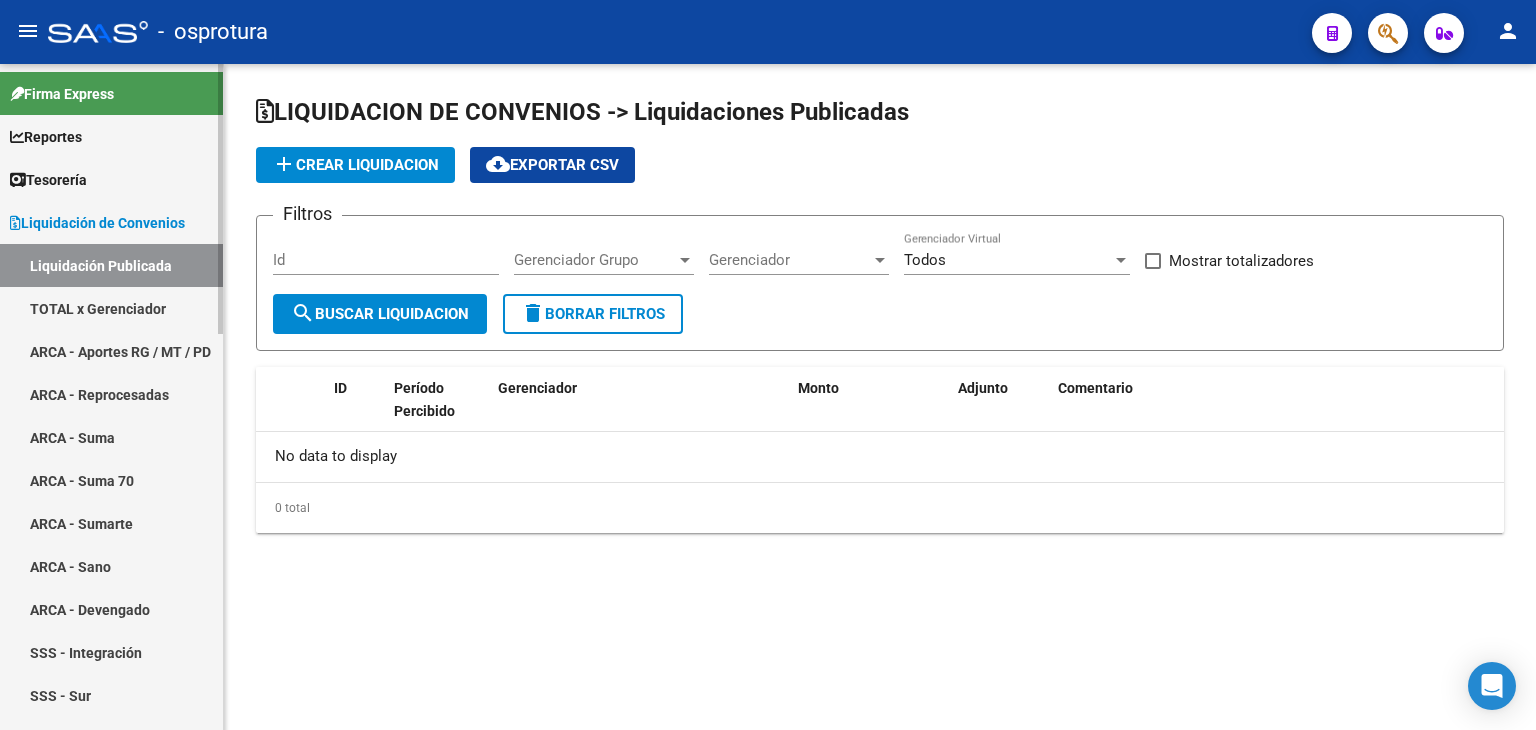 checkbox on "true" 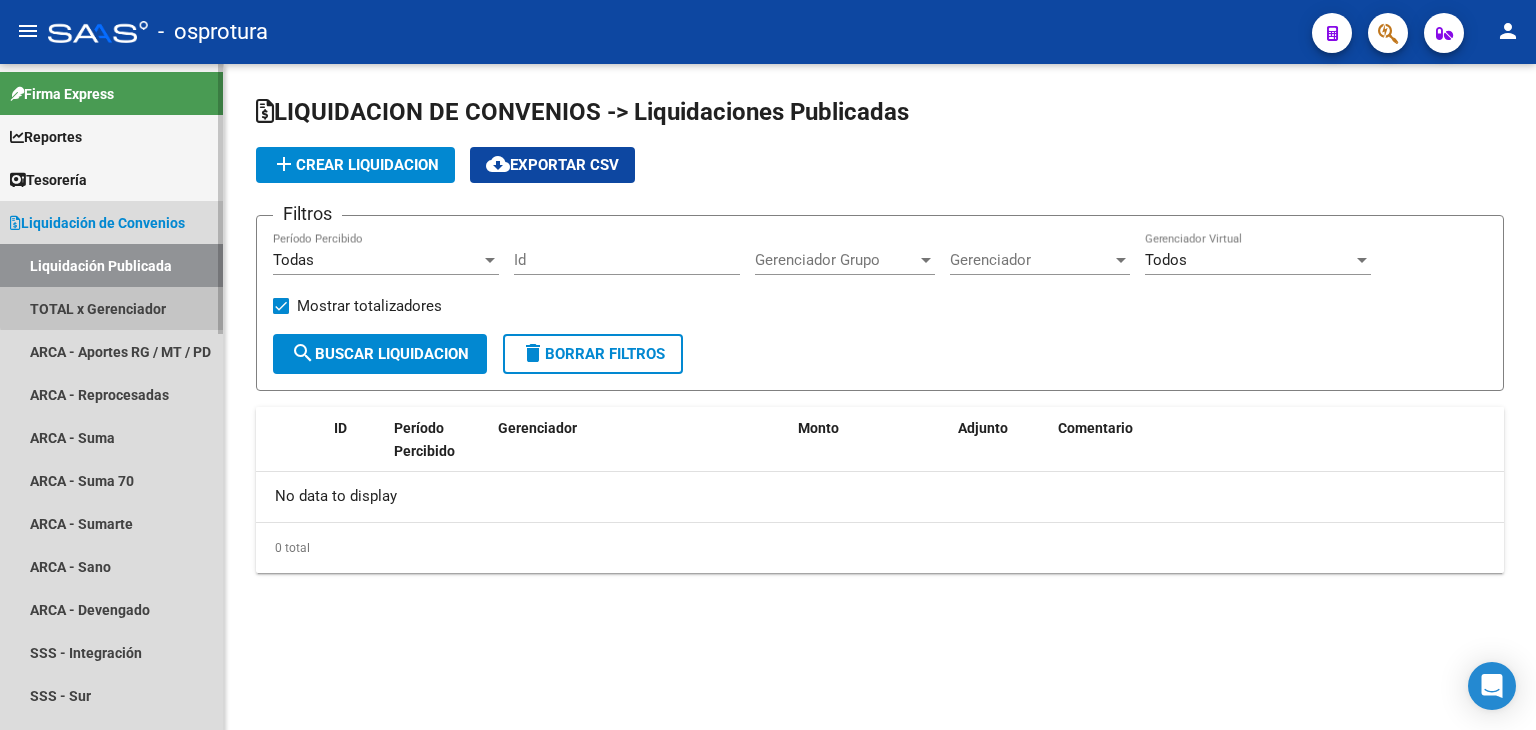click on "TOTAL x Gerenciador" at bounding box center (111, 308) 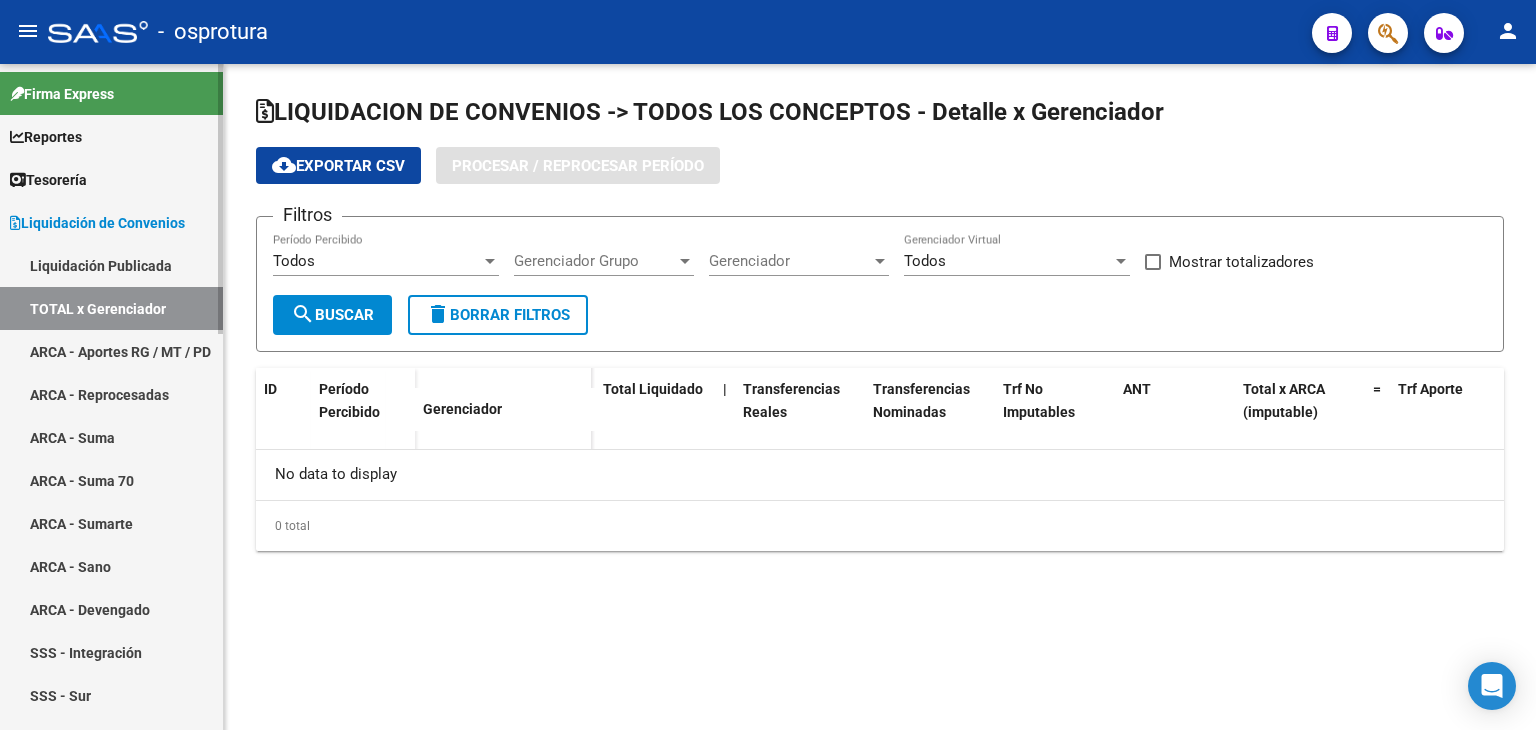 checkbox on "true" 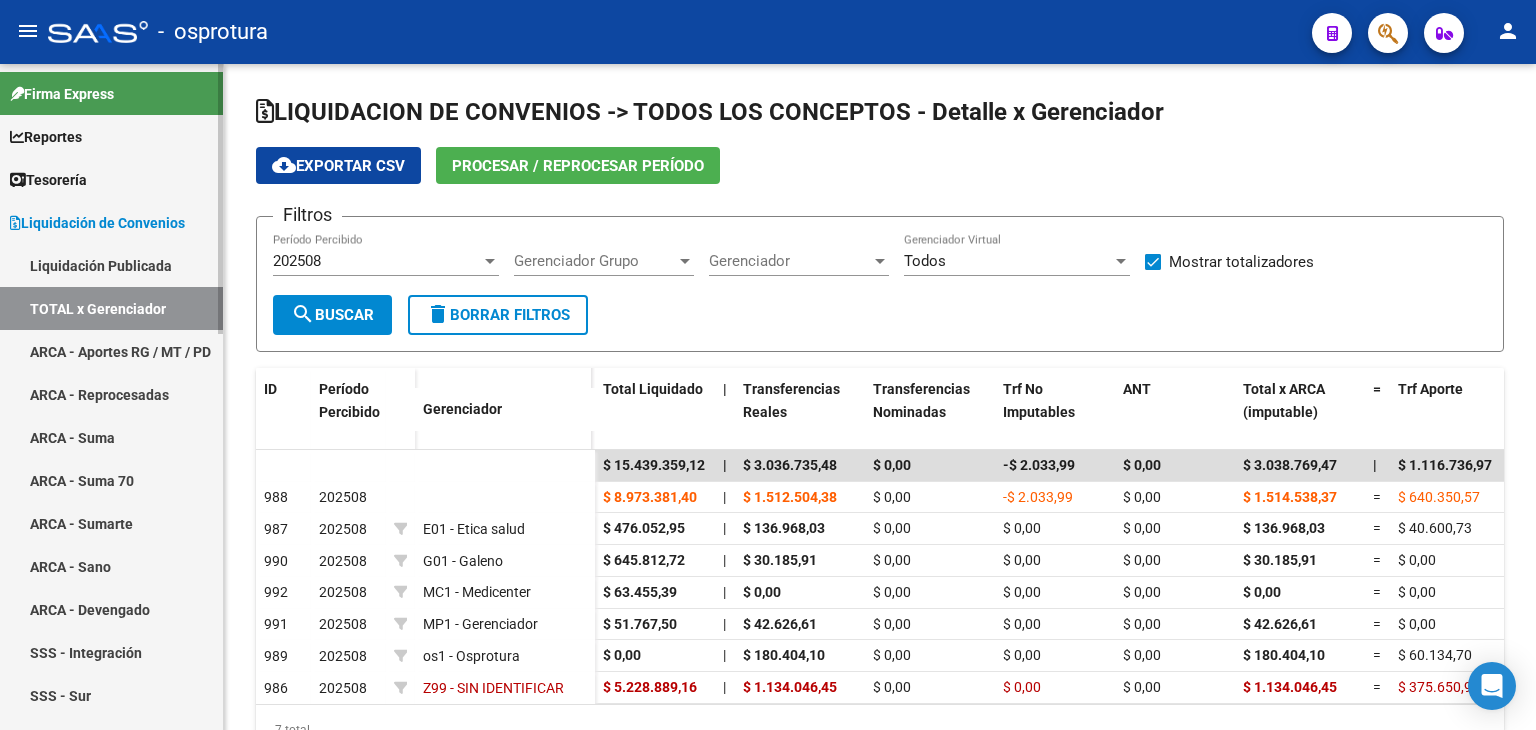 click on "Liquidación de Convenios" at bounding box center (97, 223) 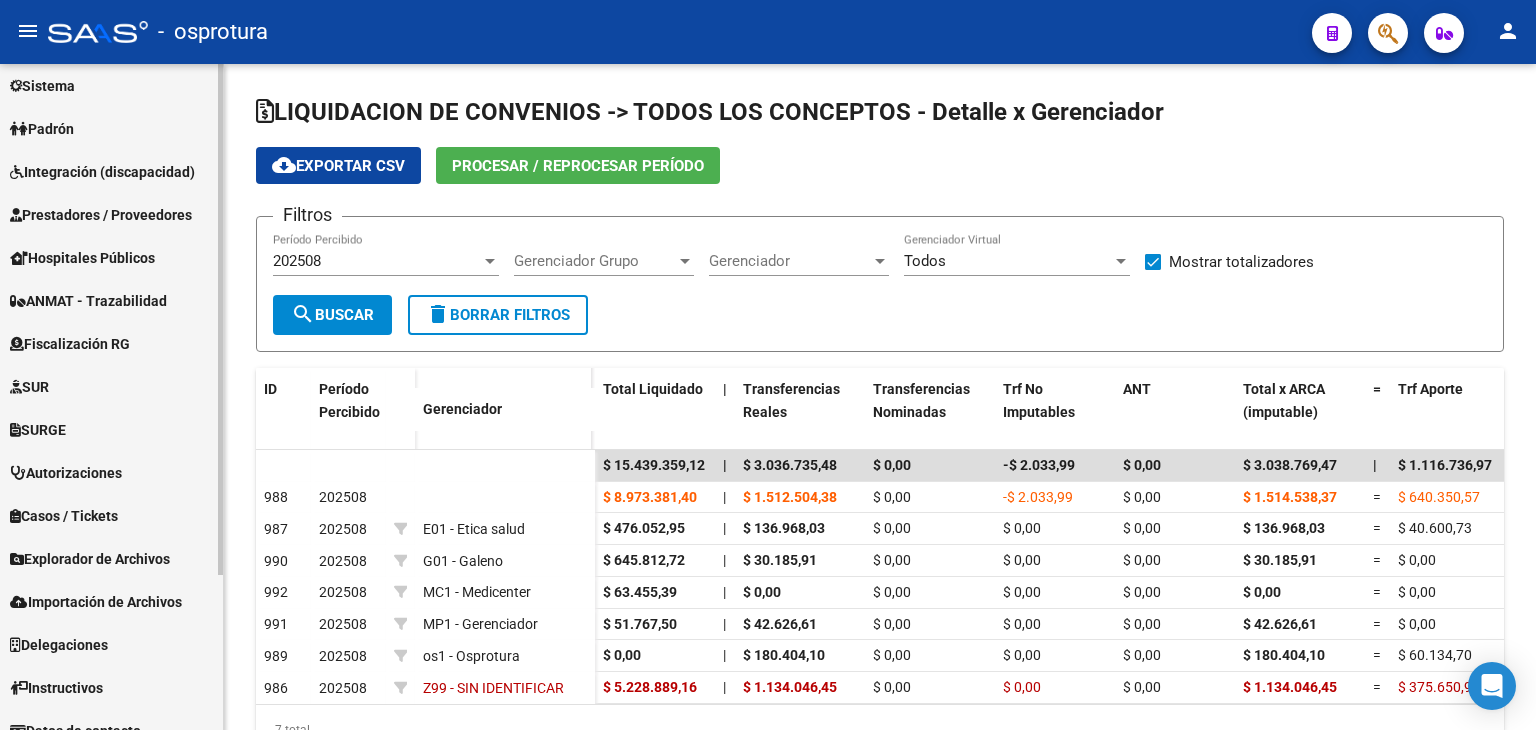 scroll, scrollTop: 200, scrollLeft: 0, axis: vertical 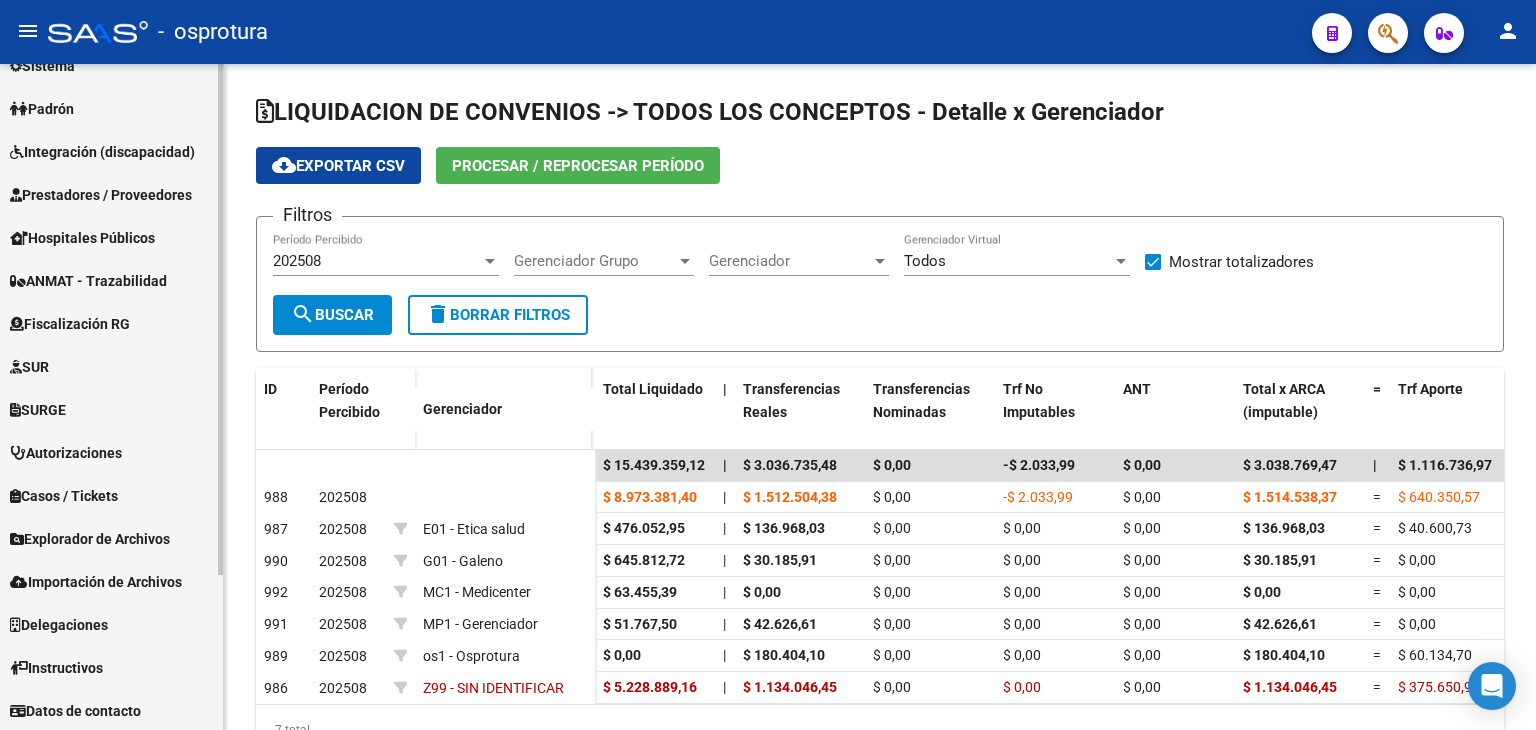 click on "Fiscalización RG" at bounding box center [70, 324] 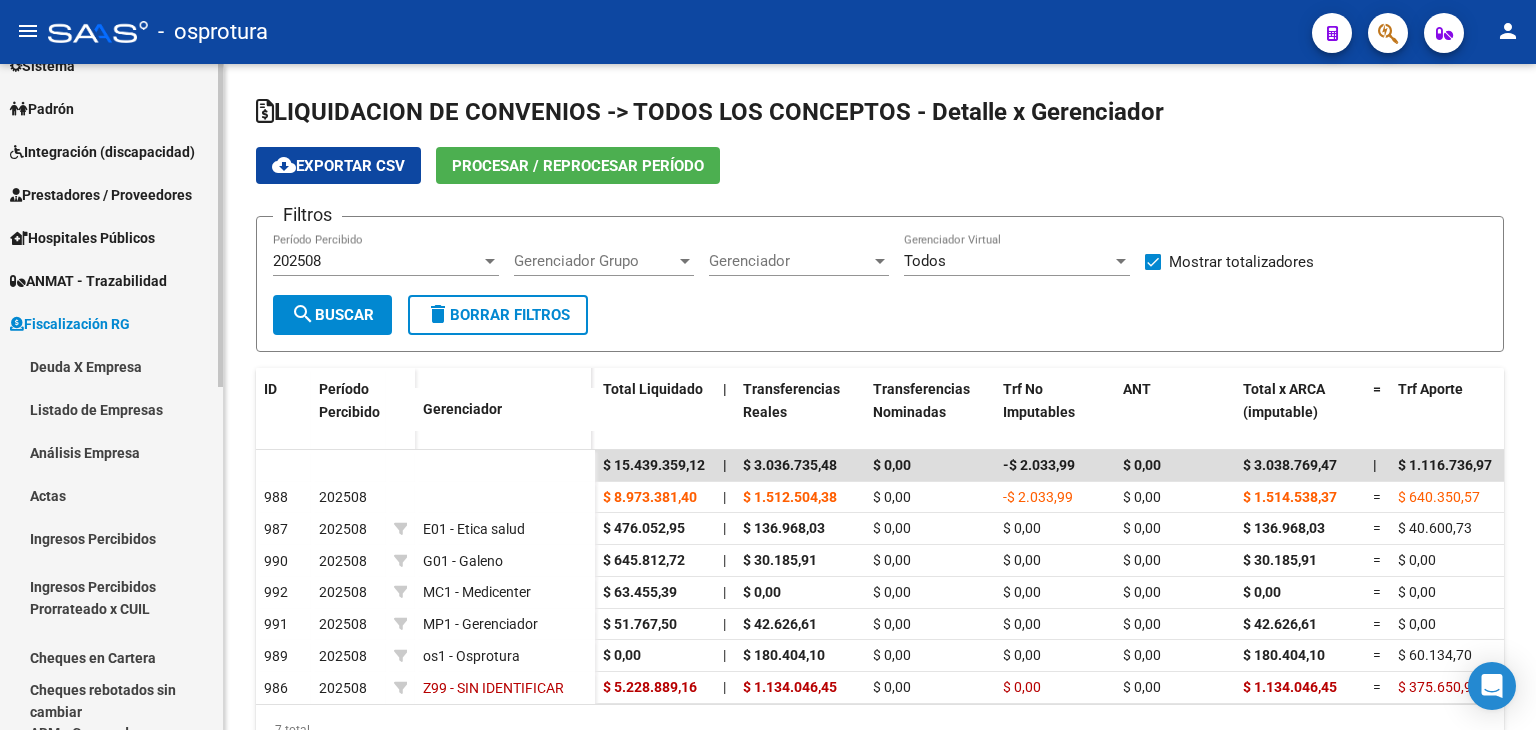 click on "Deuda X Empresa" at bounding box center [111, 366] 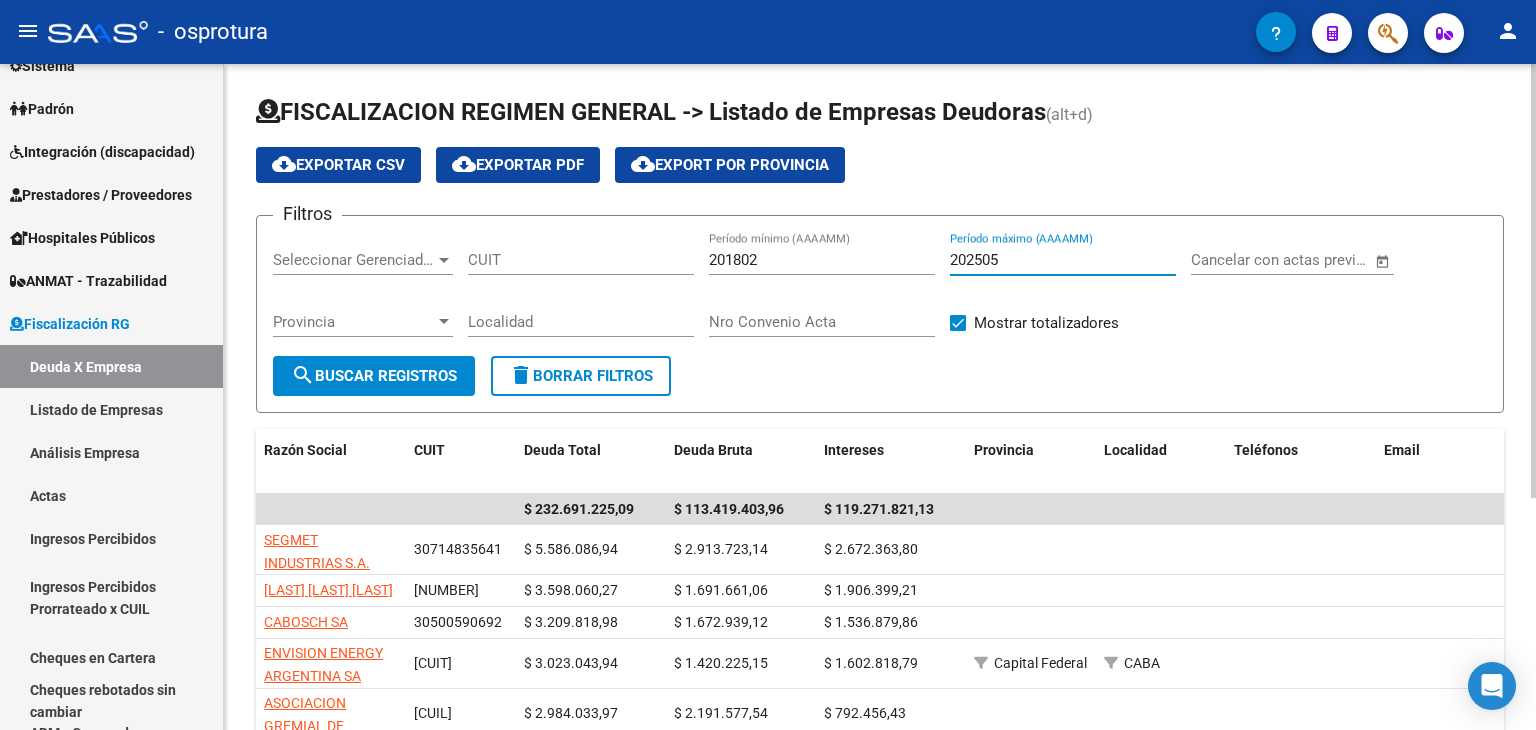 click on "202505" at bounding box center (1063, 260) 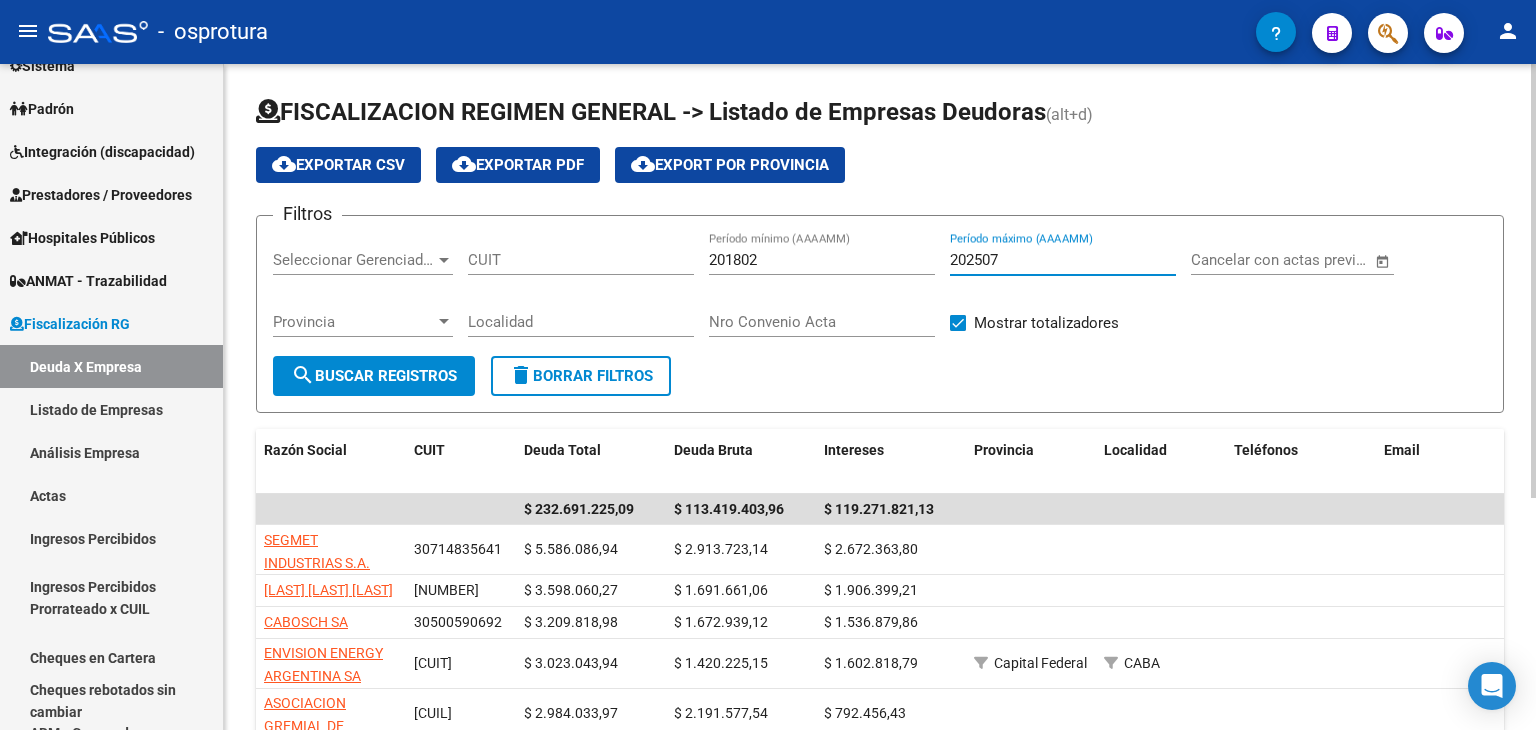 click on "search  Buscar Registros" 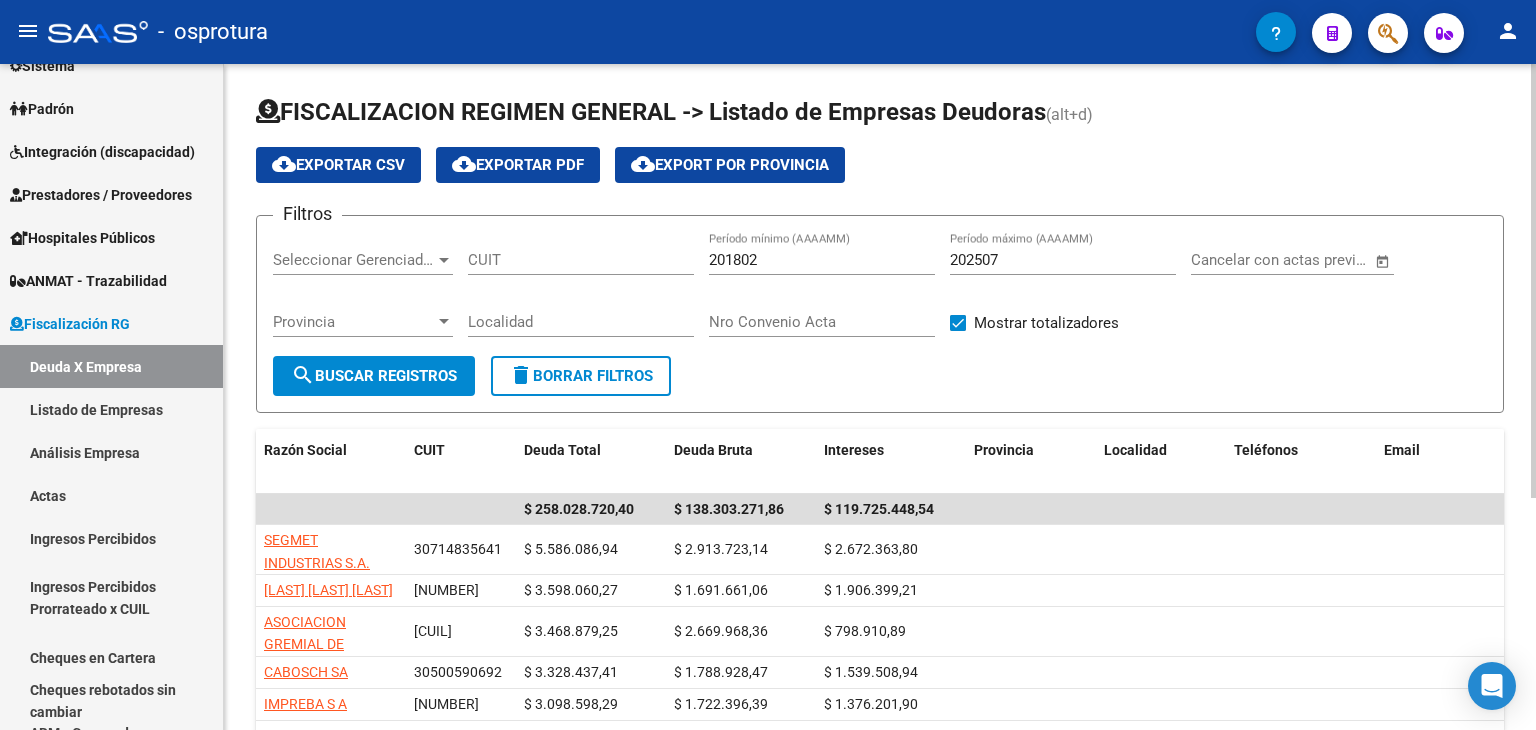 click on "202507" at bounding box center (1063, 260) 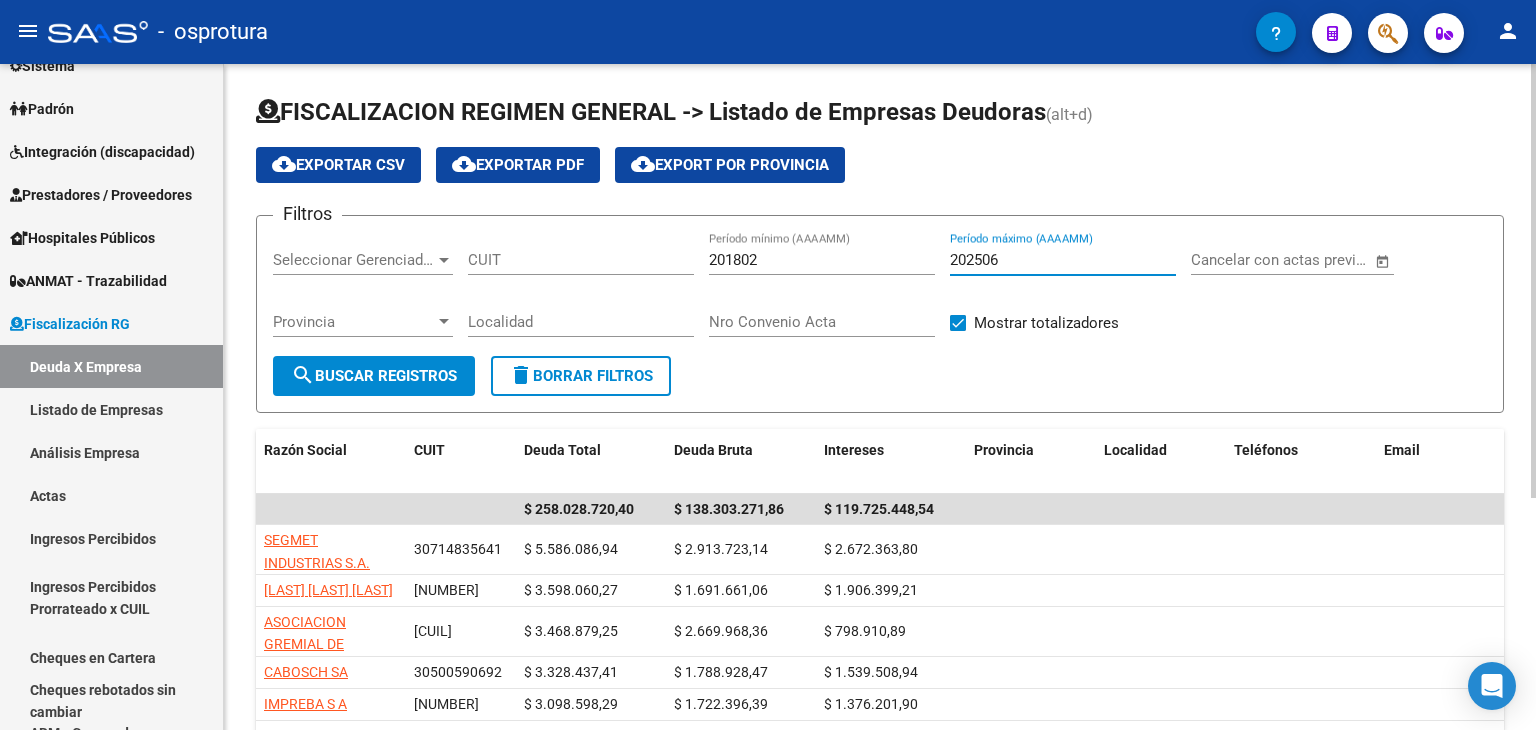 type on "202506" 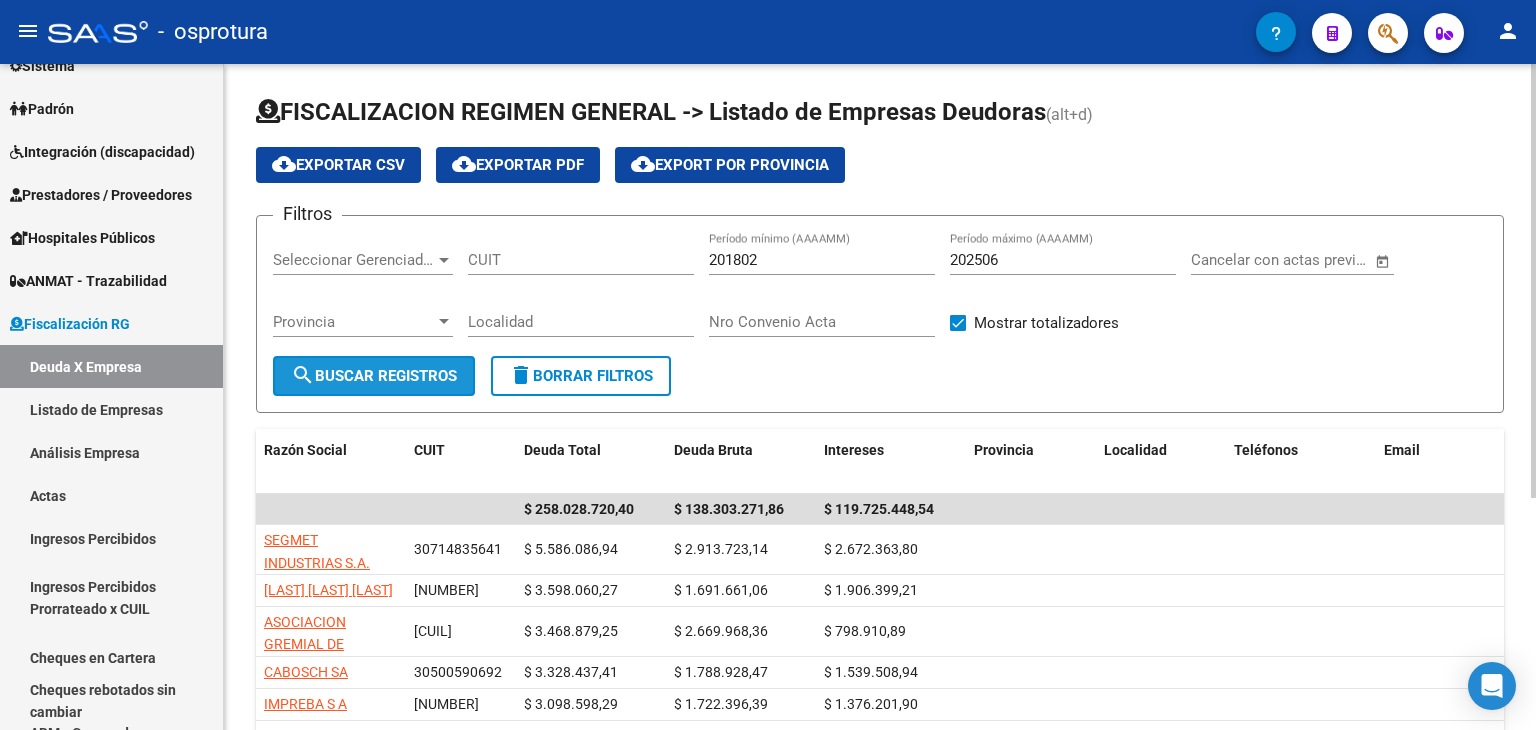 click on "search  Buscar Registros" 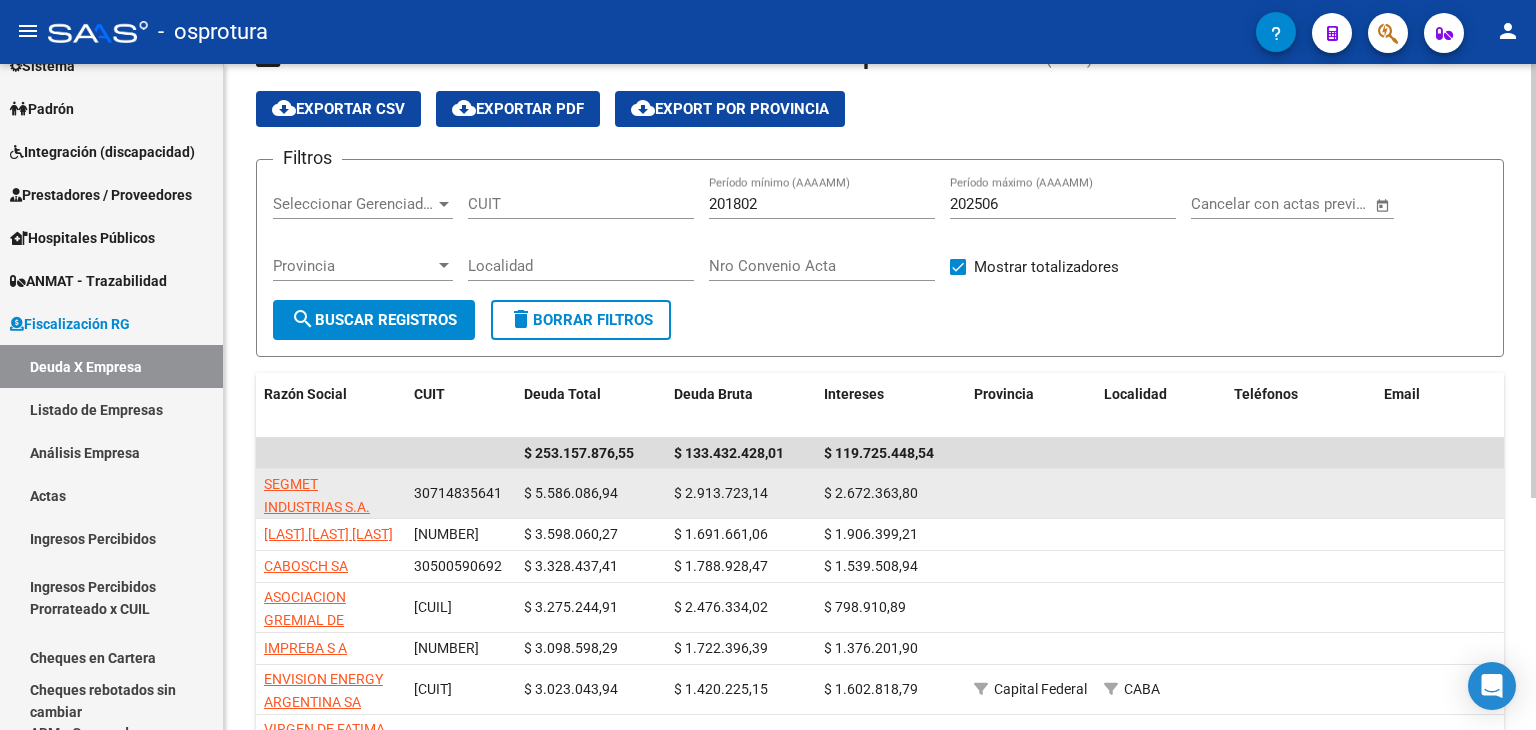 scroll, scrollTop: 100, scrollLeft: 0, axis: vertical 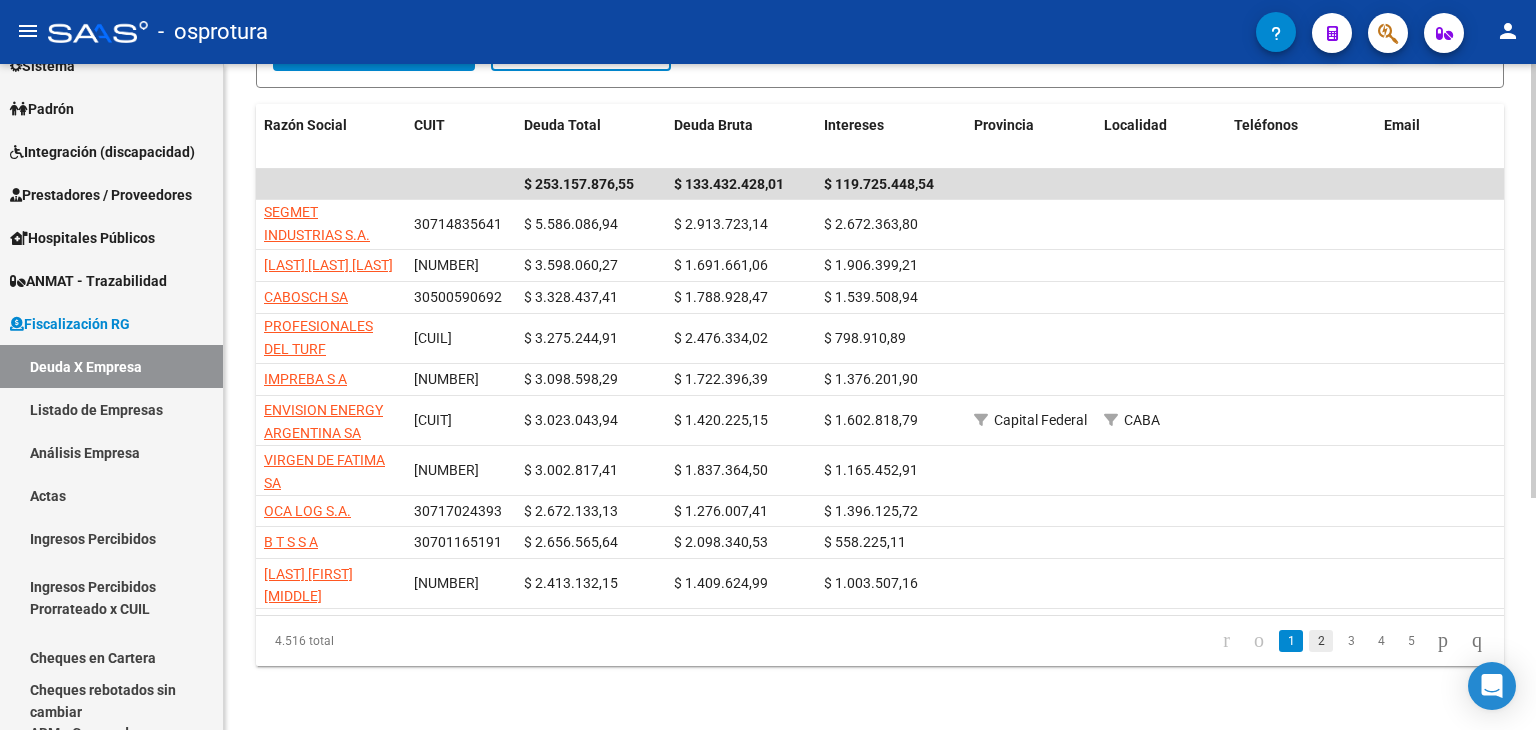 click on "2" 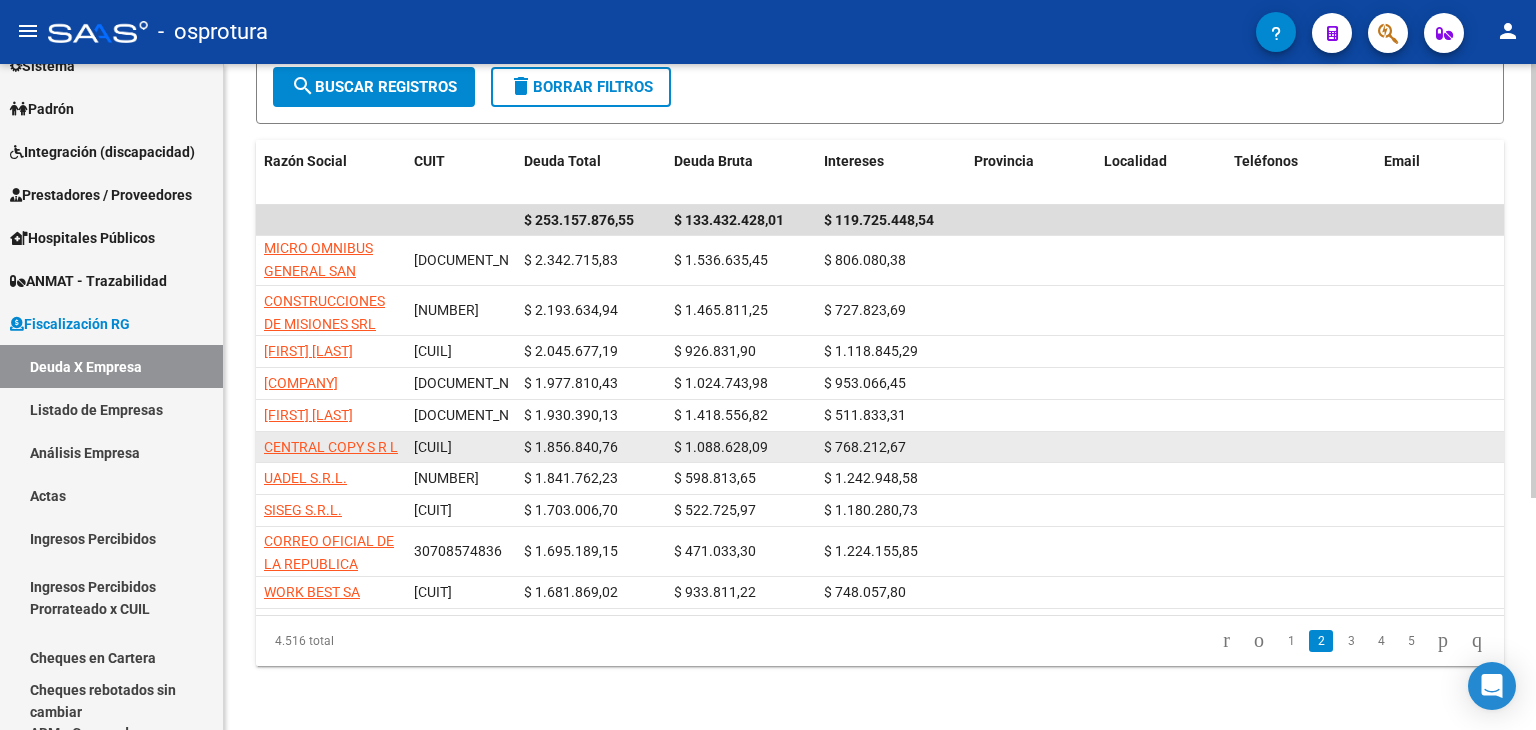 scroll, scrollTop: 0, scrollLeft: 0, axis: both 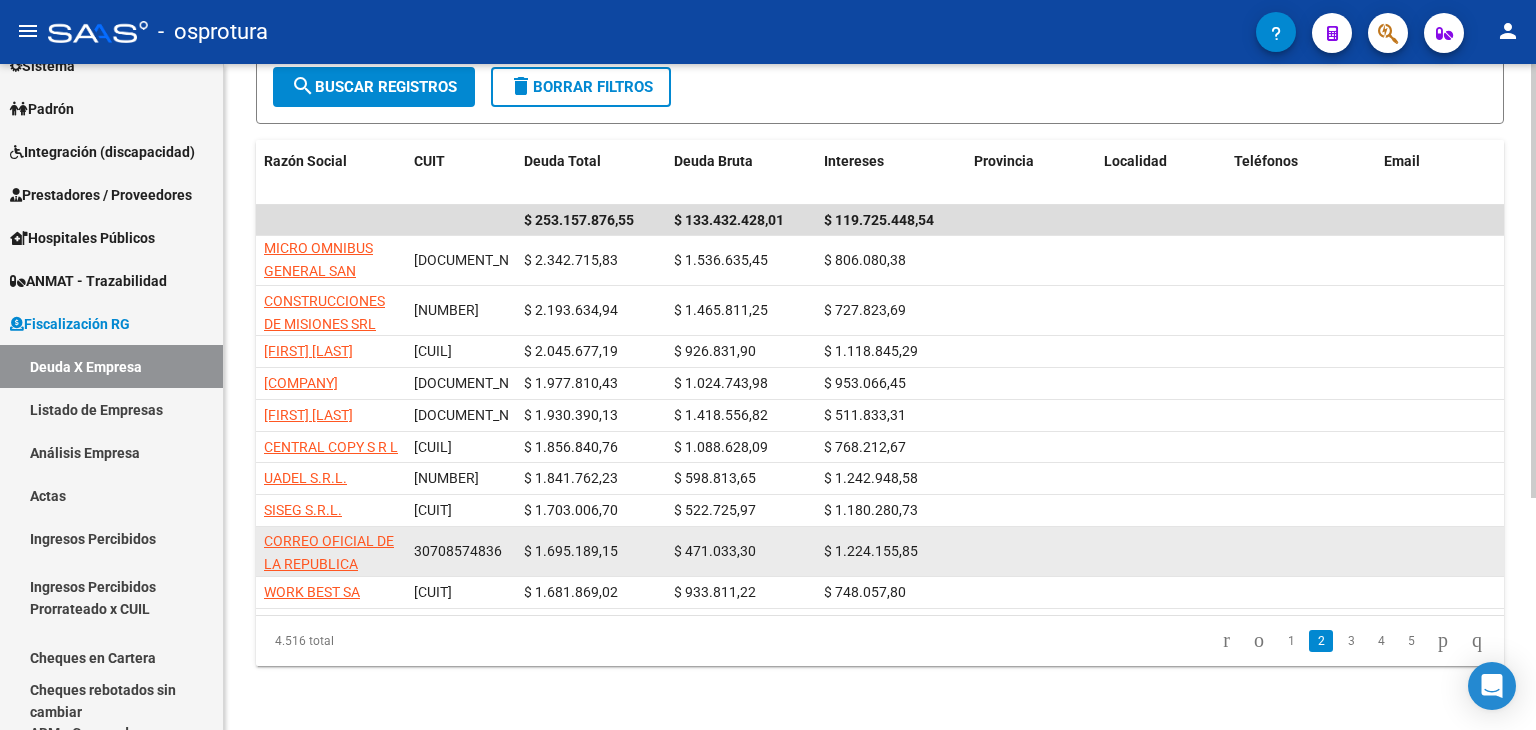click on "CORREO OFICIAL DE LA REPUBLICA ARGENTINA SOCIEDAD ANONIMA" 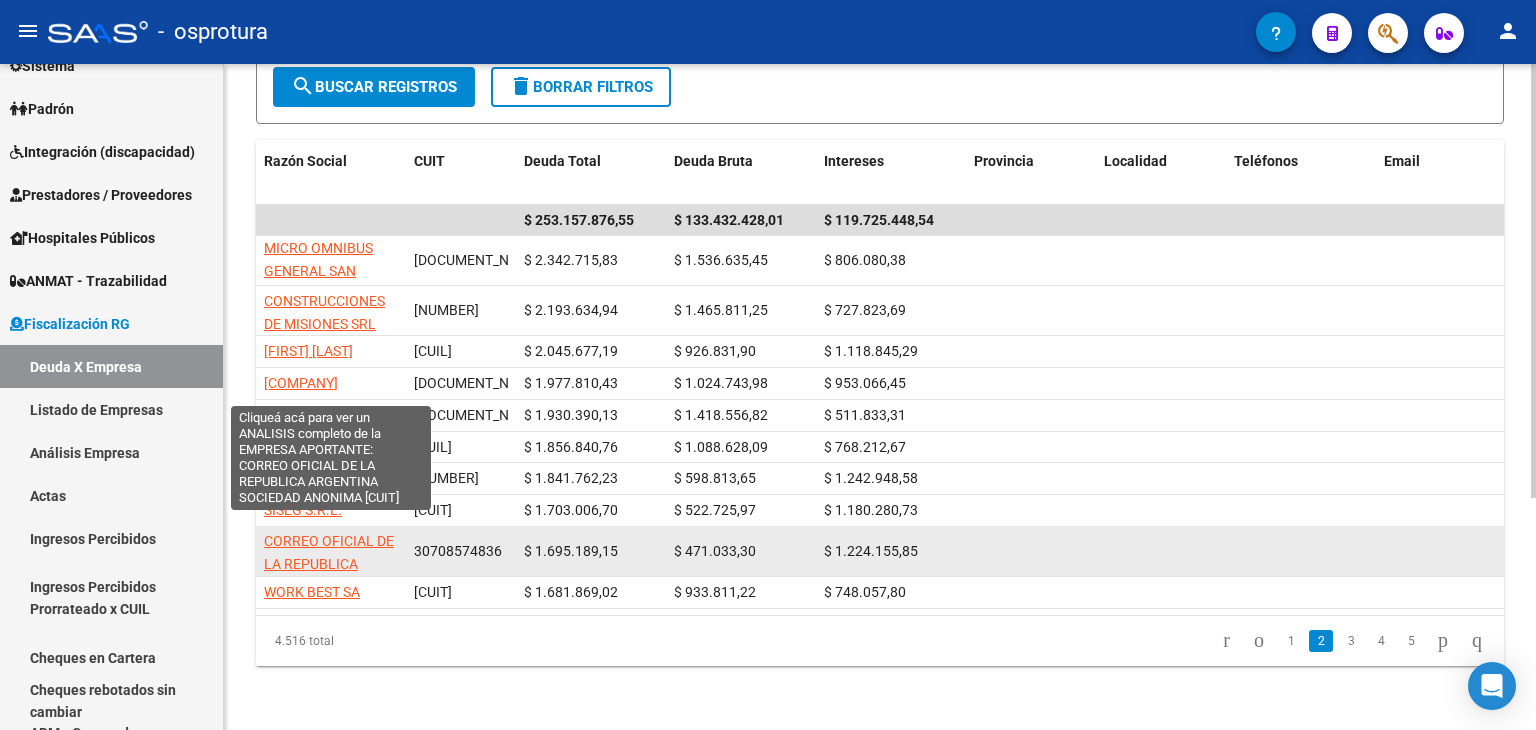 click on "CORREO OFICIAL DE LA REPUBLICA ARGENTINA SOCIEDAD ANONIMA" 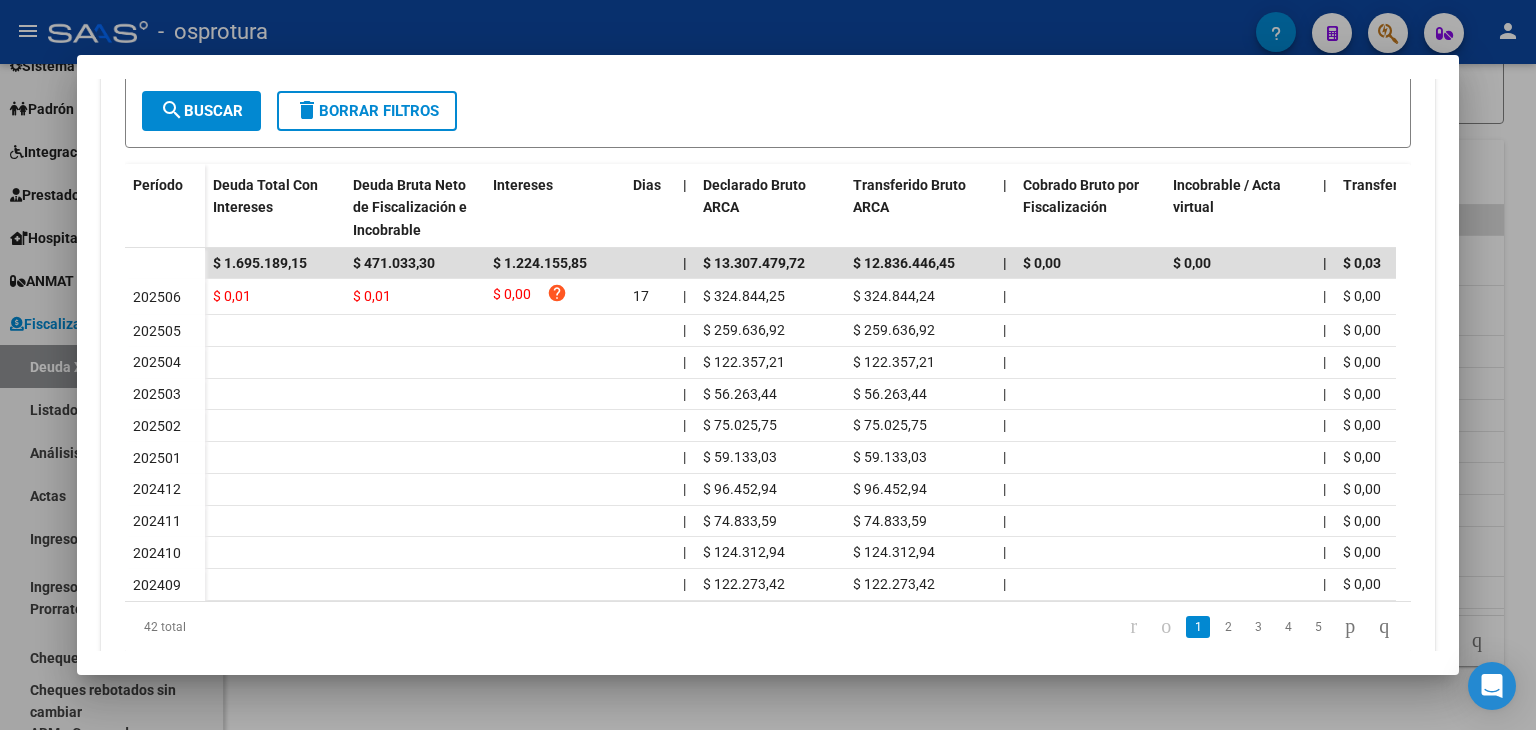 scroll, scrollTop: 555, scrollLeft: 0, axis: vertical 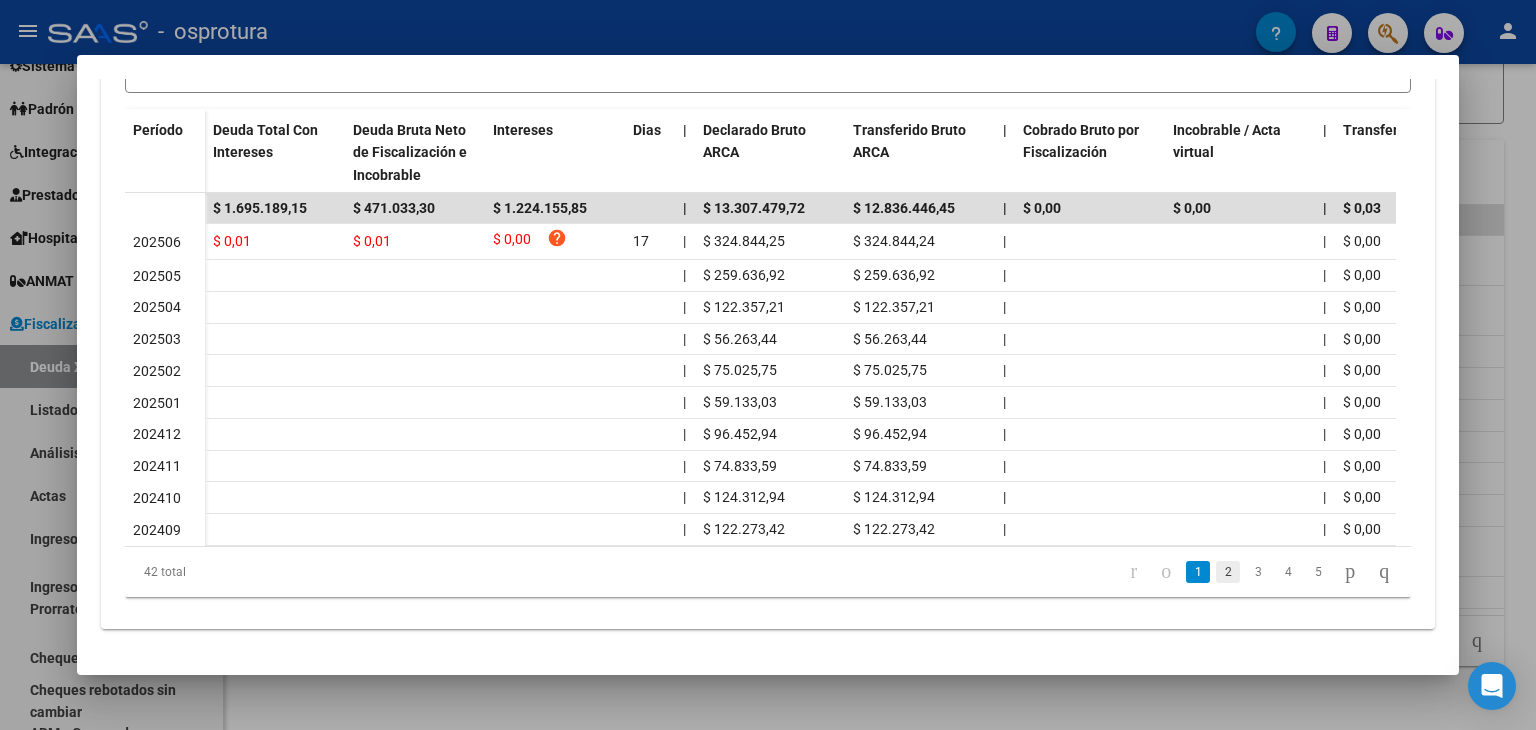 click on "2" 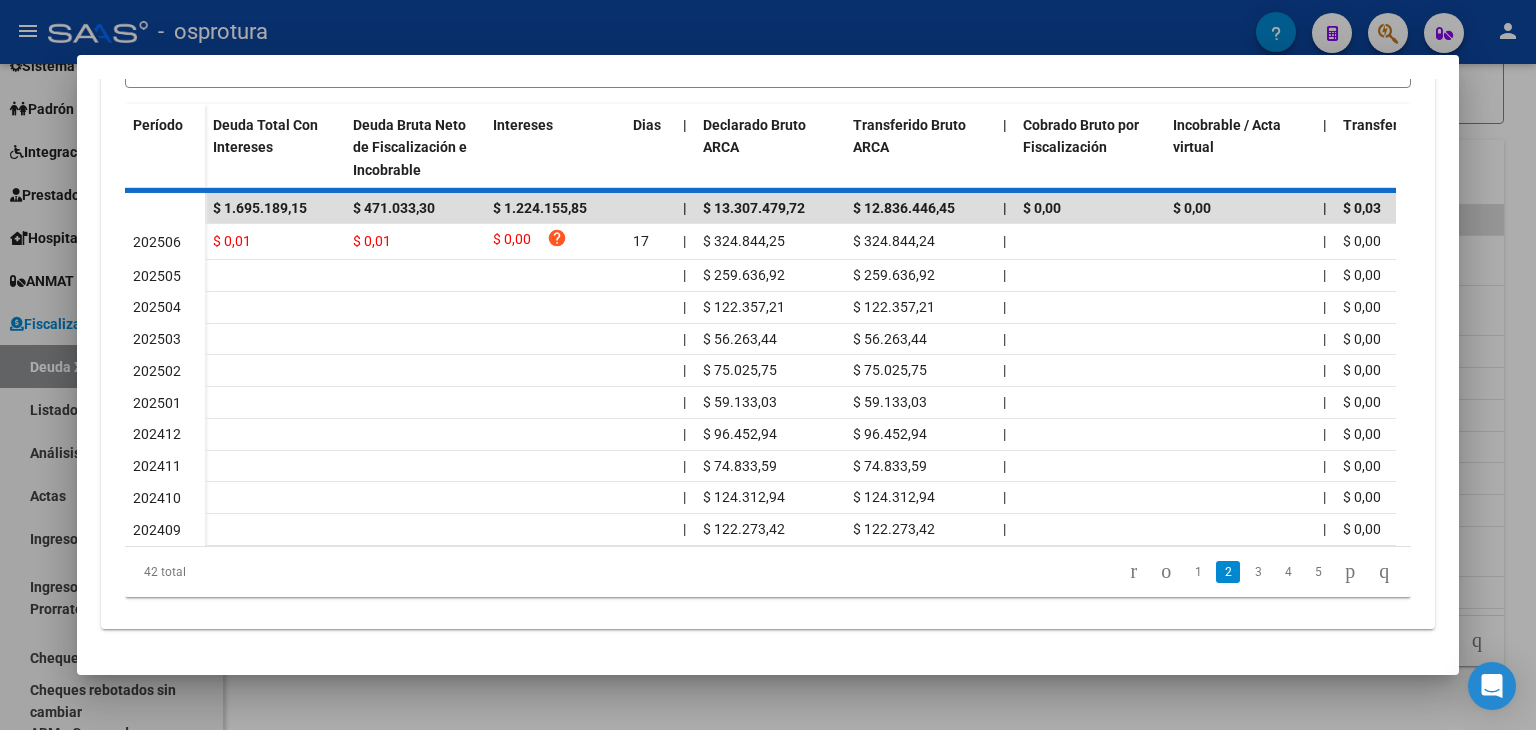 click on "42 total   1   2   3   4   5" 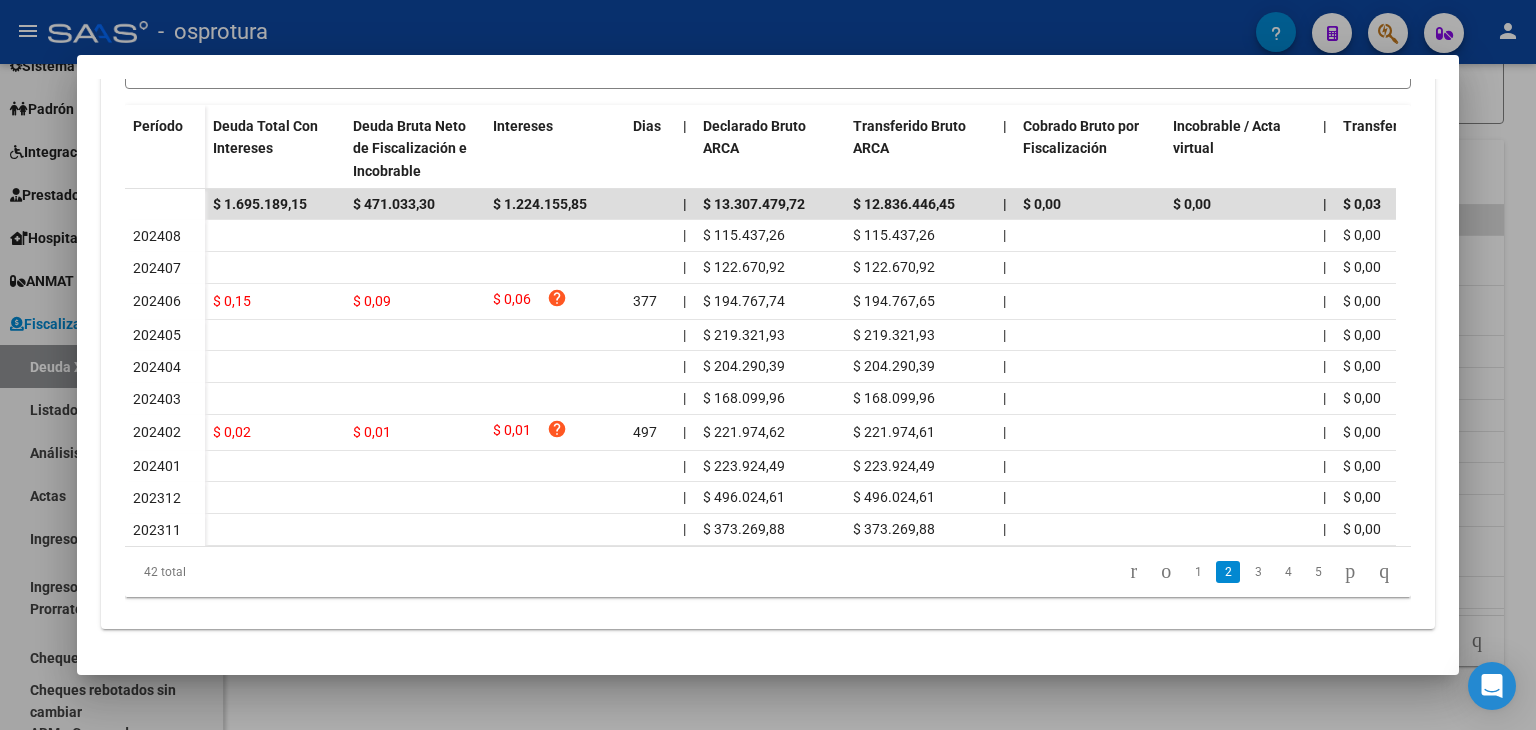 scroll, scrollTop: 555, scrollLeft: 0, axis: vertical 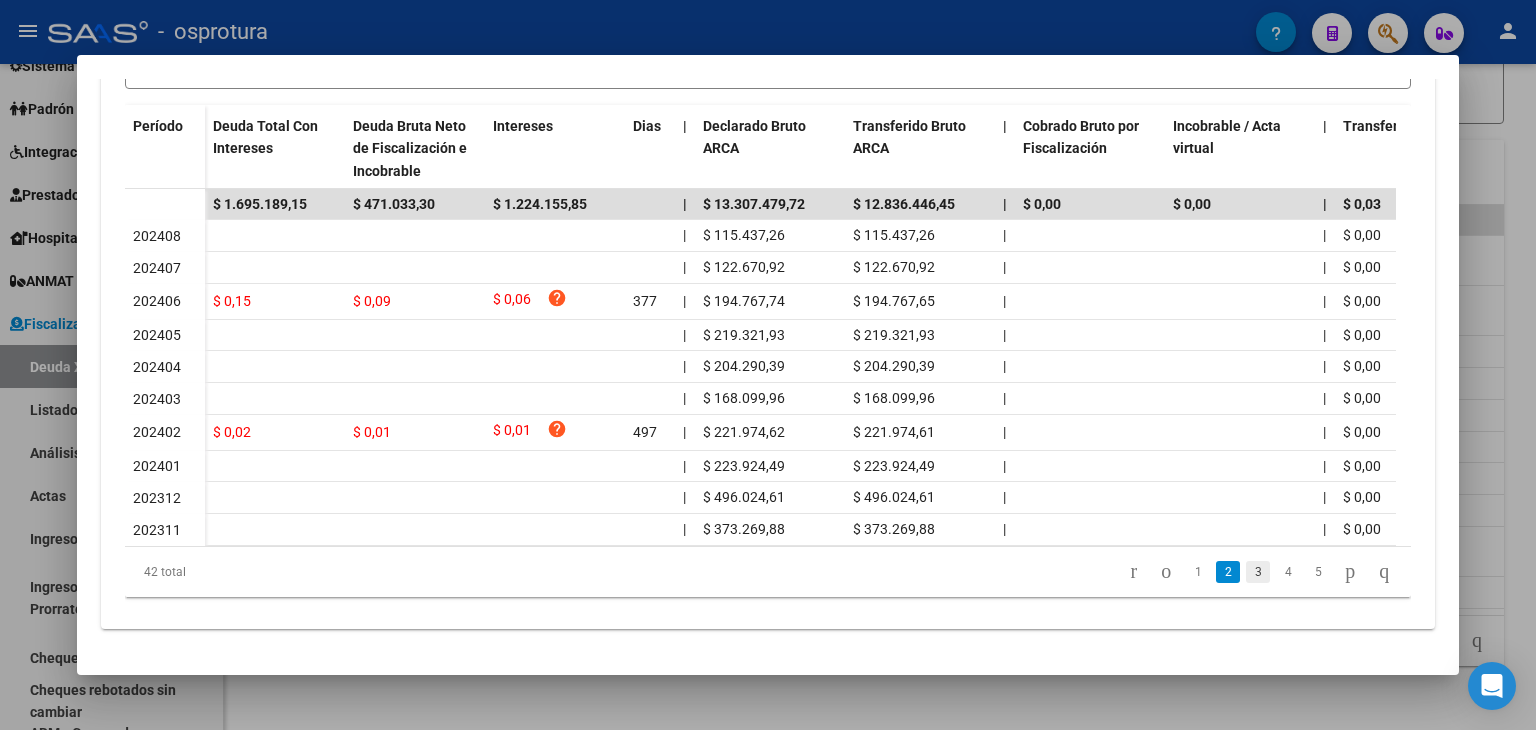 click on "3" 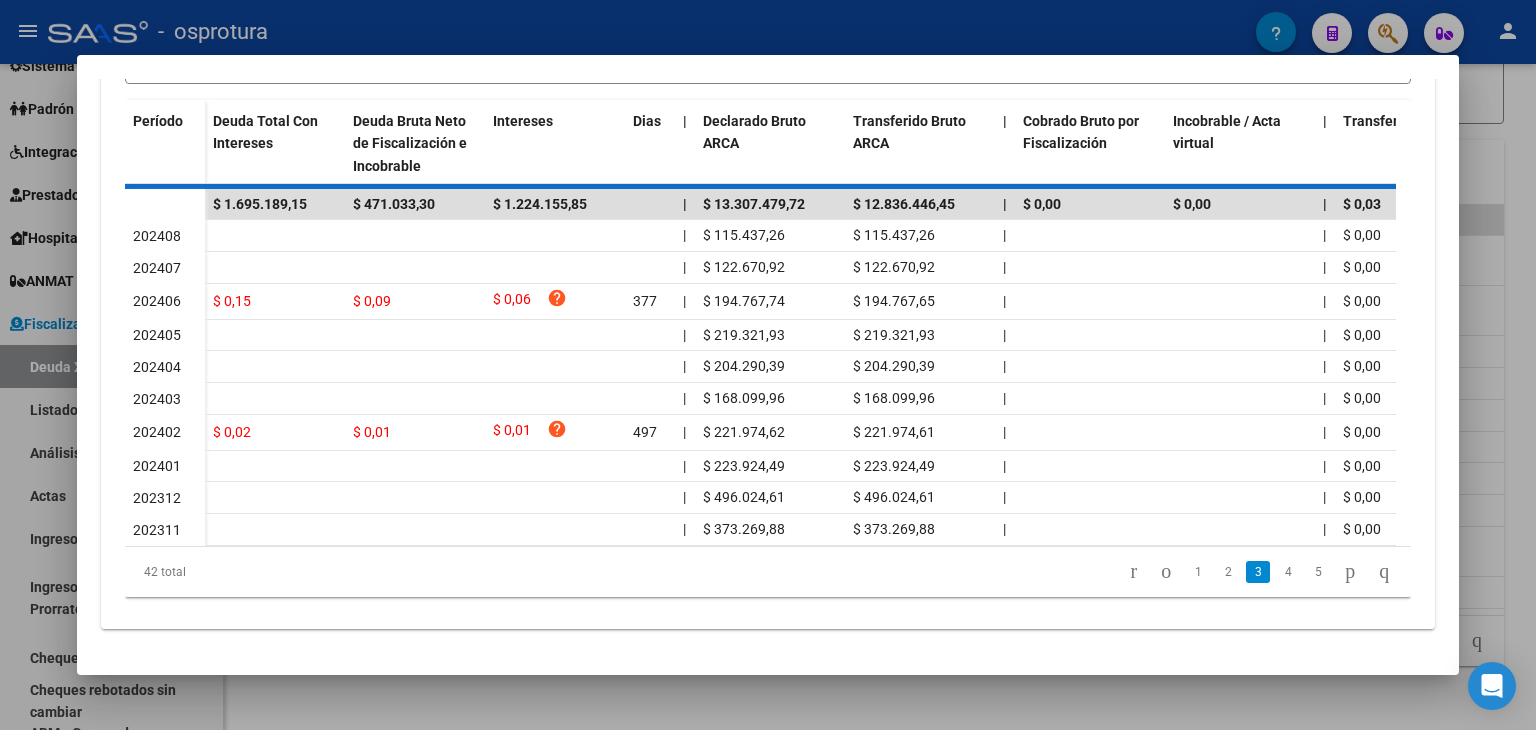 scroll, scrollTop: 555, scrollLeft: 0, axis: vertical 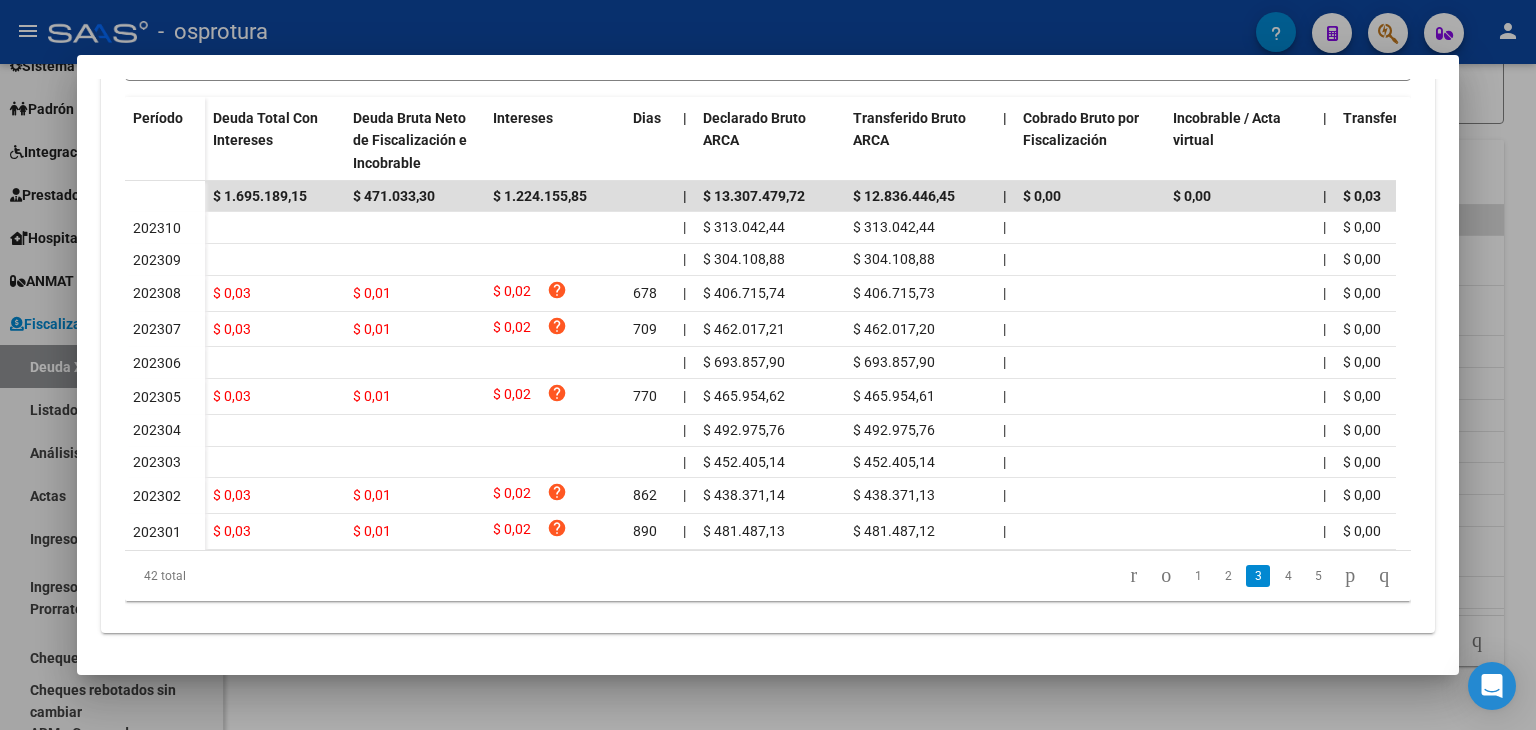 click on "4" 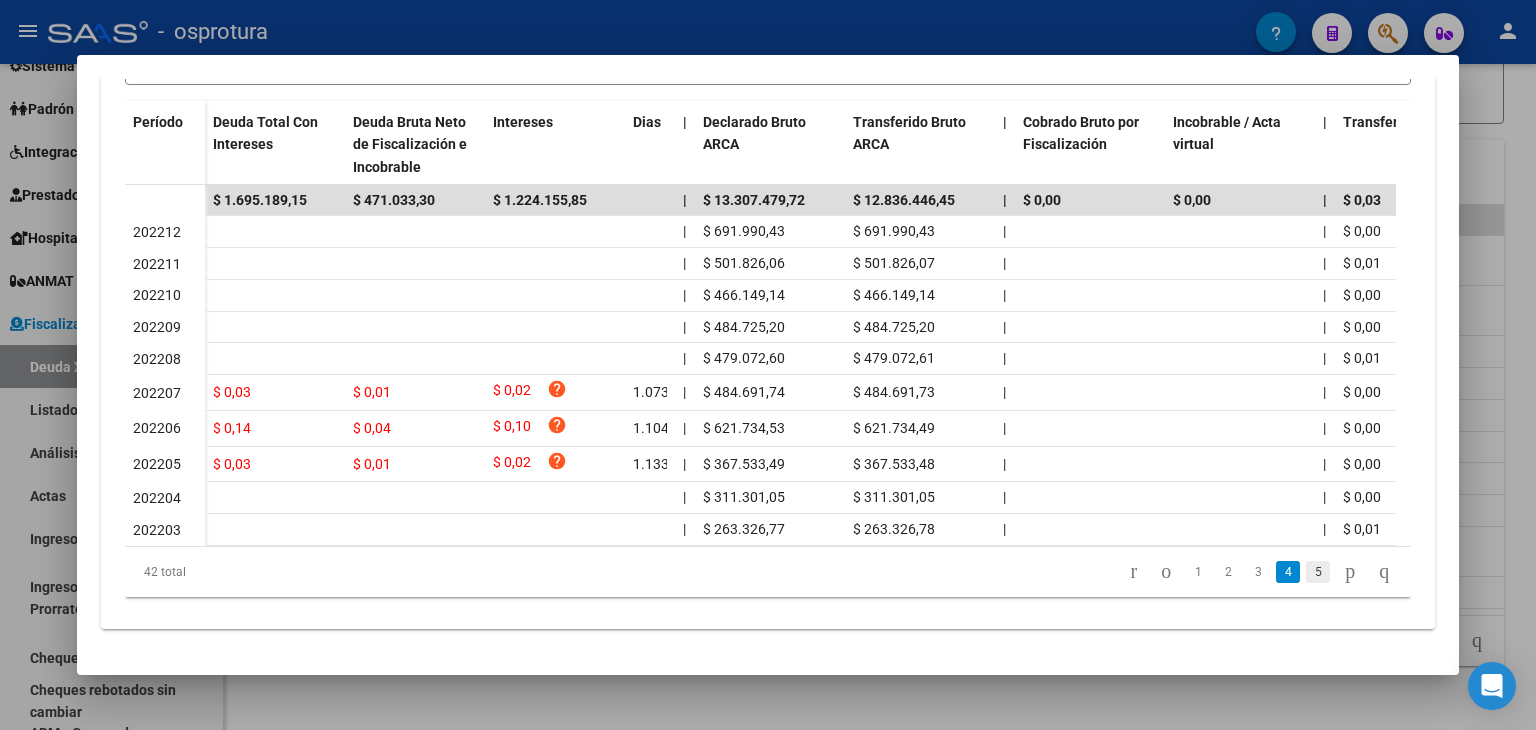 click on "5" 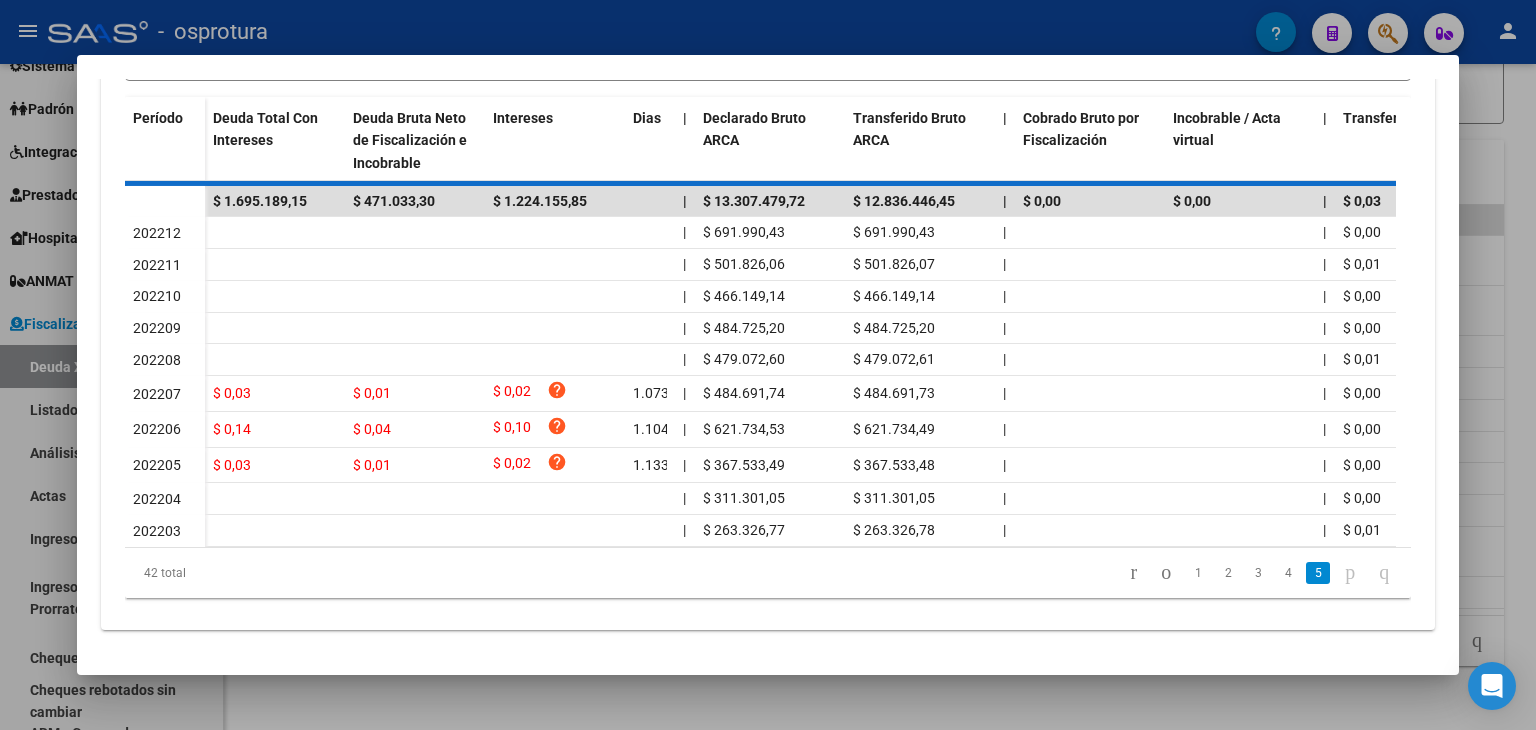scroll, scrollTop: 307, scrollLeft: 0, axis: vertical 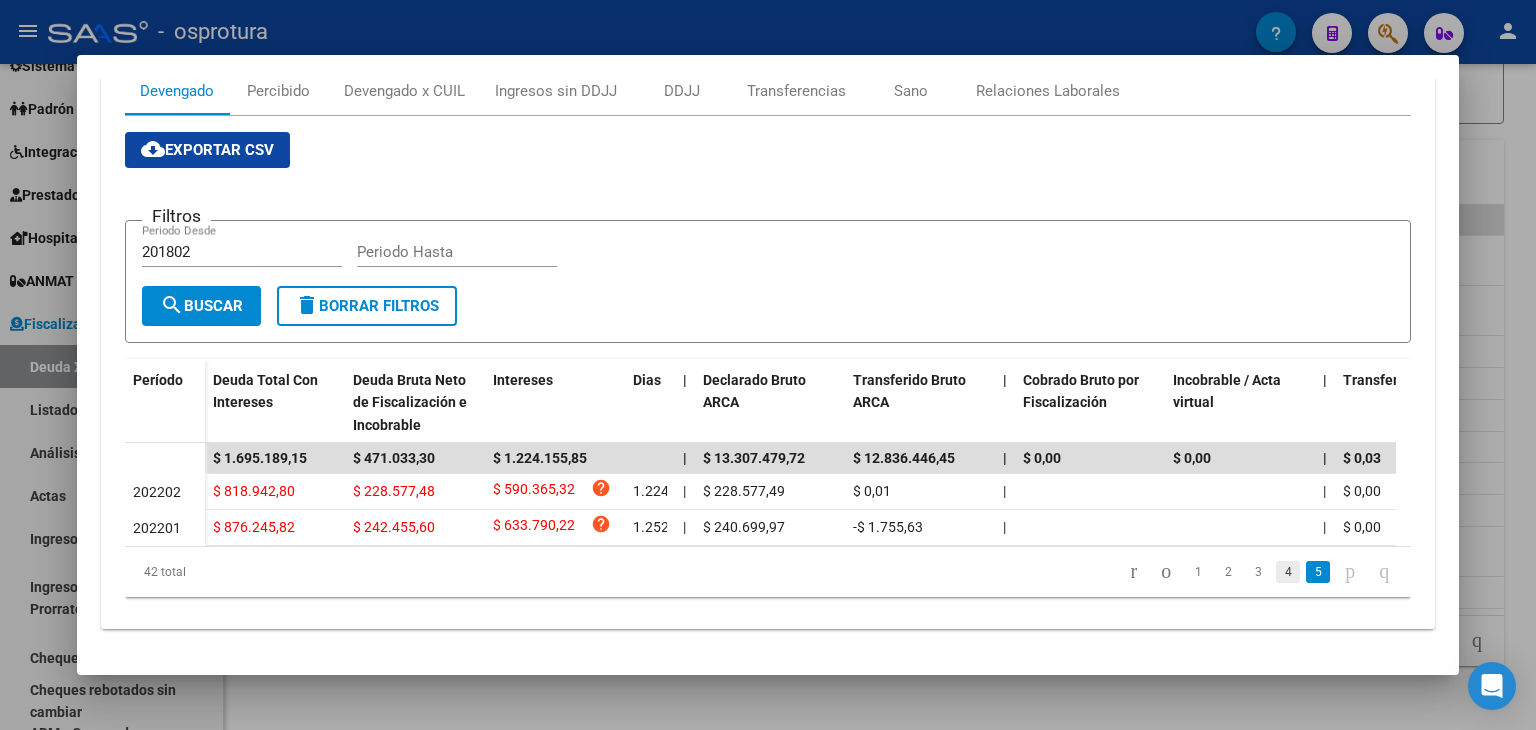 click on "4" 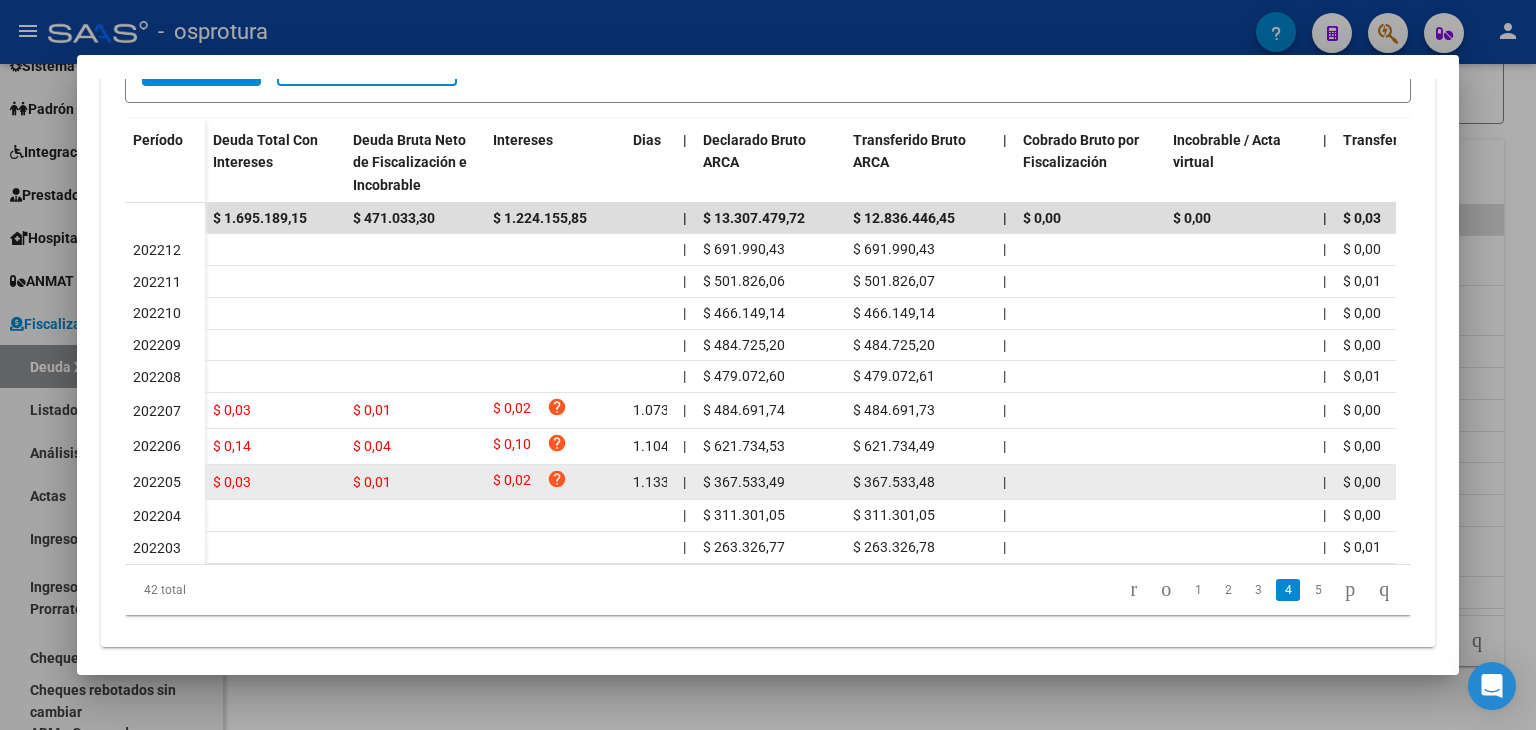 scroll, scrollTop: 563, scrollLeft: 0, axis: vertical 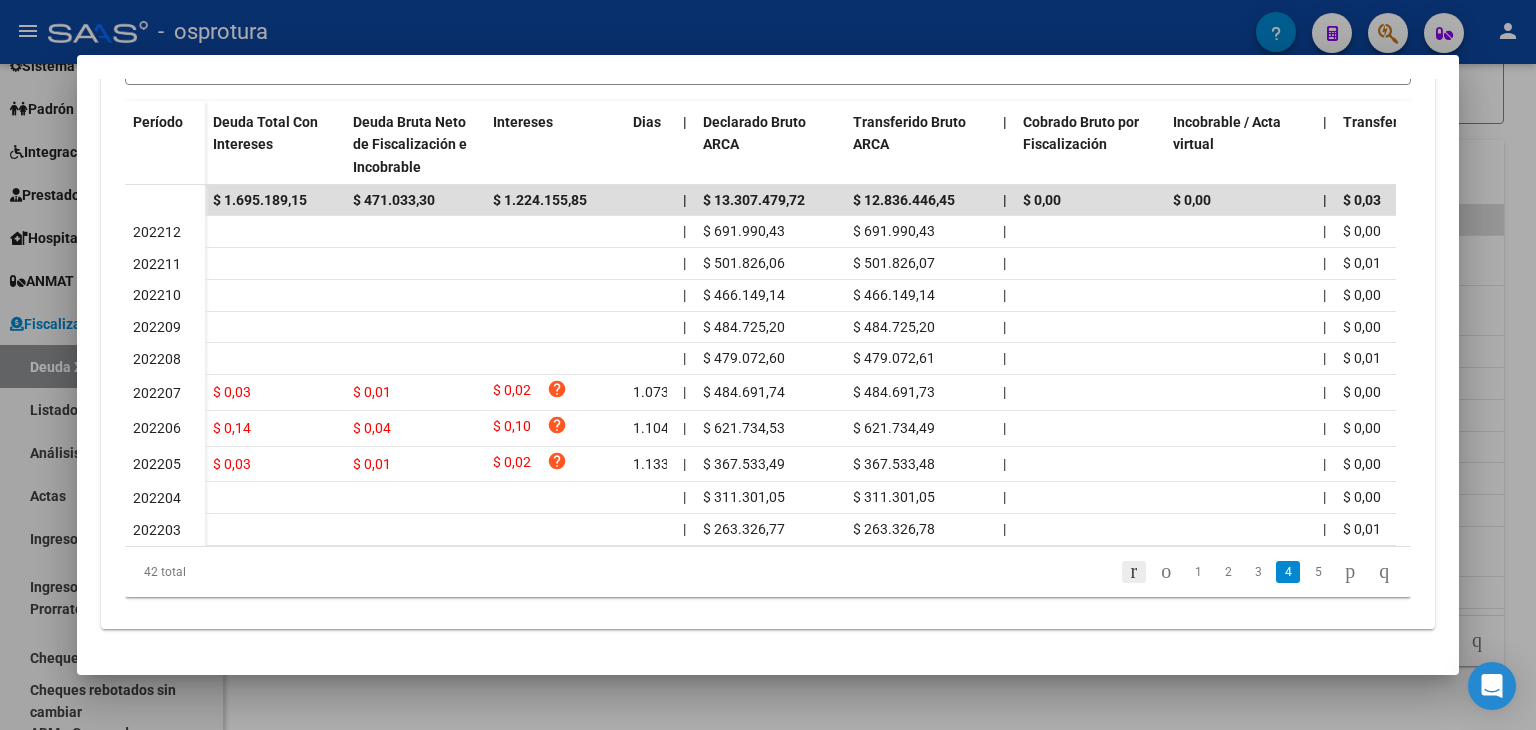 click 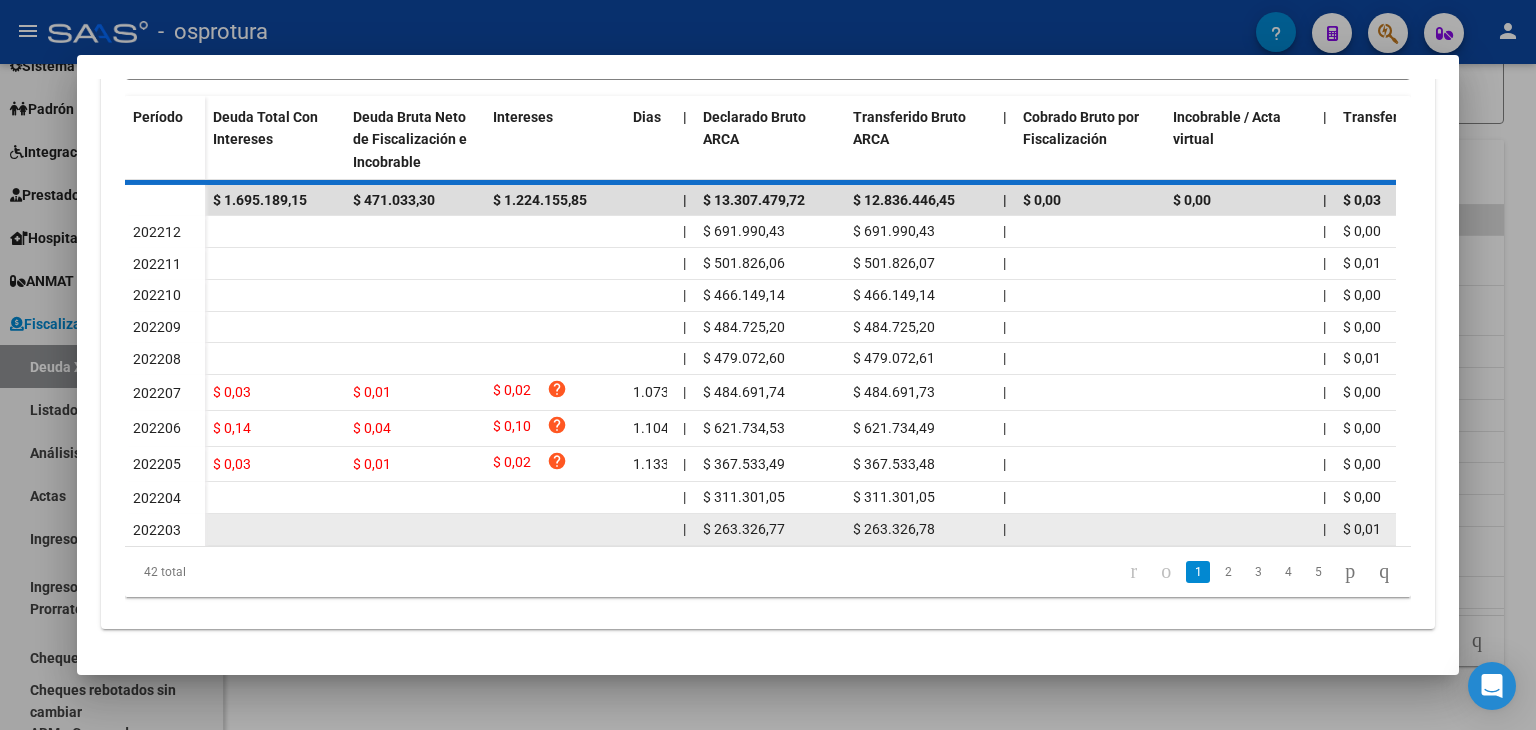 scroll, scrollTop: 555, scrollLeft: 0, axis: vertical 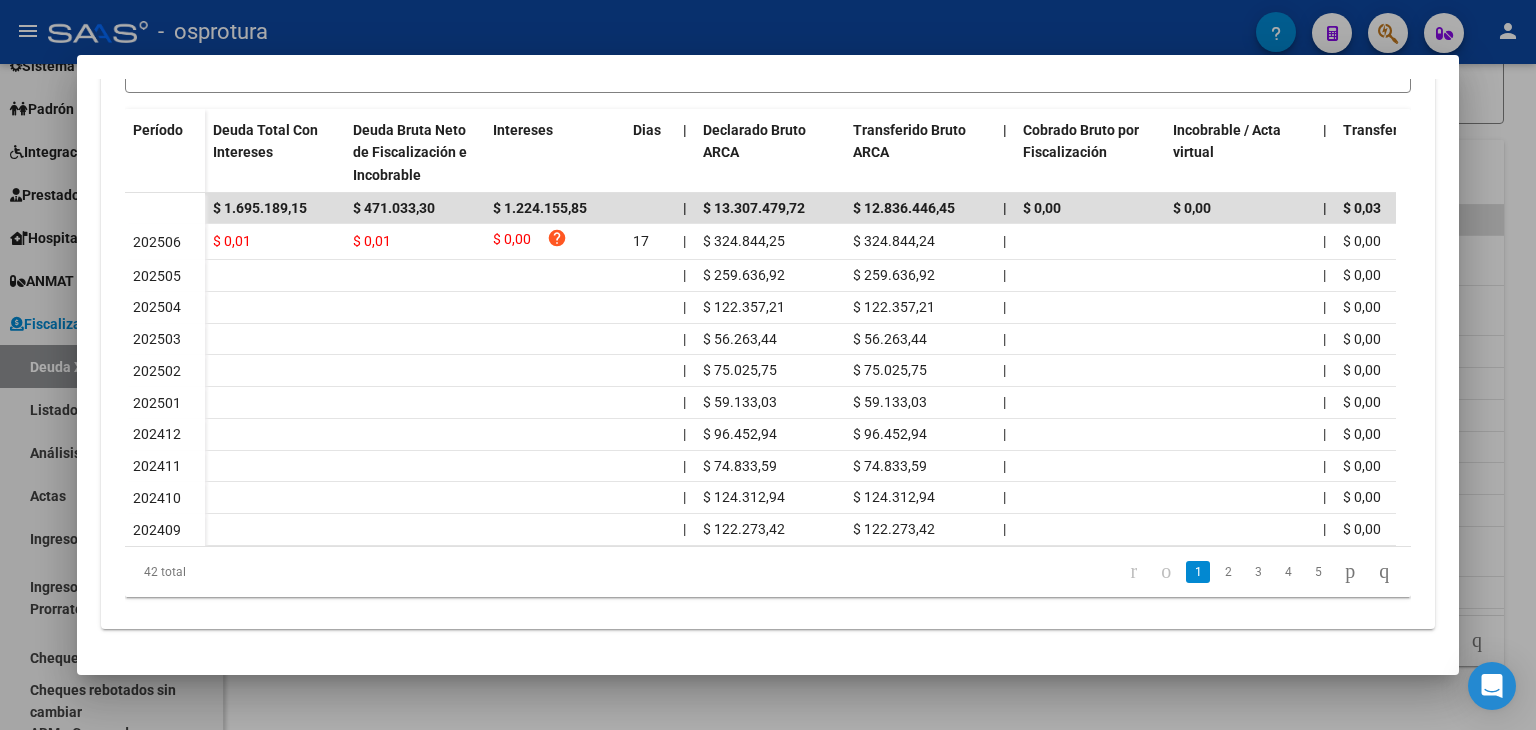 click at bounding box center (768, 365) 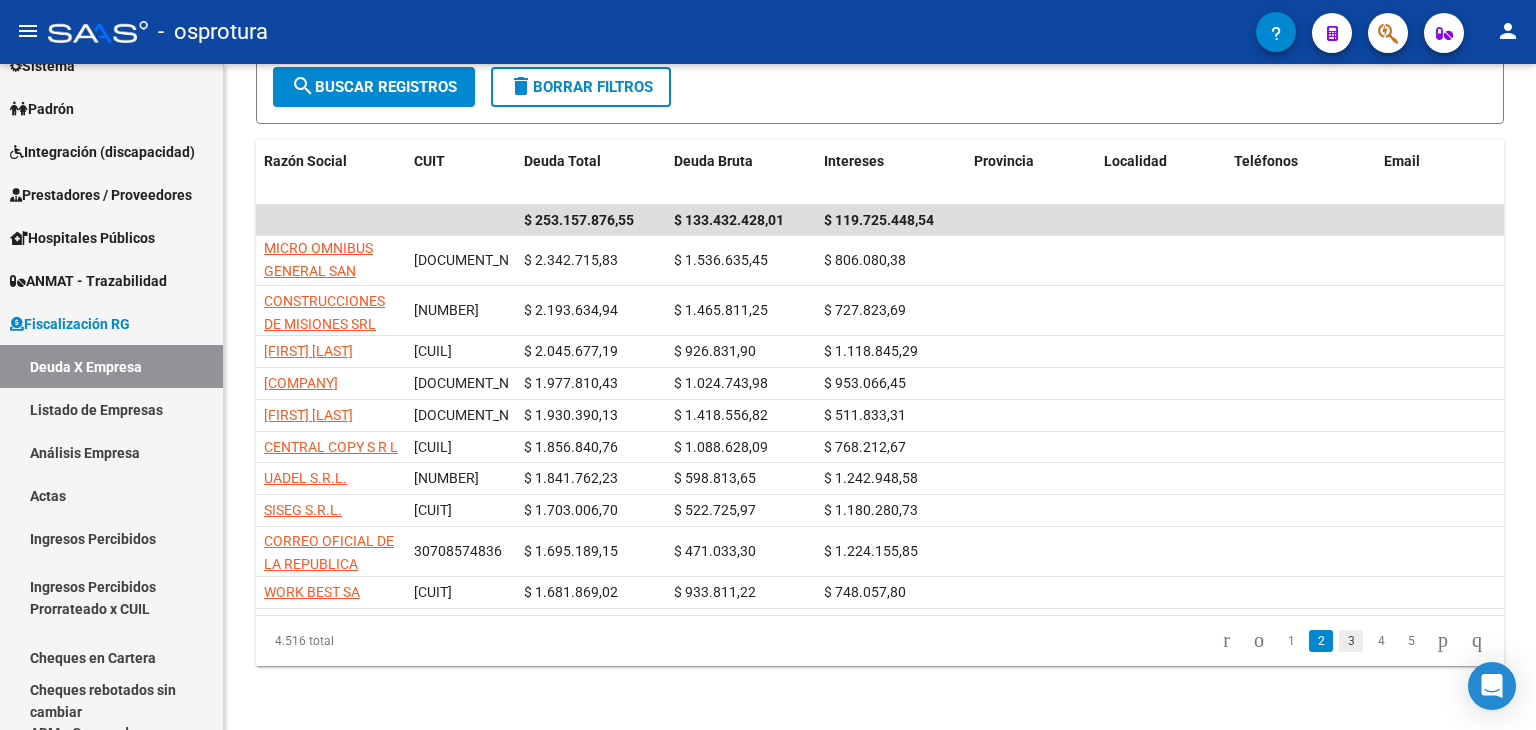 click on "3" 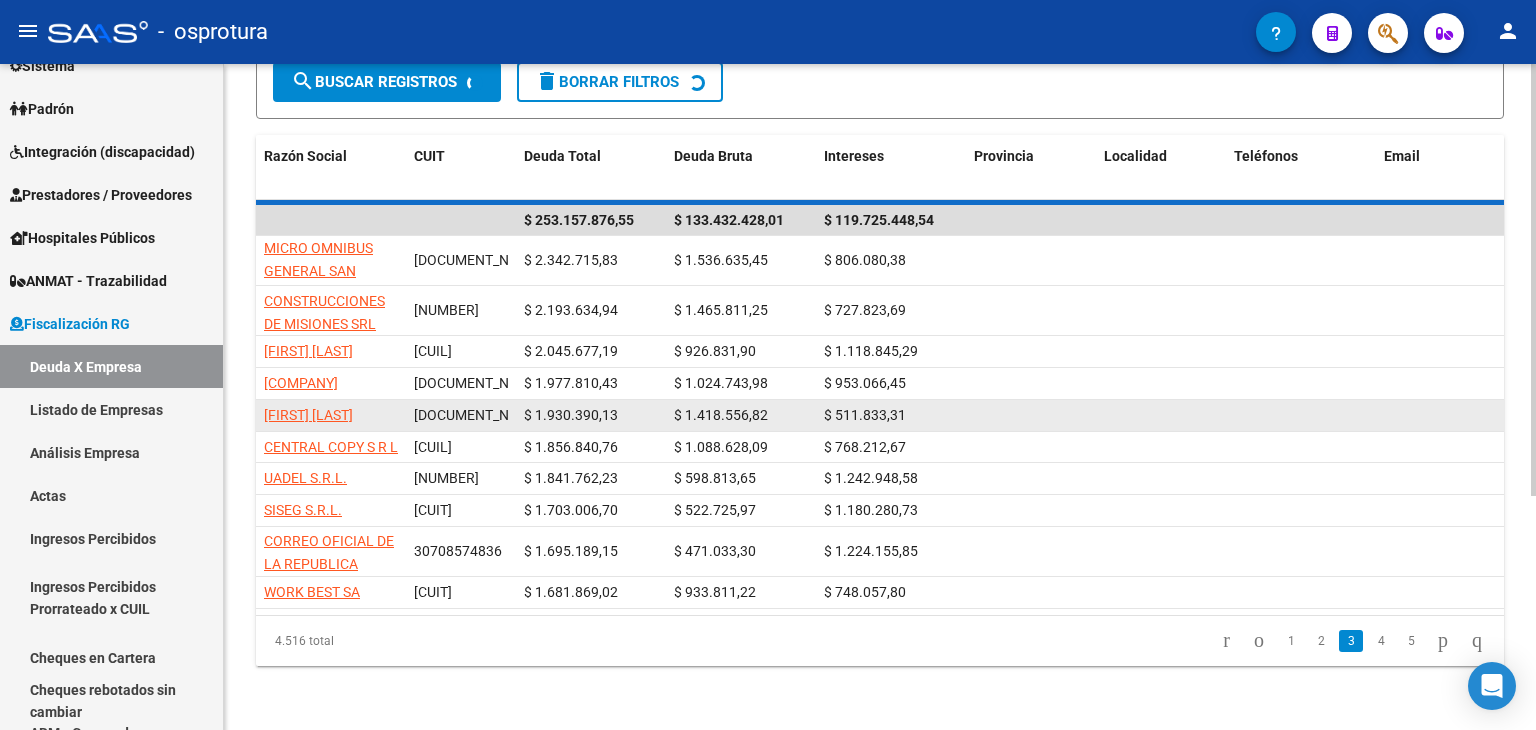 scroll, scrollTop: 0, scrollLeft: 0, axis: both 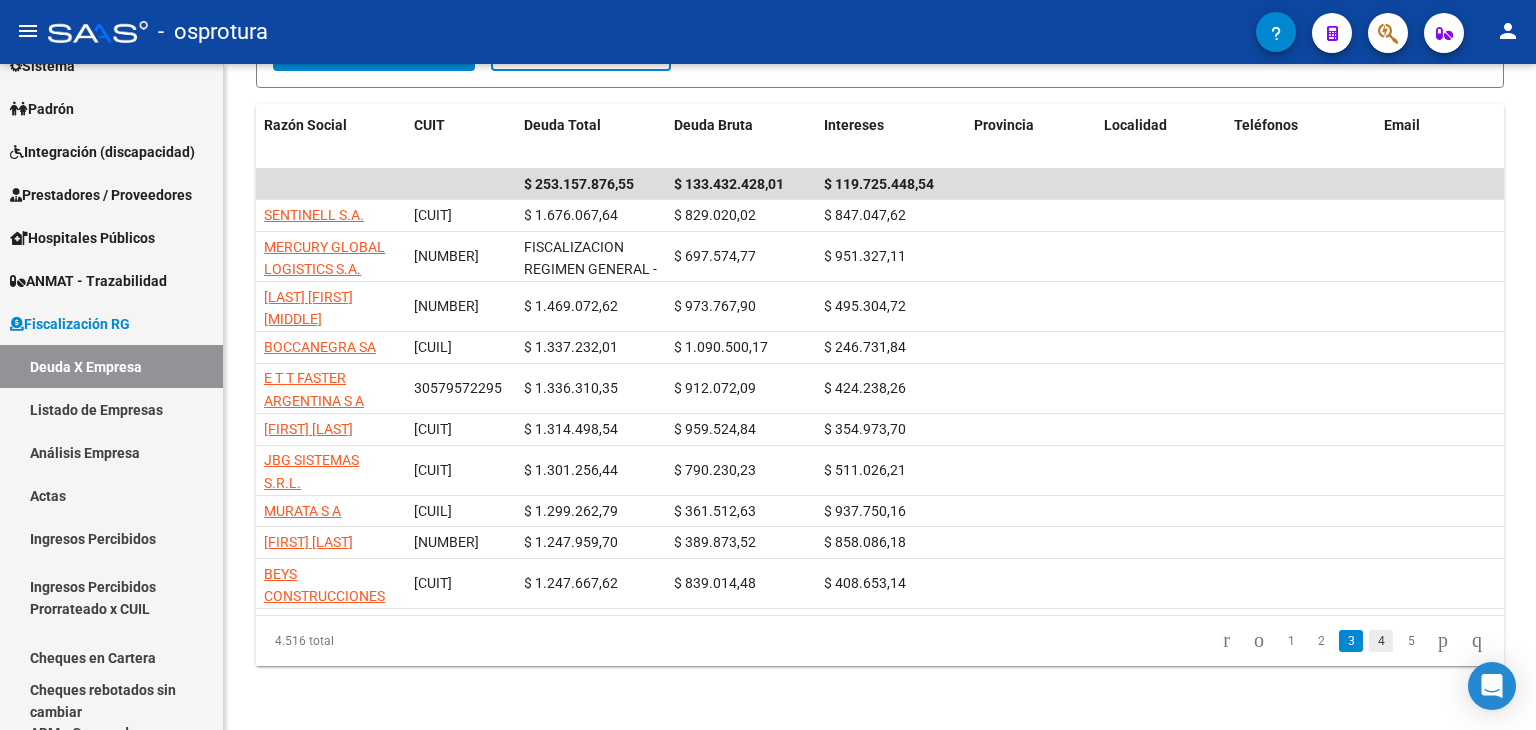 click on "4" 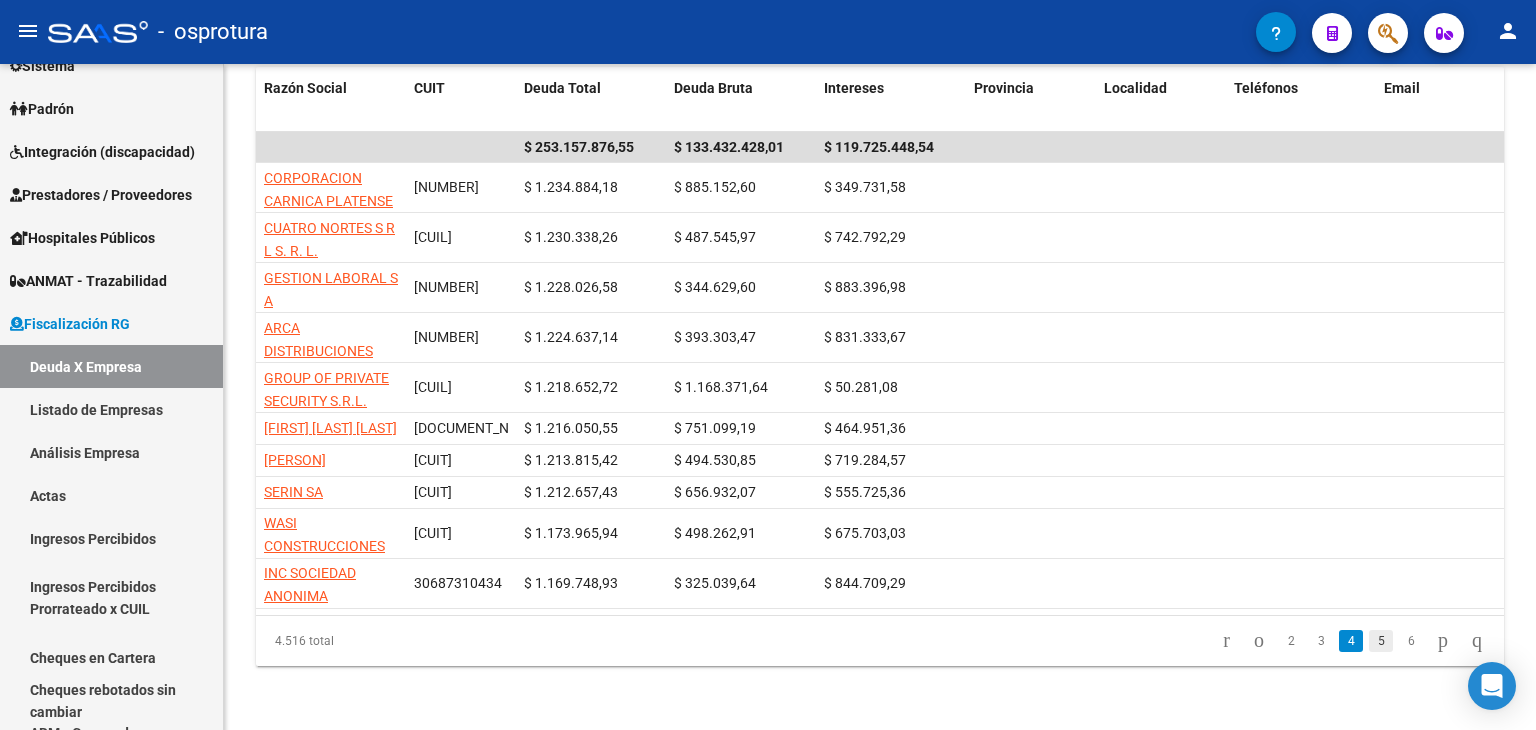 click on "5" 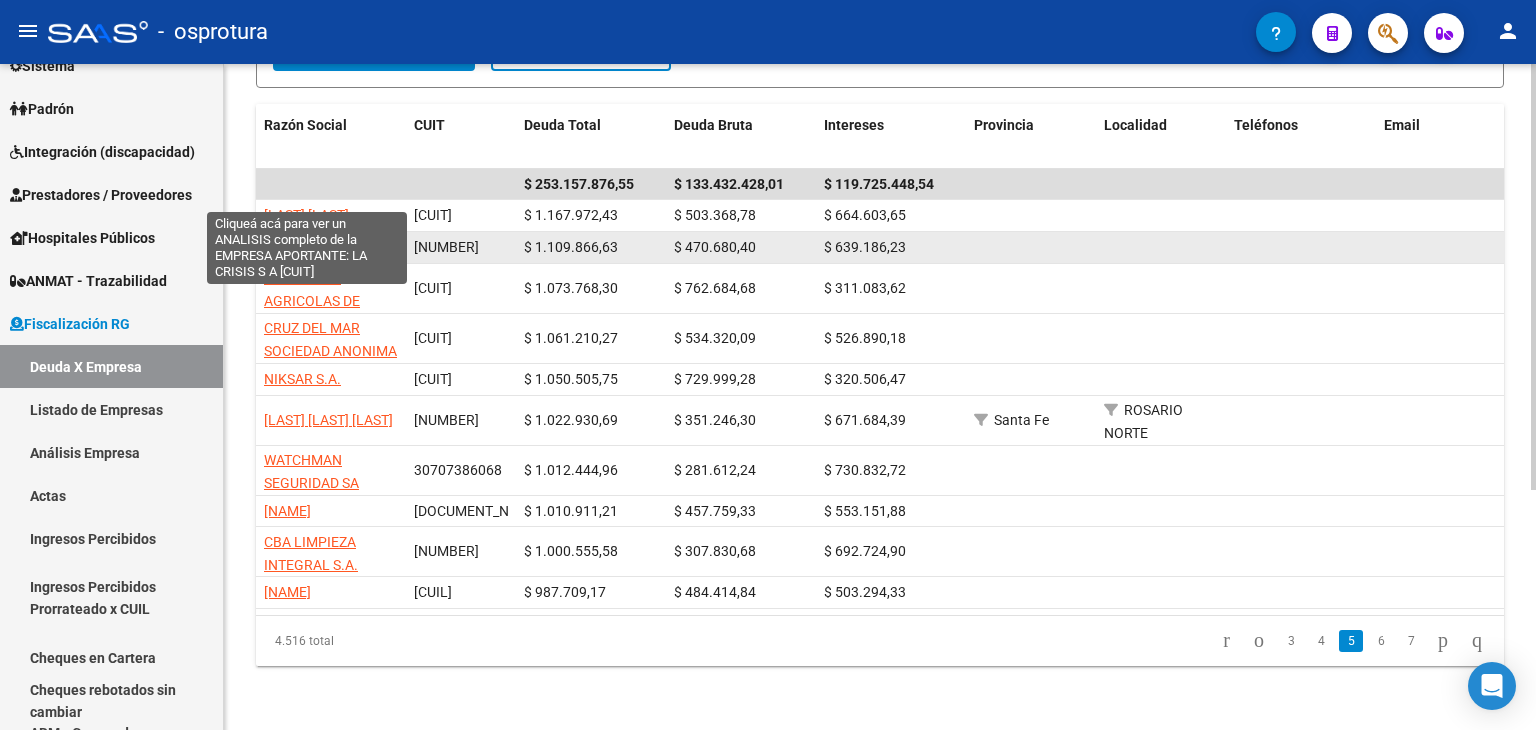 click on "LA CRISIS S A" 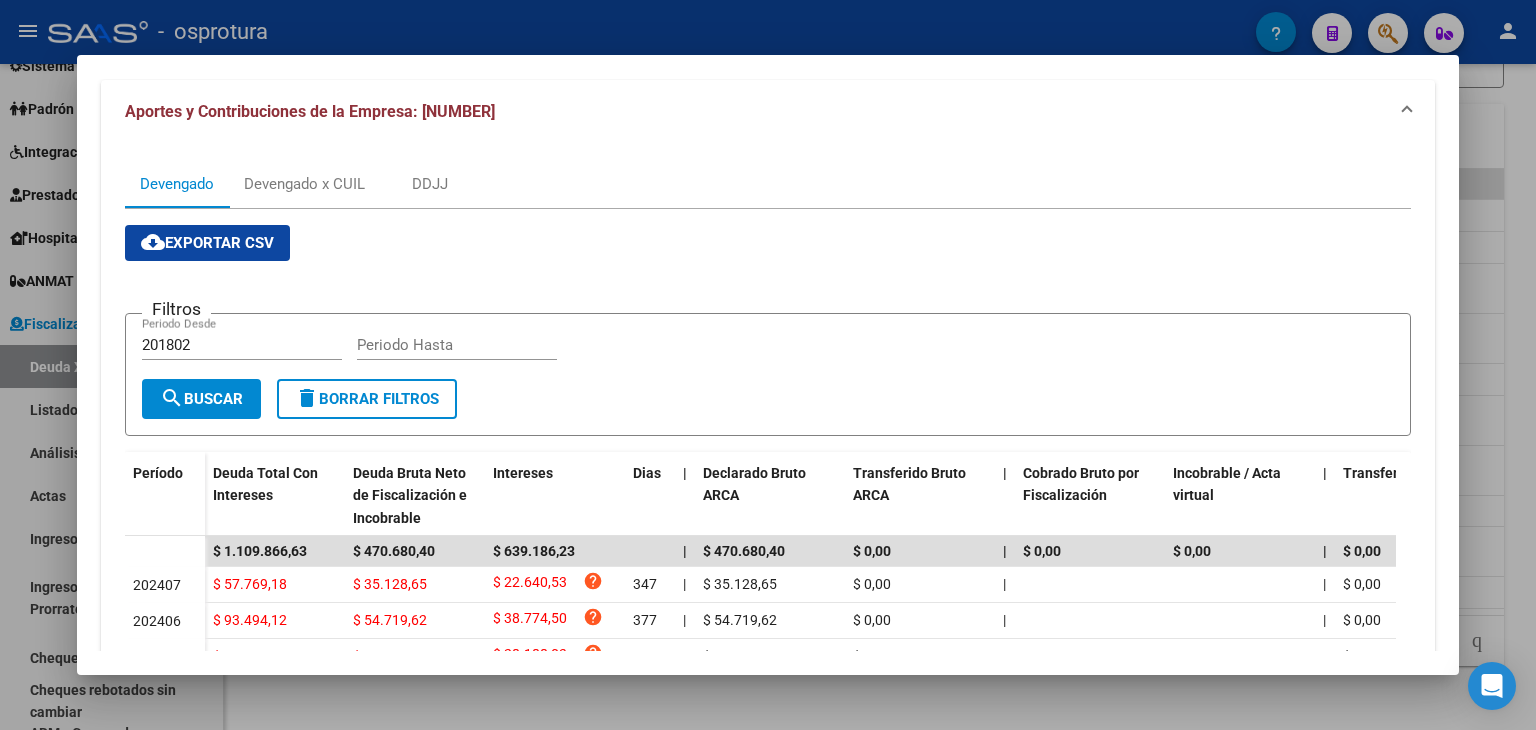 scroll, scrollTop: 0, scrollLeft: 0, axis: both 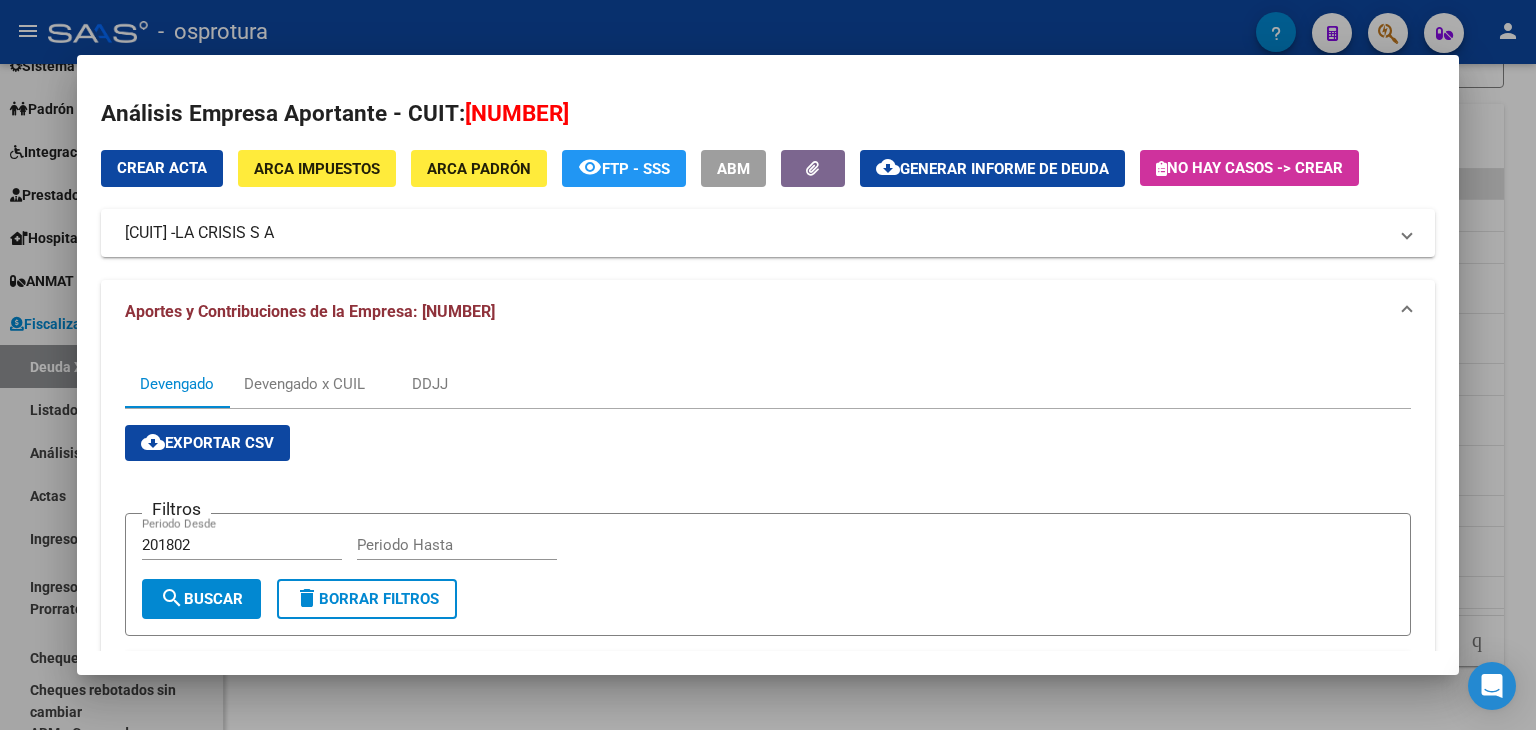 click at bounding box center (768, 365) 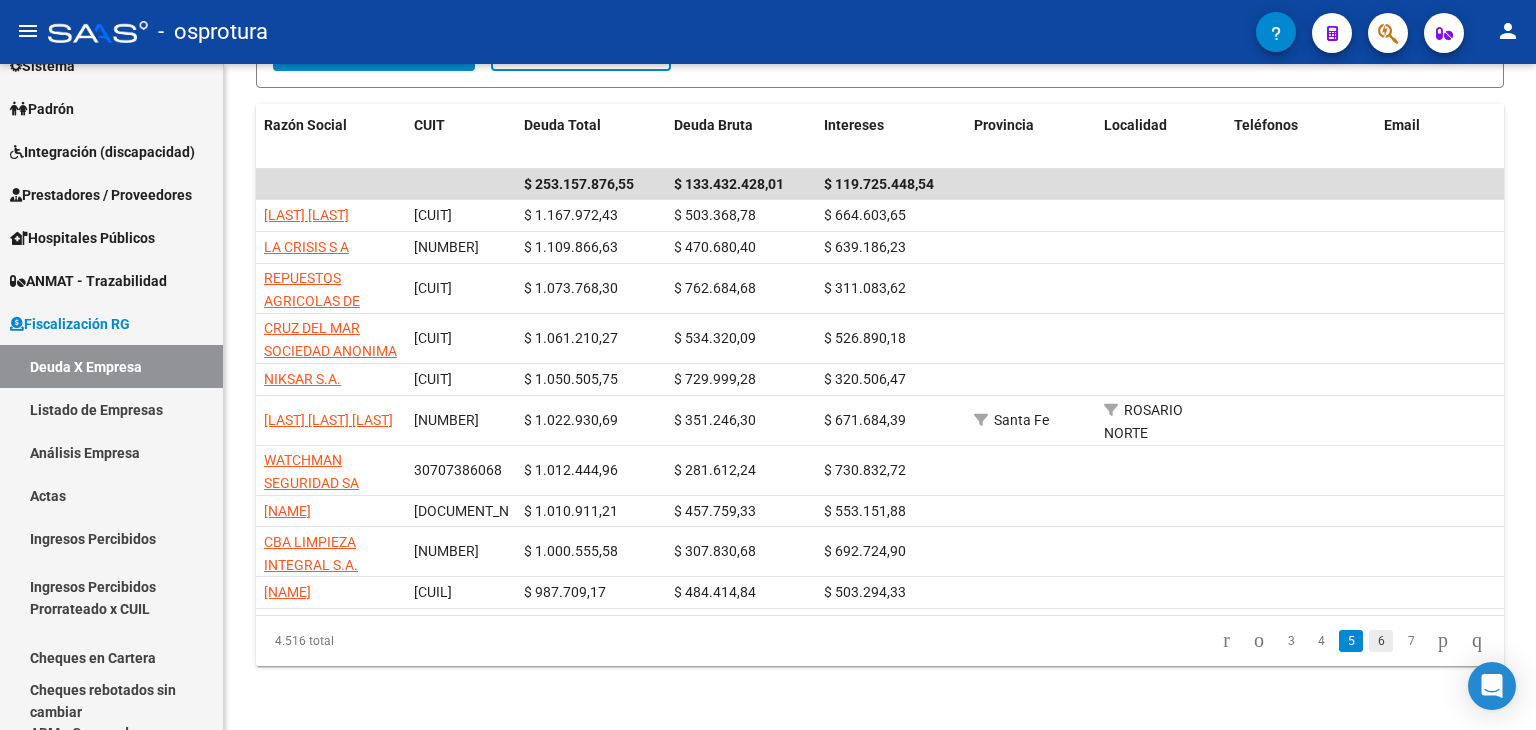 click on "6" 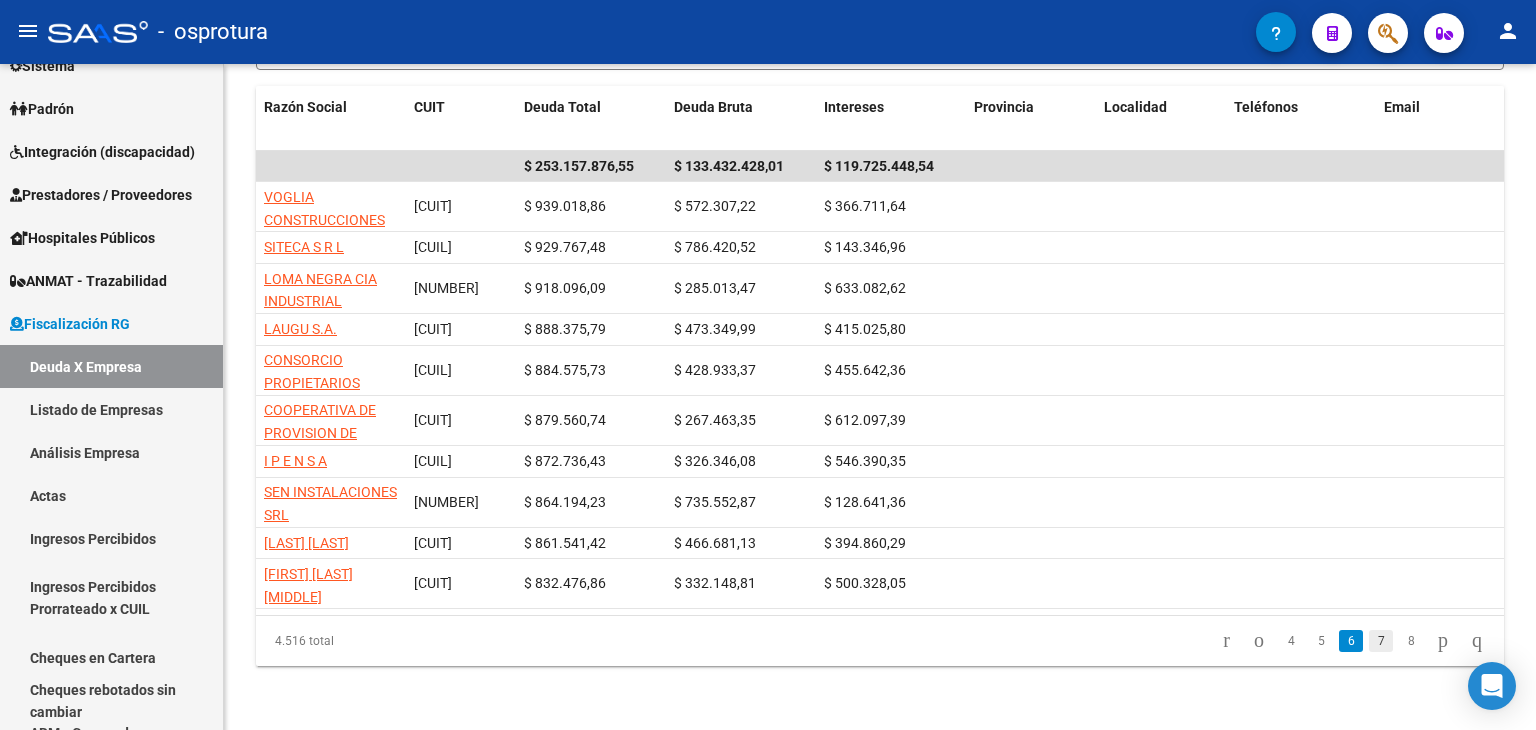 click on "7" 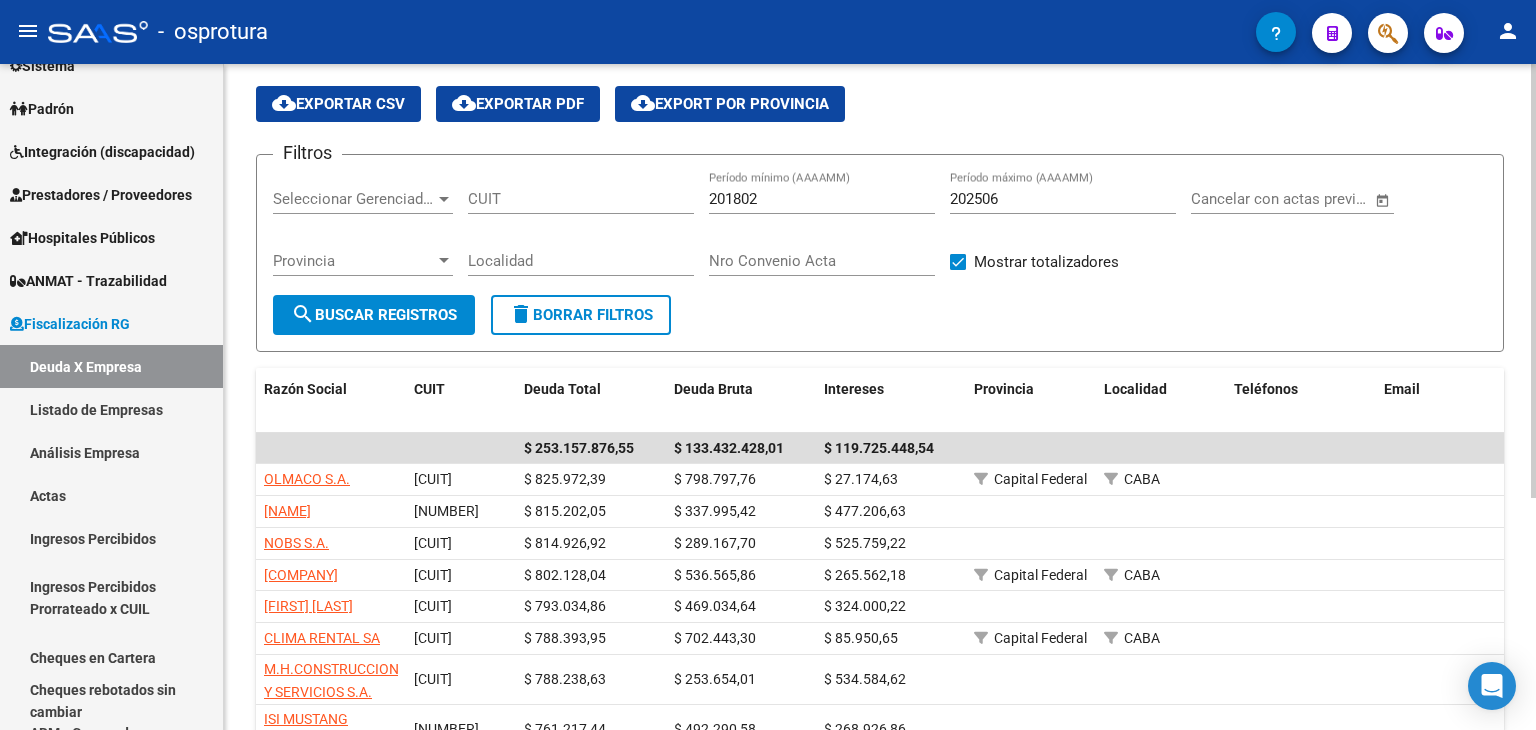 scroll, scrollTop: 55, scrollLeft: 0, axis: vertical 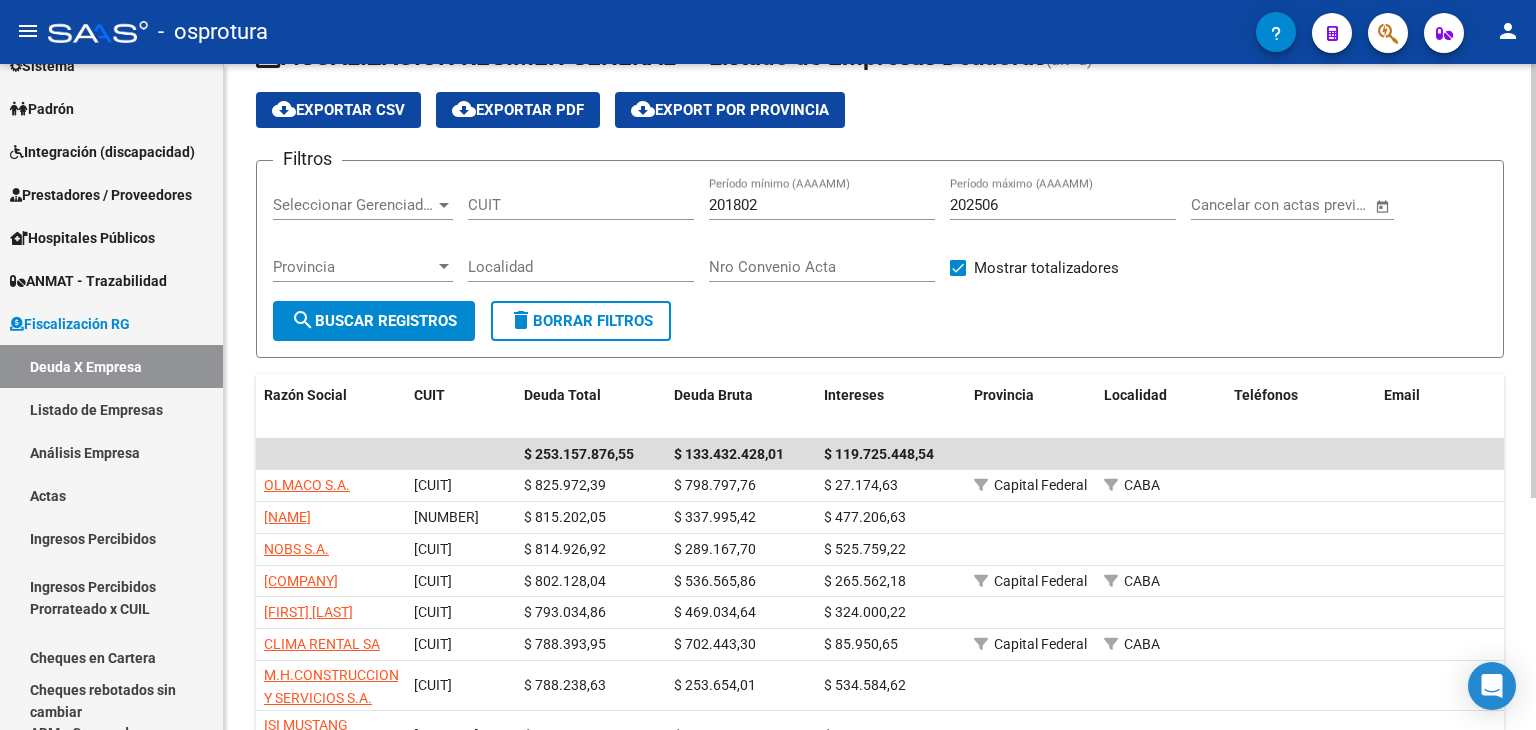 click at bounding box center [444, 205] 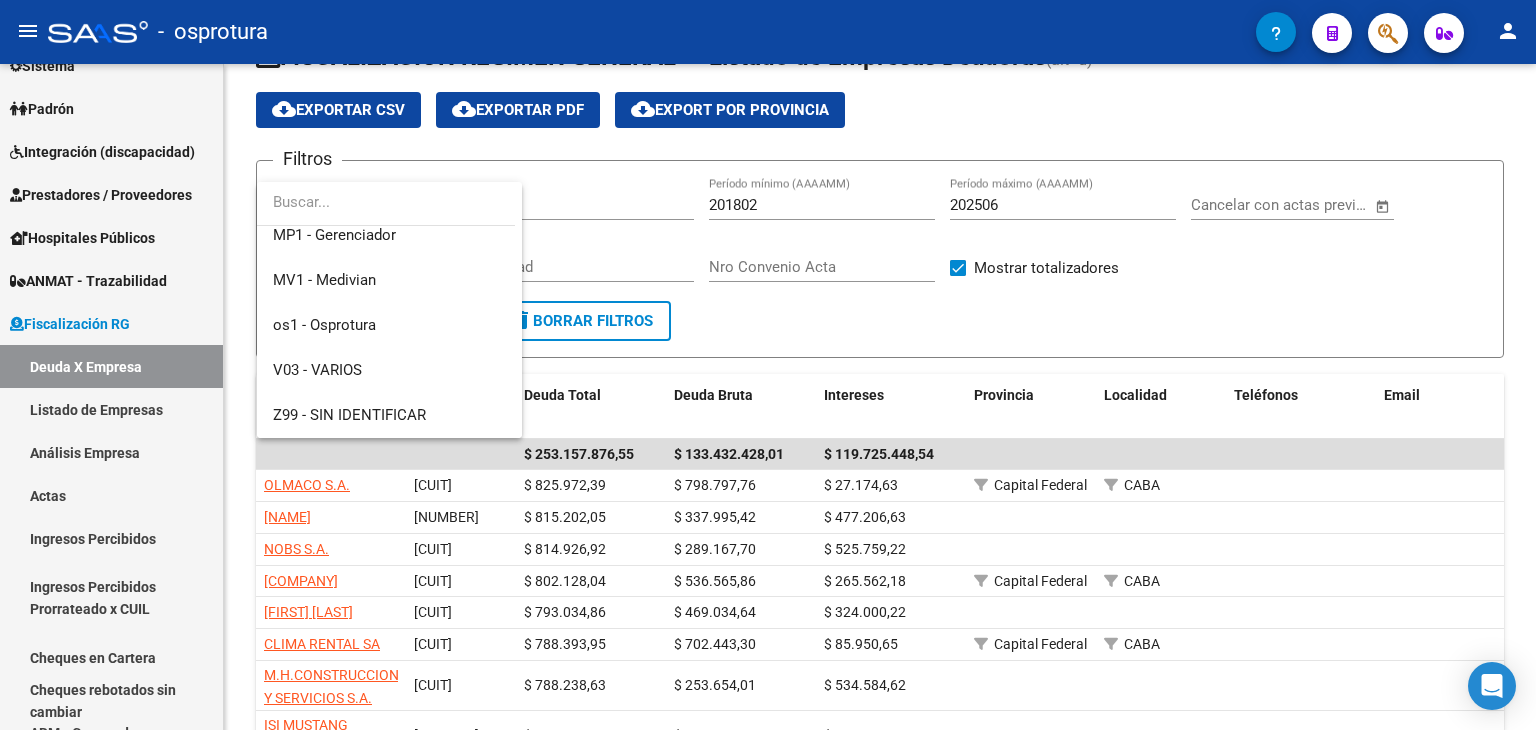 scroll, scrollTop: 0, scrollLeft: 0, axis: both 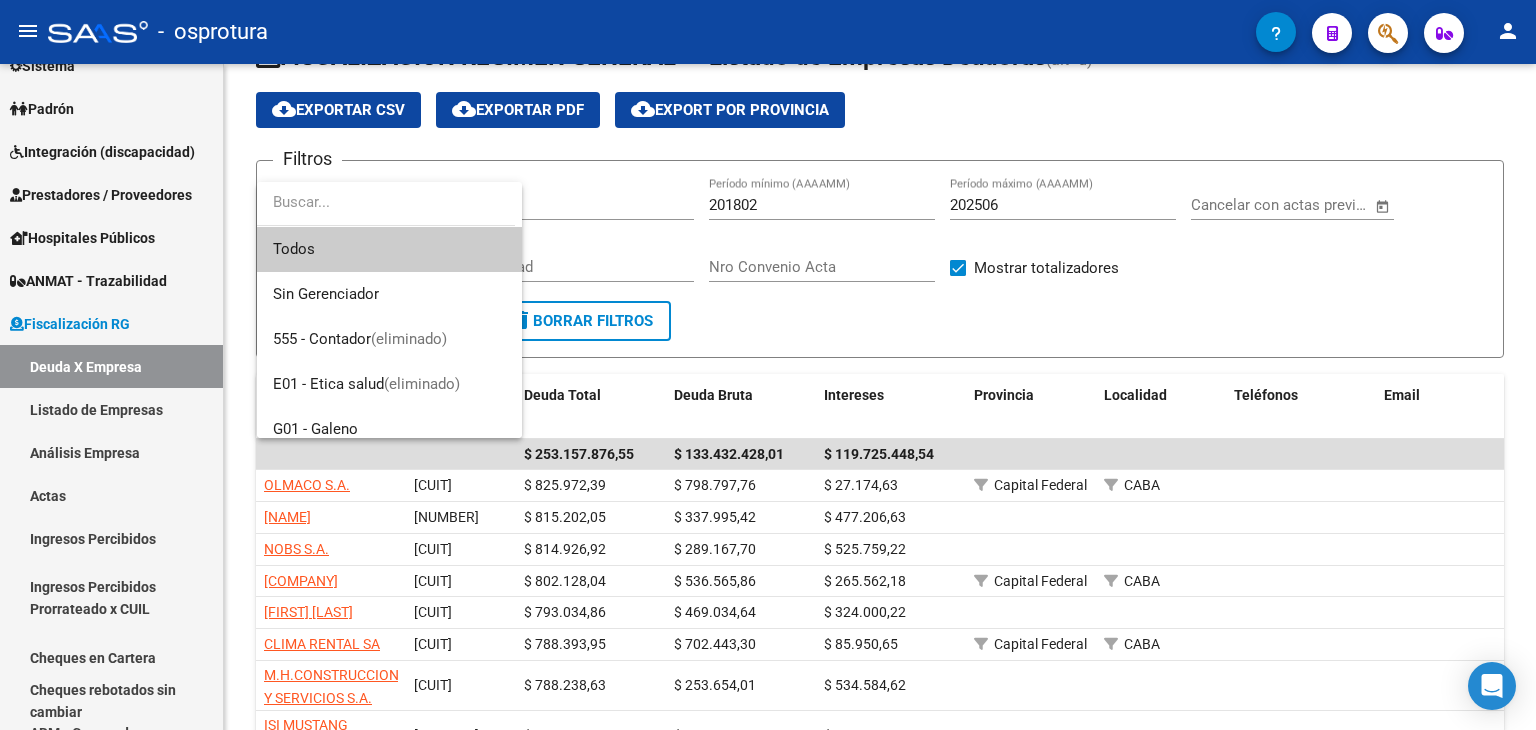 click at bounding box center [768, 365] 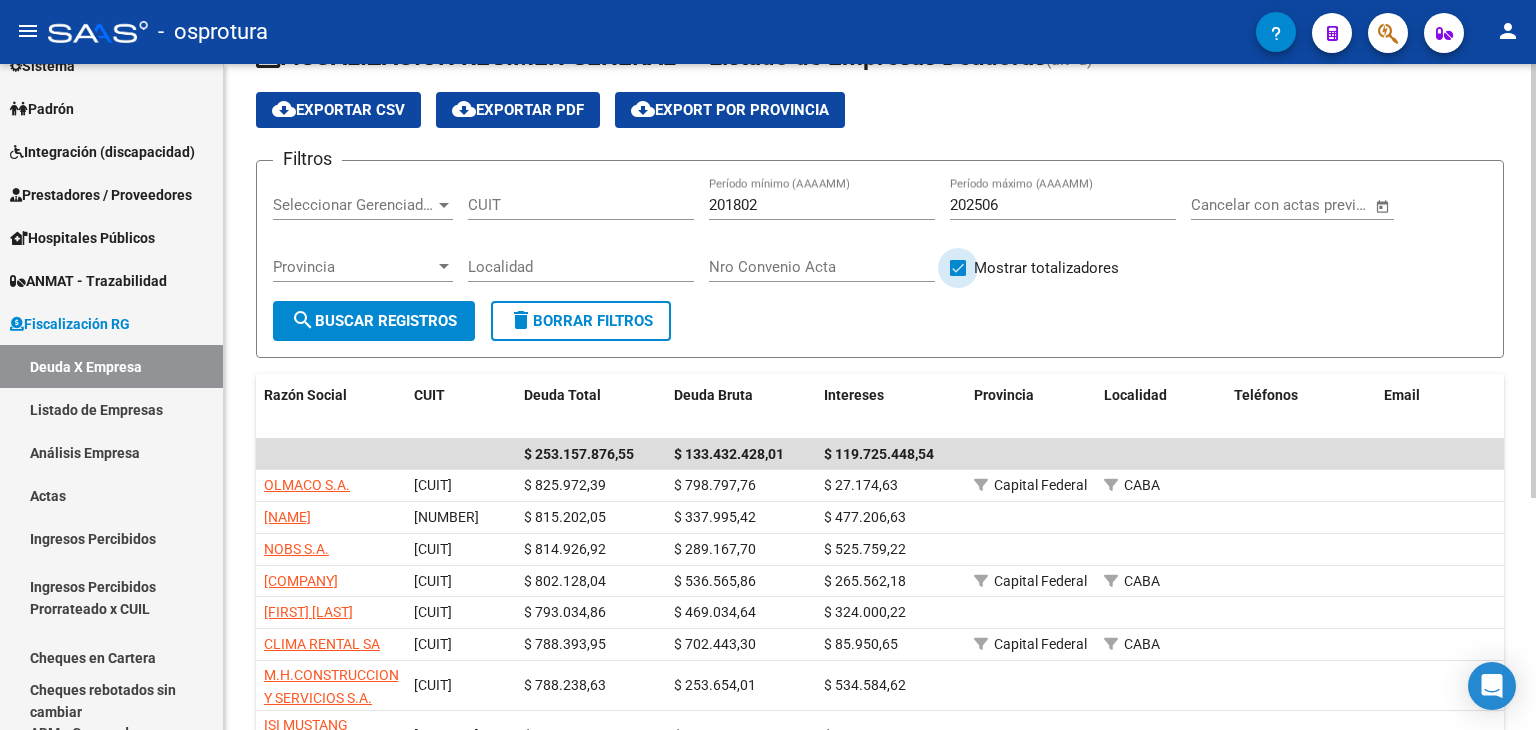 click at bounding box center (958, 268) 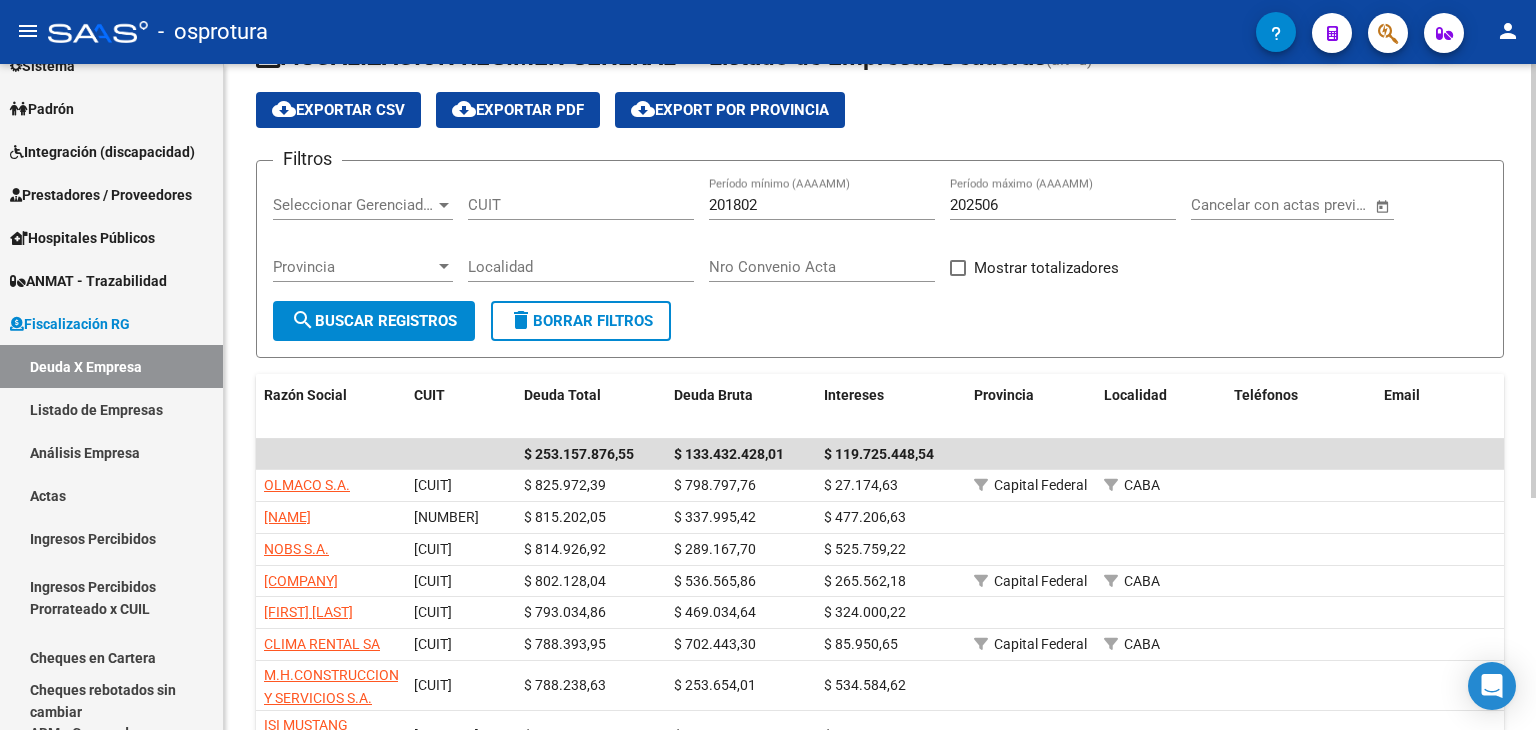 click at bounding box center (958, 268) 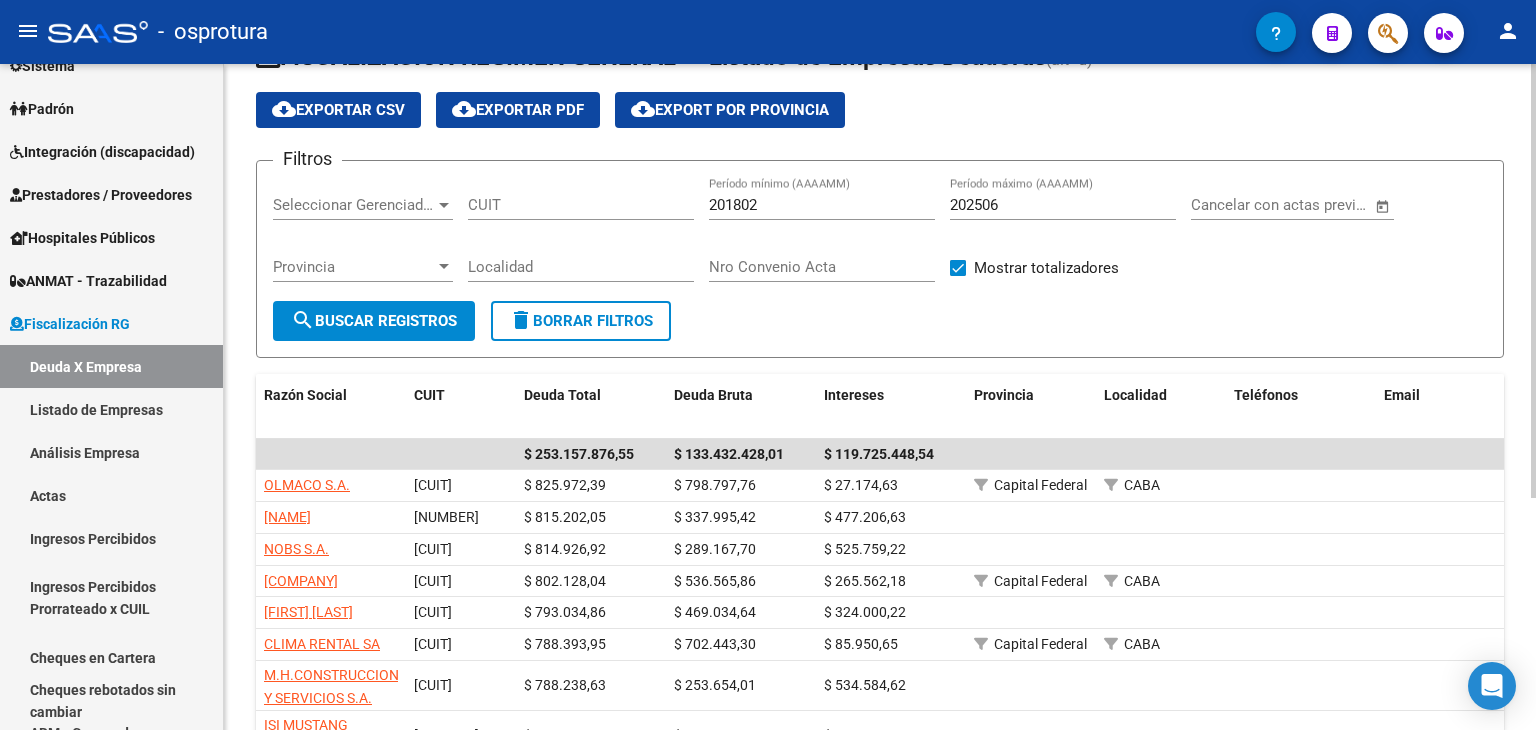 scroll, scrollTop: 0, scrollLeft: 0, axis: both 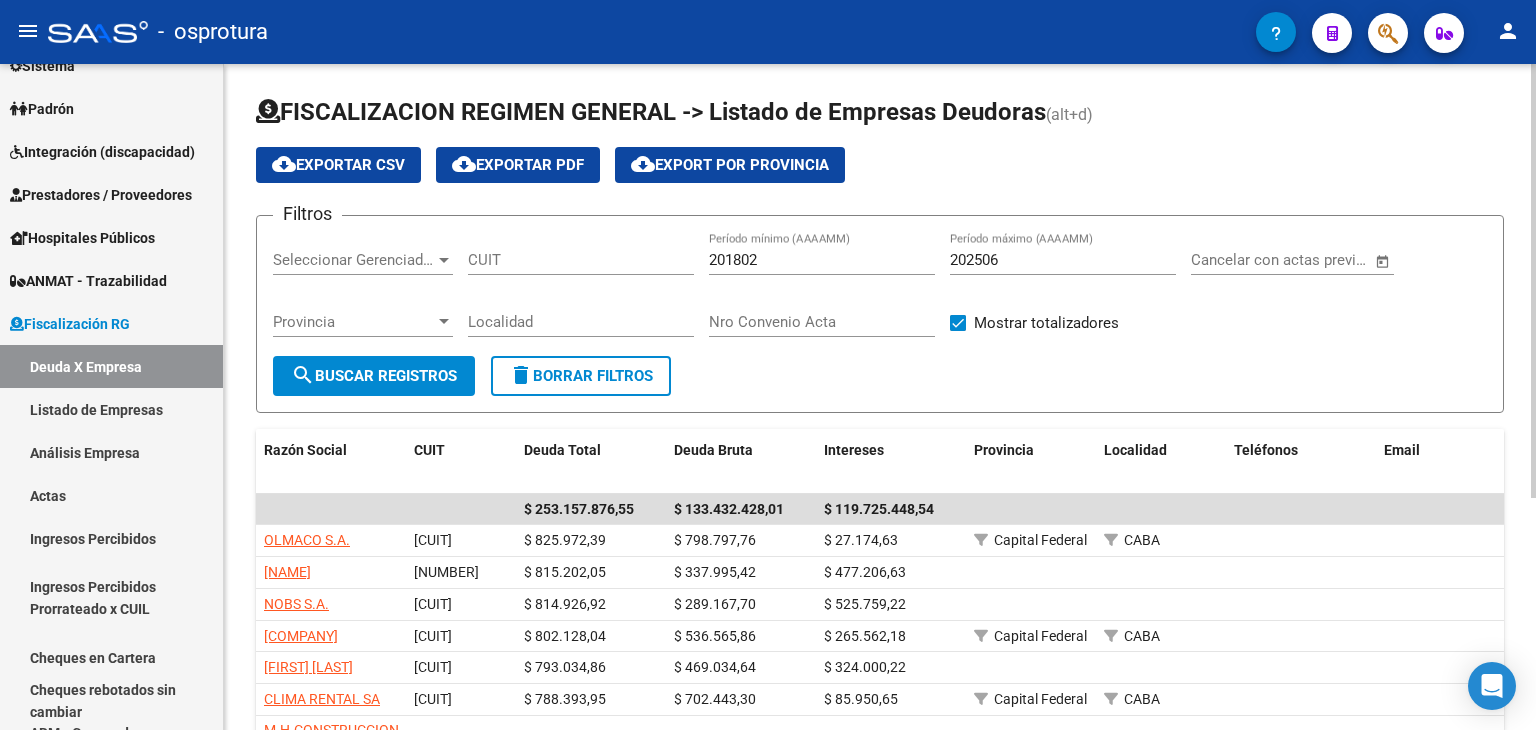 click on "cloud_download  Exportar CSV" 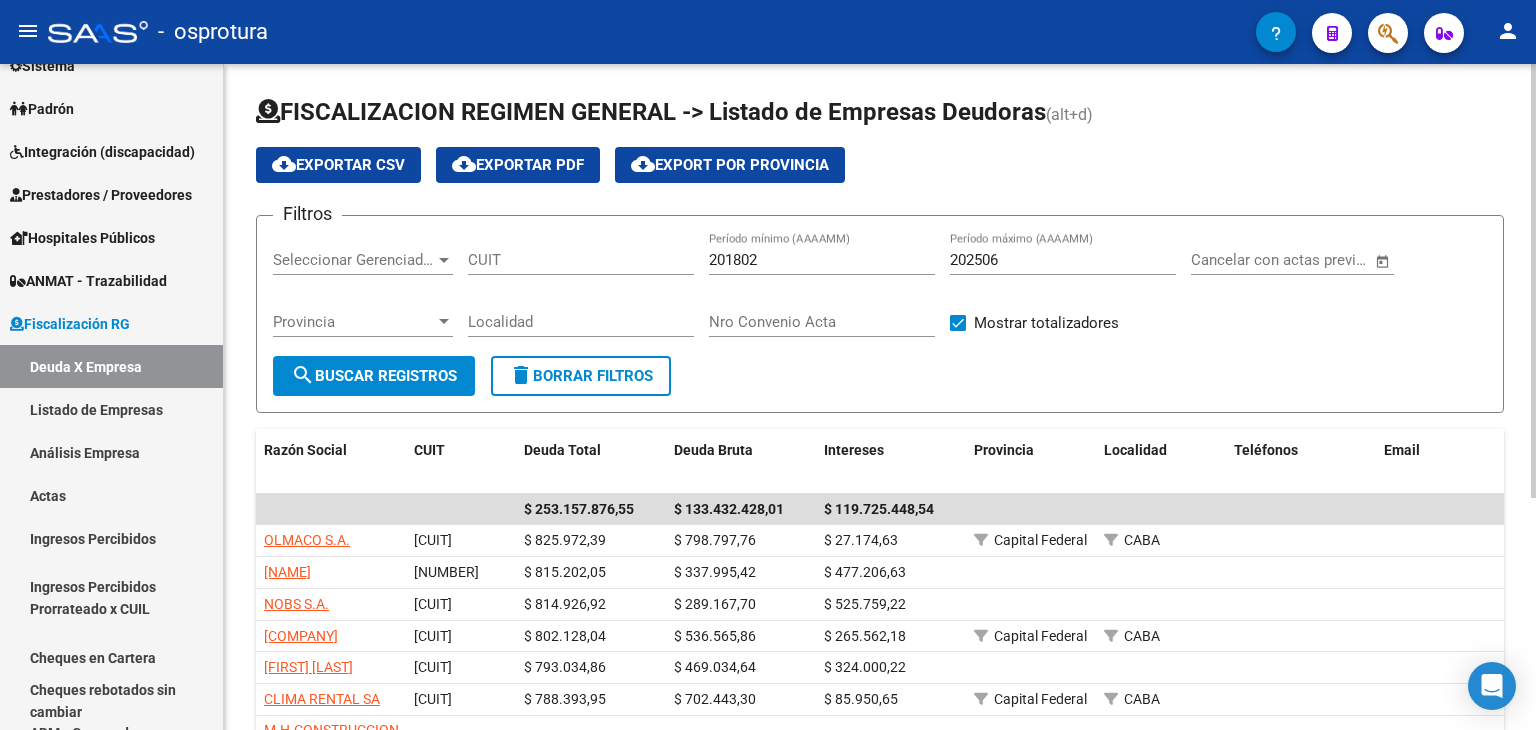 click on "CUIT" at bounding box center [581, 260] 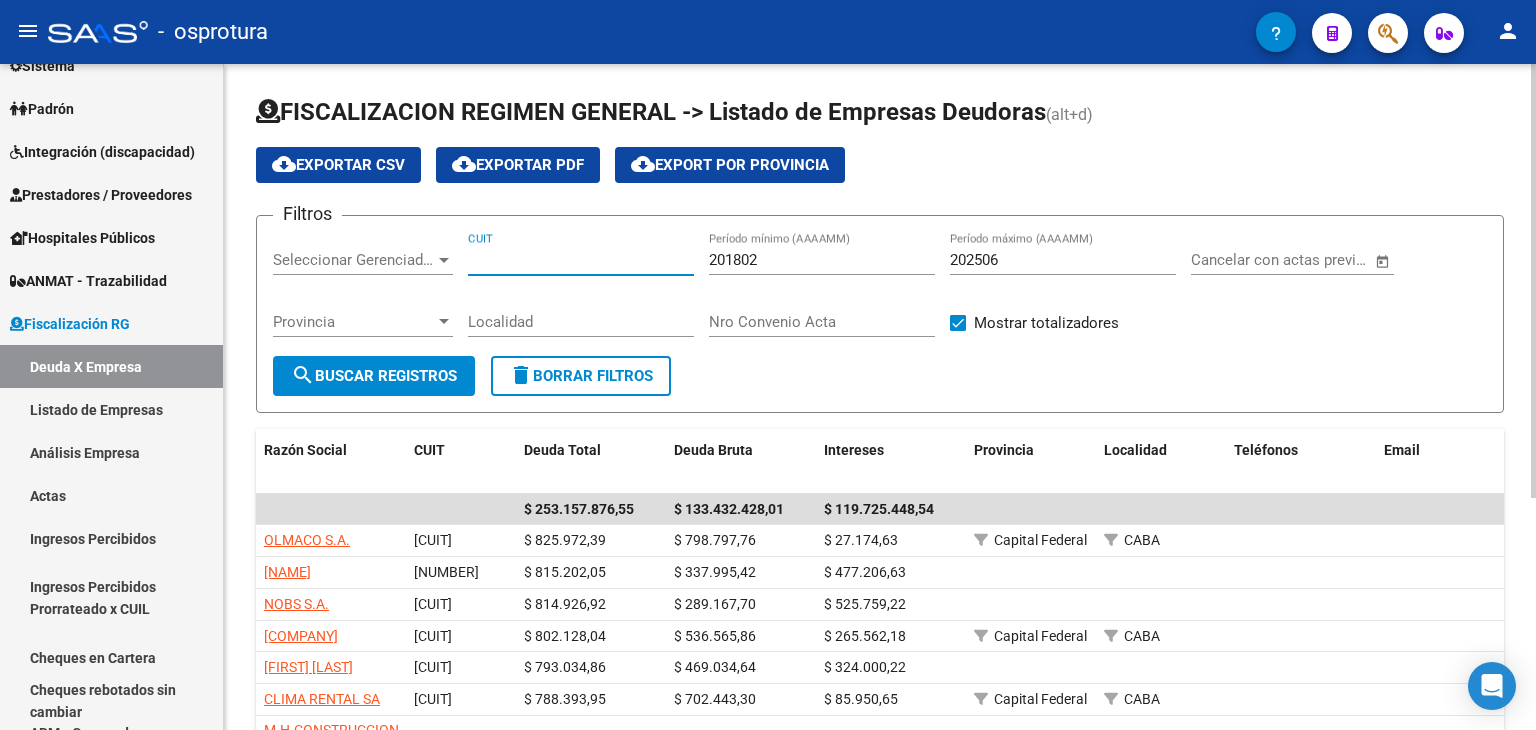 click on "CUIT" at bounding box center [581, 260] 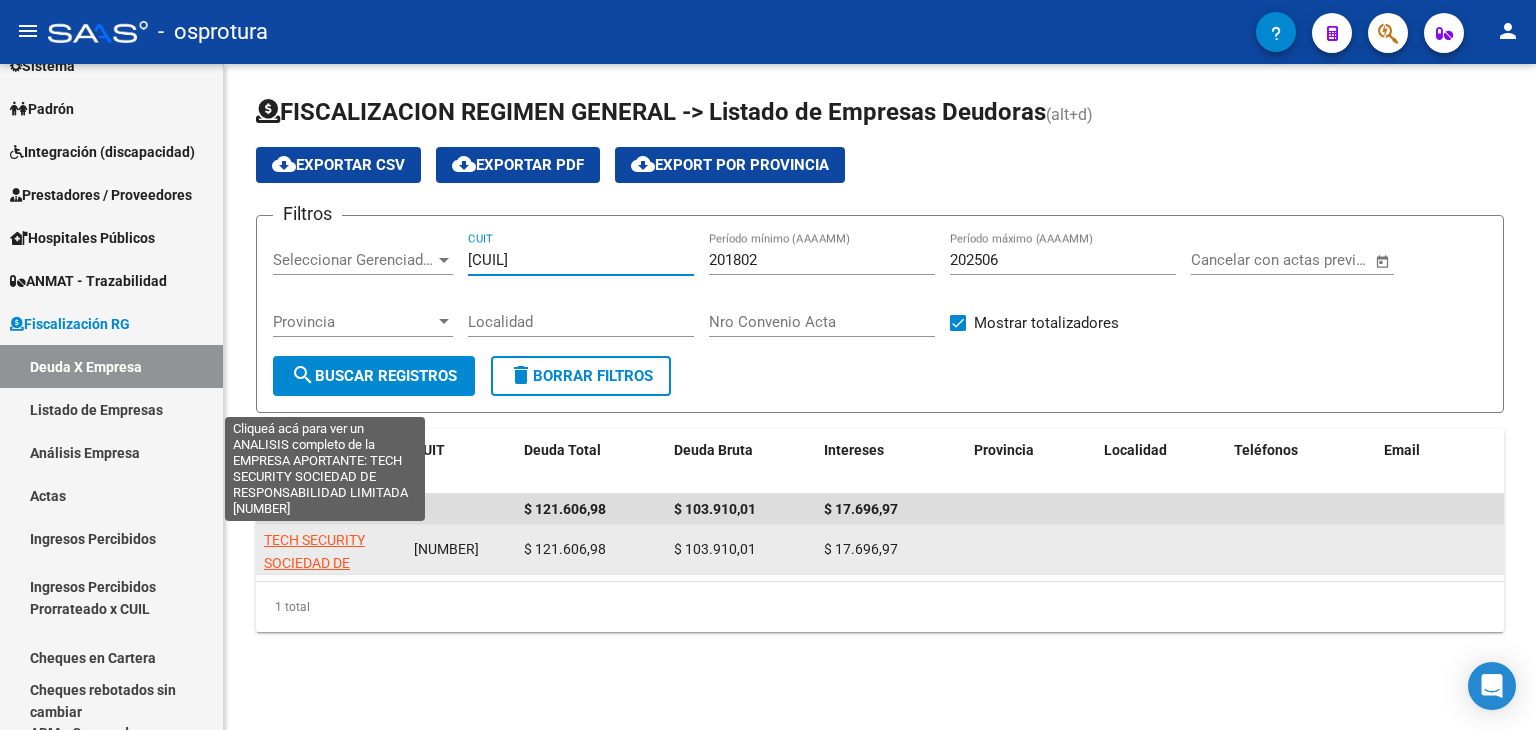 type on "[CUIL]" 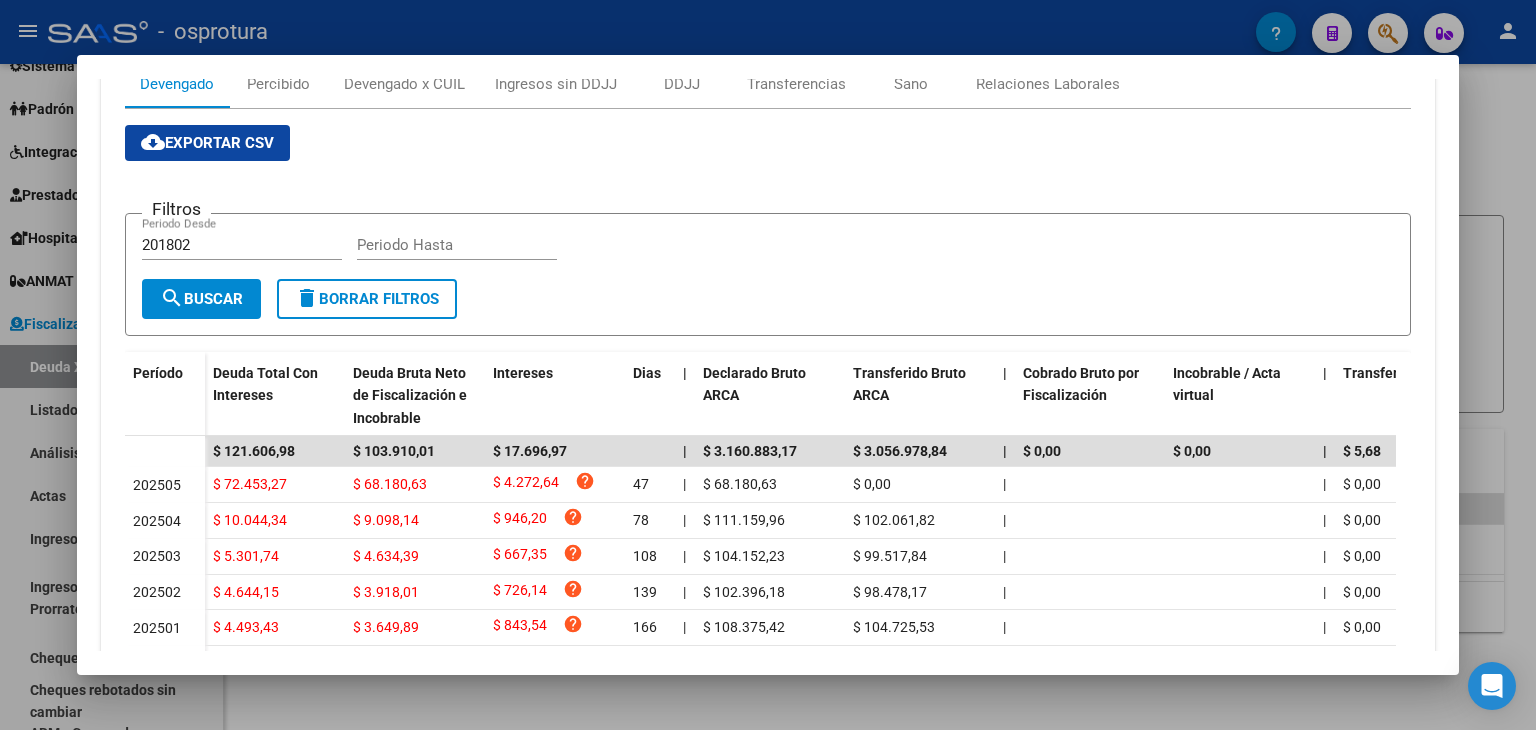 scroll, scrollTop: 100, scrollLeft: 0, axis: vertical 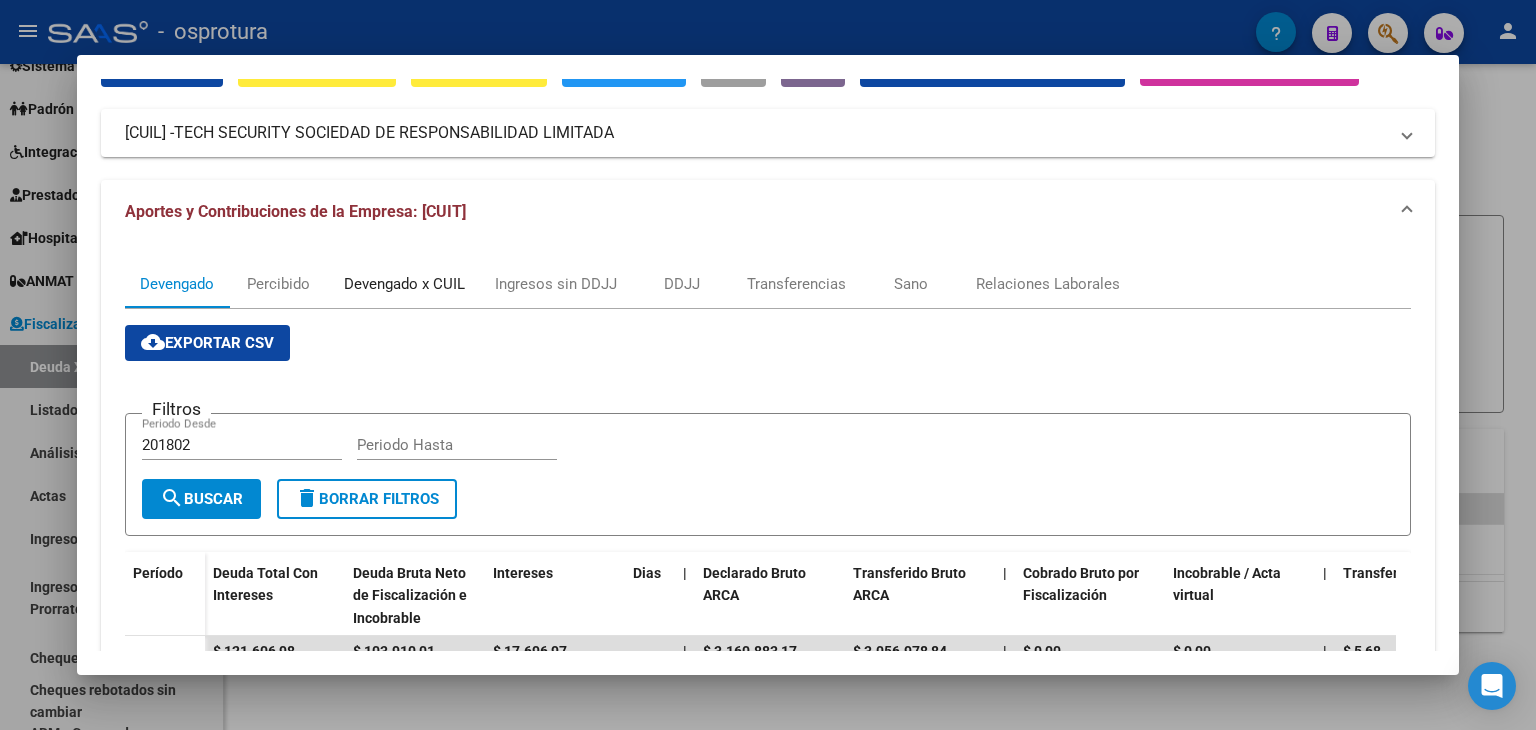 click on "Devengado x CUIL" at bounding box center (404, 284) 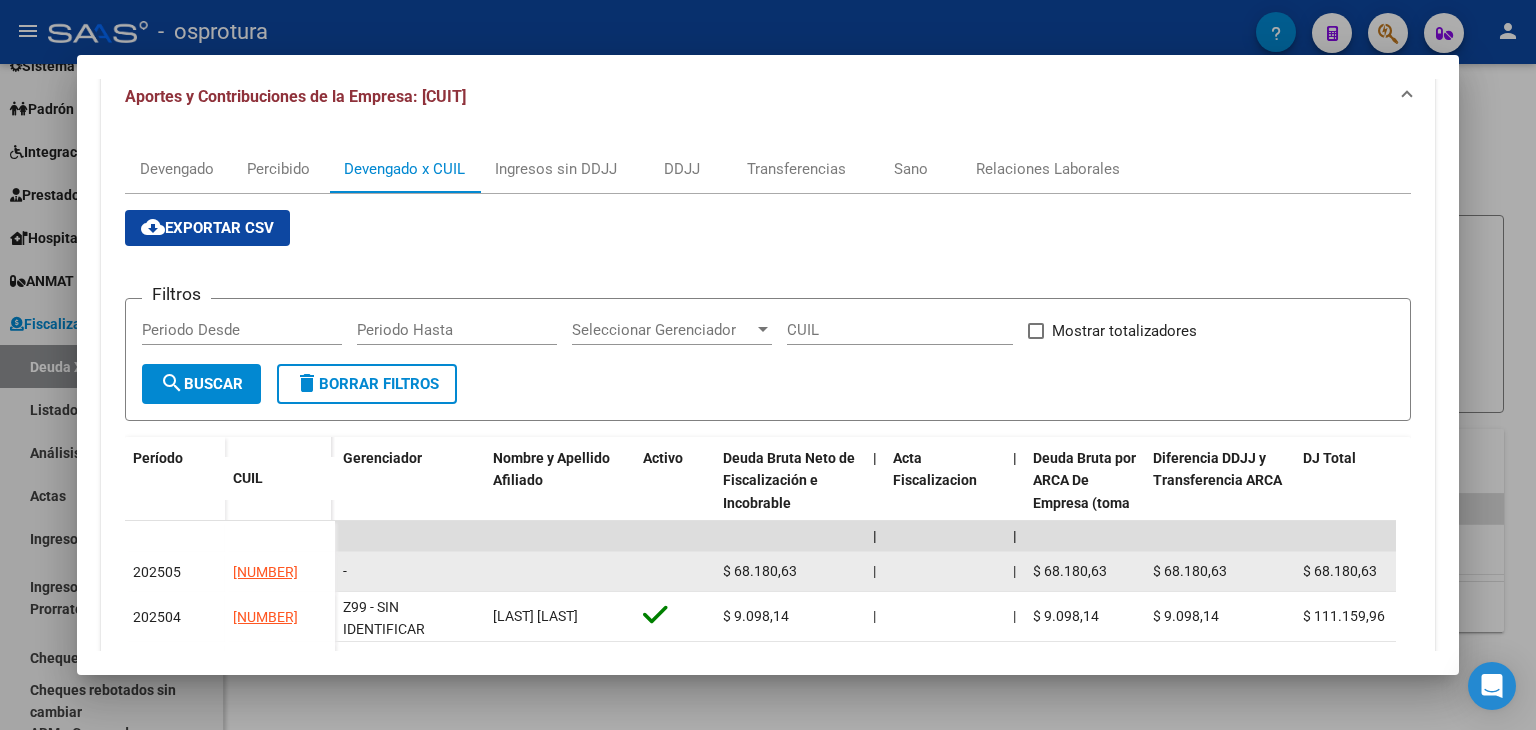 scroll, scrollTop: 500, scrollLeft: 0, axis: vertical 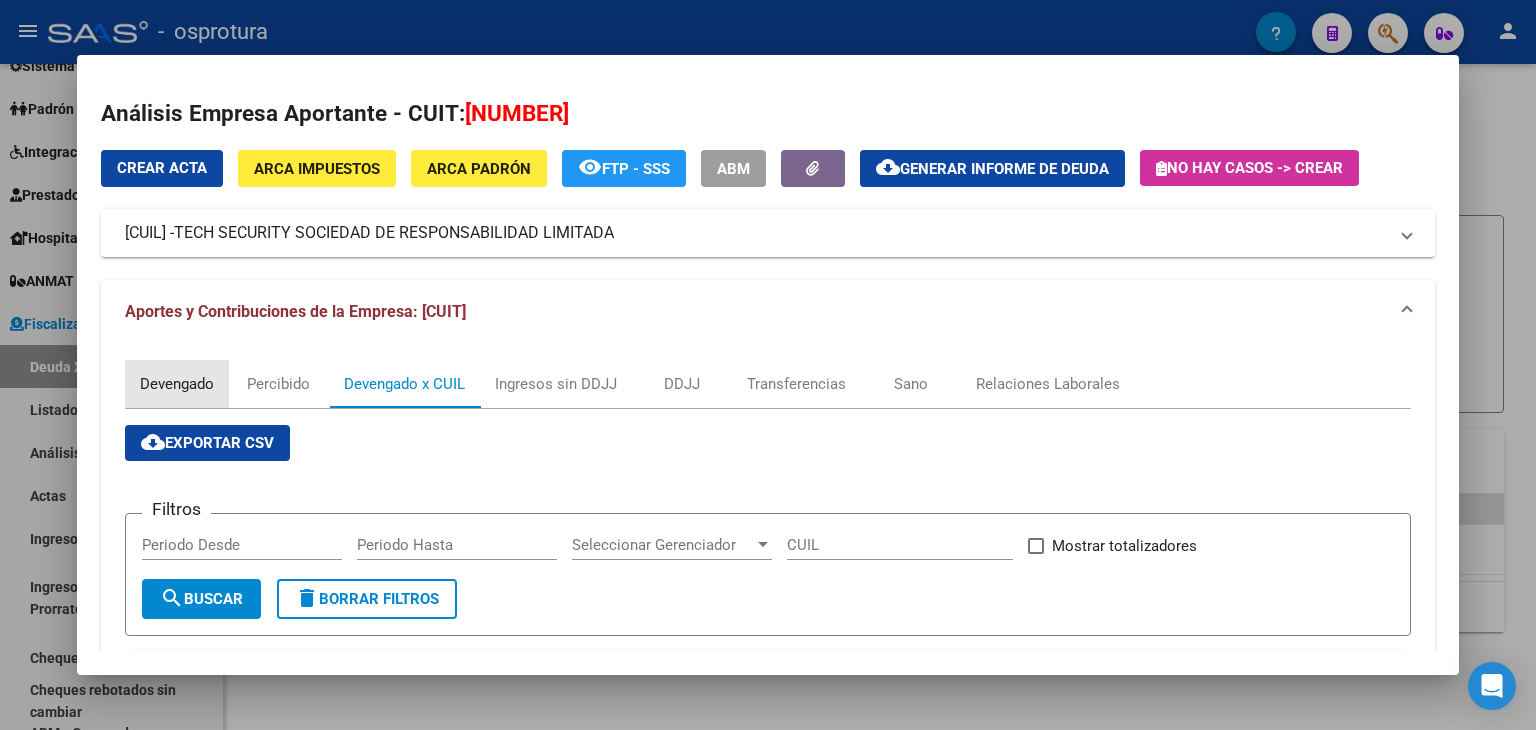 click on "Devengado" at bounding box center (177, 384) 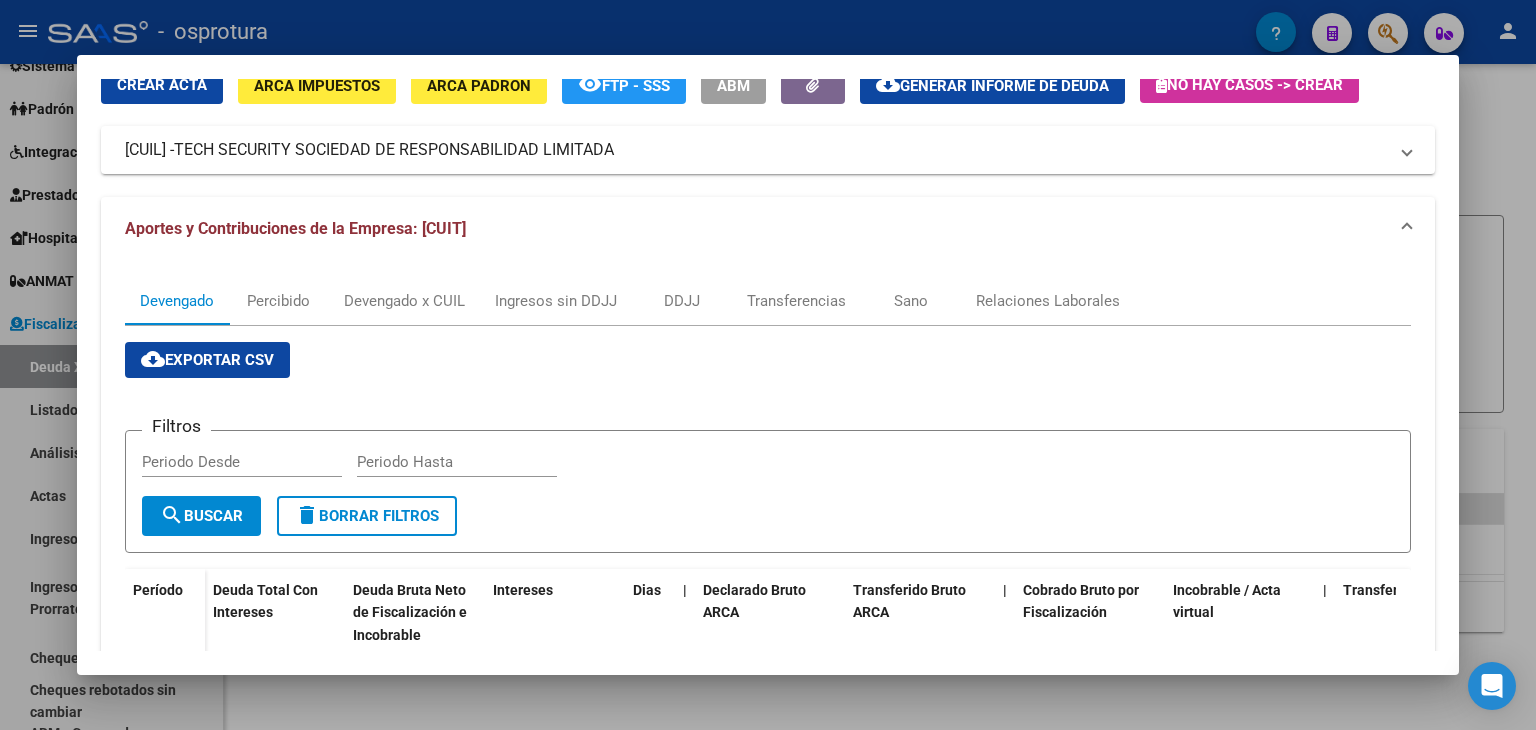 scroll, scrollTop: 0, scrollLeft: 0, axis: both 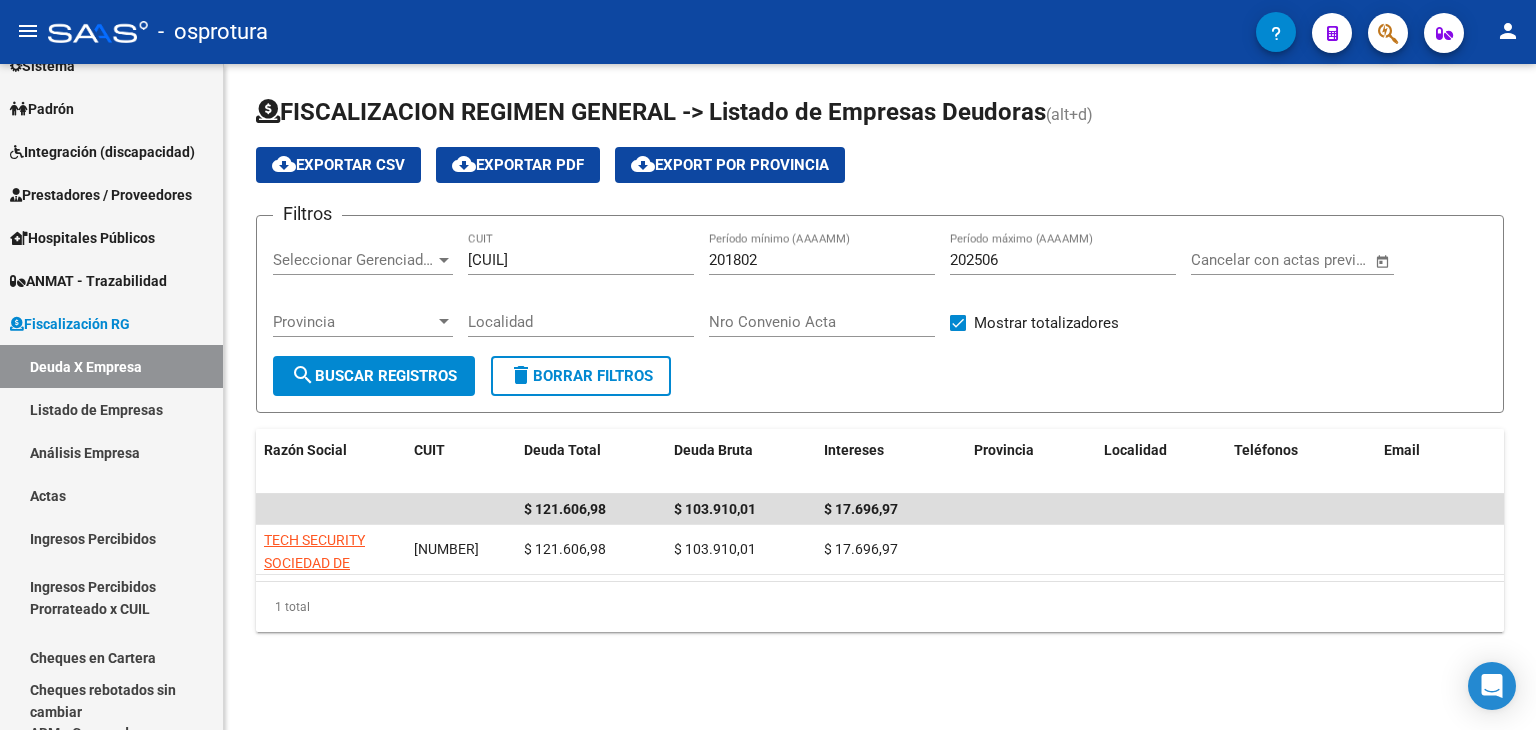click on "[CUIL]" at bounding box center (581, 260) 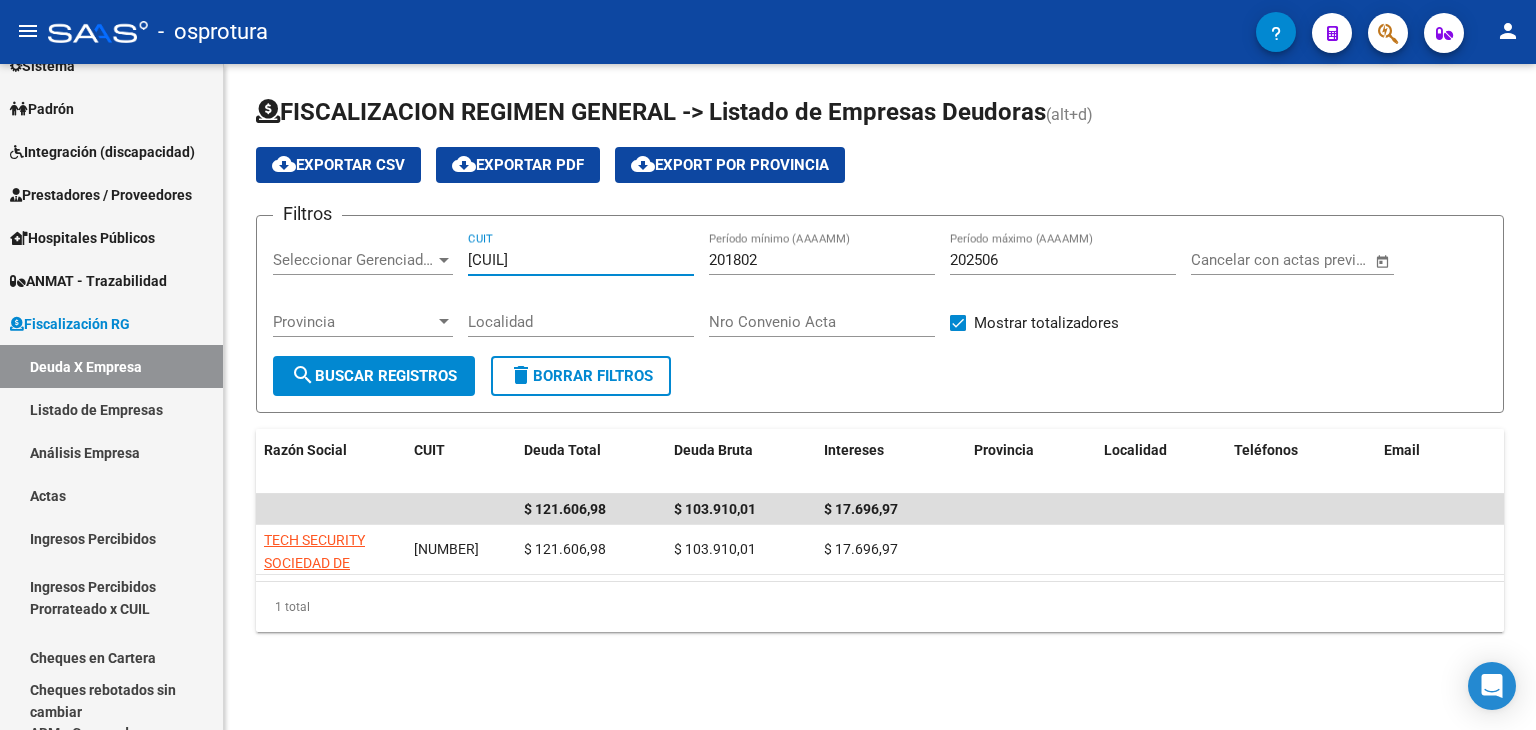 click on "[CUIL]" at bounding box center [581, 260] 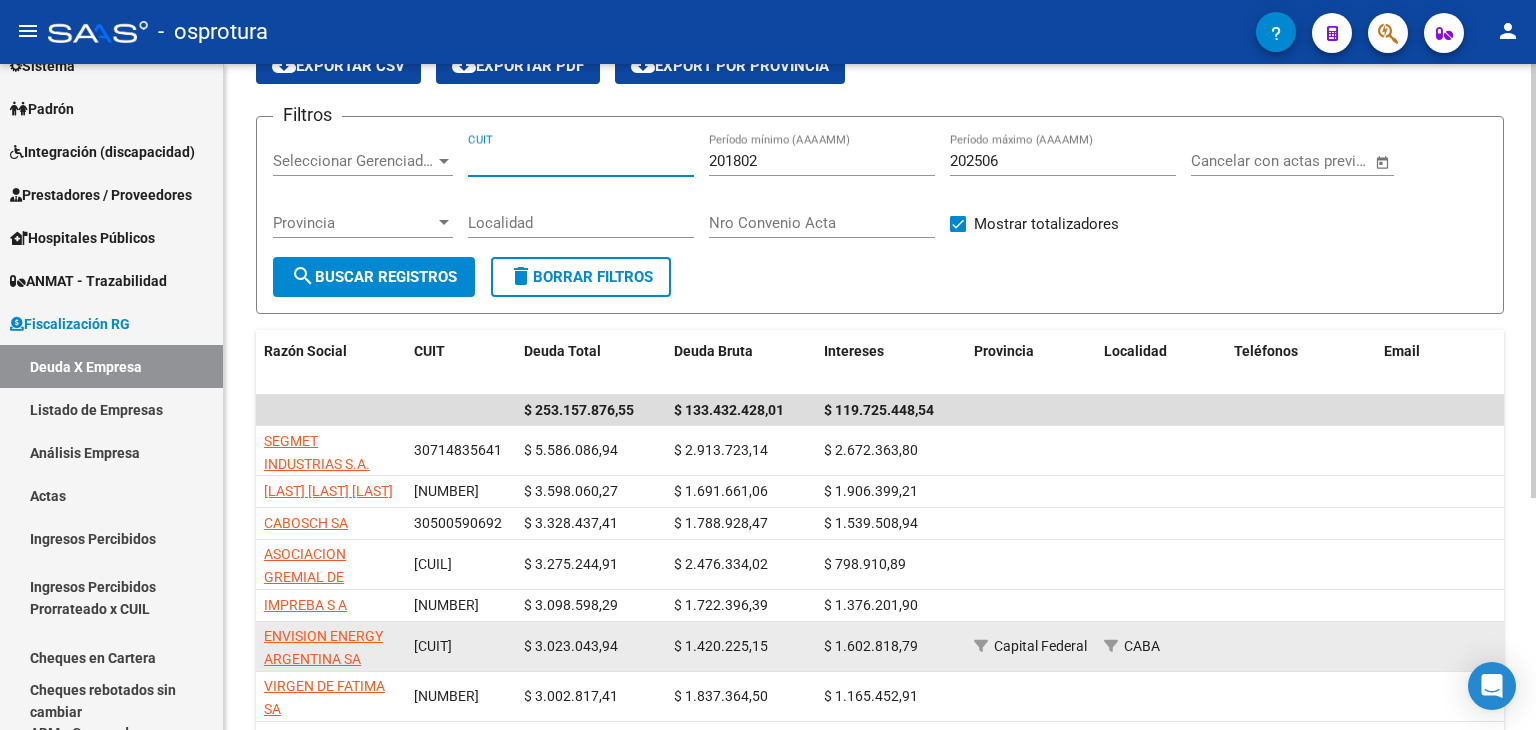 scroll, scrollTop: 100, scrollLeft: 0, axis: vertical 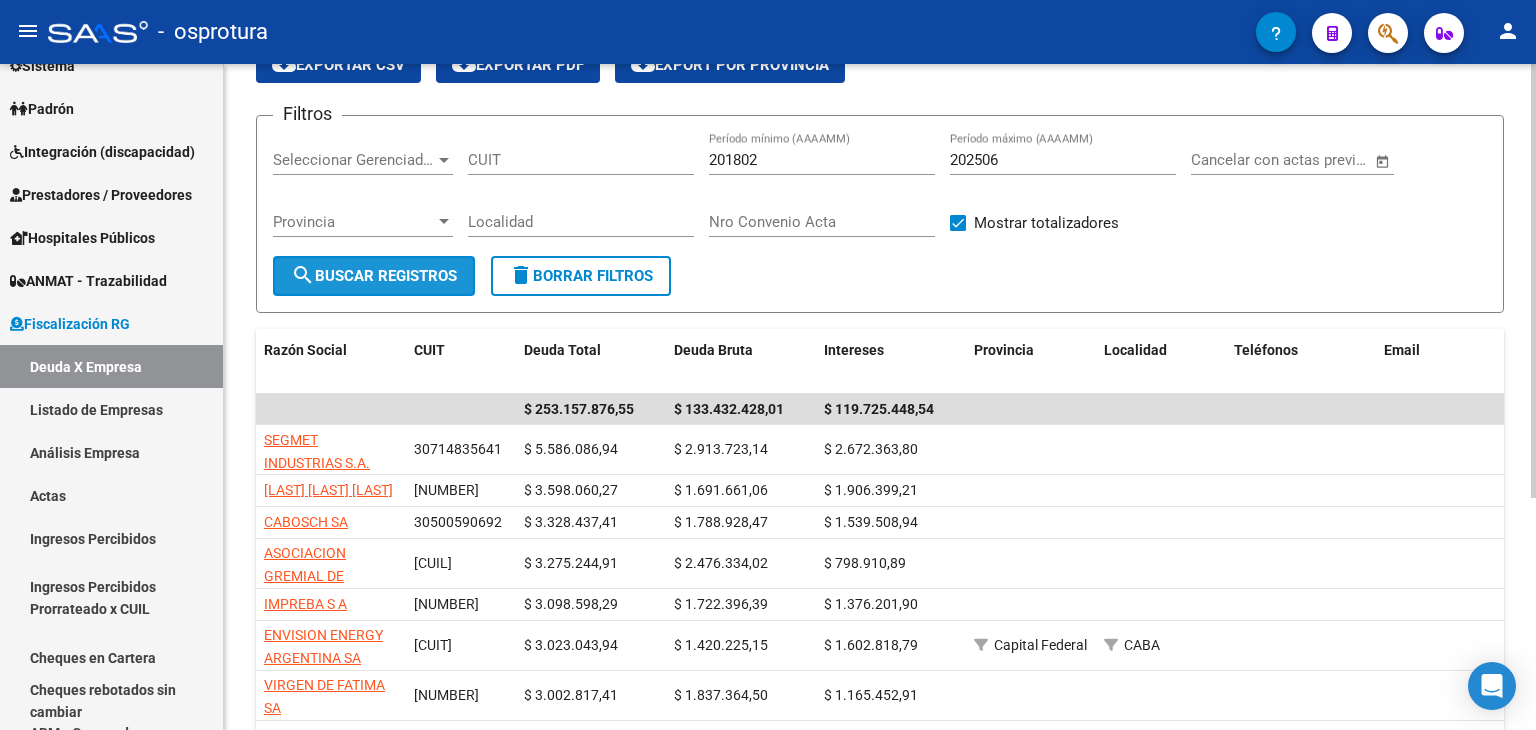 click on "search  Buscar Registros" 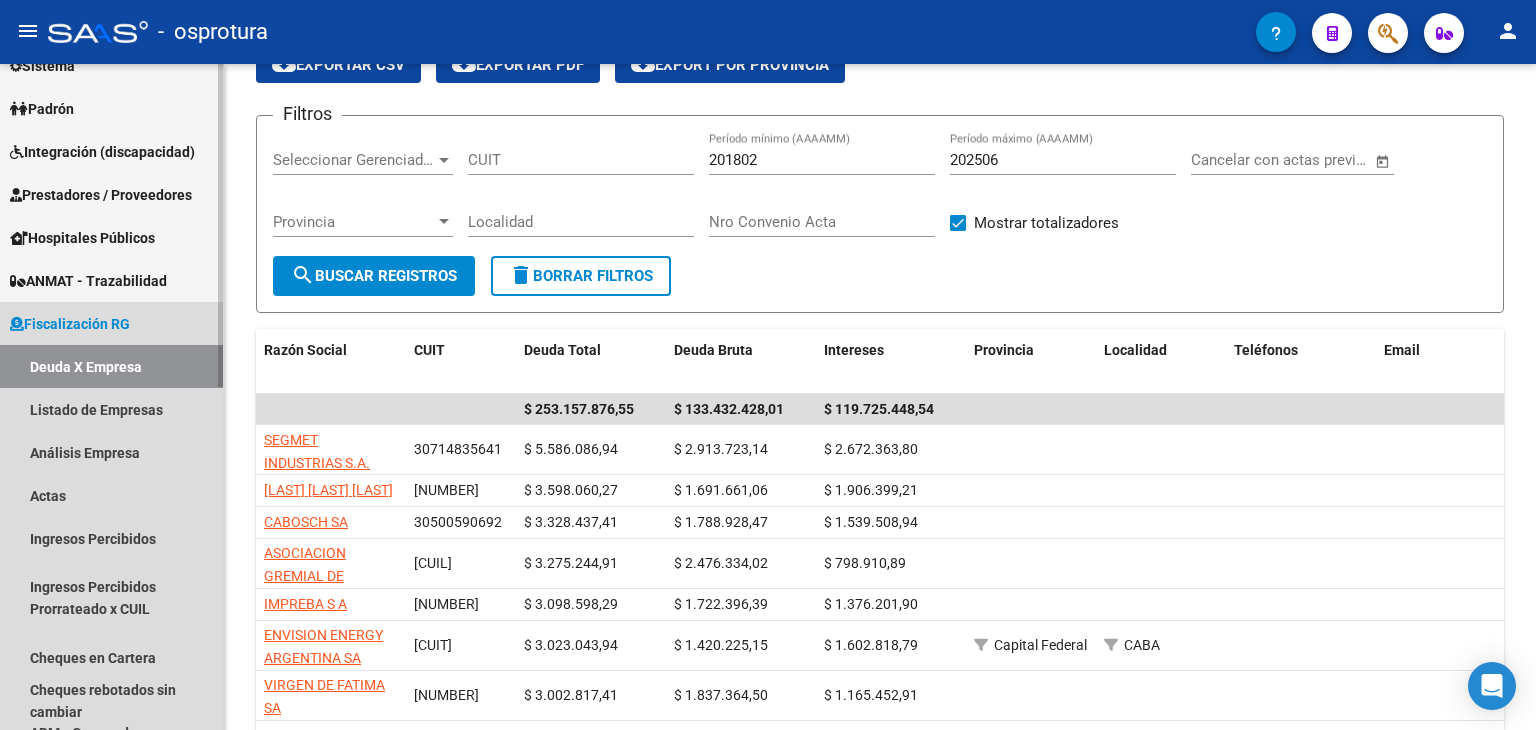 click on "Fiscalización RG" at bounding box center (111, 323) 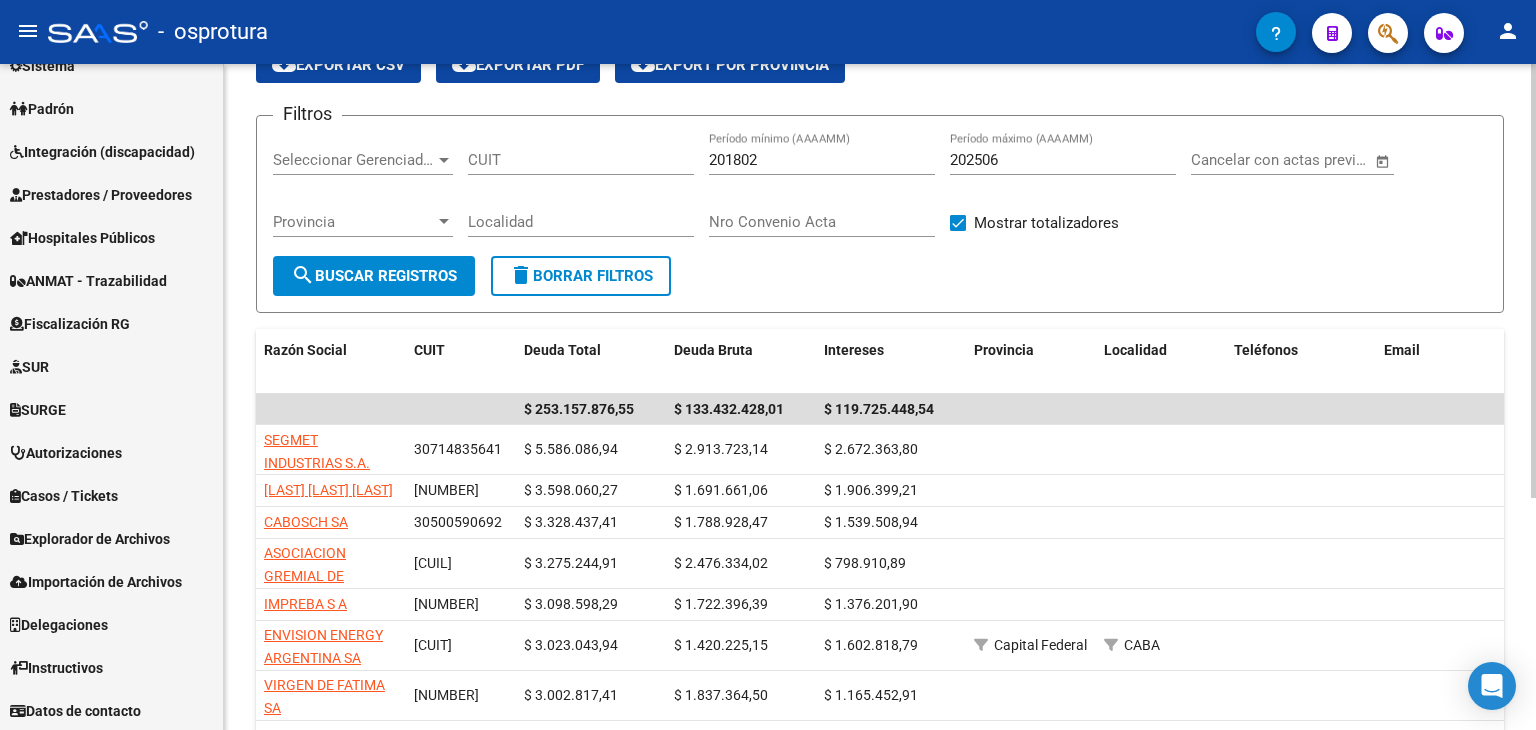 drag, startPoint x: 1529, startPoint y: 165, endPoint x: 1535, endPoint y: 99, distance: 66.27216 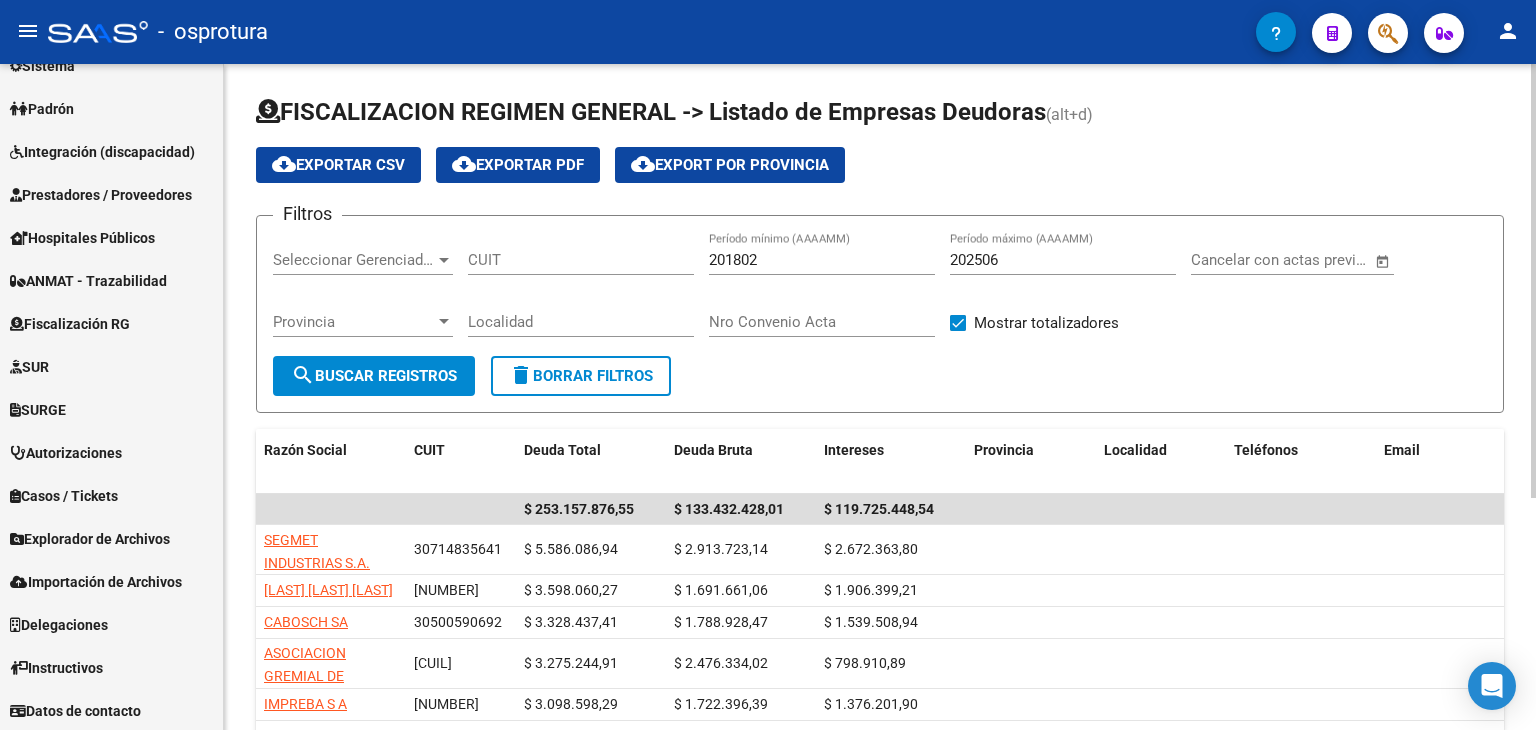 click 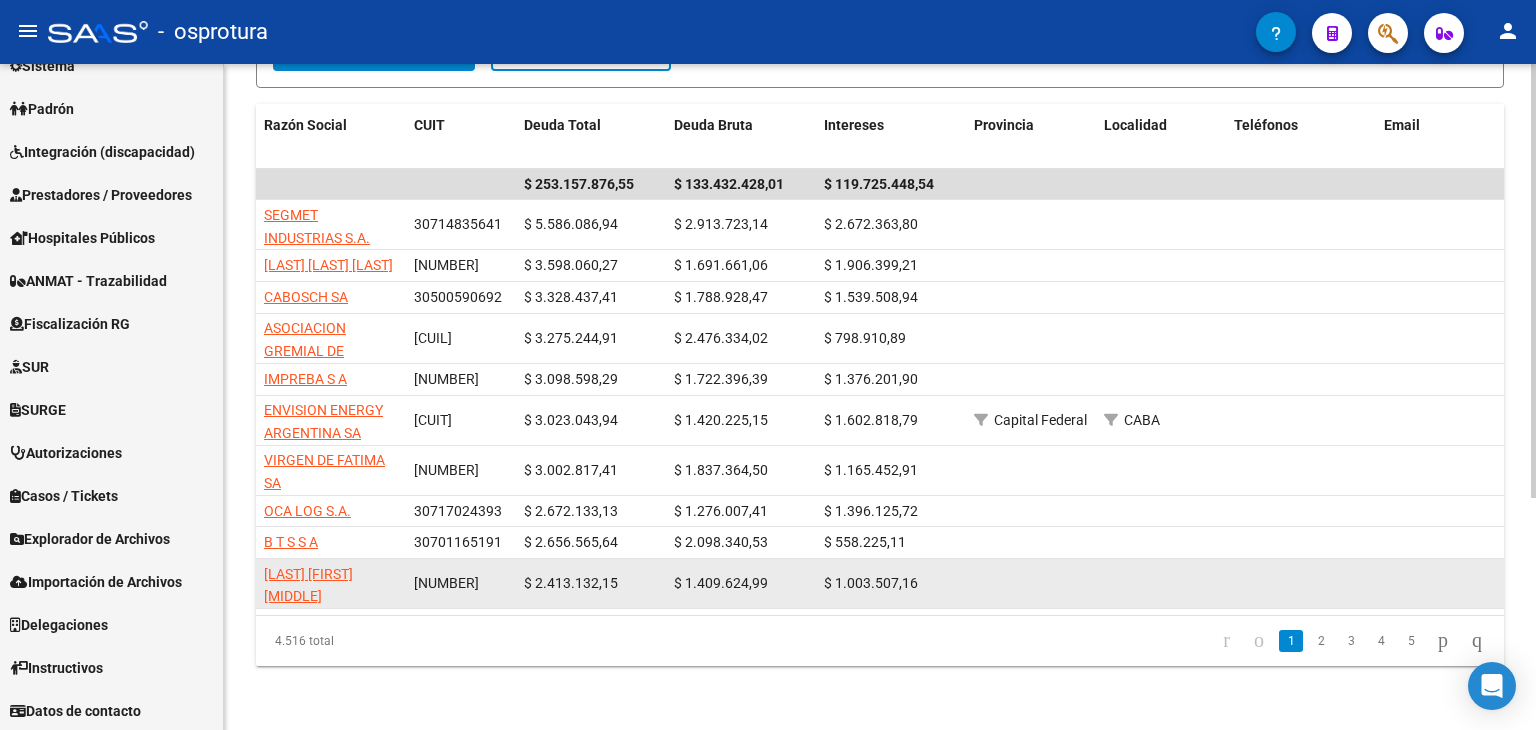 scroll, scrollTop: 355, scrollLeft: 0, axis: vertical 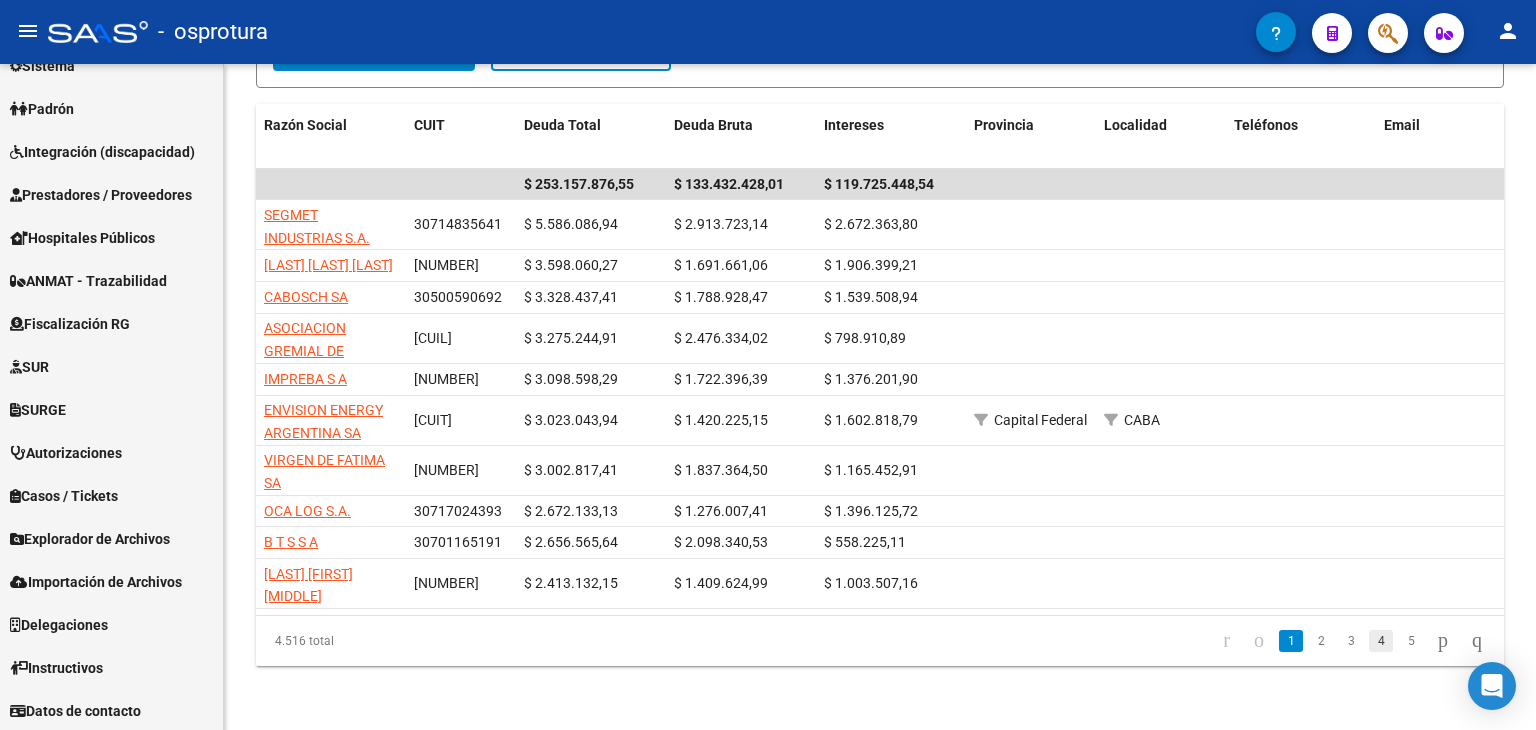 click on "4" 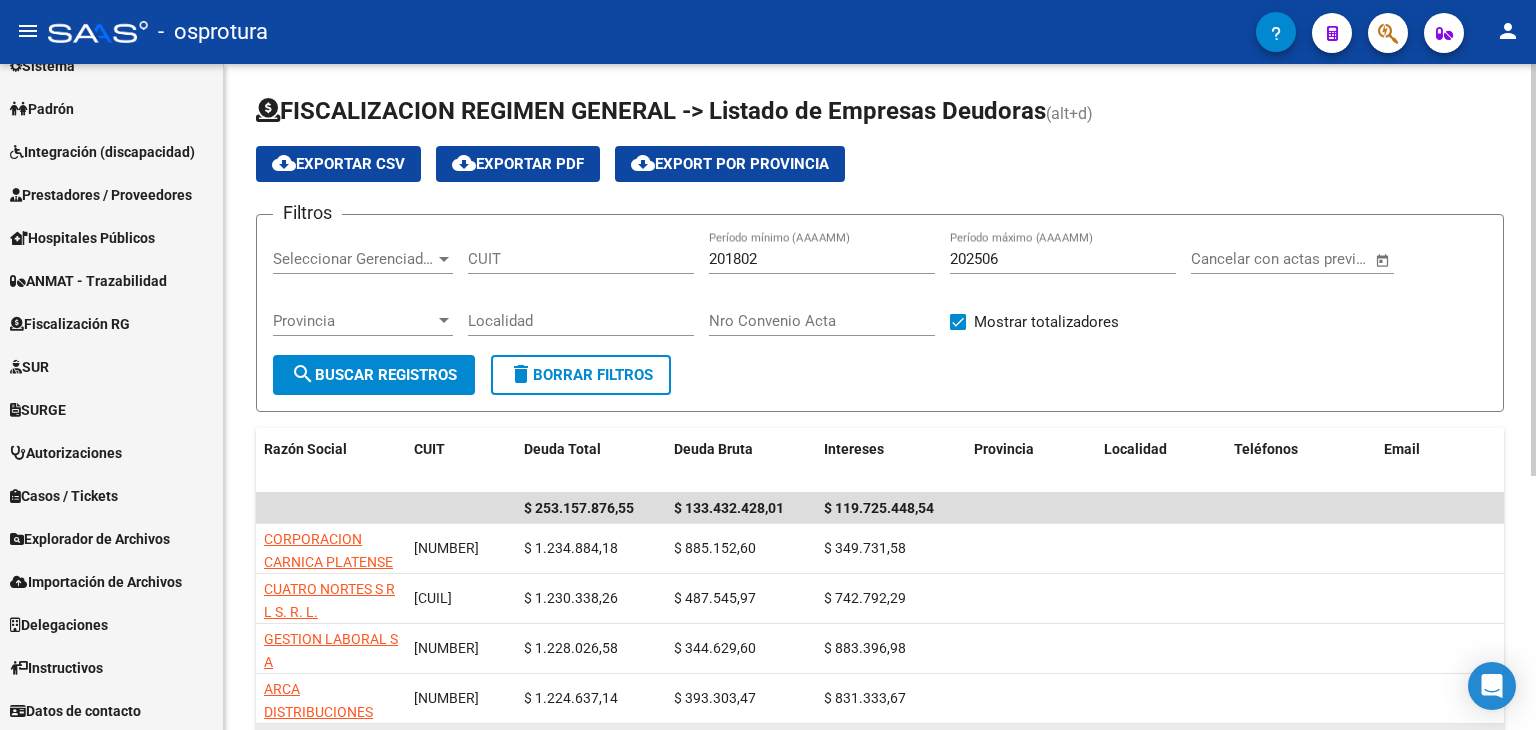 scroll, scrollTop: 0, scrollLeft: 0, axis: both 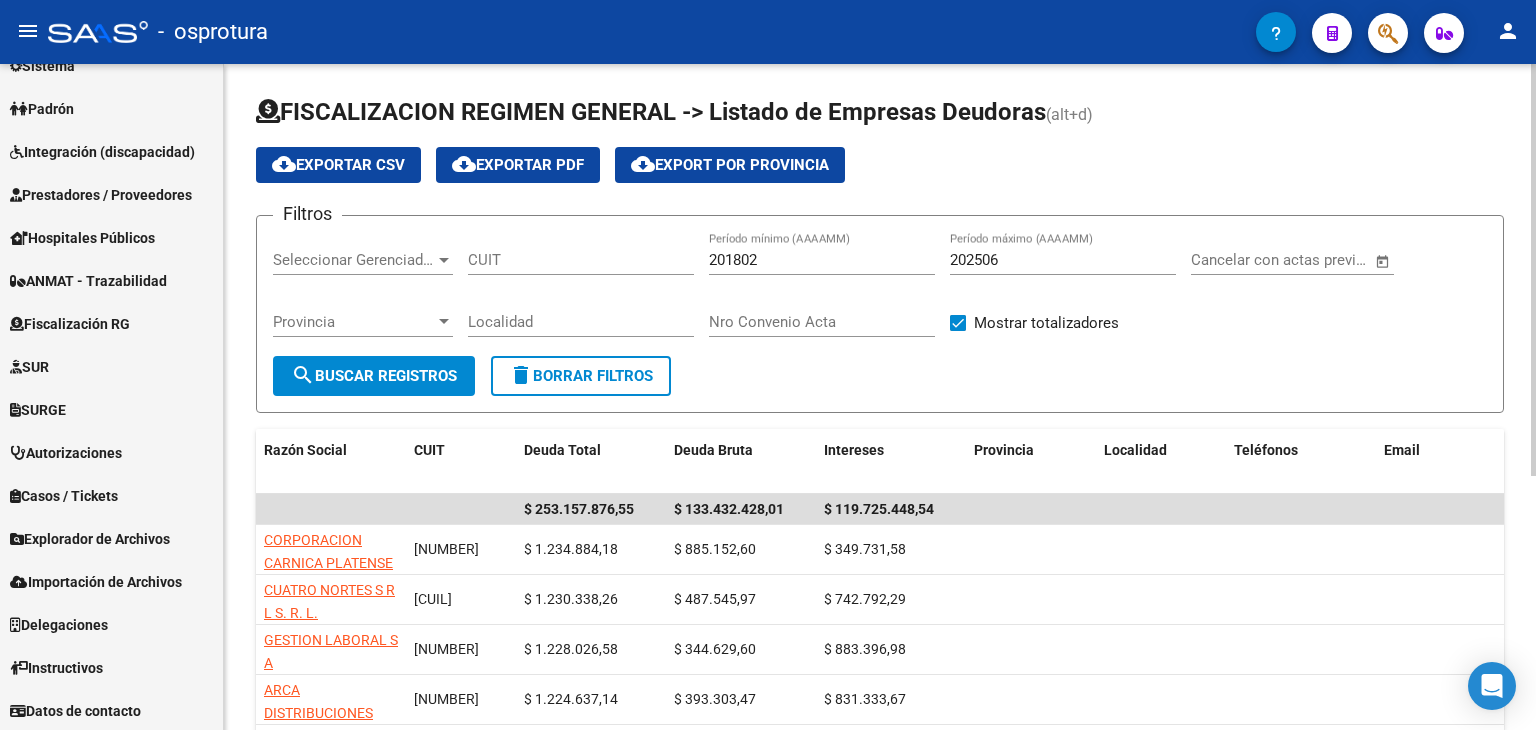 click on "CUIT" at bounding box center [581, 260] 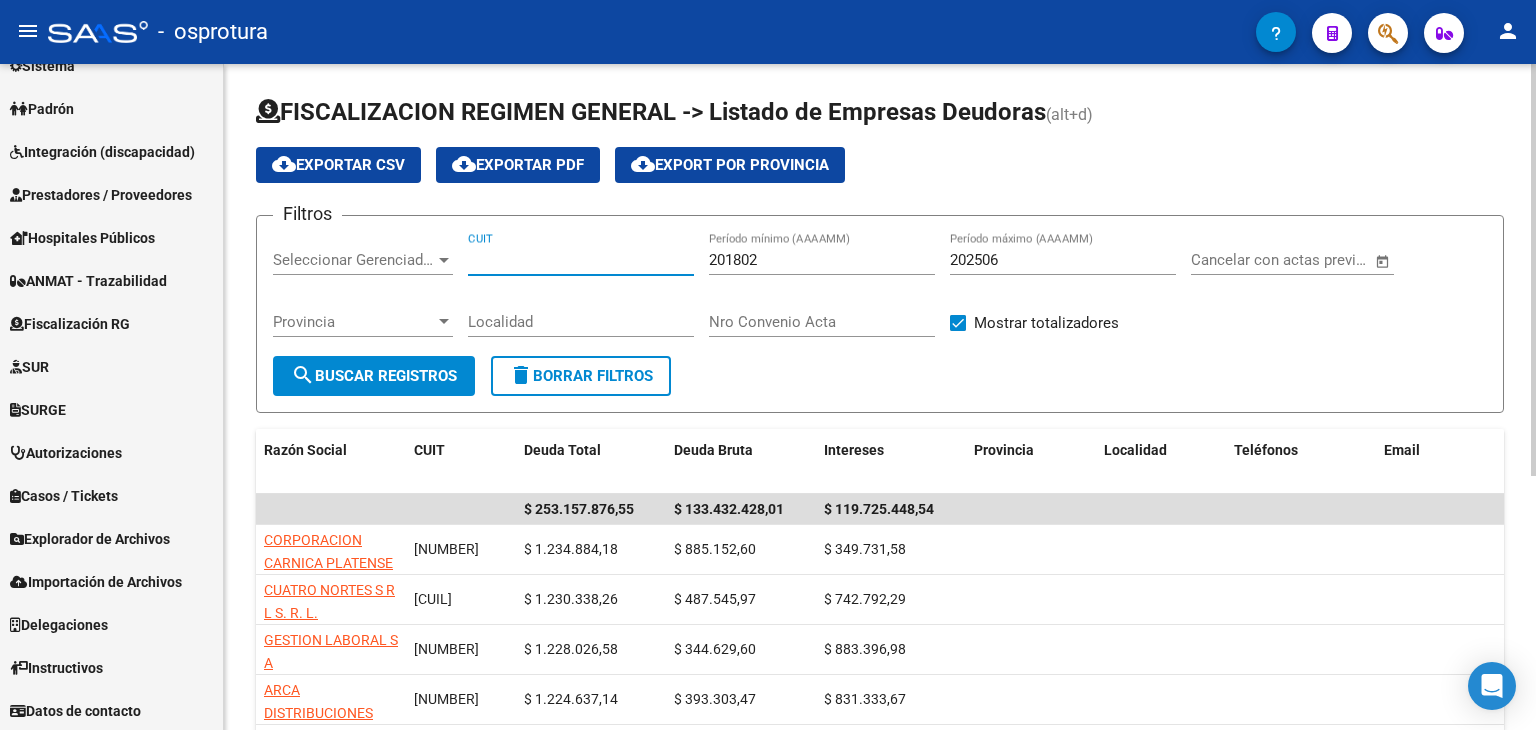 click on "CUIT" at bounding box center [581, 260] 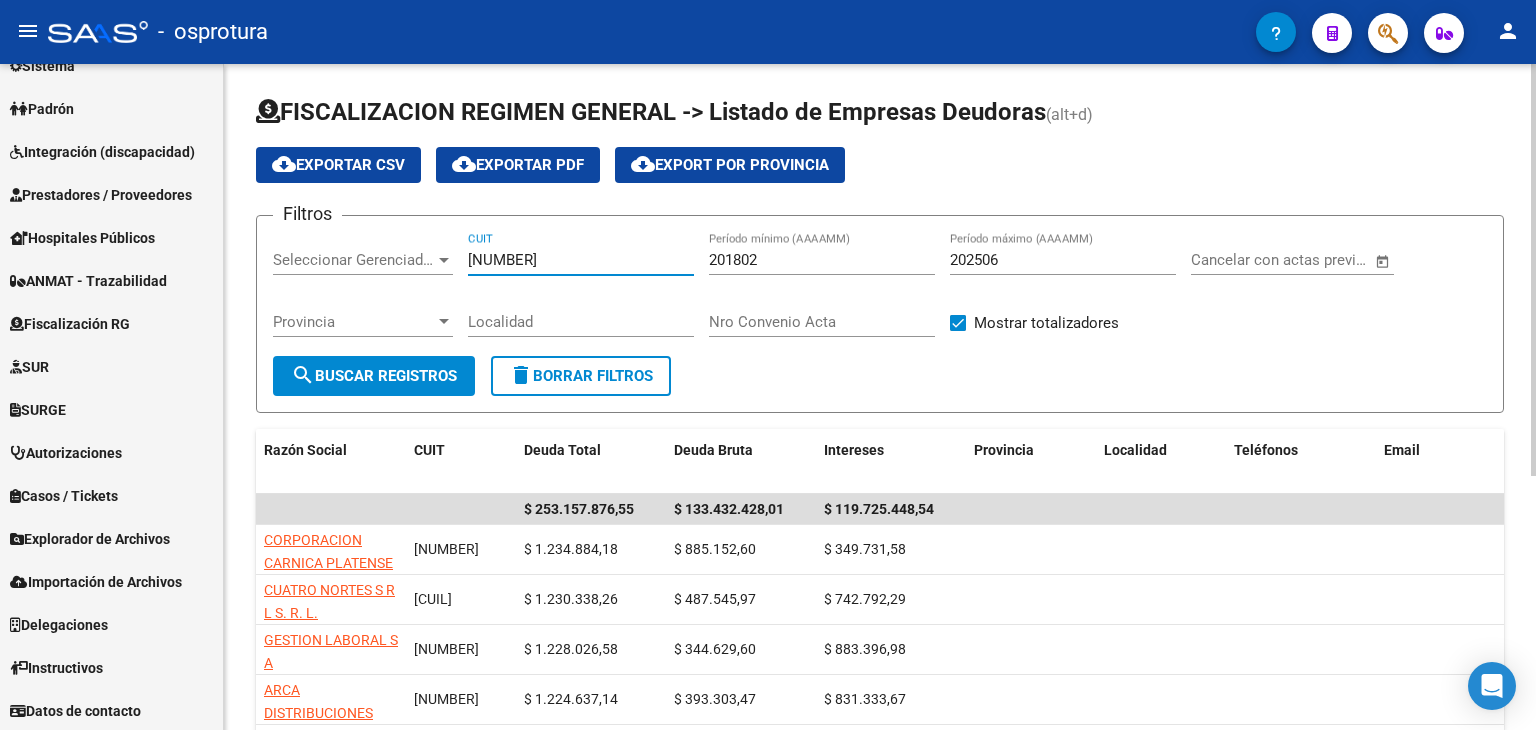 type on "[NUMBER]" 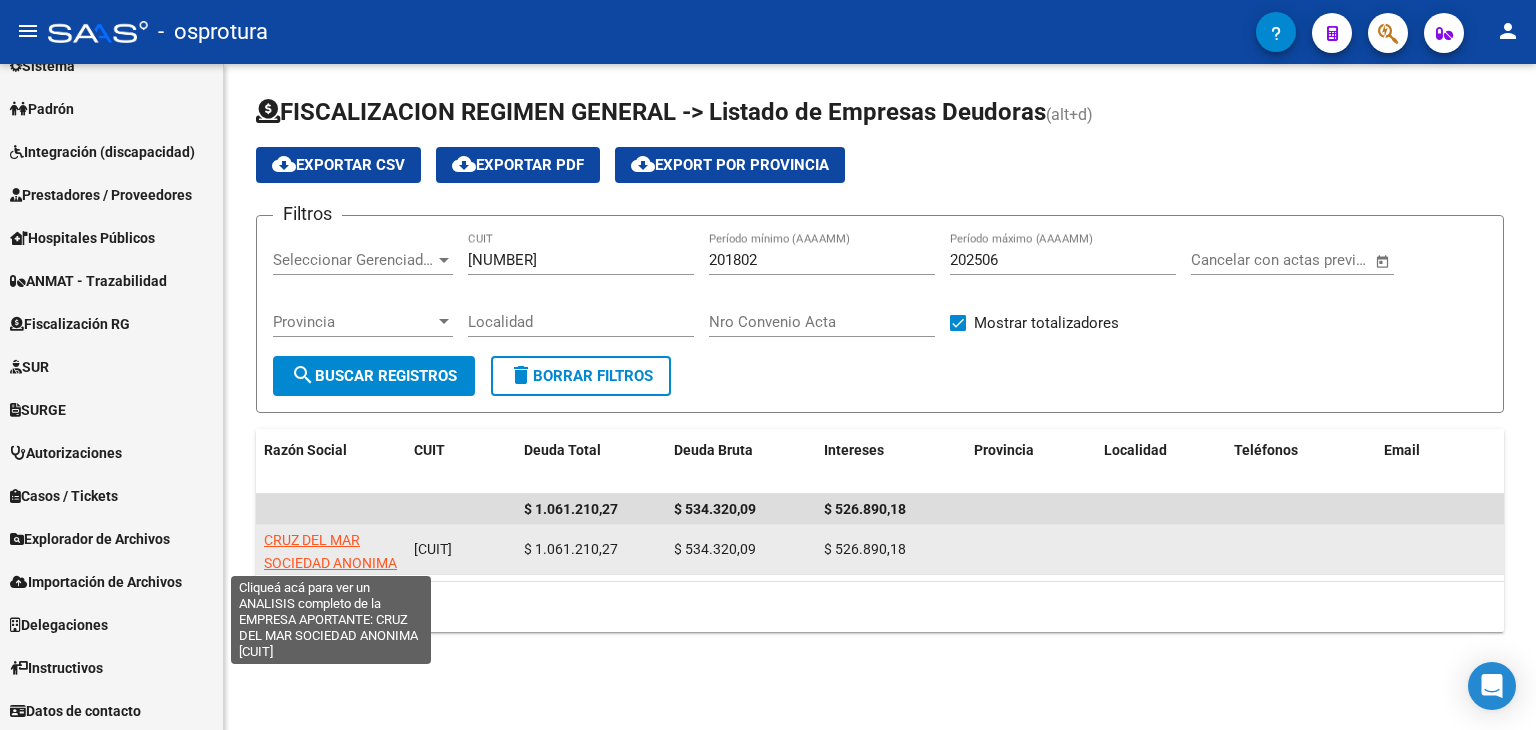 click on "CRUZ DEL MAR SOCIEDAD ANONIMA" 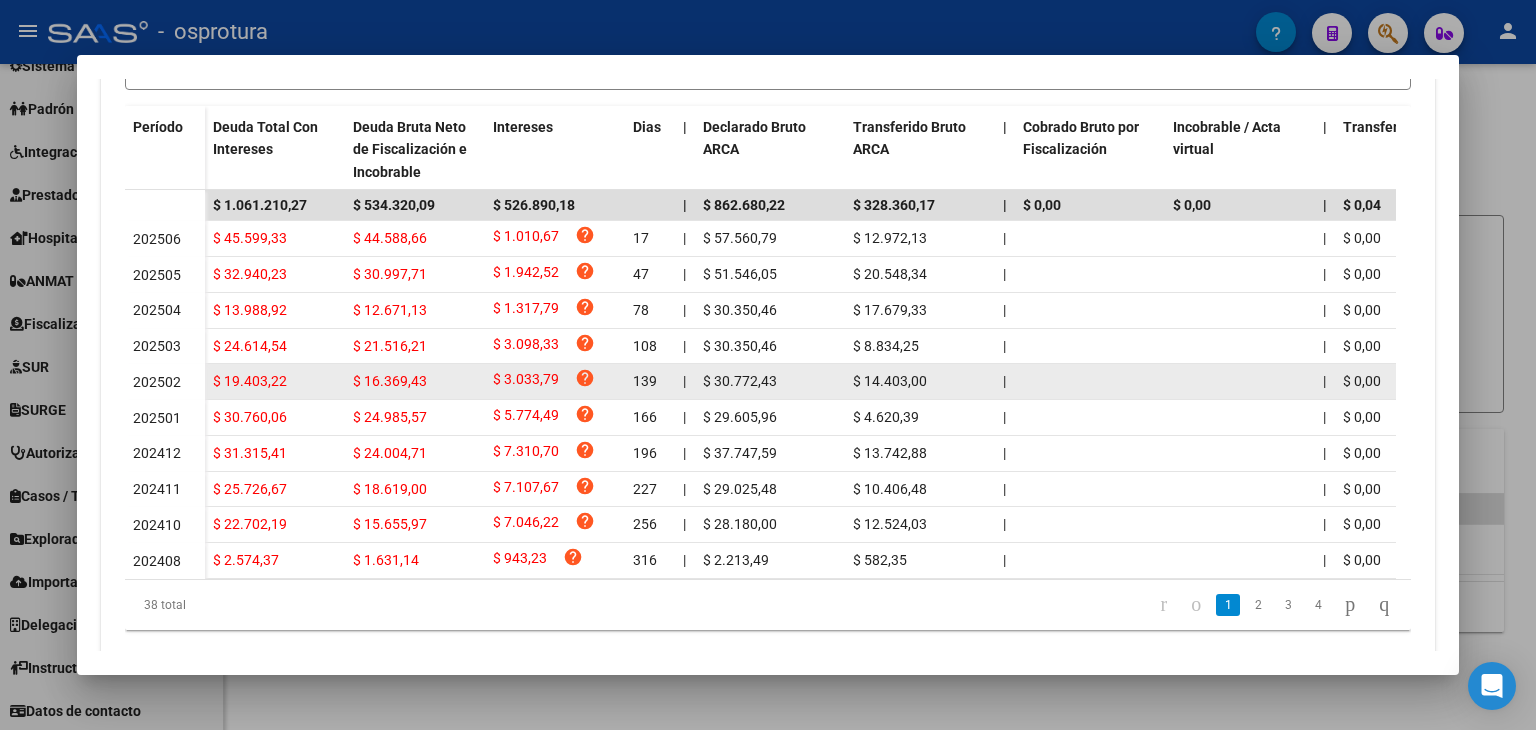 scroll, scrollTop: 591, scrollLeft: 0, axis: vertical 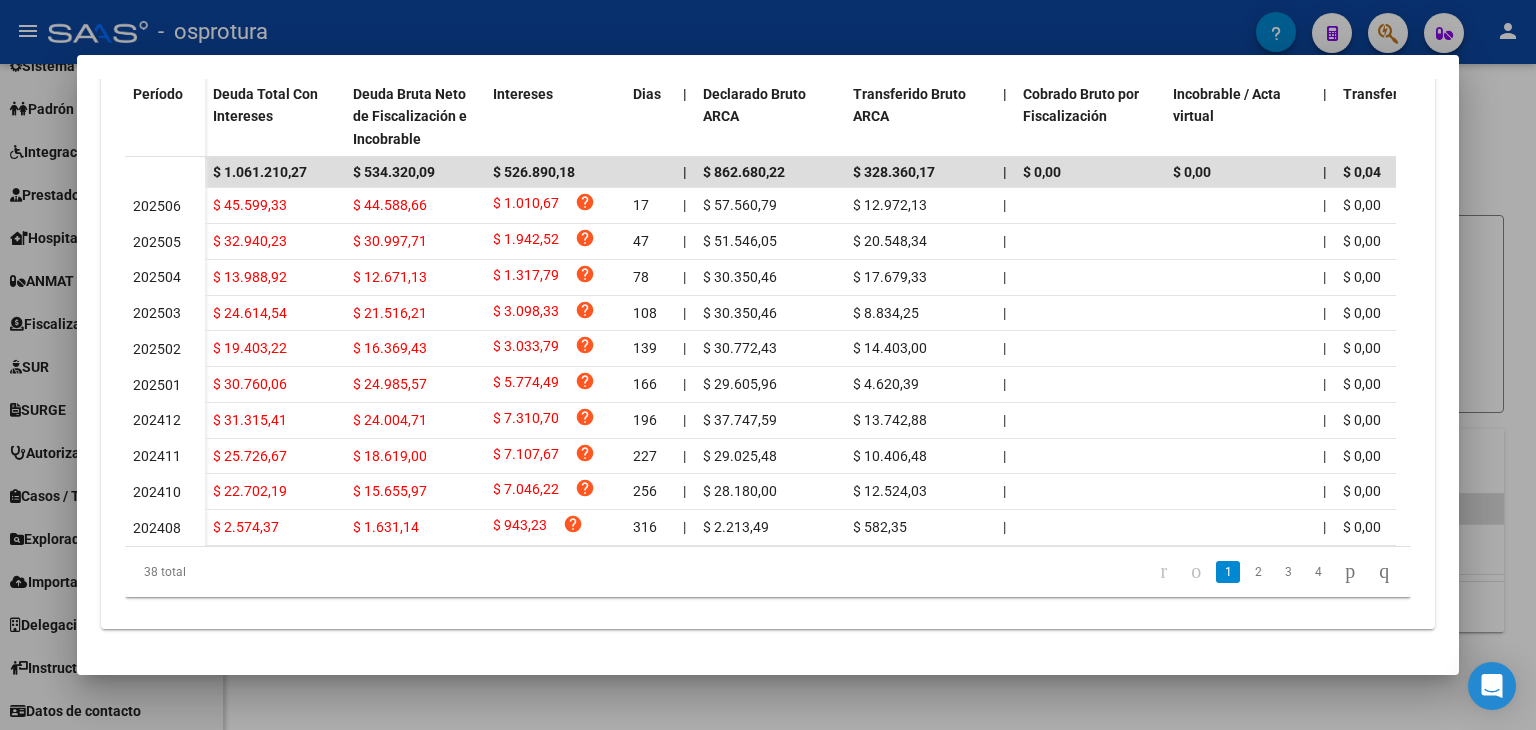 click at bounding box center (768, 365) 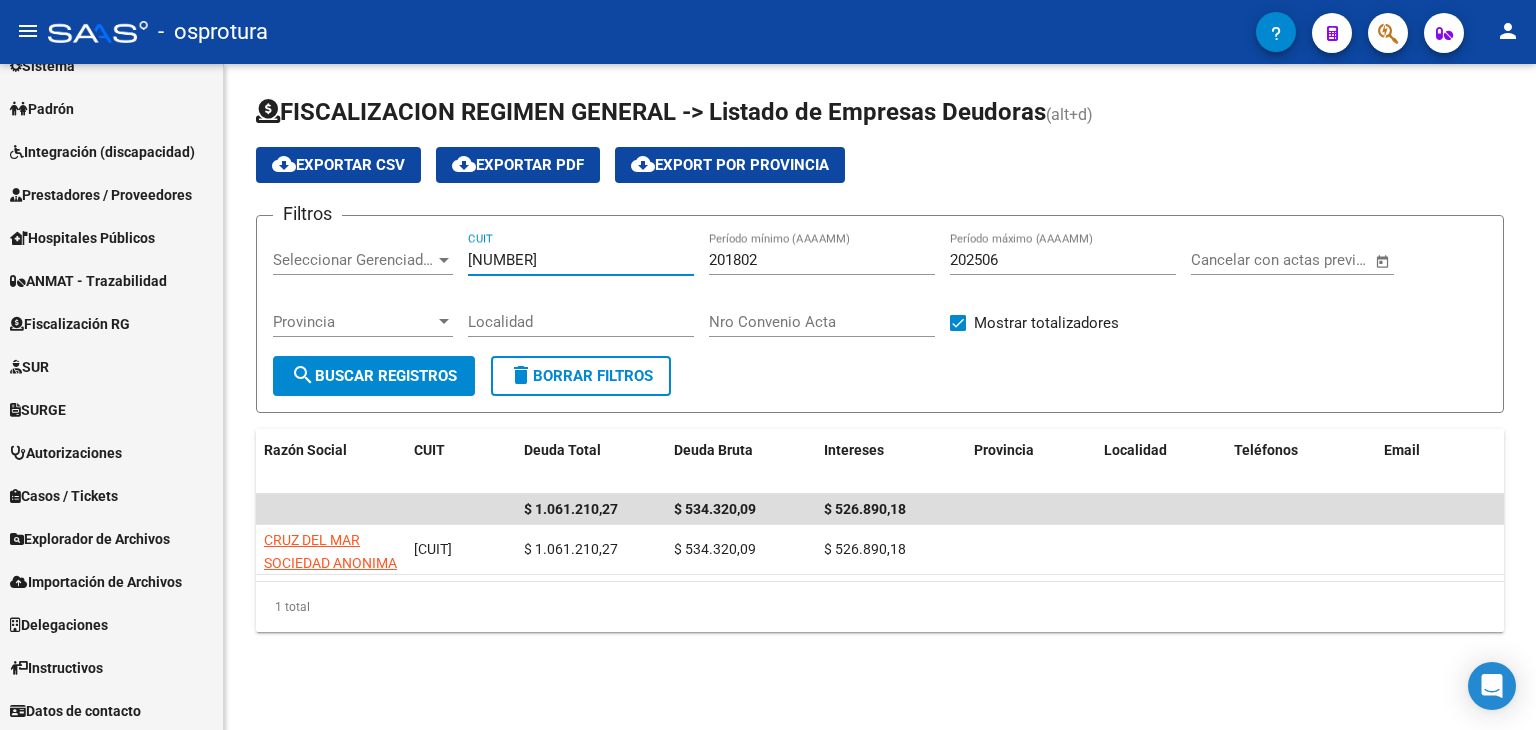 drag, startPoint x: 587, startPoint y: 263, endPoint x: 401, endPoint y: 269, distance: 186.09676 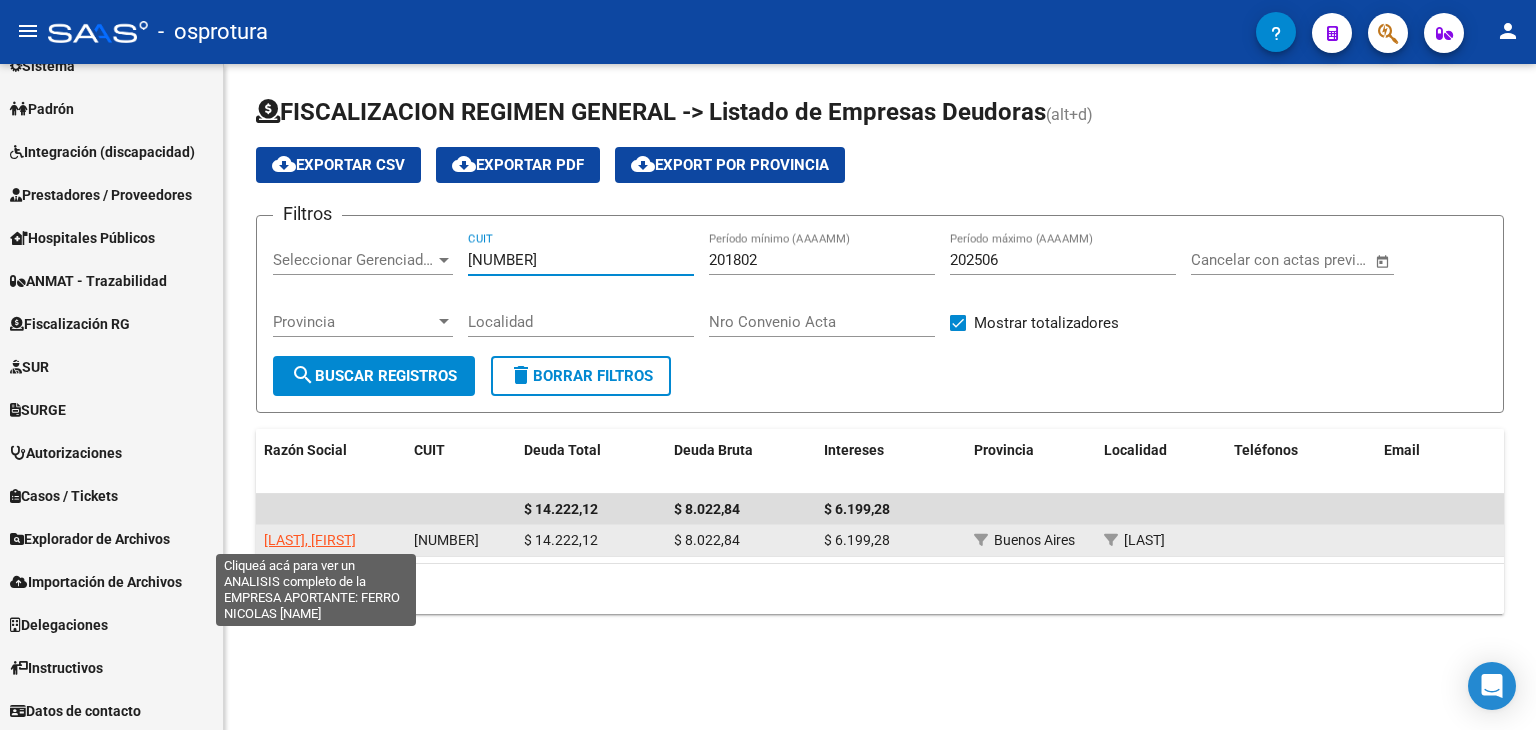 type on "[NUMBER]" 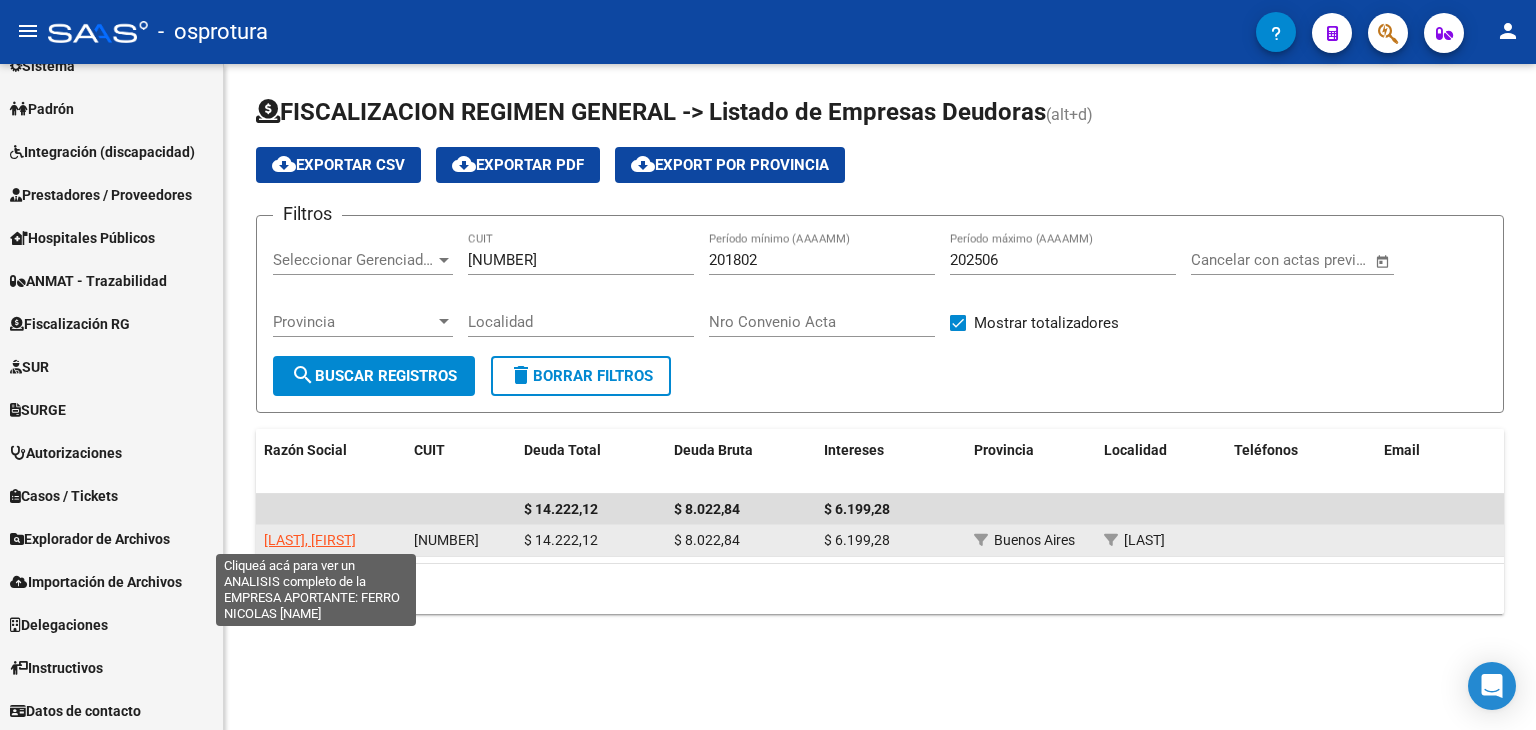 click on "[LAST], [FIRST]" 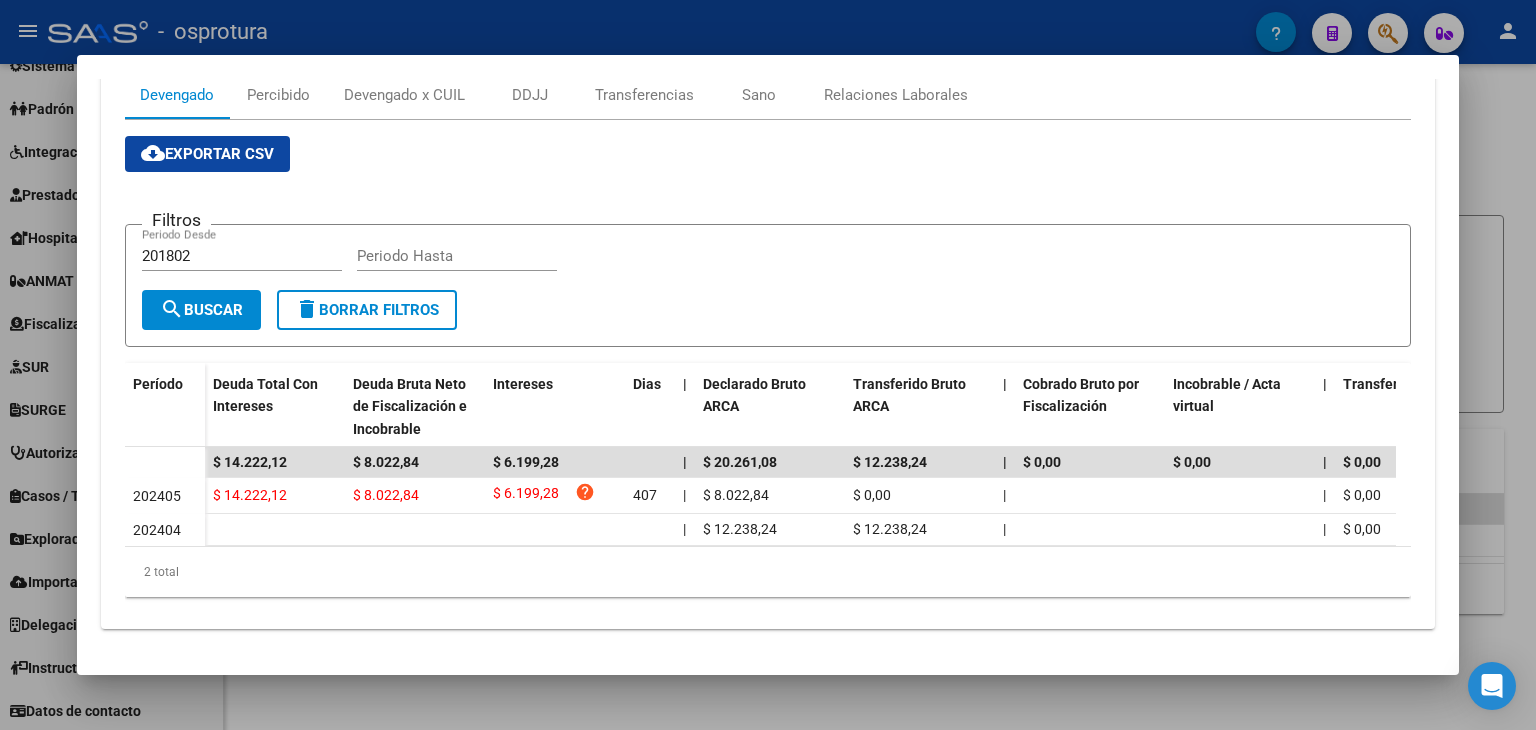 scroll, scrollTop: 100, scrollLeft: 0, axis: vertical 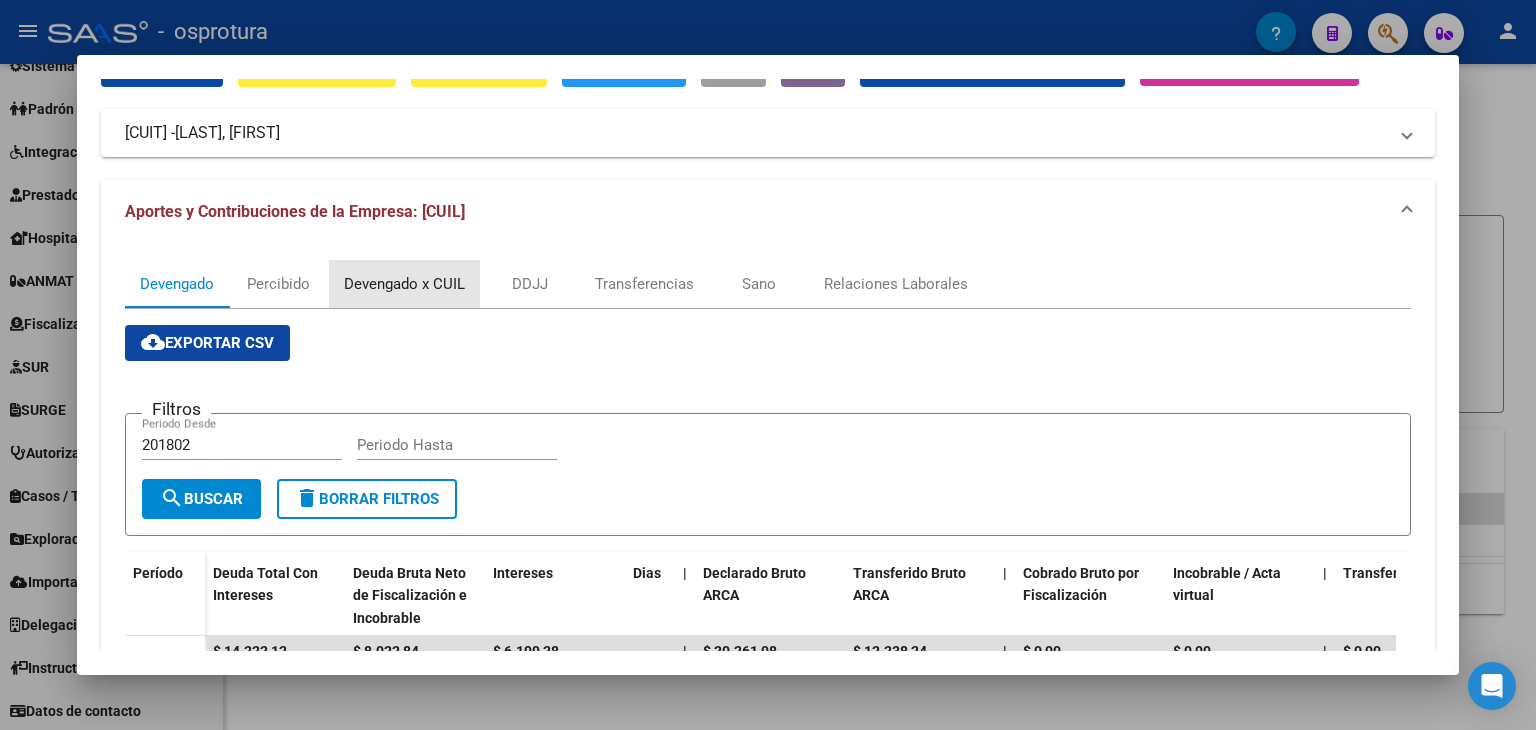 click on "Devengado x CUIL" at bounding box center (404, 284) 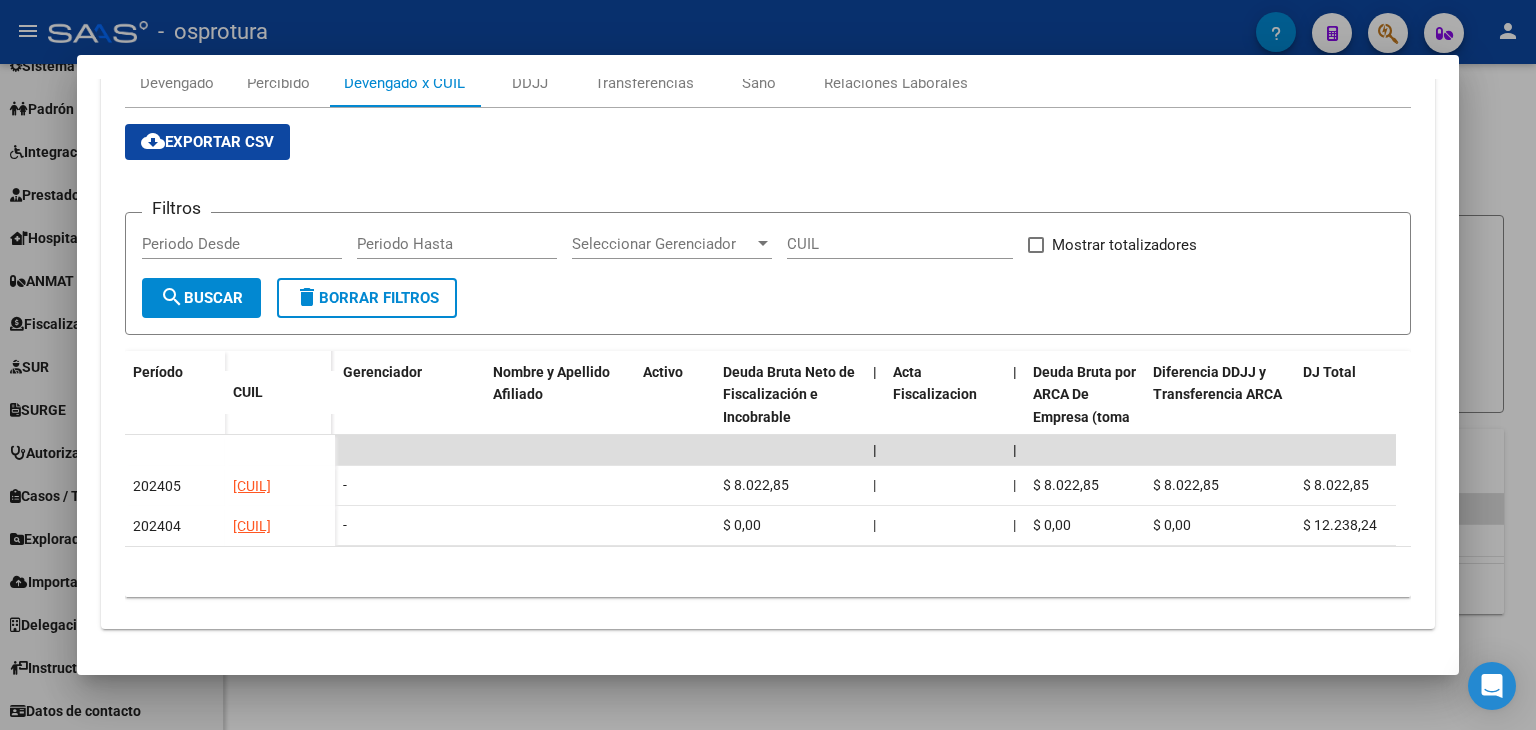 scroll, scrollTop: 314, scrollLeft: 0, axis: vertical 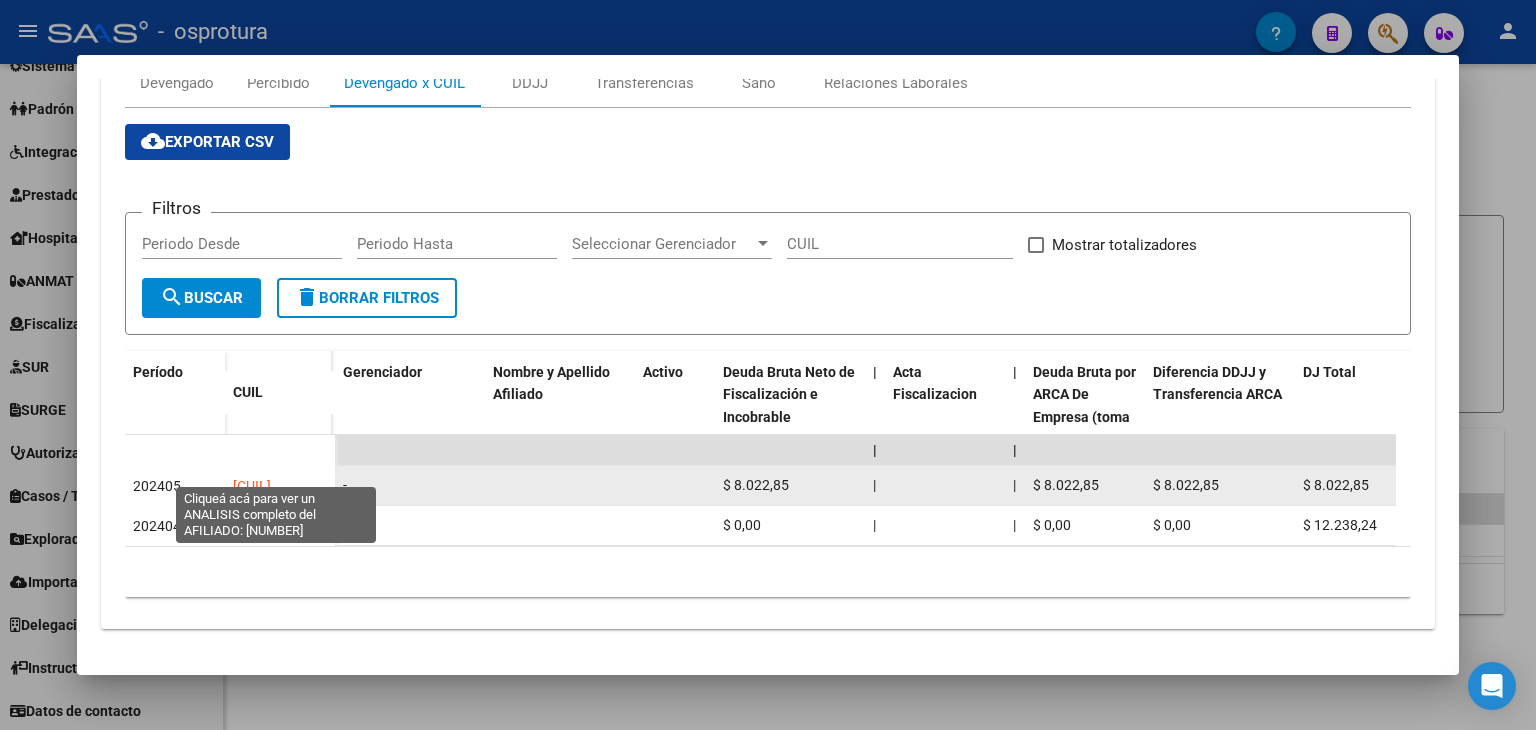 click on "[CUIL]" 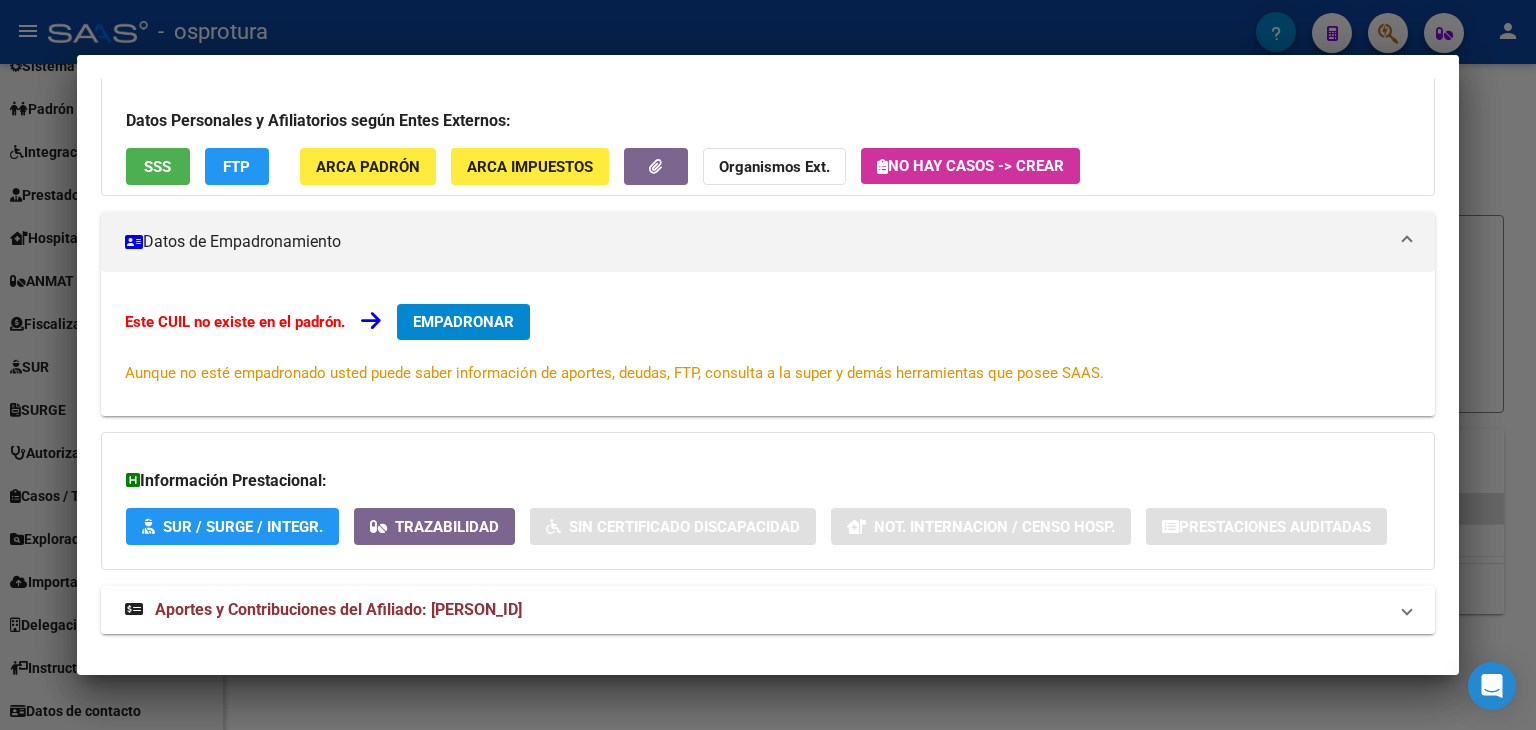 scroll, scrollTop: 171, scrollLeft: 0, axis: vertical 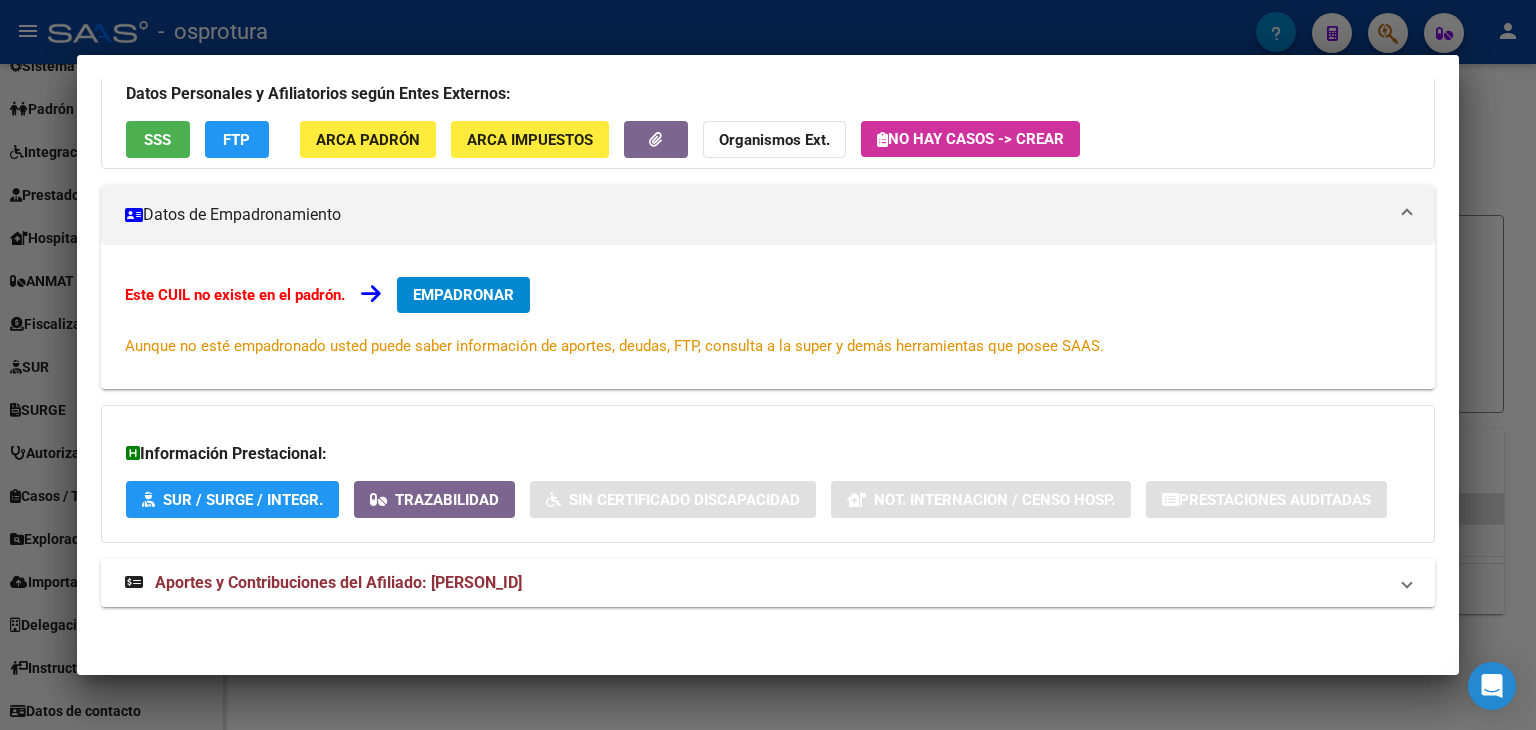 click on "ARCA Padrón" 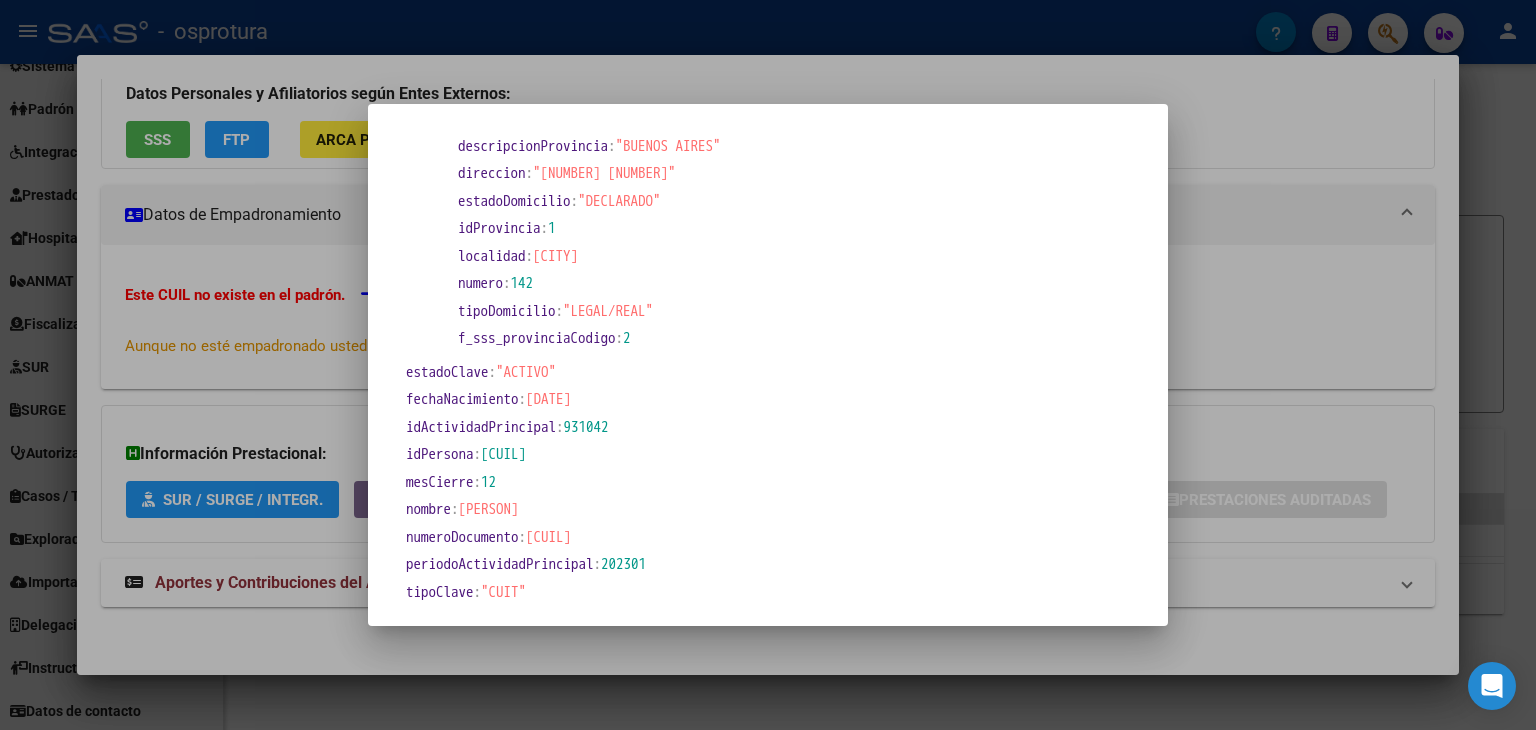 scroll, scrollTop: 500, scrollLeft: 0, axis: vertical 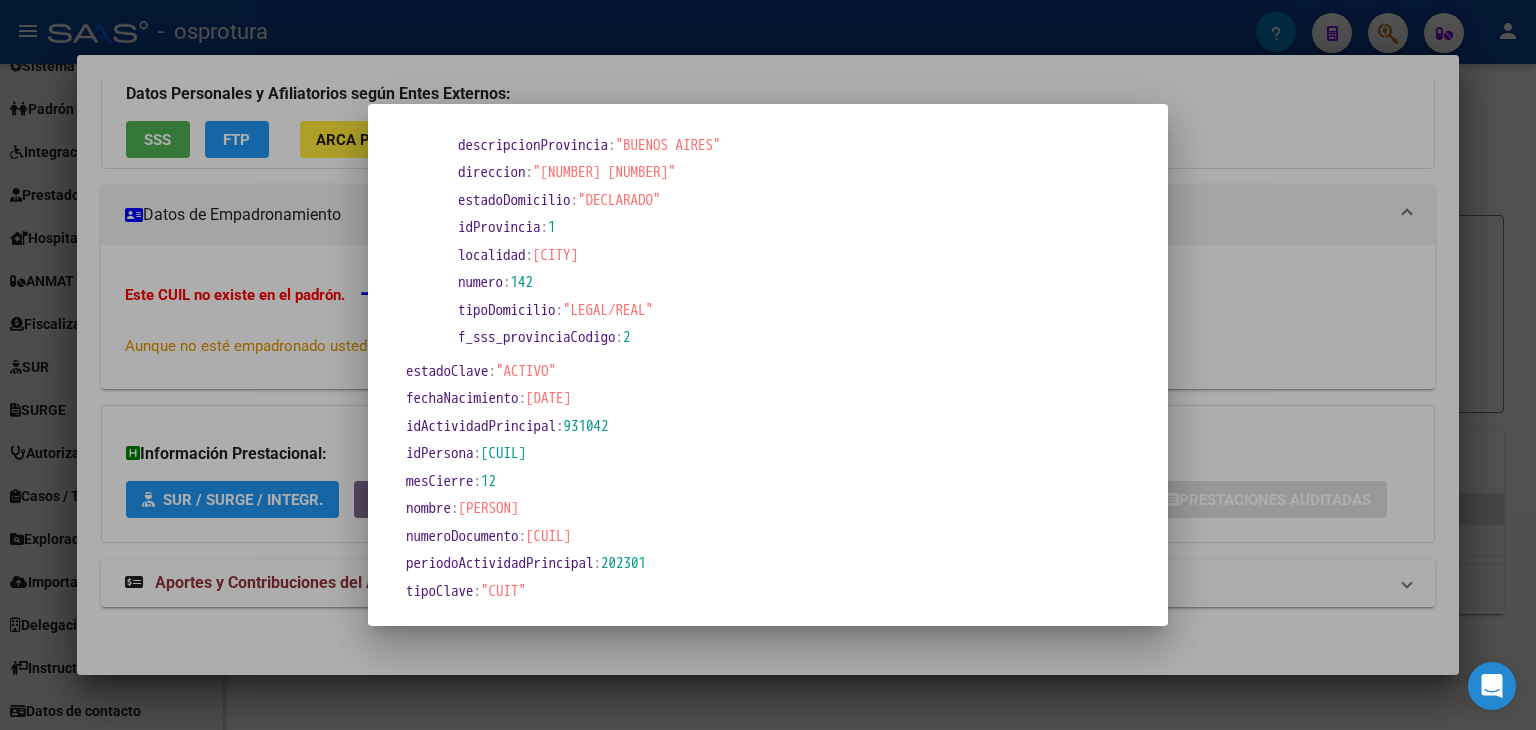 drag, startPoint x: 496, startPoint y: 457, endPoint x: 593, endPoint y: 448, distance: 97.41663 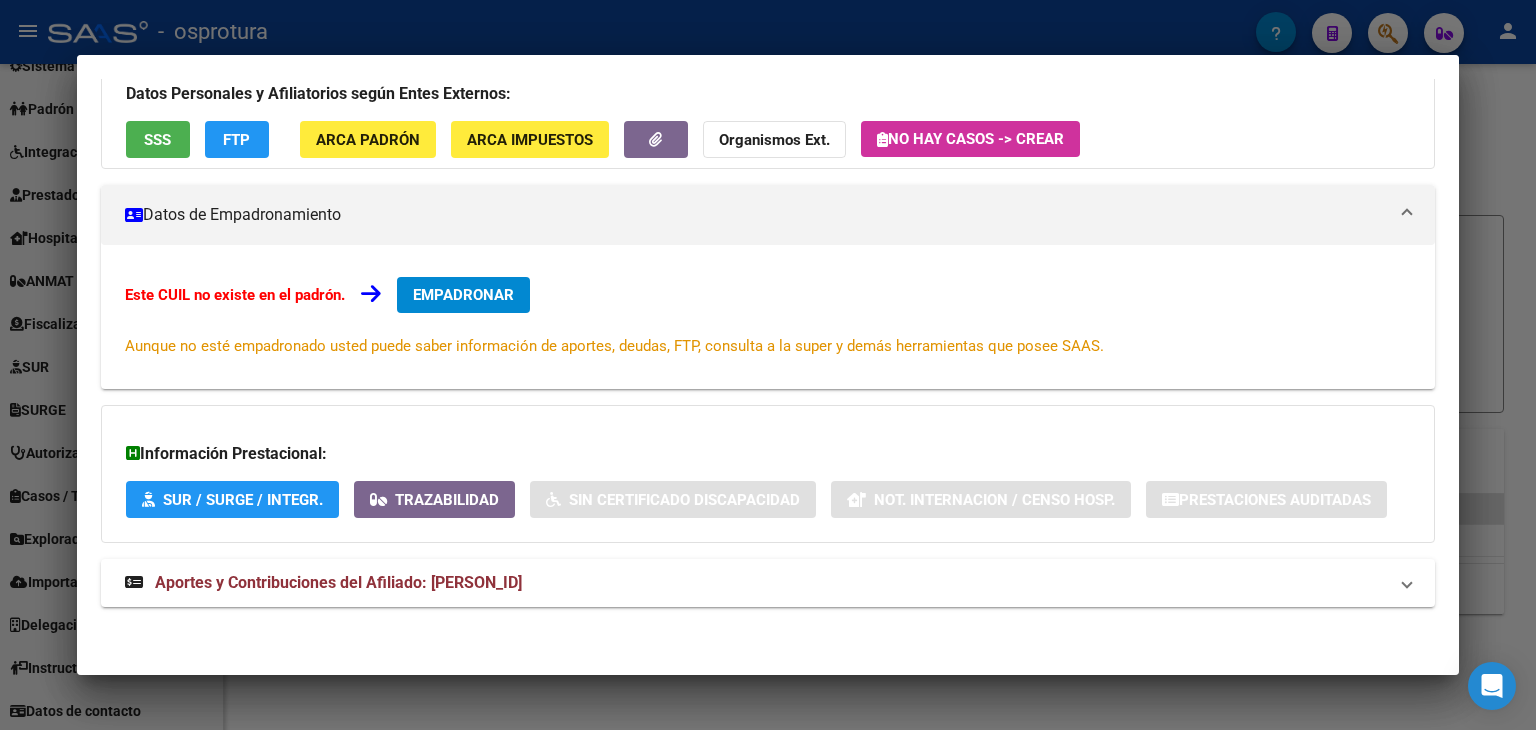 click at bounding box center (768, 365) 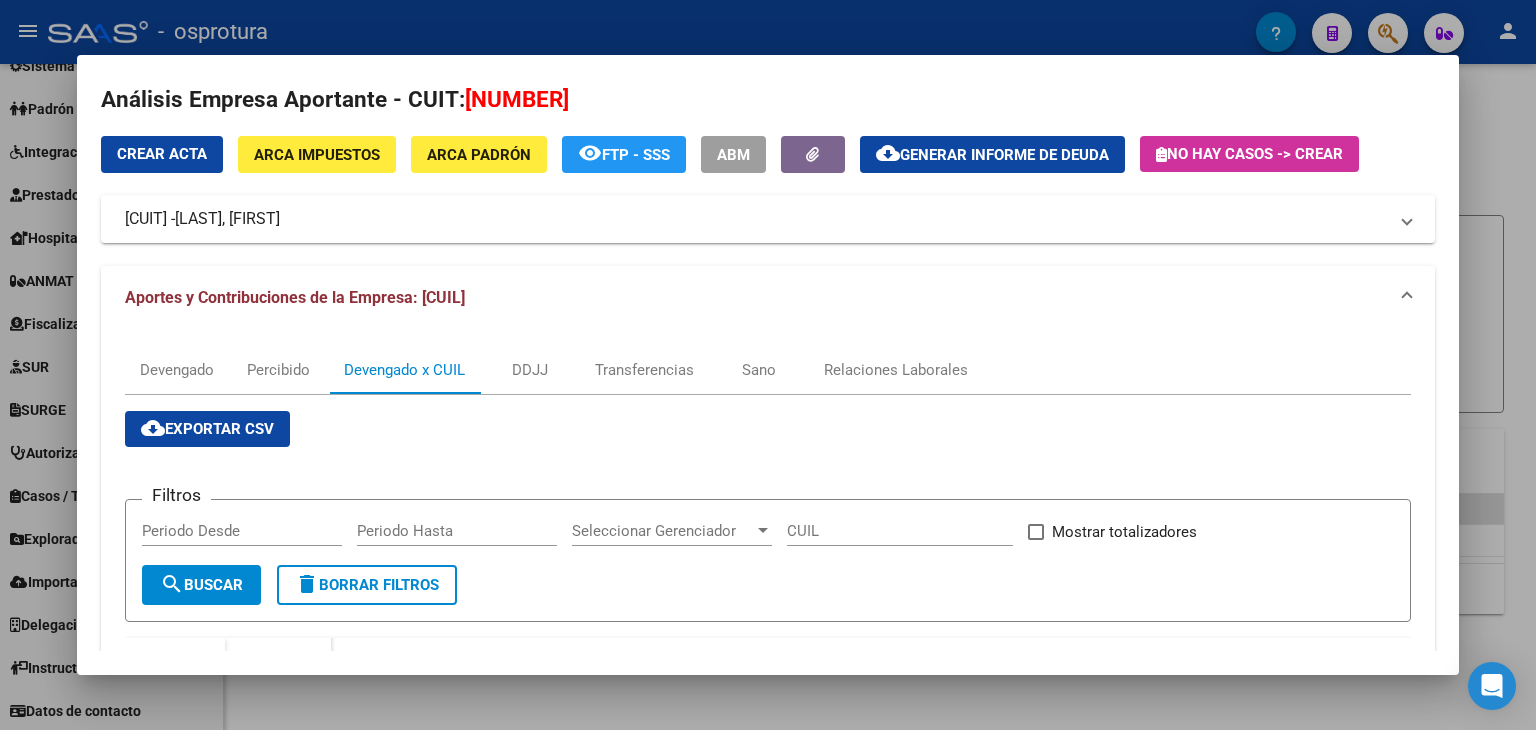 scroll, scrollTop: 0, scrollLeft: 0, axis: both 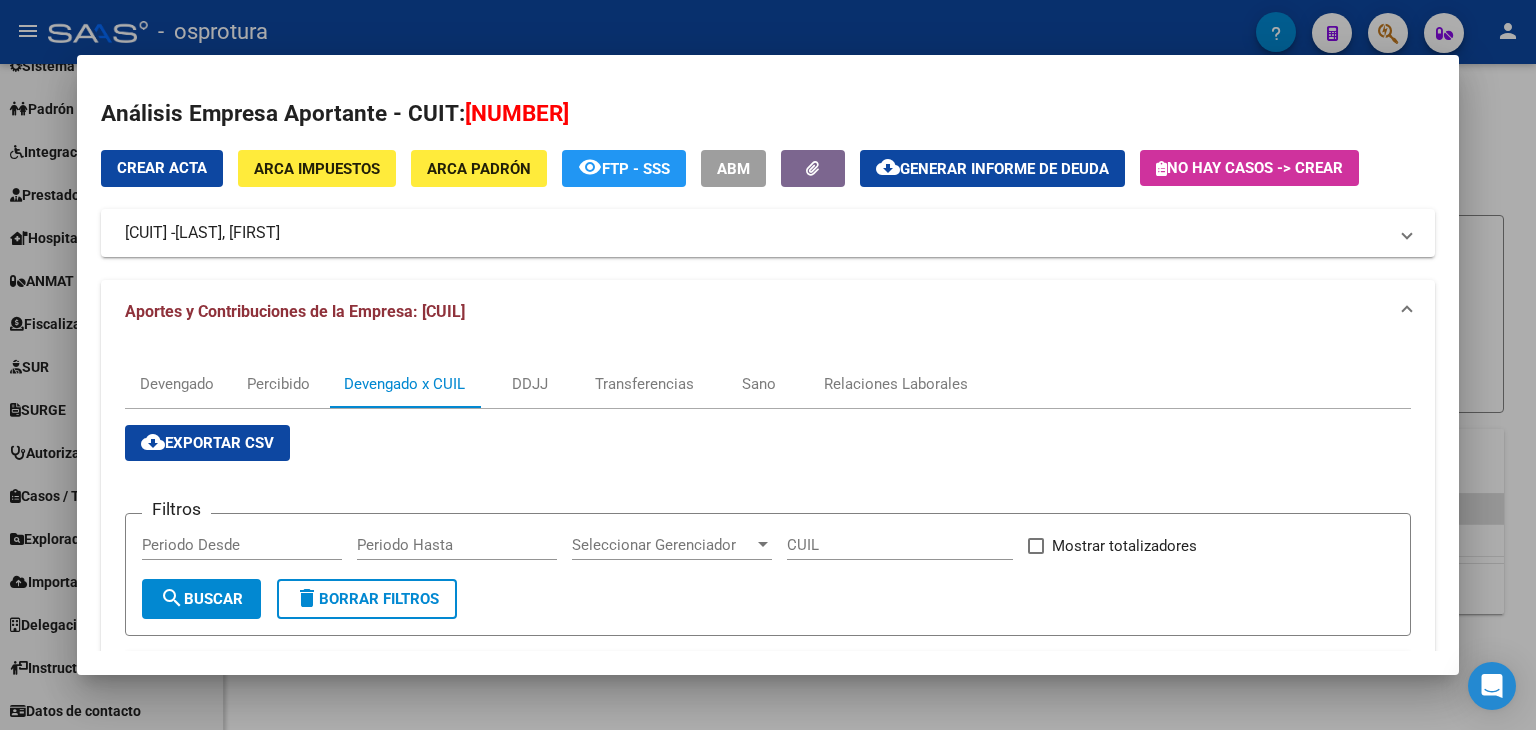 click at bounding box center [768, 365] 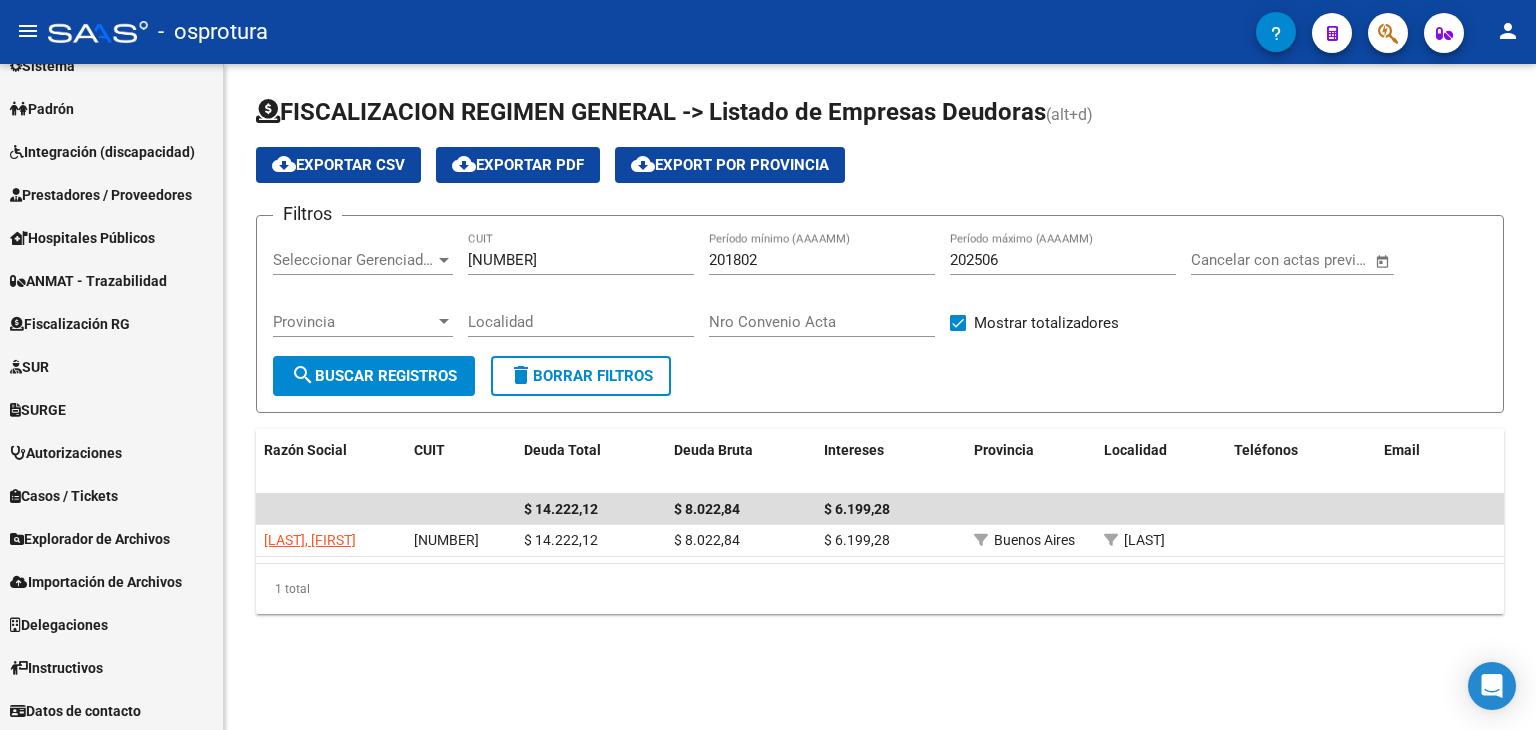 click on "delete  Borrar Filtros" 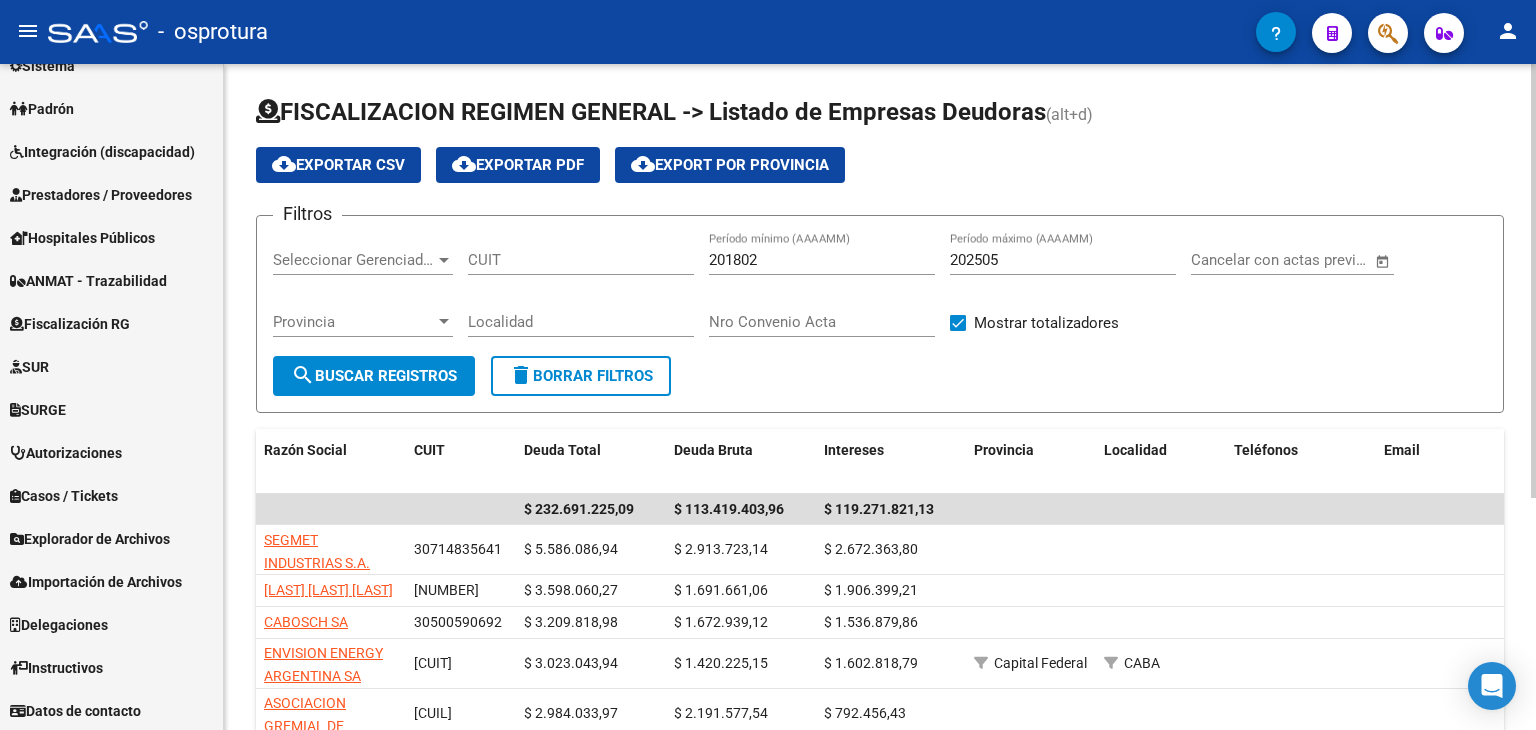 click on "202505" at bounding box center (1063, 260) 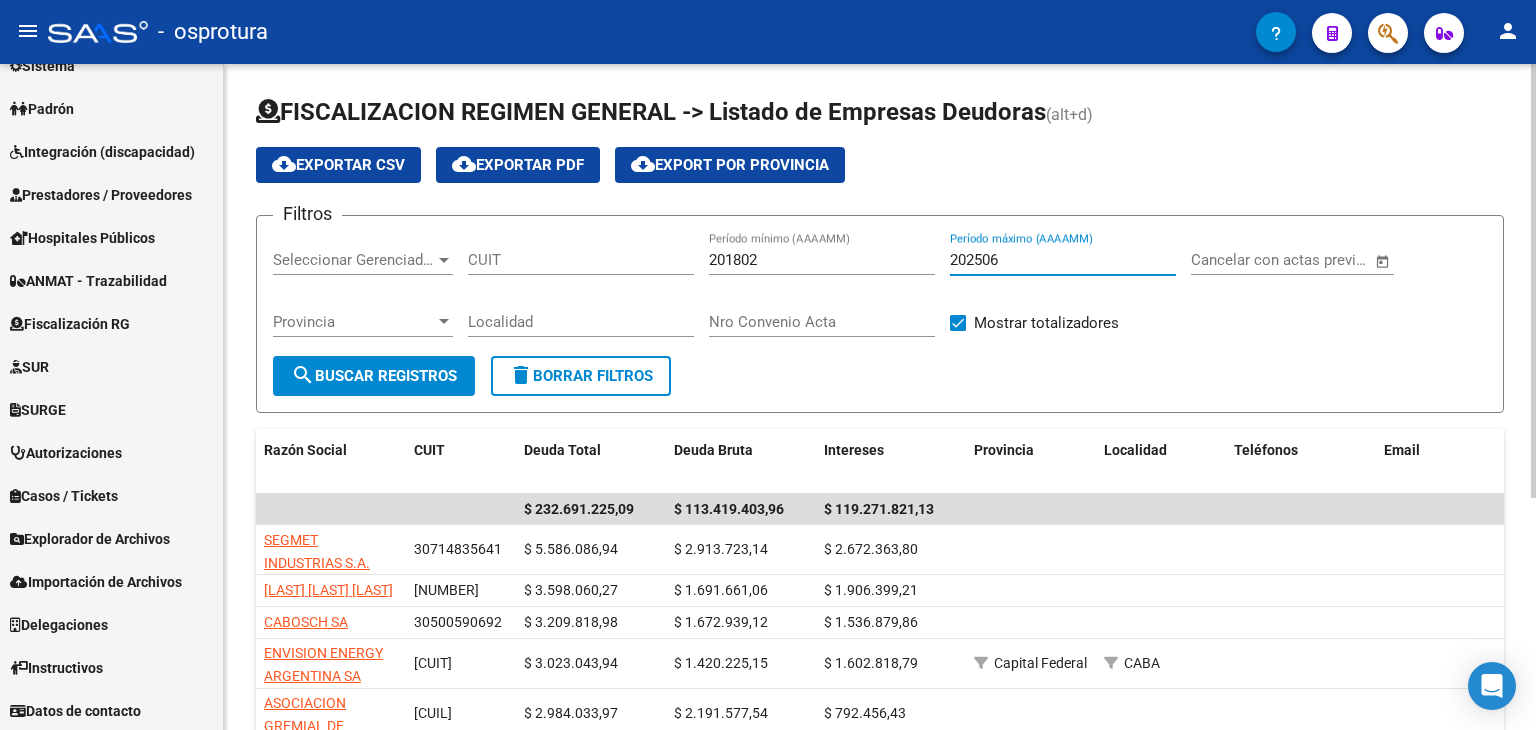 type on "202506" 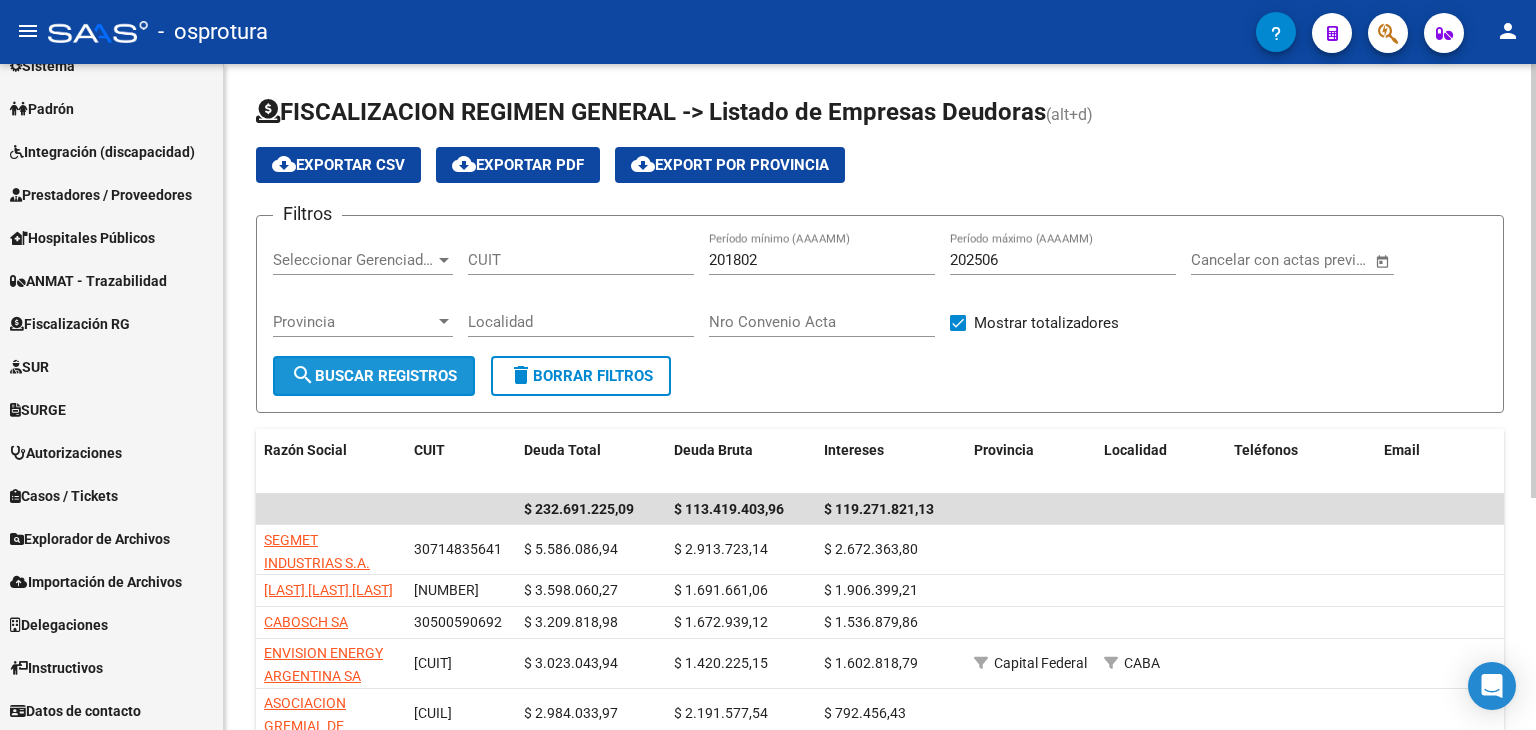 click on "search  Buscar Registros" 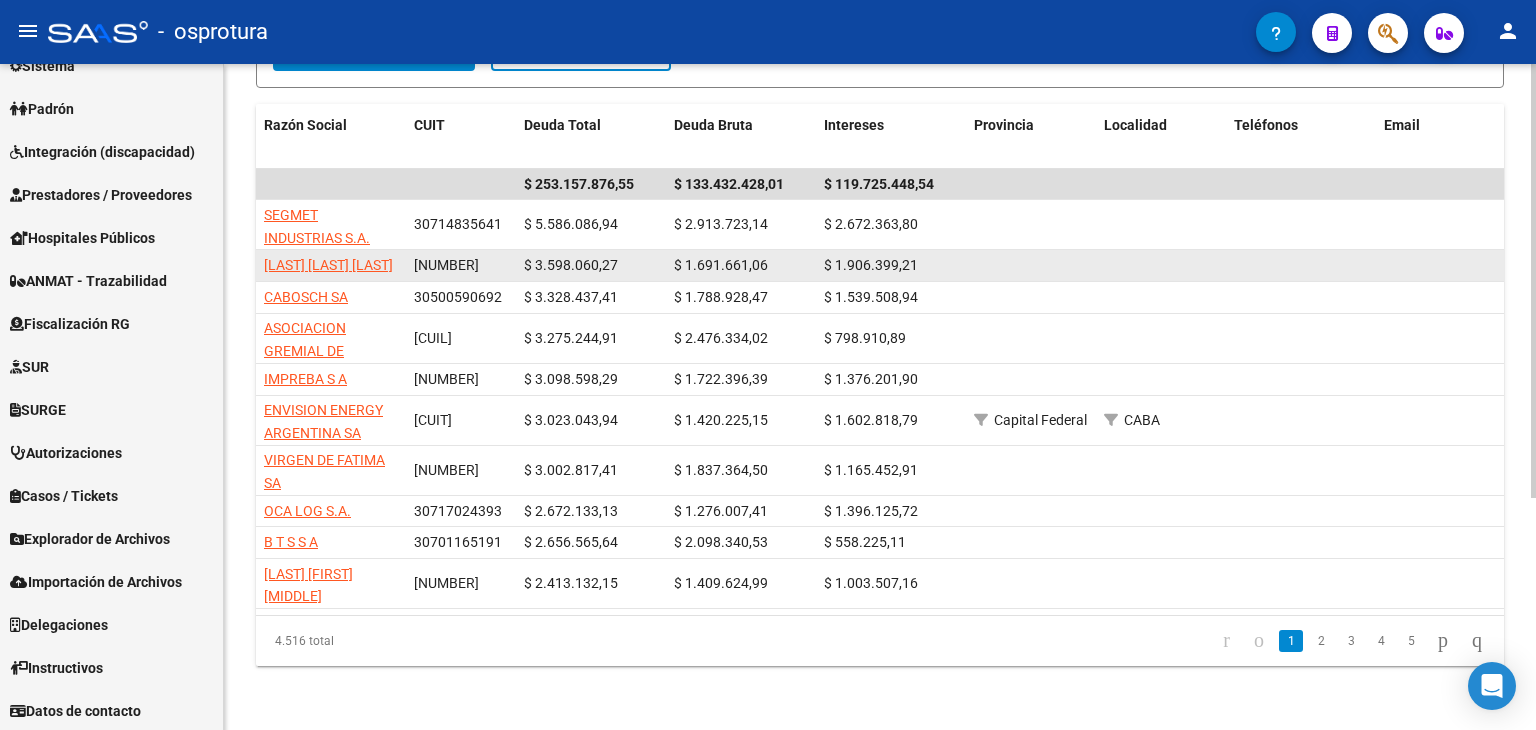 scroll, scrollTop: 0, scrollLeft: 0, axis: both 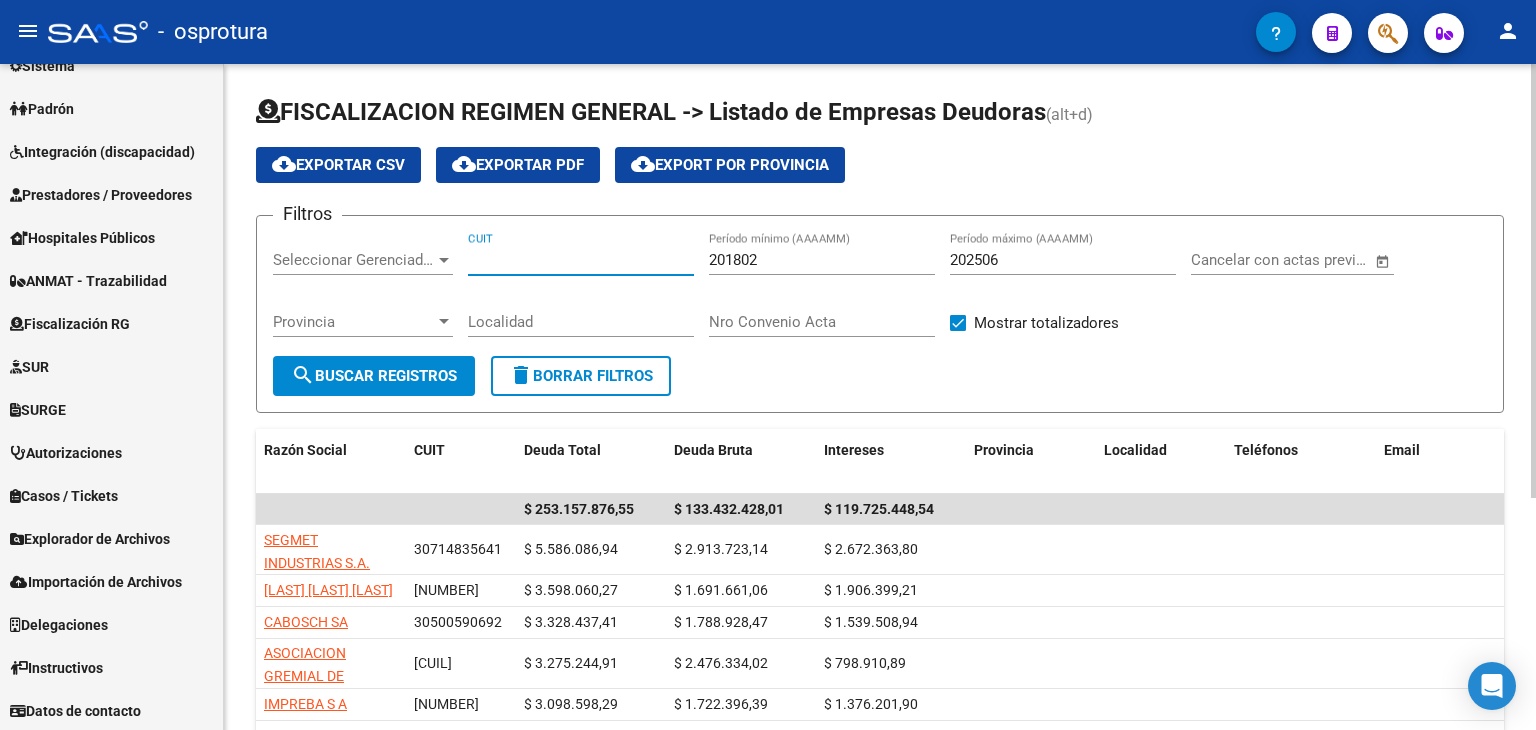 click on "CUIT" at bounding box center (581, 260) 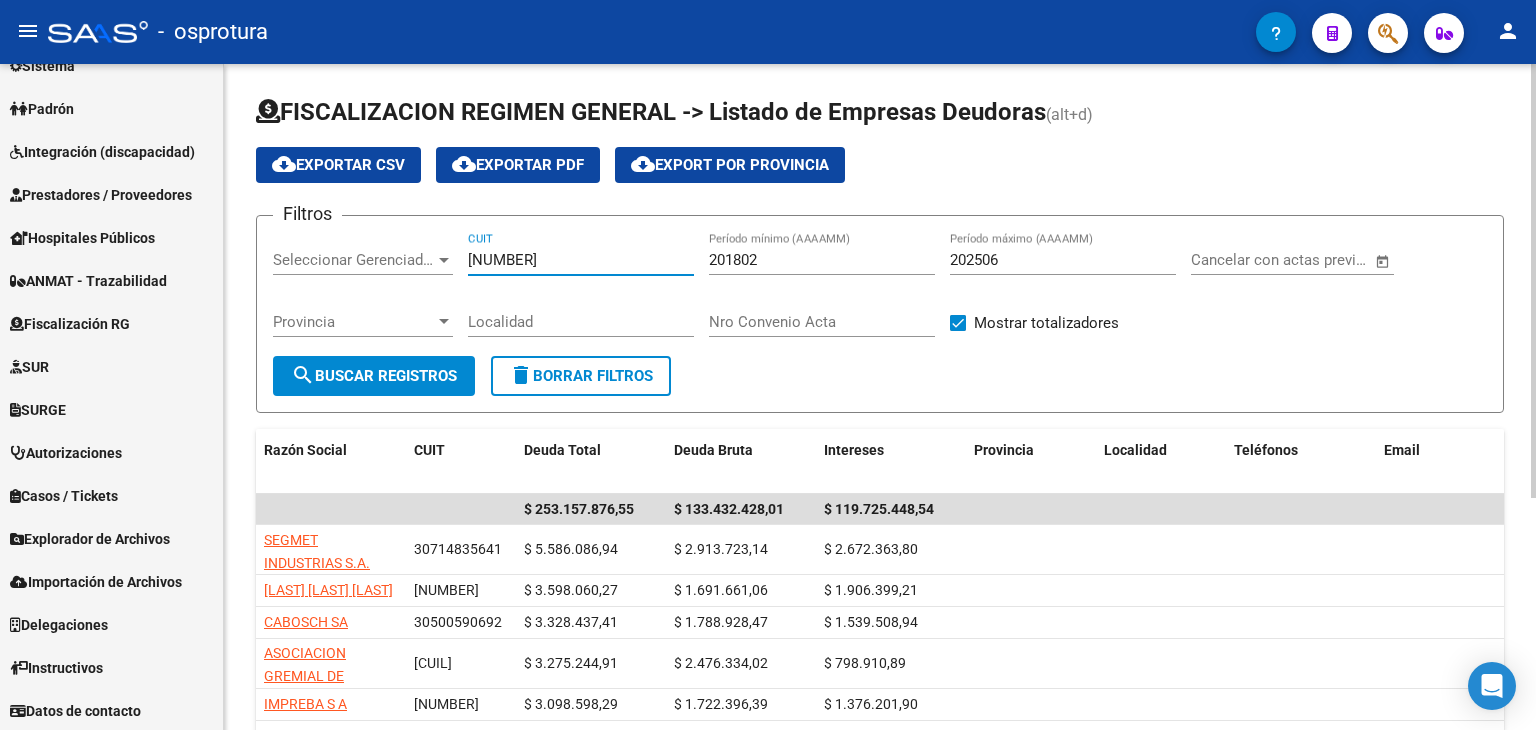 type on "[NUMBER]" 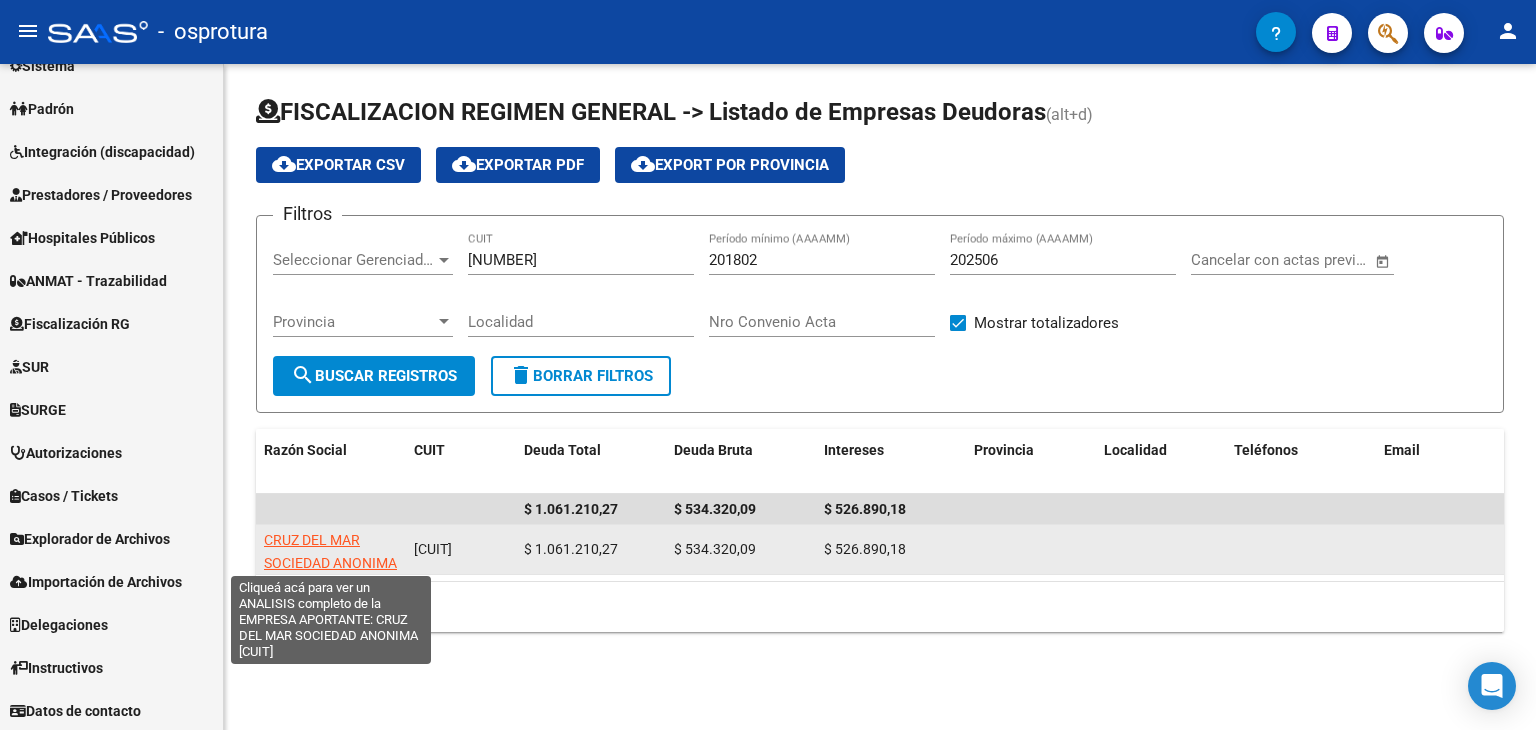 click on "CRUZ DEL MAR SOCIEDAD ANONIMA" 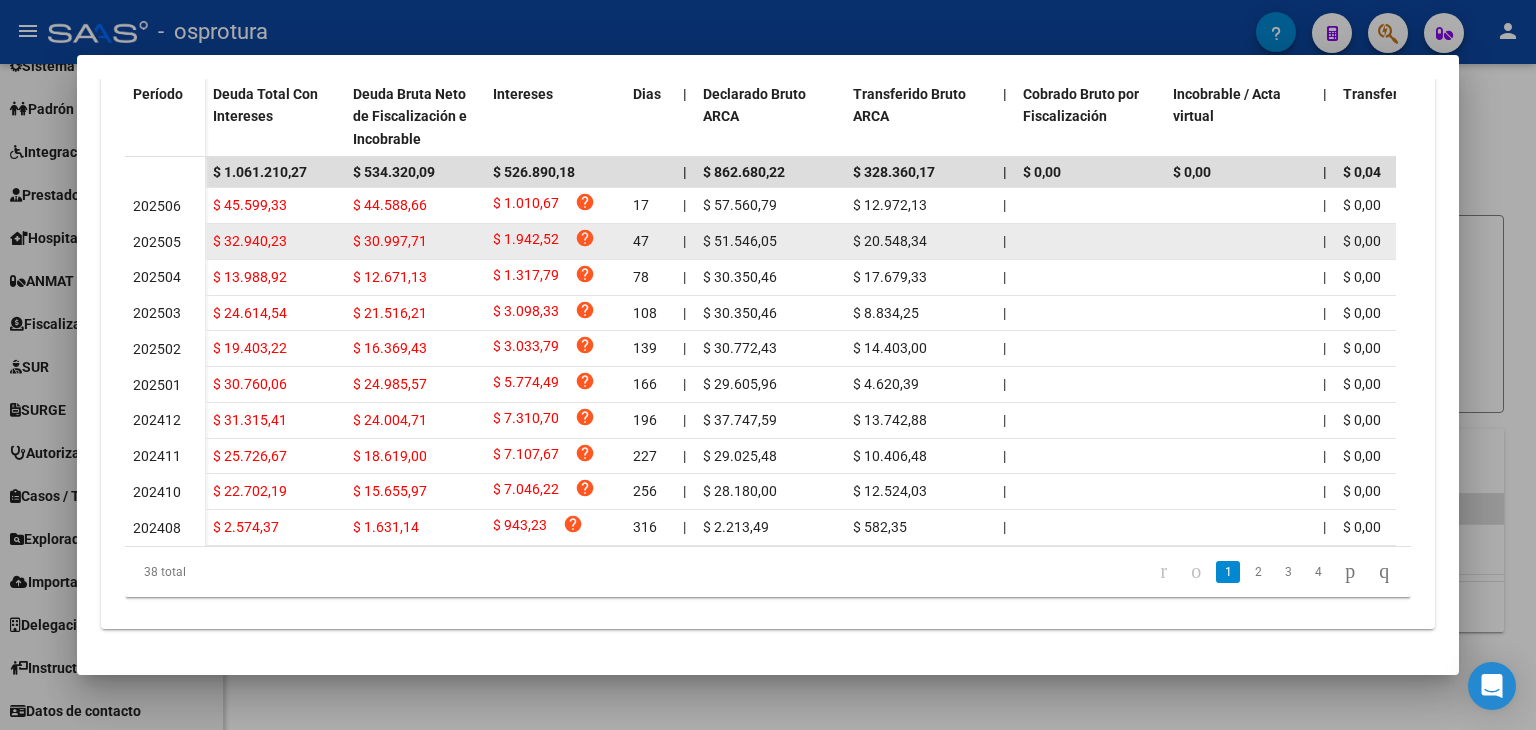 scroll, scrollTop: 491, scrollLeft: 0, axis: vertical 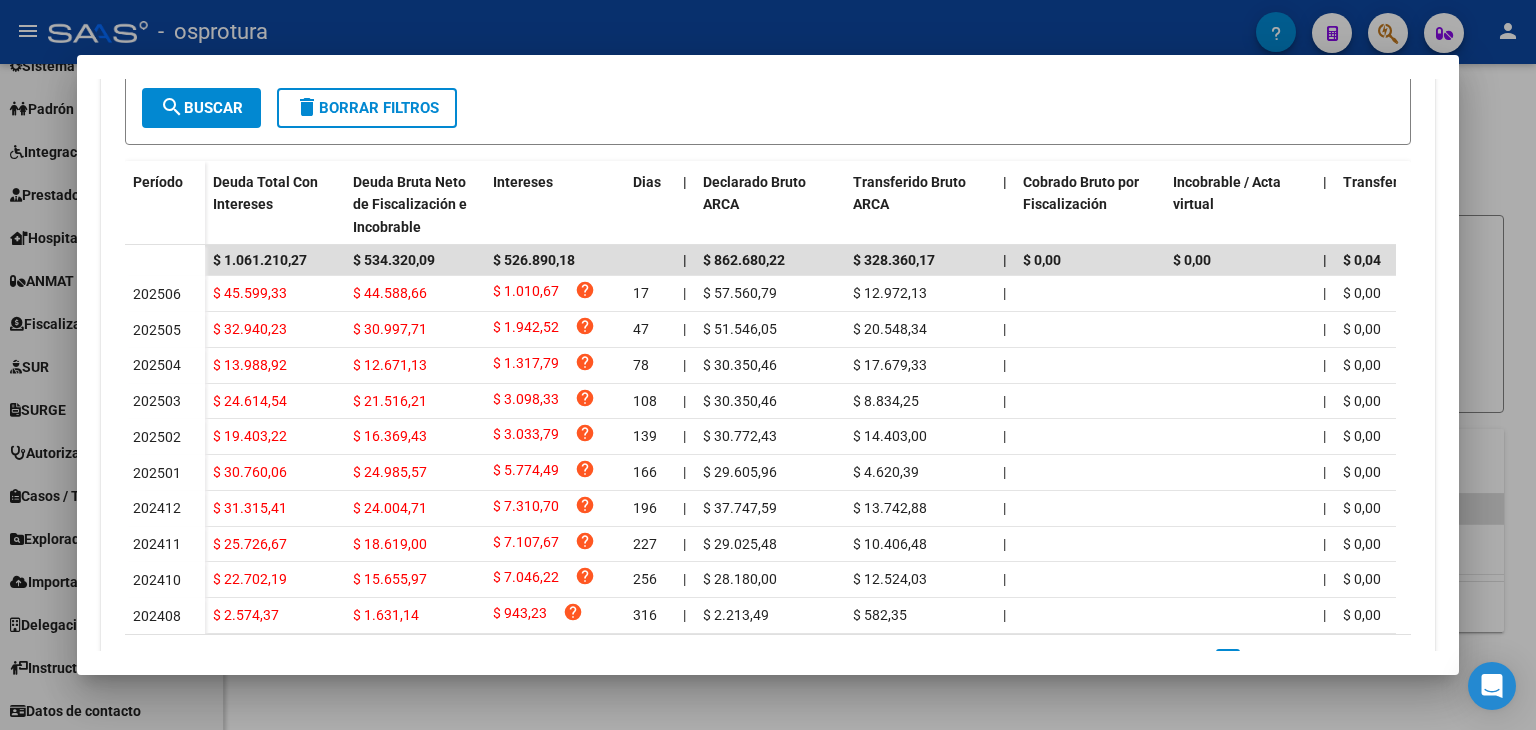 click at bounding box center (768, 365) 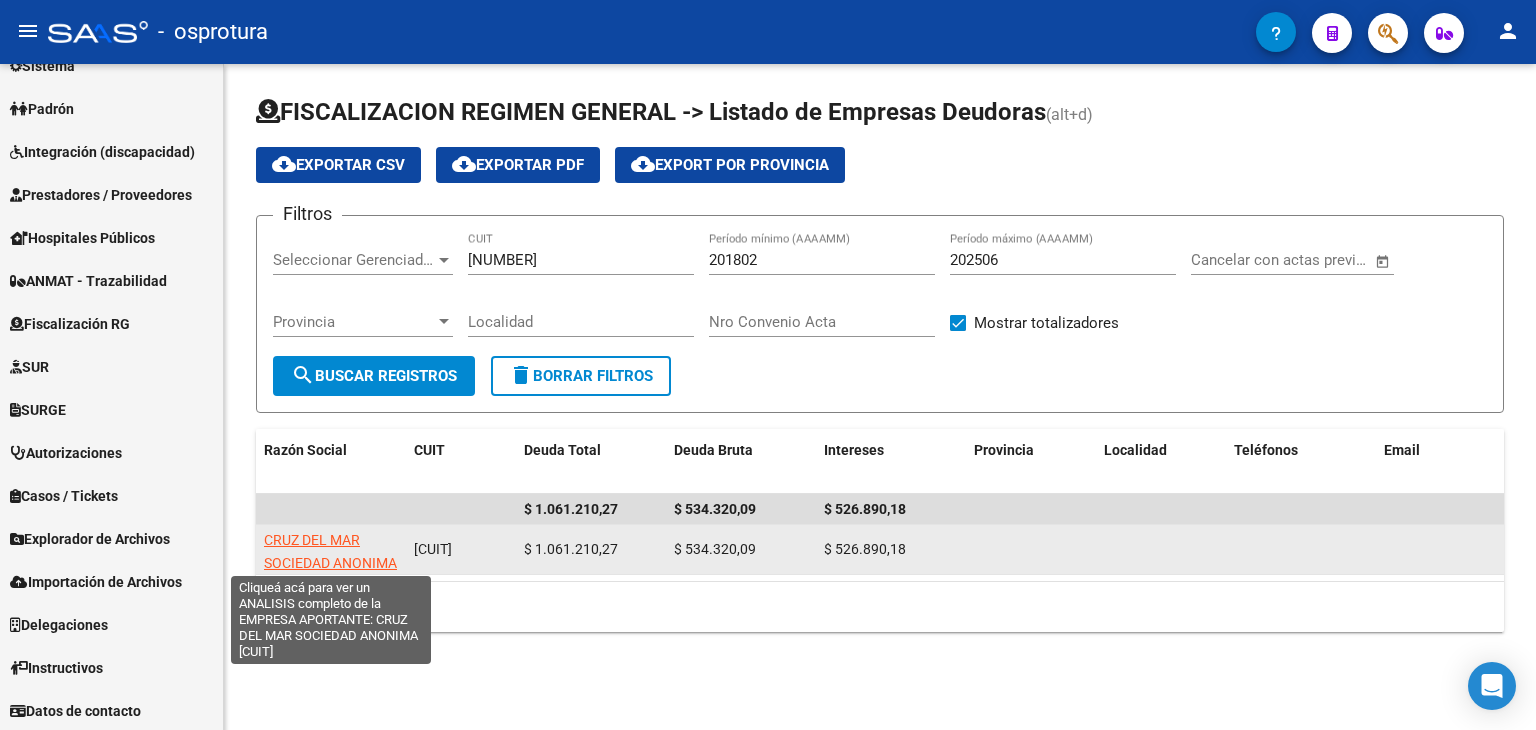 click on "CRUZ DEL MAR SOCIEDAD ANONIMA" 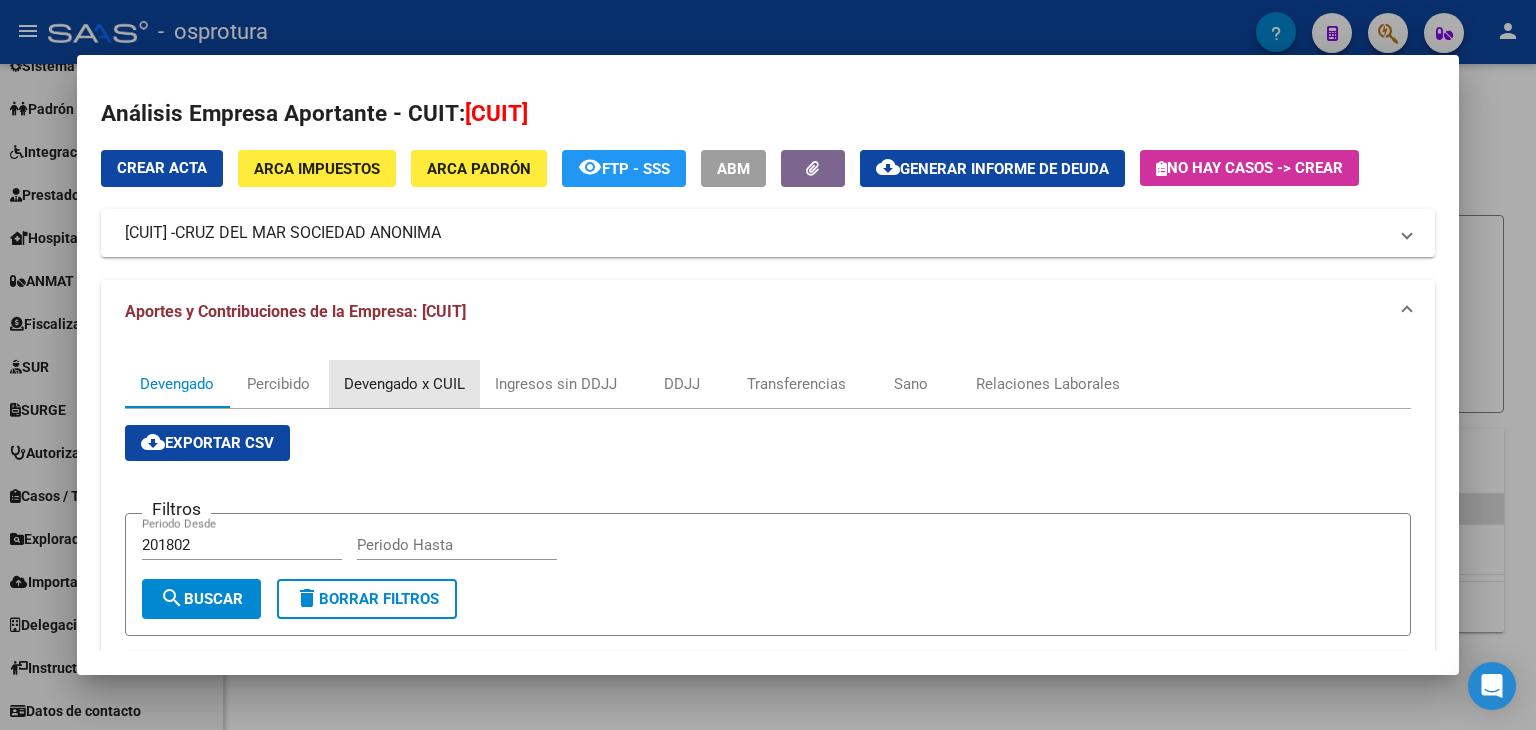 click on "Devengado x CUIL" at bounding box center (404, 384) 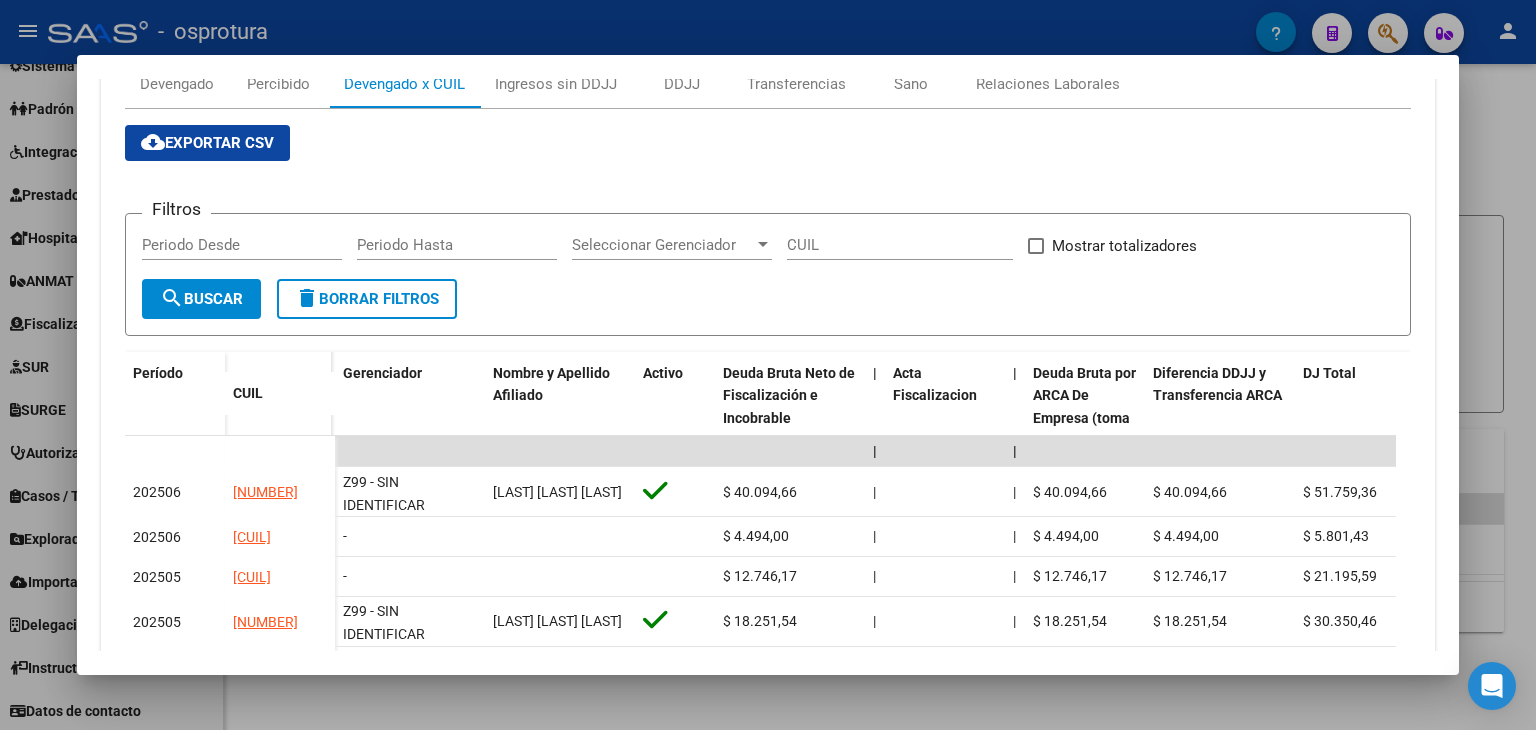 scroll, scrollTop: 400, scrollLeft: 0, axis: vertical 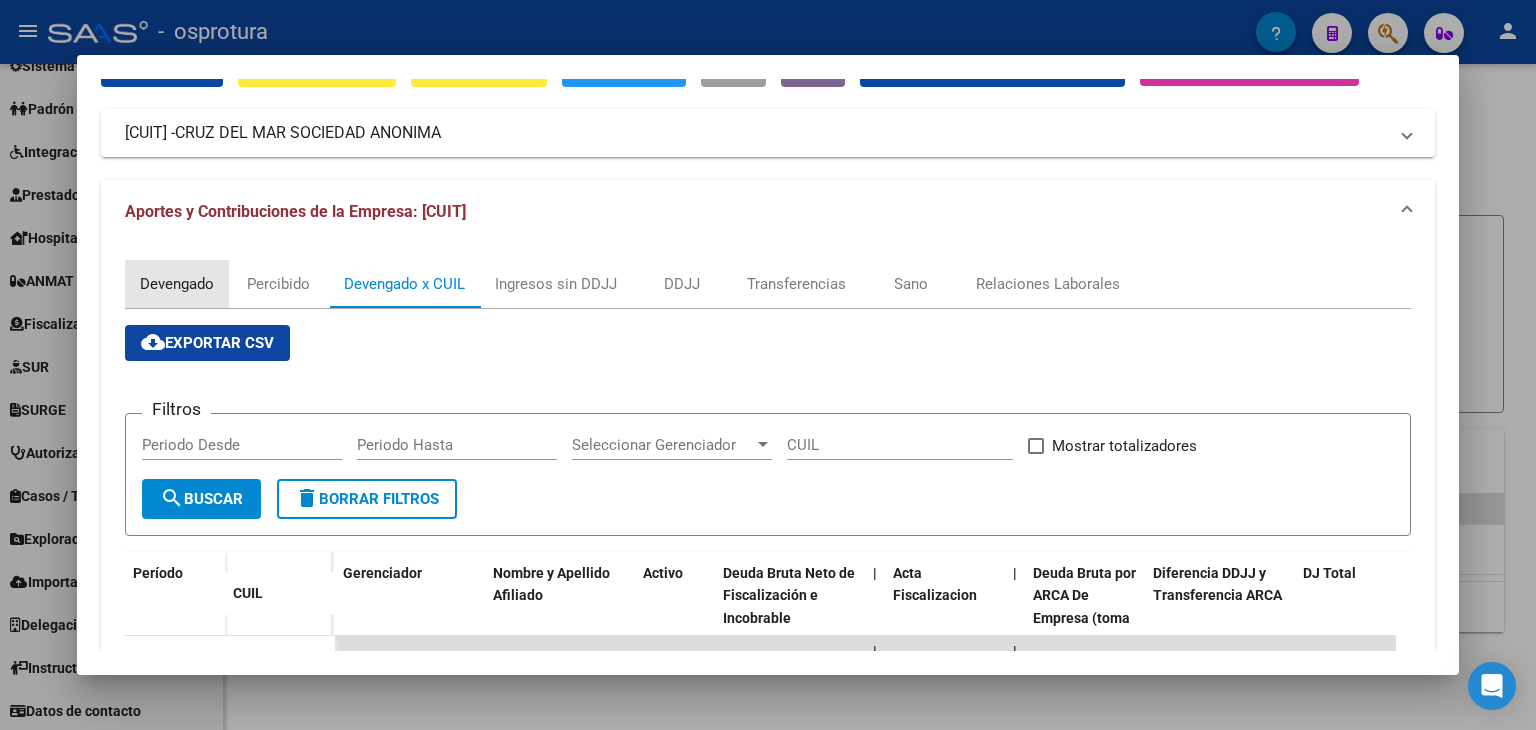 click on "Devengado" at bounding box center [177, 284] 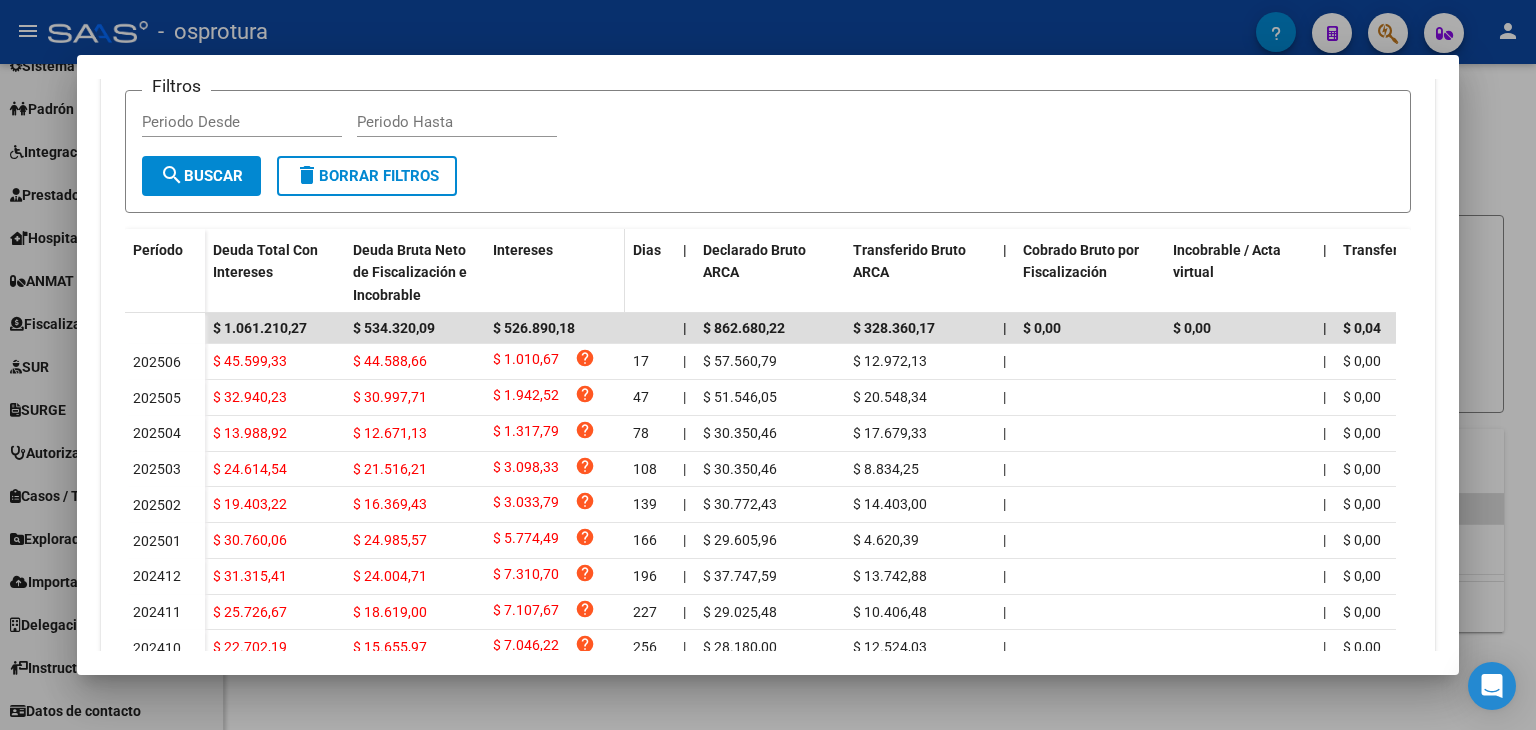 scroll, scrollTop: 591, scrollLeft: 0, axis: vertical 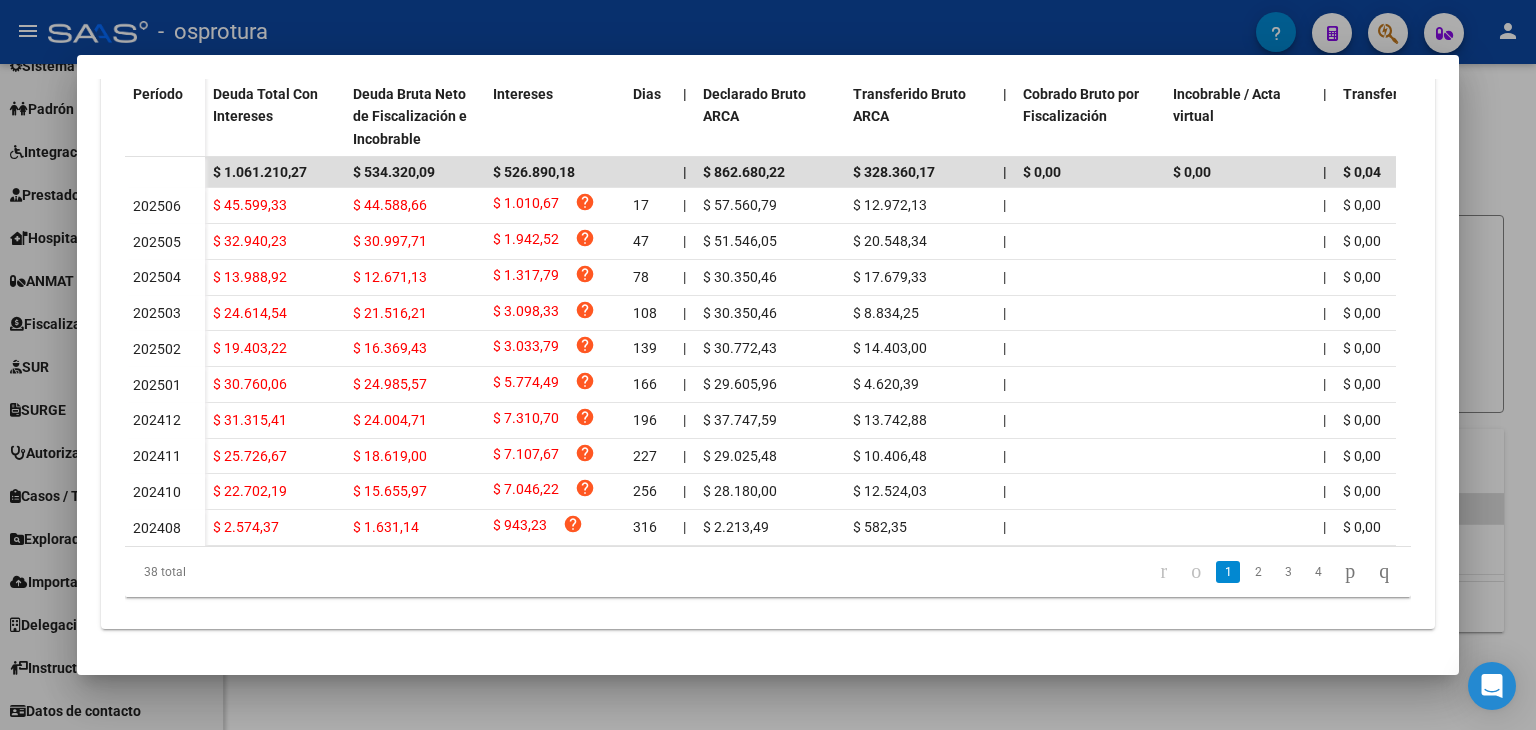 click at bounding box center [768, 365] 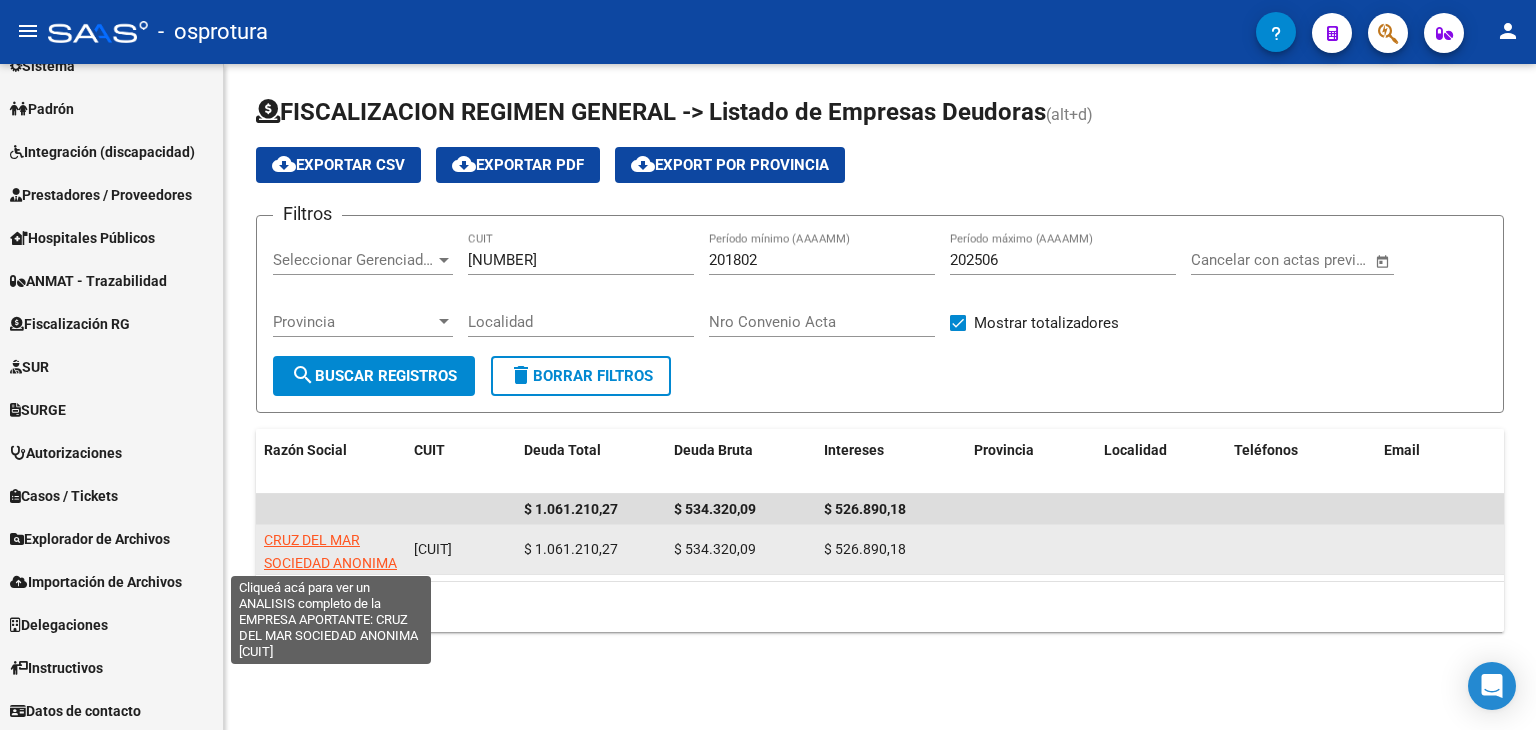 click on "CRUZ DEL MAR SOCIEDAD ANONIMA" 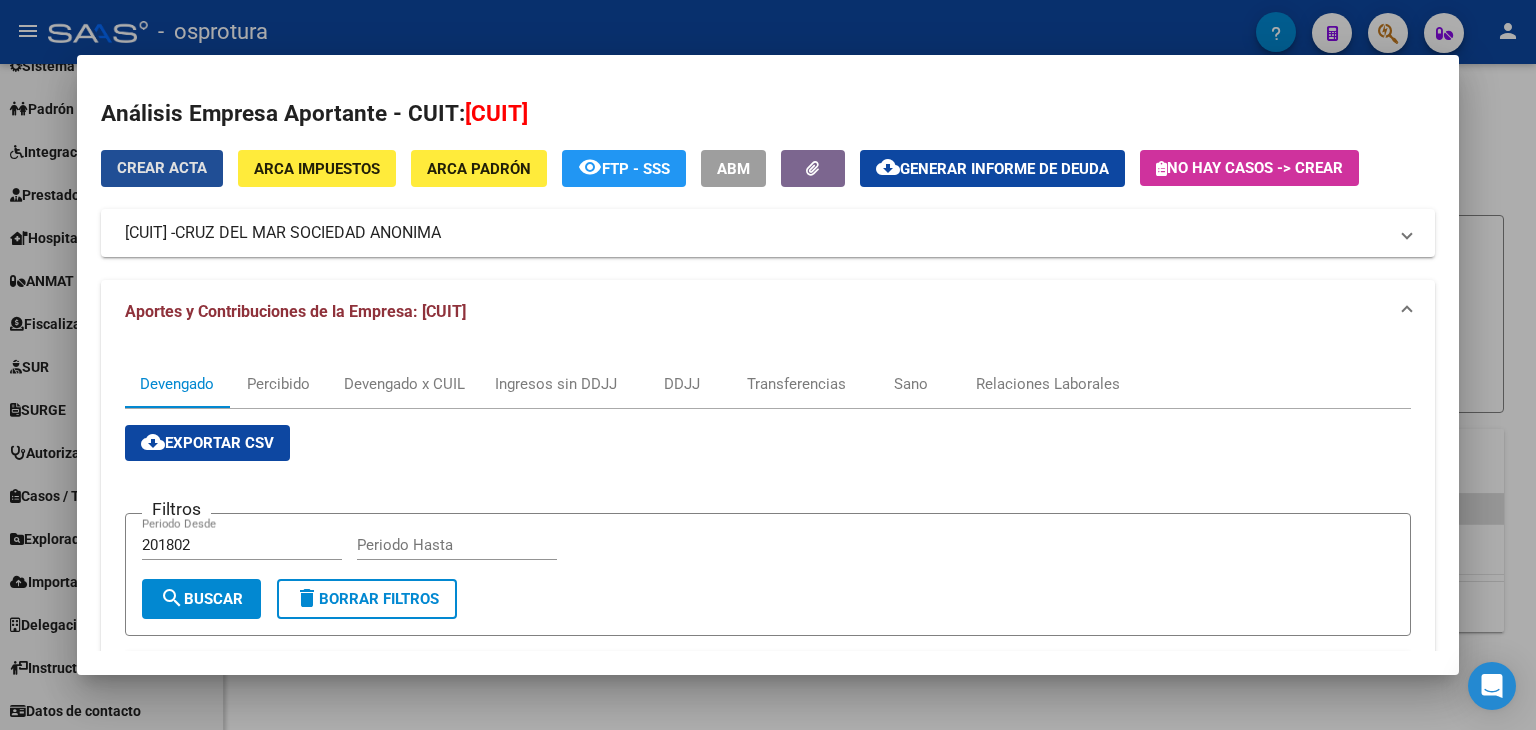 click on "Crear Acta" at bounding box center (162, 168) 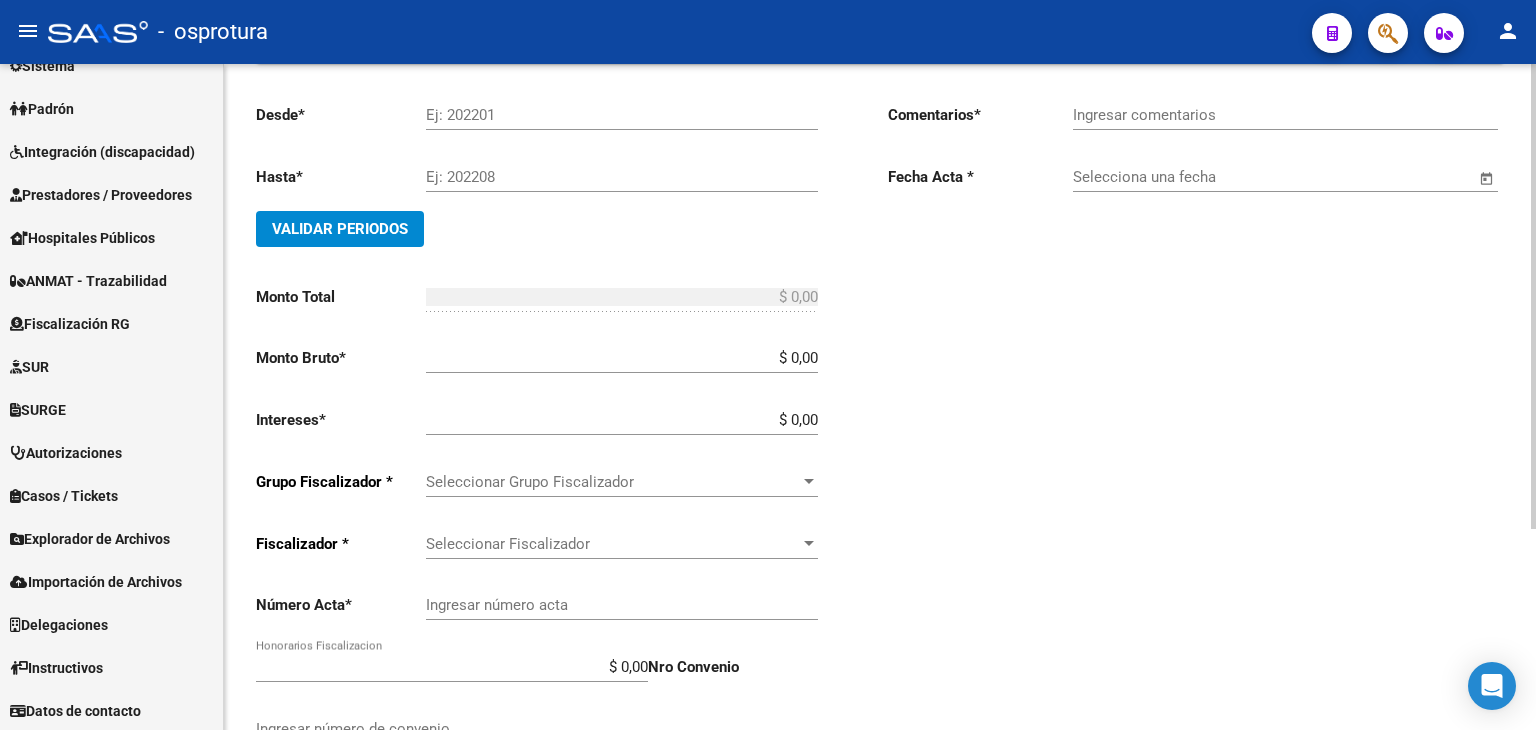 scroll, scrollTop: 287, scrollLeft: 0, axis: vertical 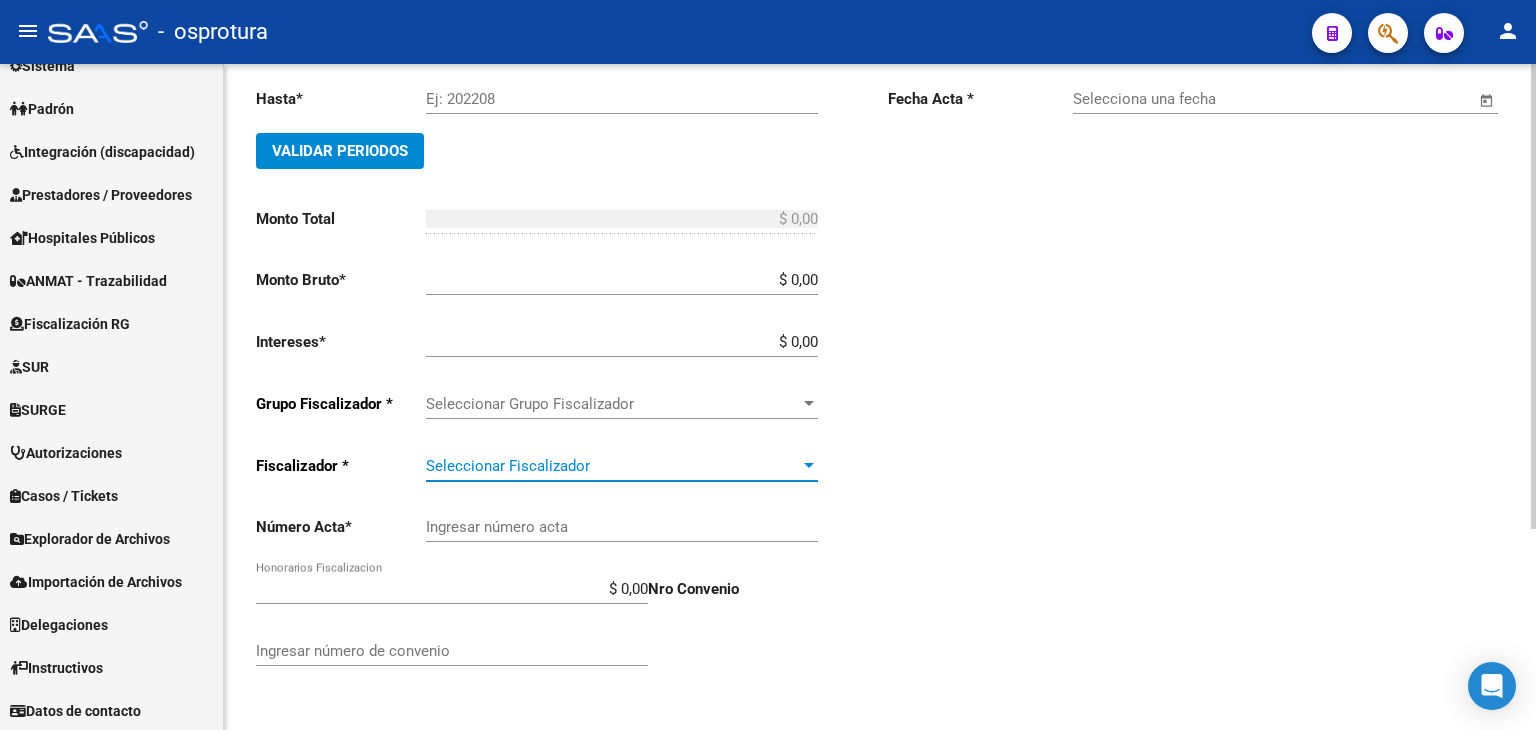 click on "Seleccionar Fiscalizador" at bounding box center (613, 466) 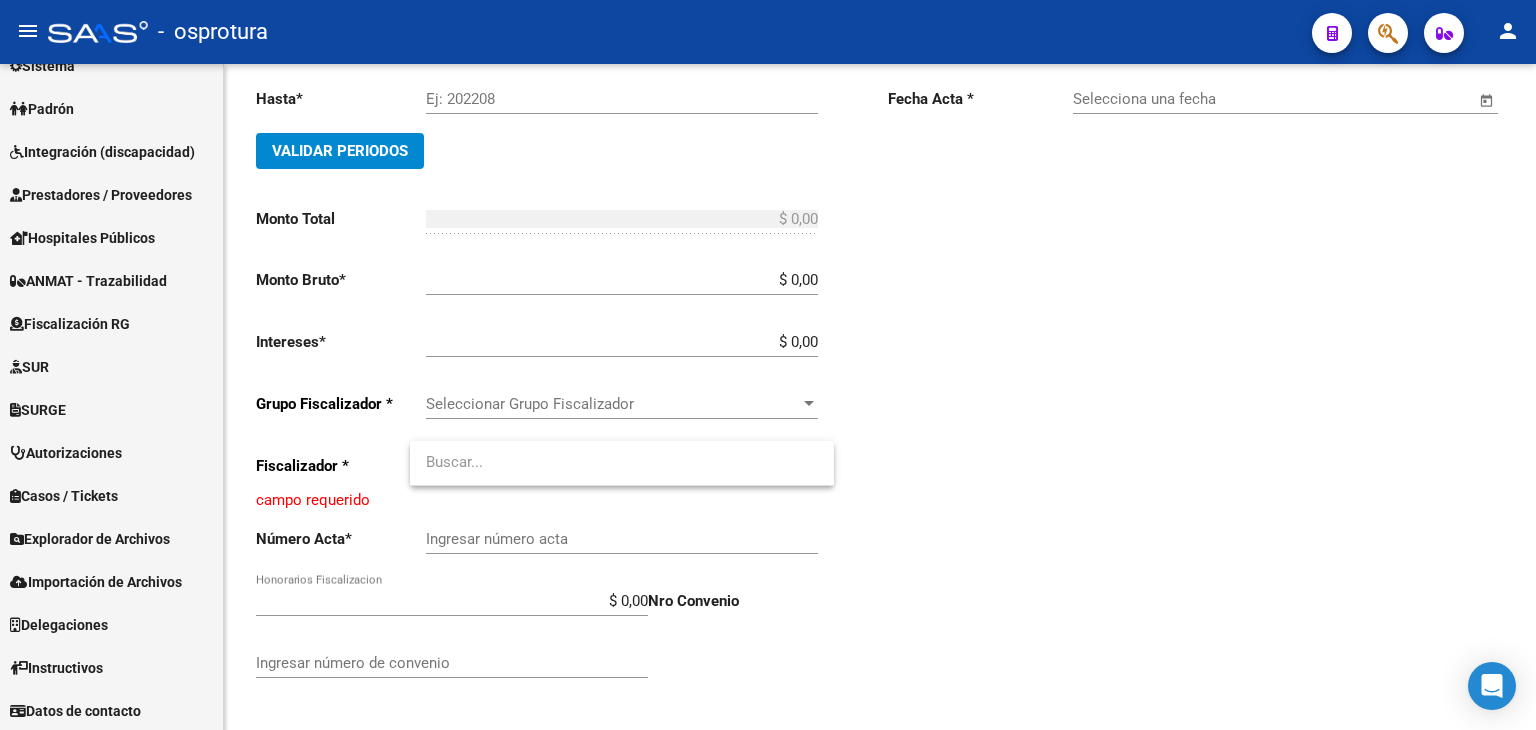 click at bounding box center [768, 365] 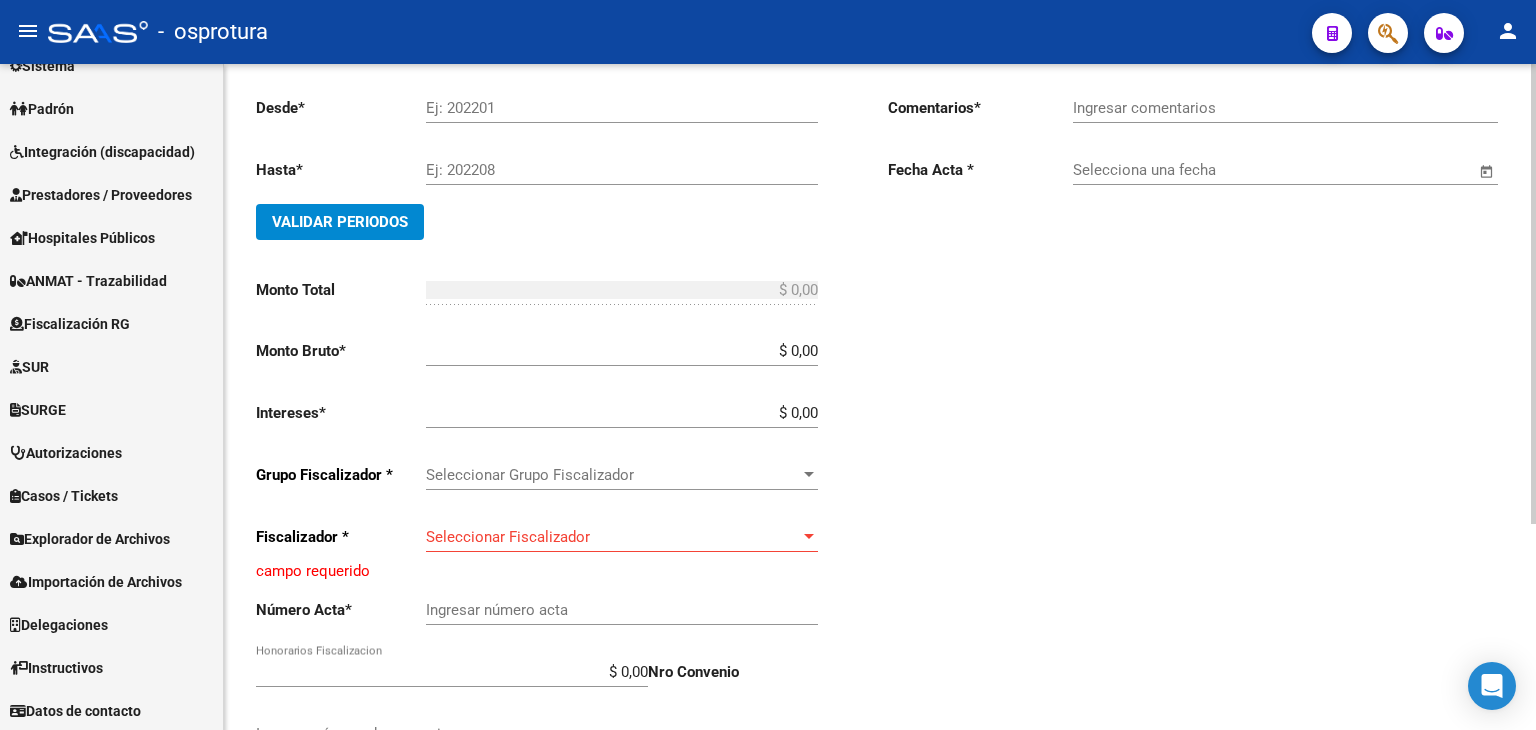 scroll, scrollTop: 0, scrollLeft: 0, axis: both 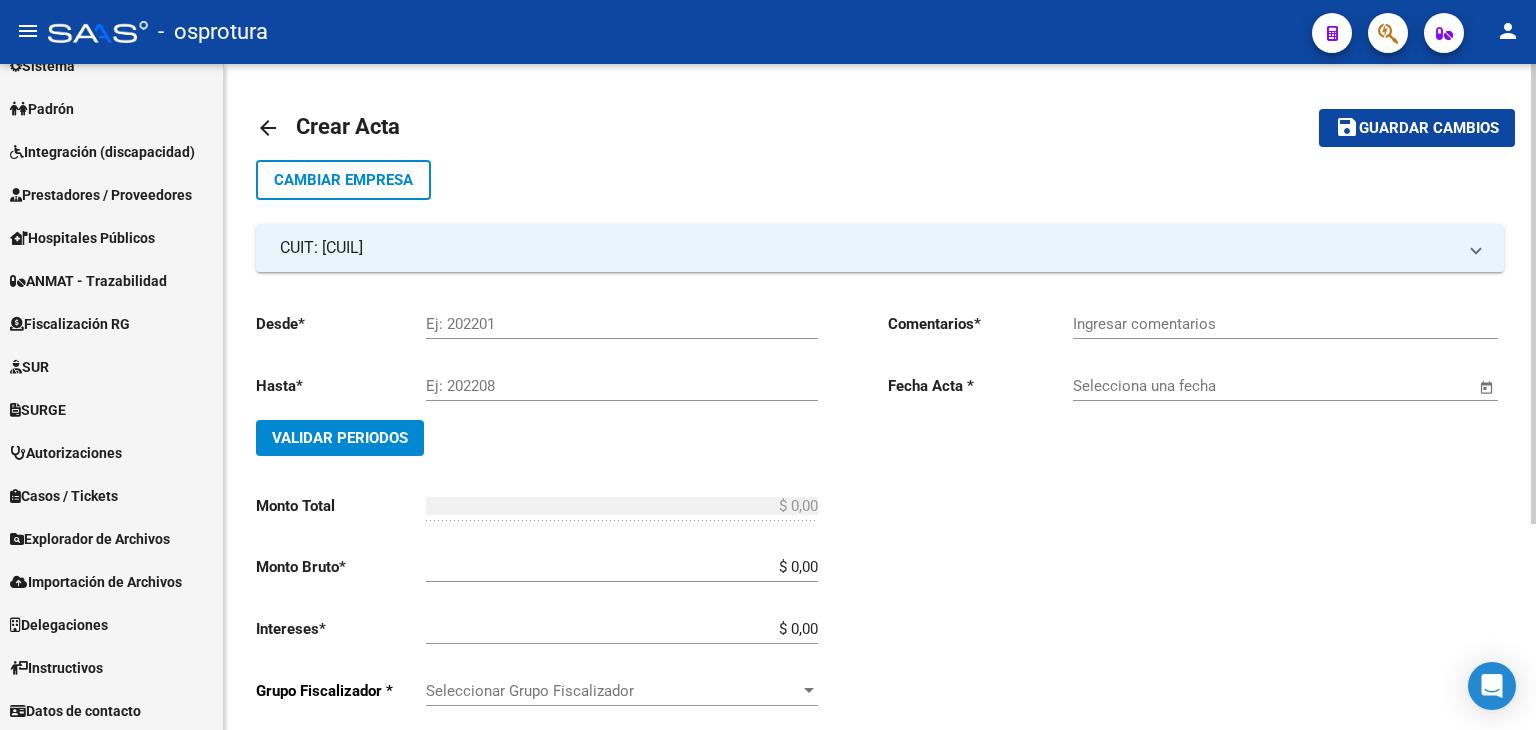 click on "arrow_back" 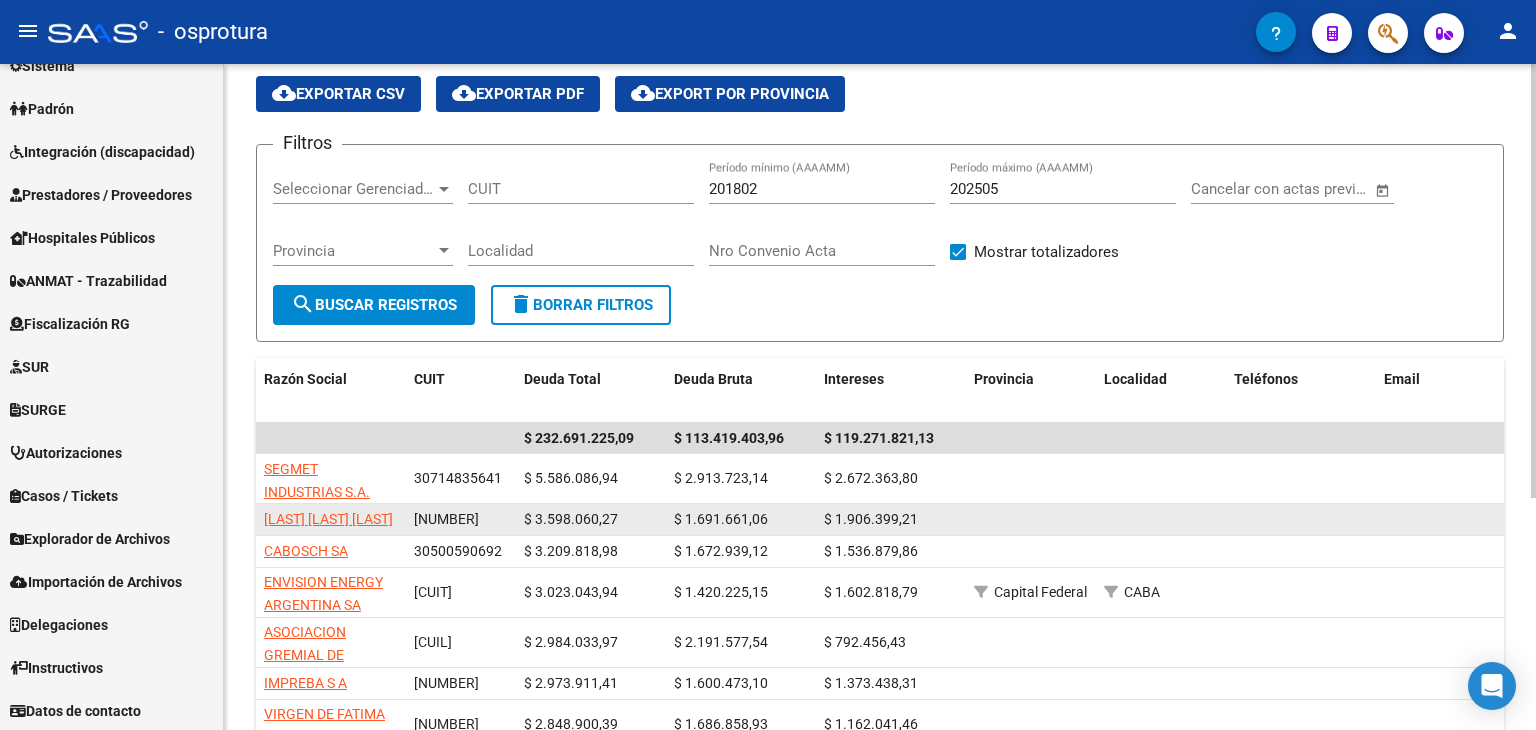 scroll, scrollTop: 100, scrollLeft: 0, axis: vertical 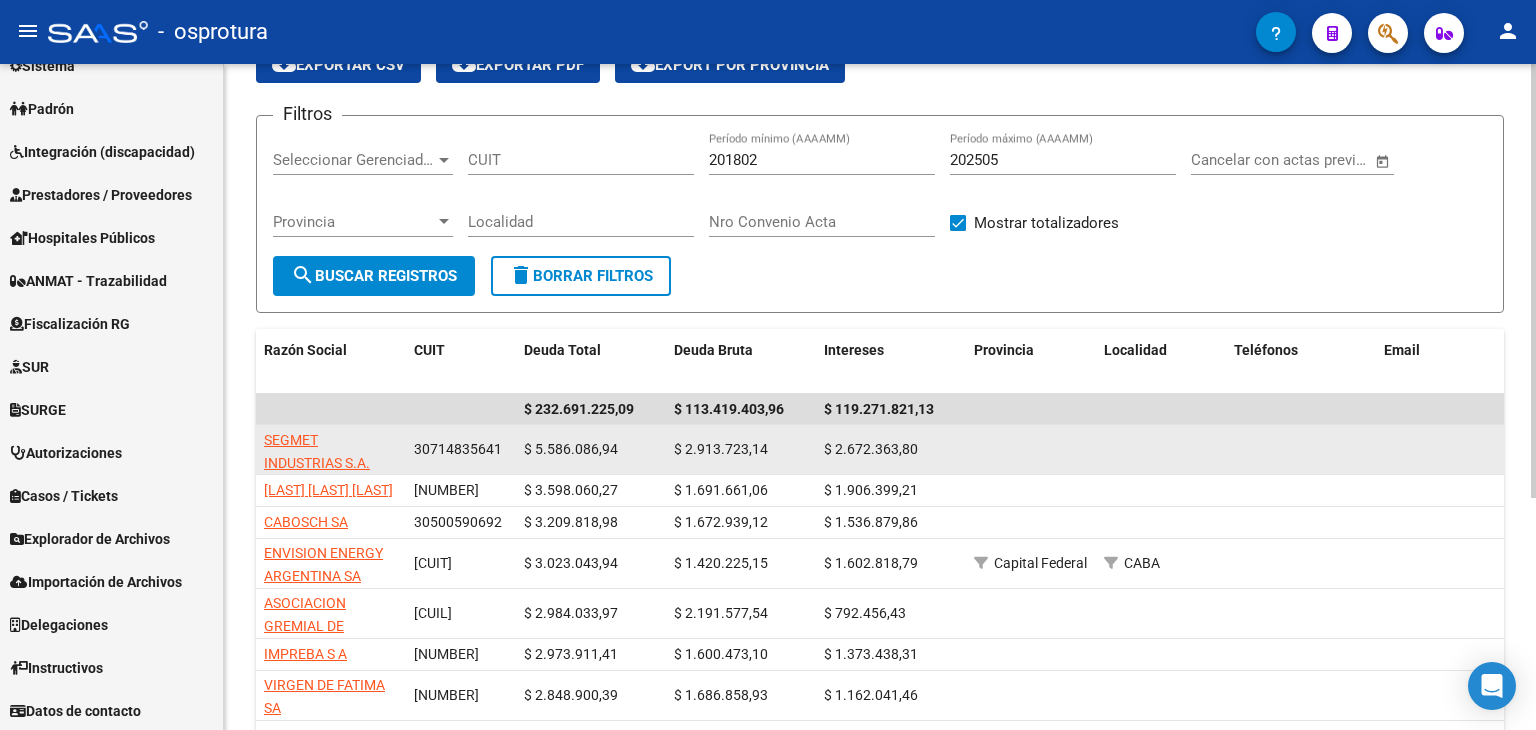click on "SEGMET INDUSTRIAS S.A." 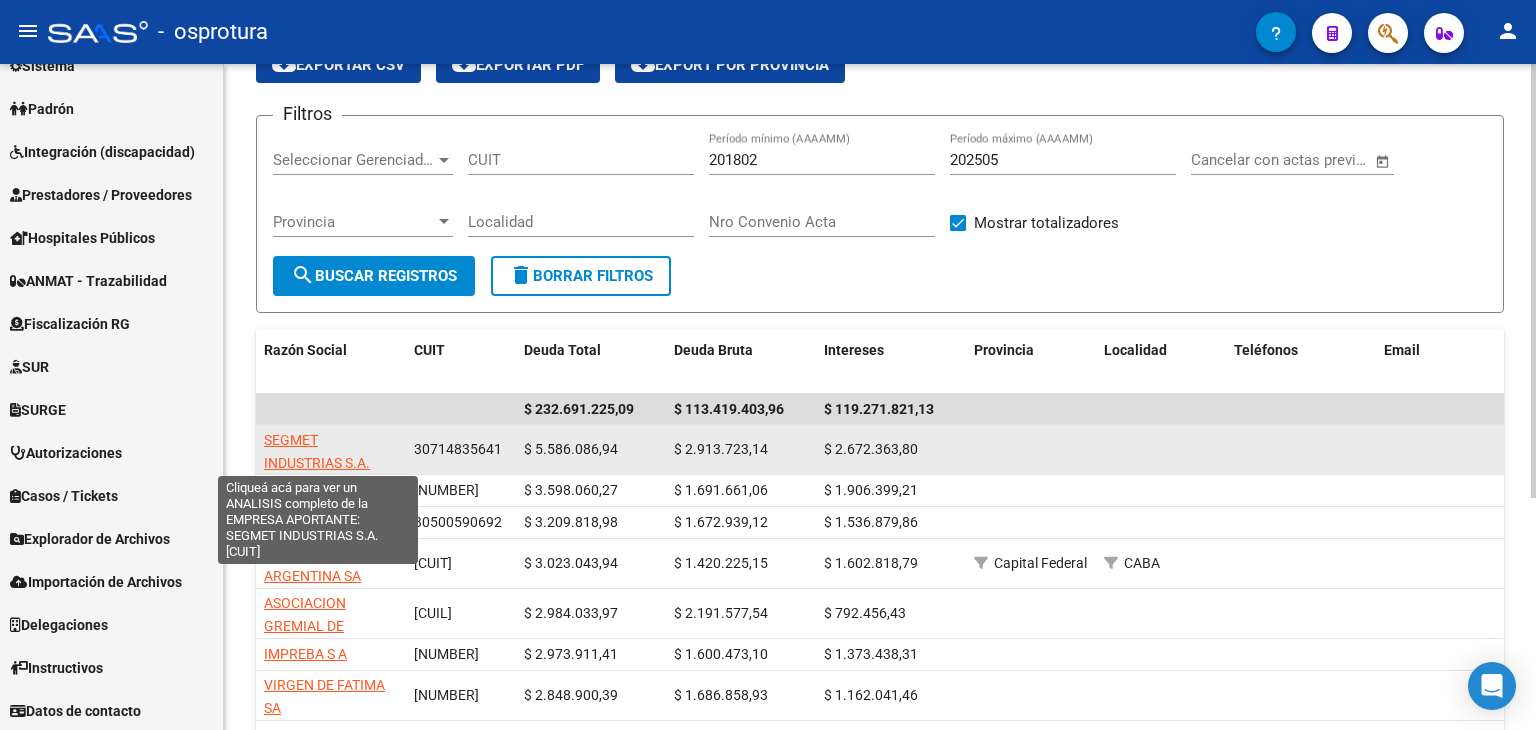 click on "SEGMET INDUSTRIAS S.A." 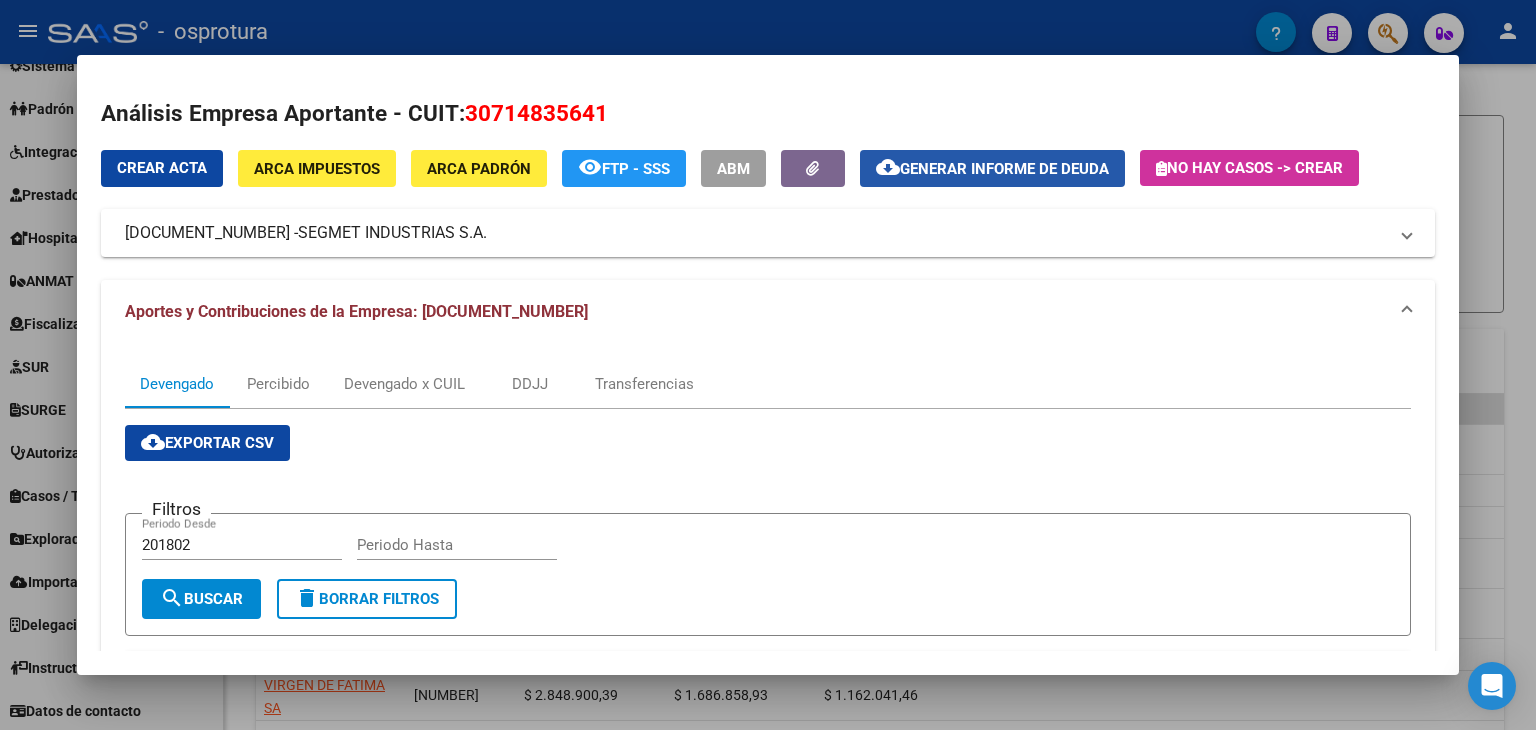 click on "Generar informe de deuda" 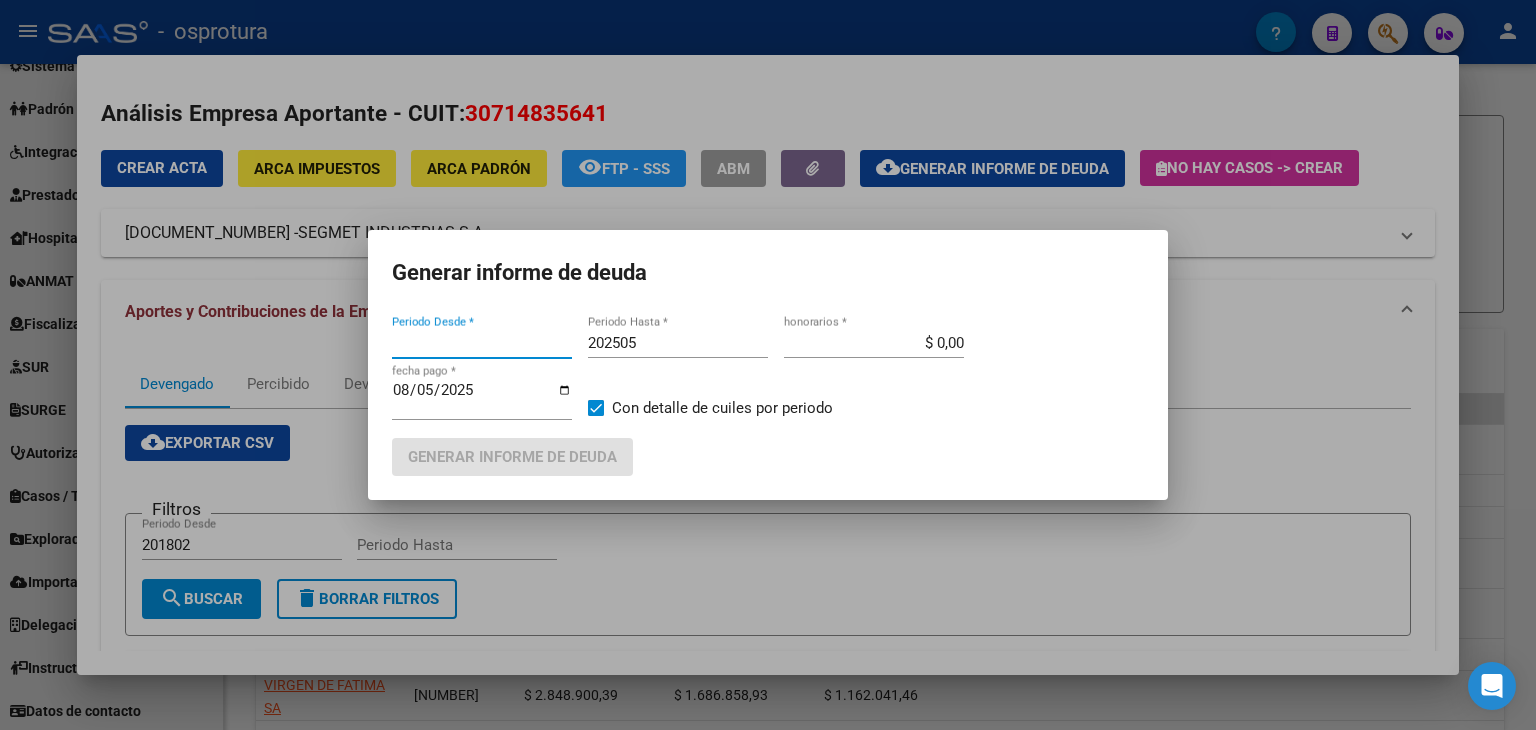 type on "201802" 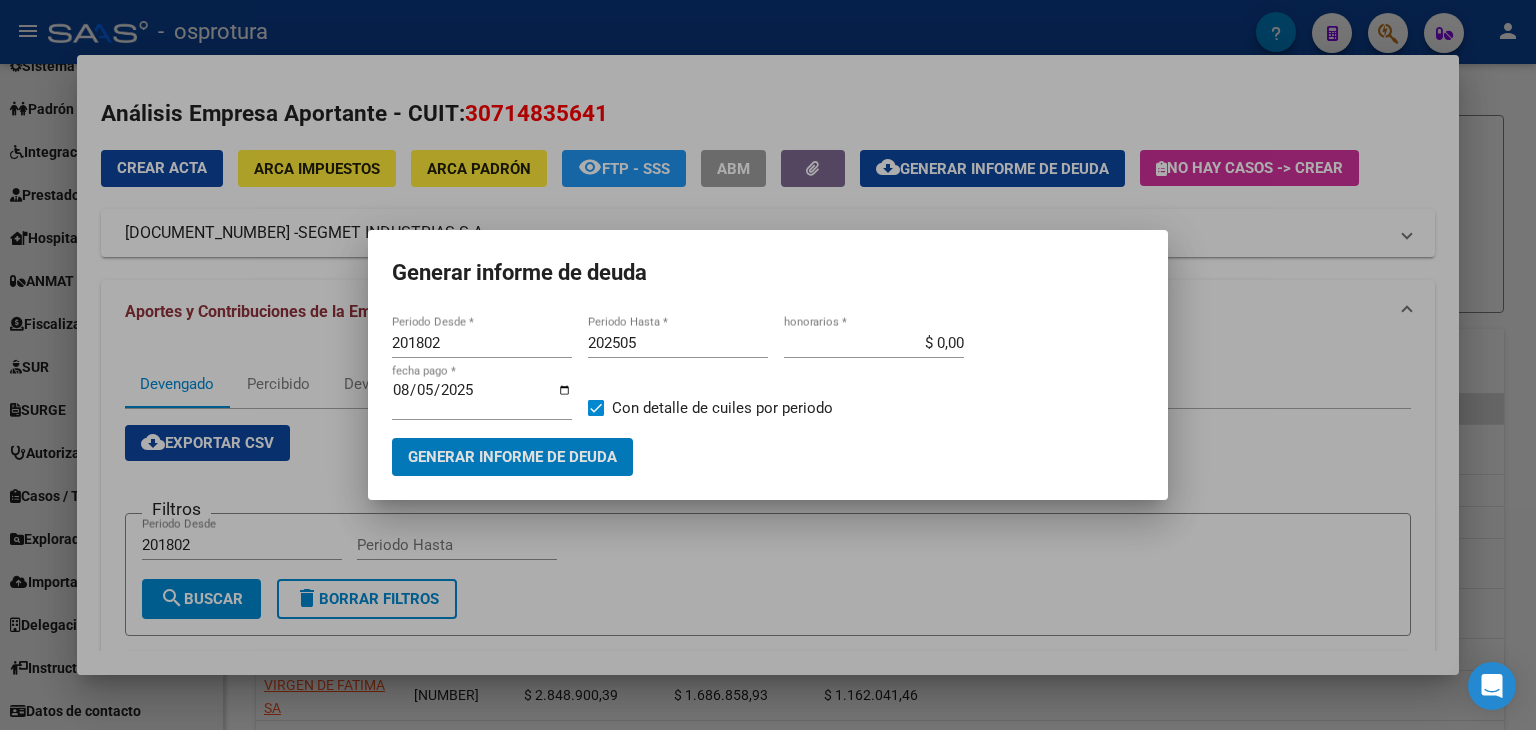 click on "Generar informe de deuda" at bounding box center (512, 458) 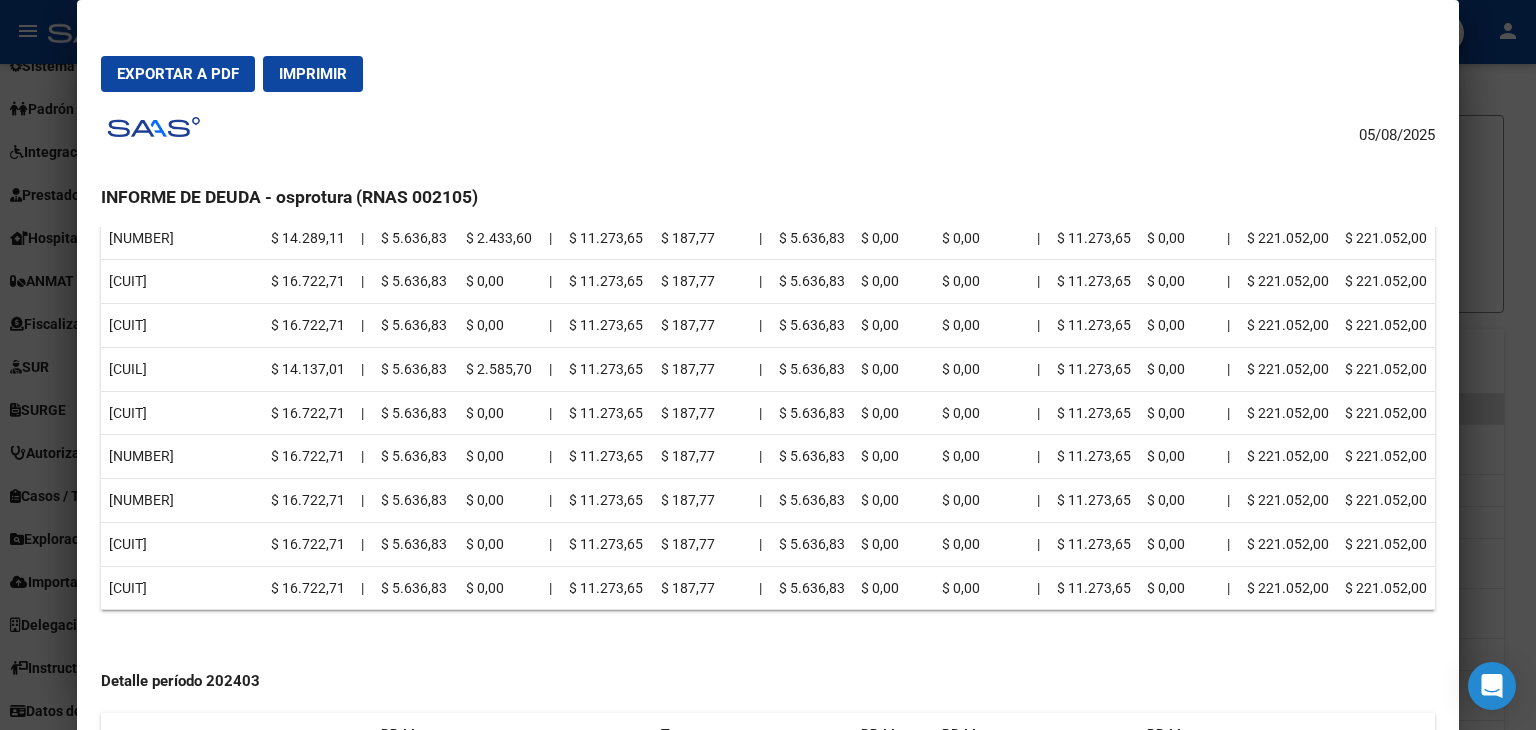 scroll, scrollTop: 6100, scrollLeft: 0, axis: vertical 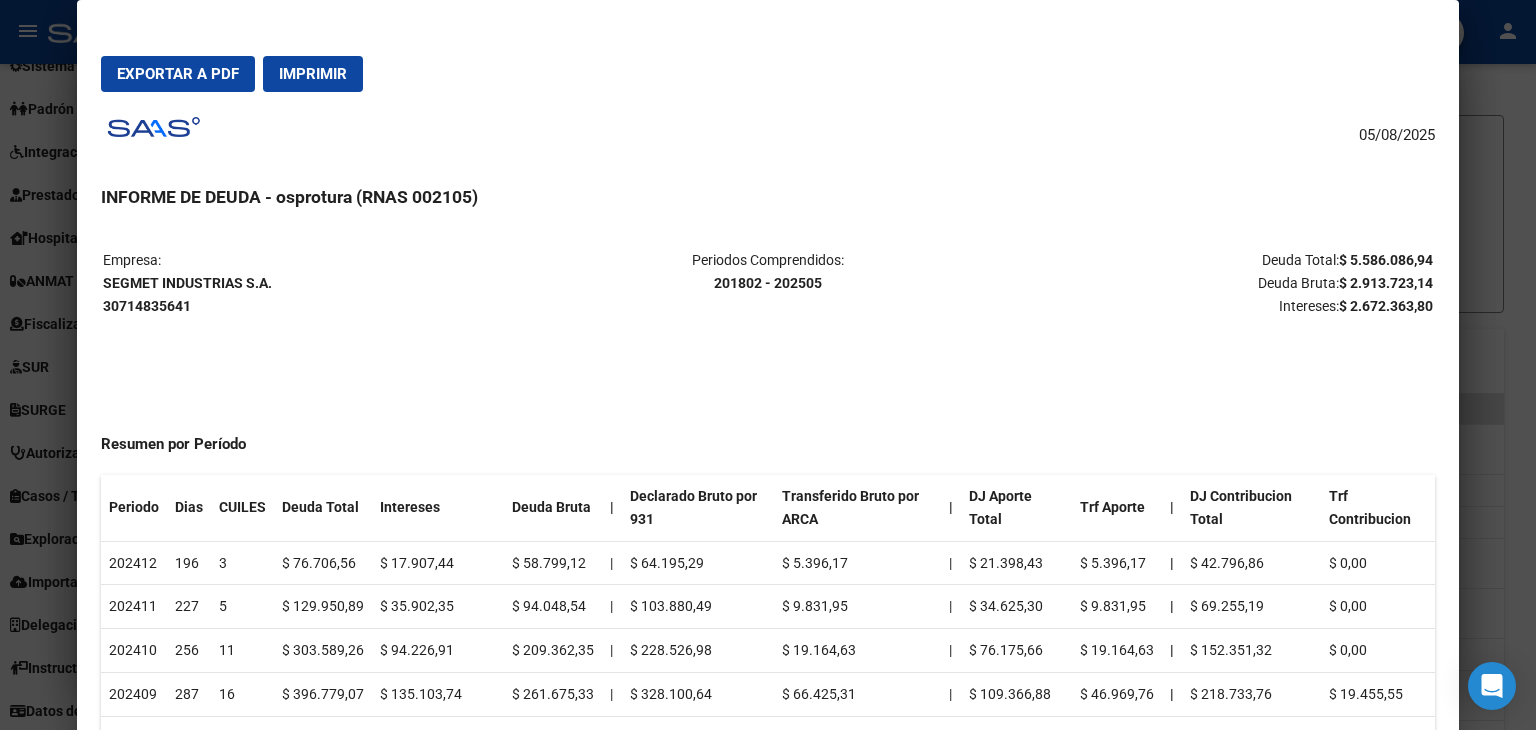 click at bounding box center [768, 365] 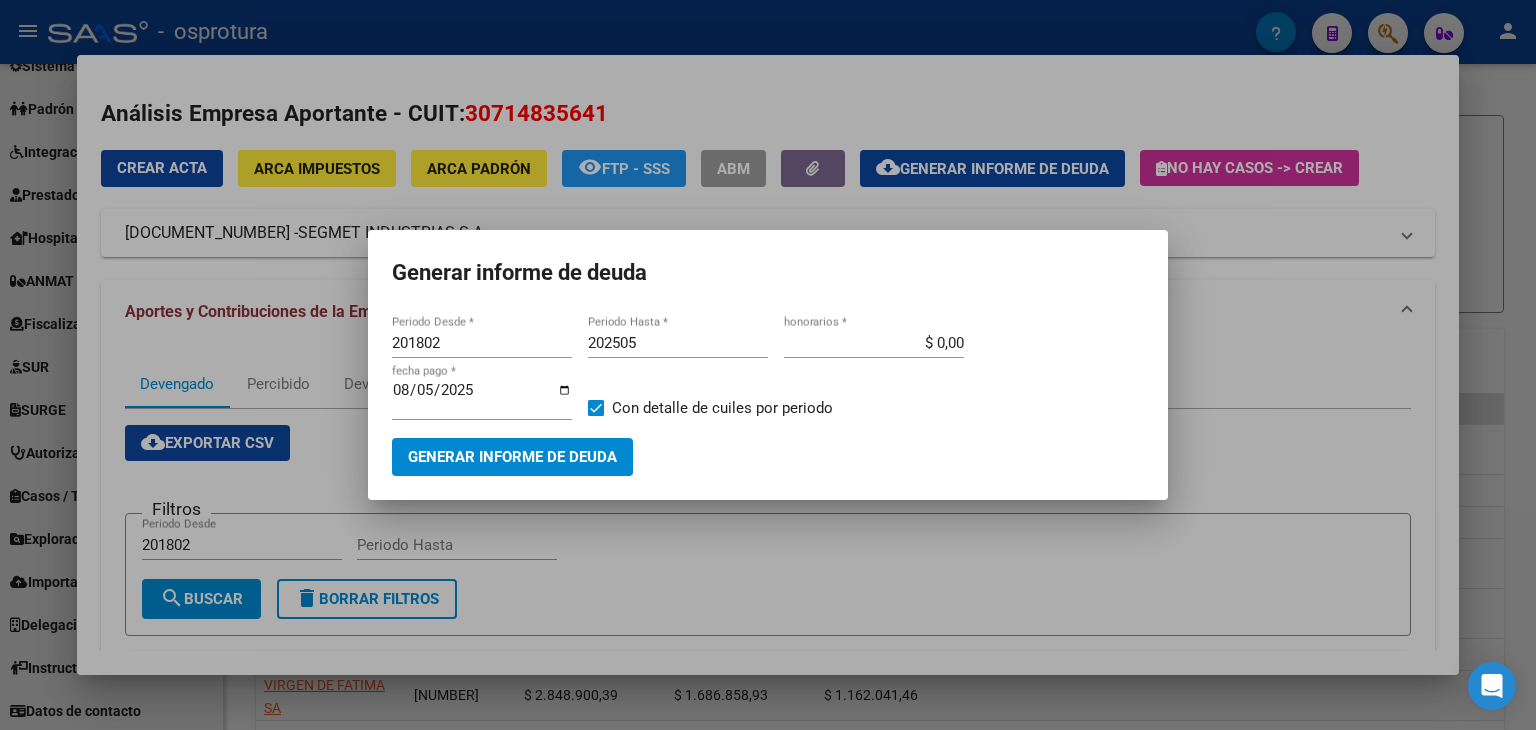 click at bounding box center [768, 365] 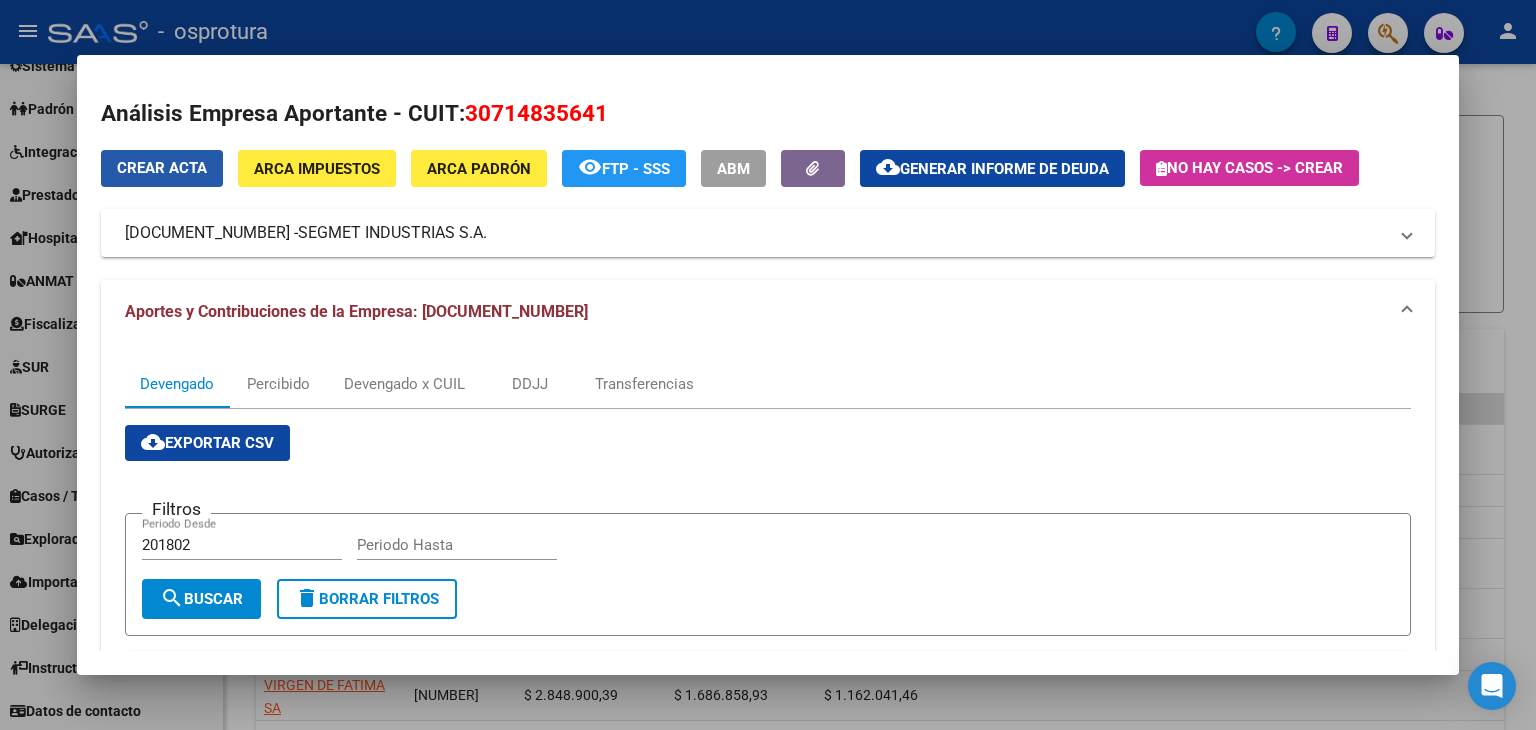 click on "Crear Acta" at bounding box center [162, 168] 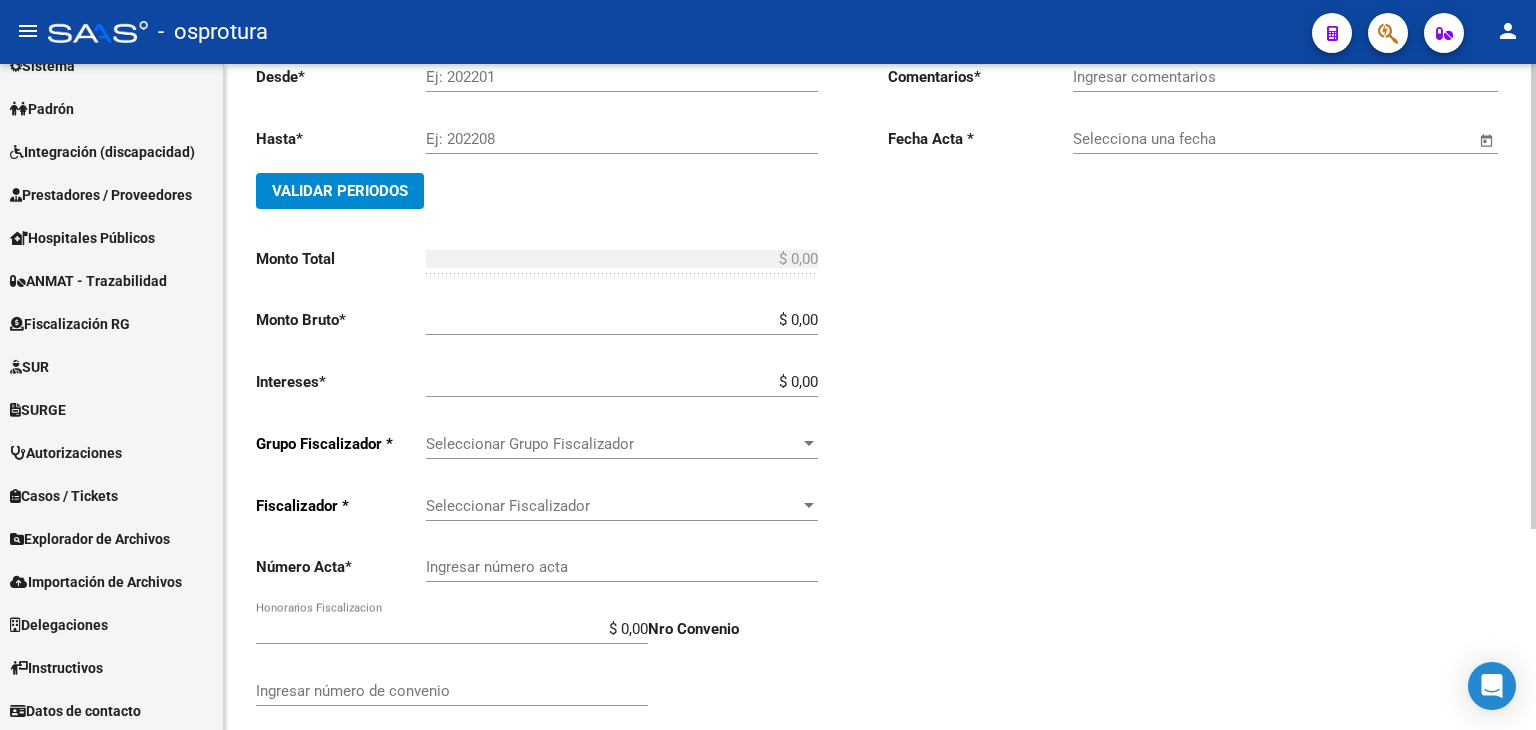 scroll, scrollTop: 287, scrollLeft: 0, axis: vertical 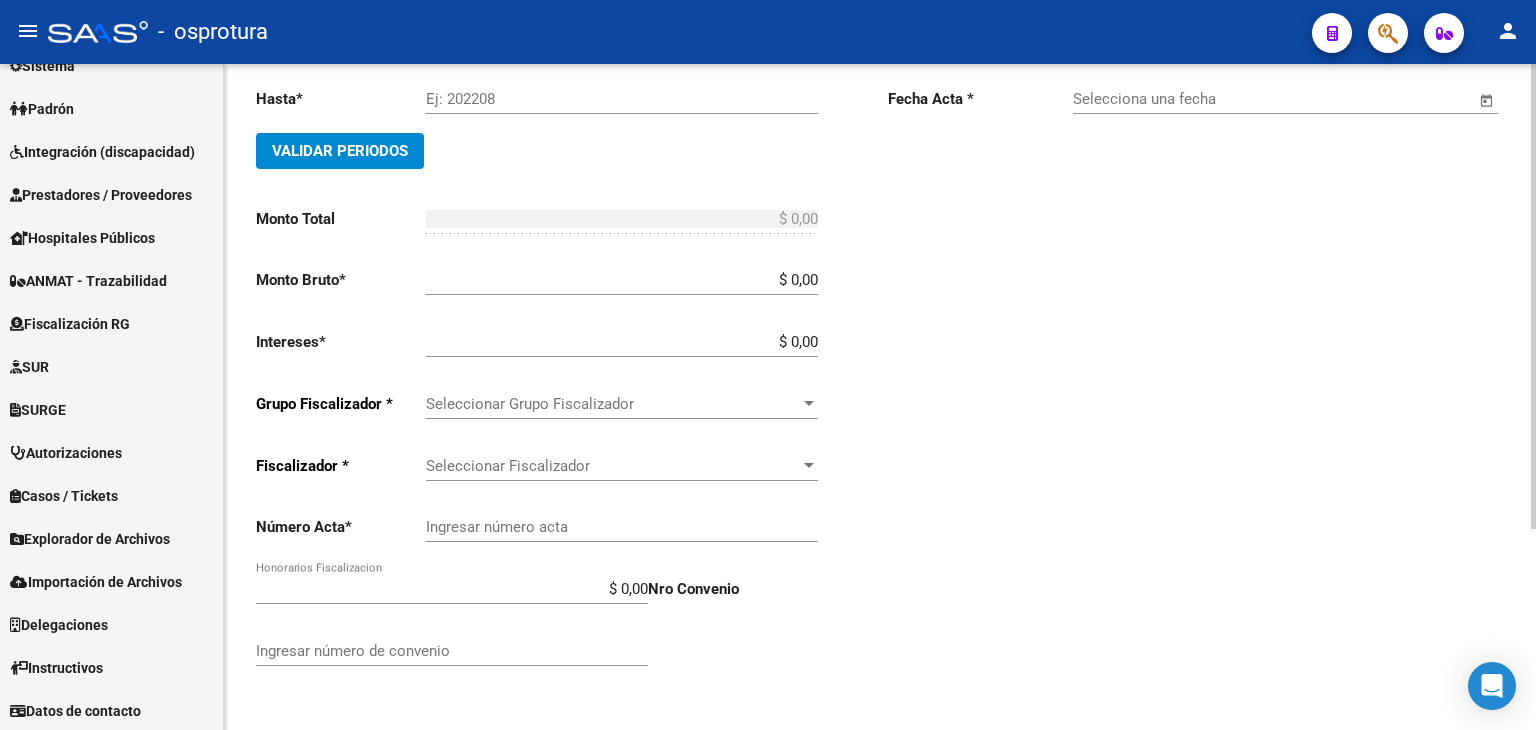 click on "Seleccionar Grupo Fiscalizador" at bounding box center (613, 404) 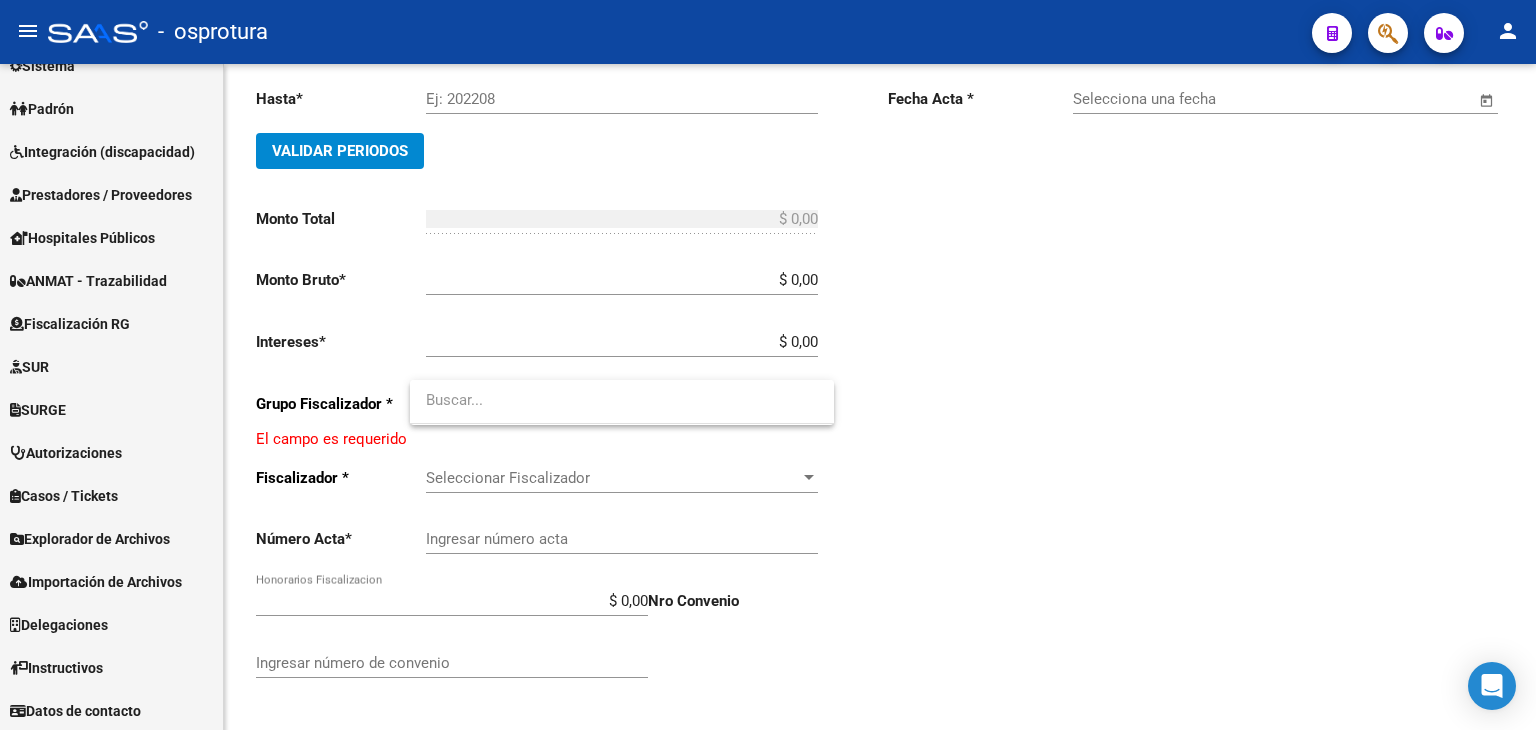 drag, startPoint x: 1015, startPoint y: 467, endPoint x: 820, endPoint y: 452, distance: 195.57607 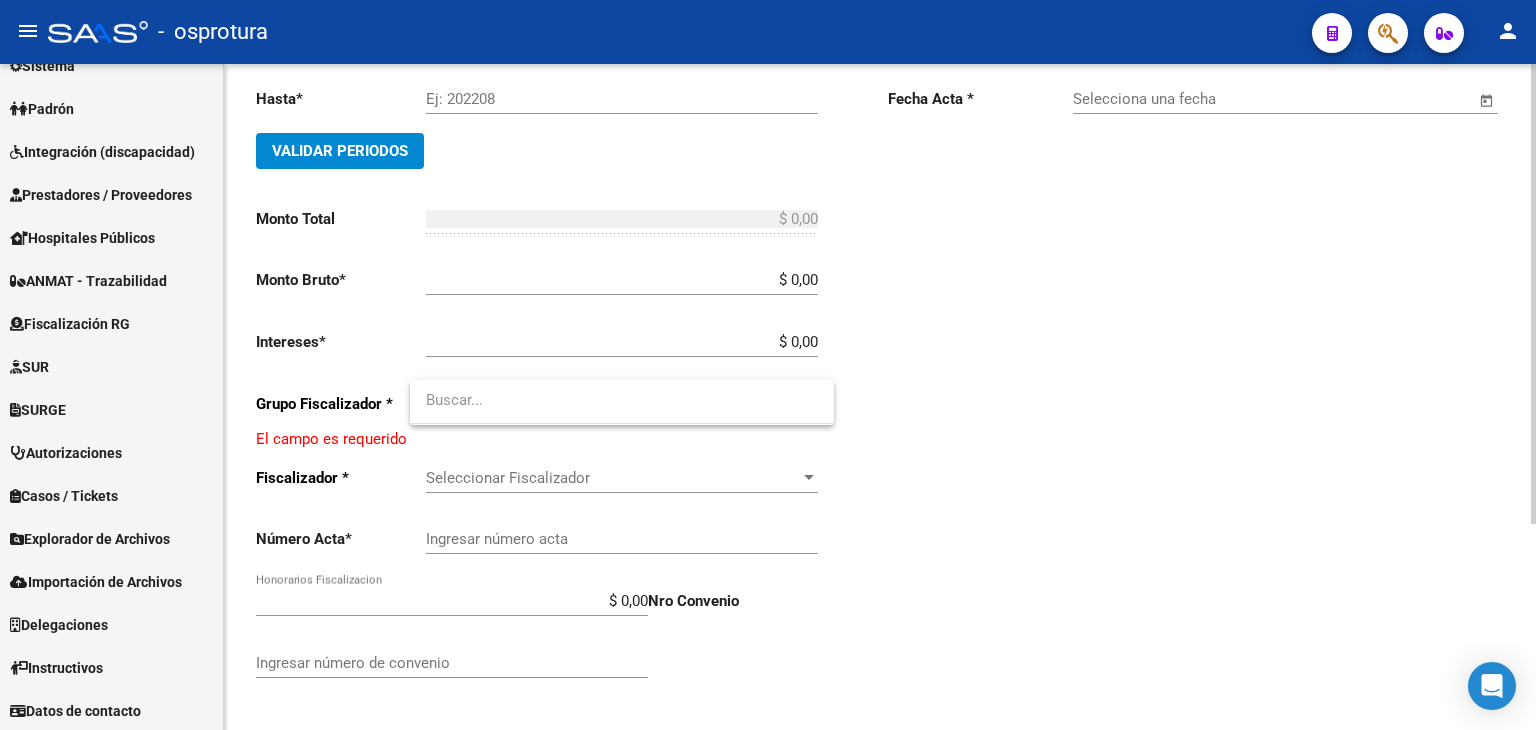 click at bounding box center (768, 365) 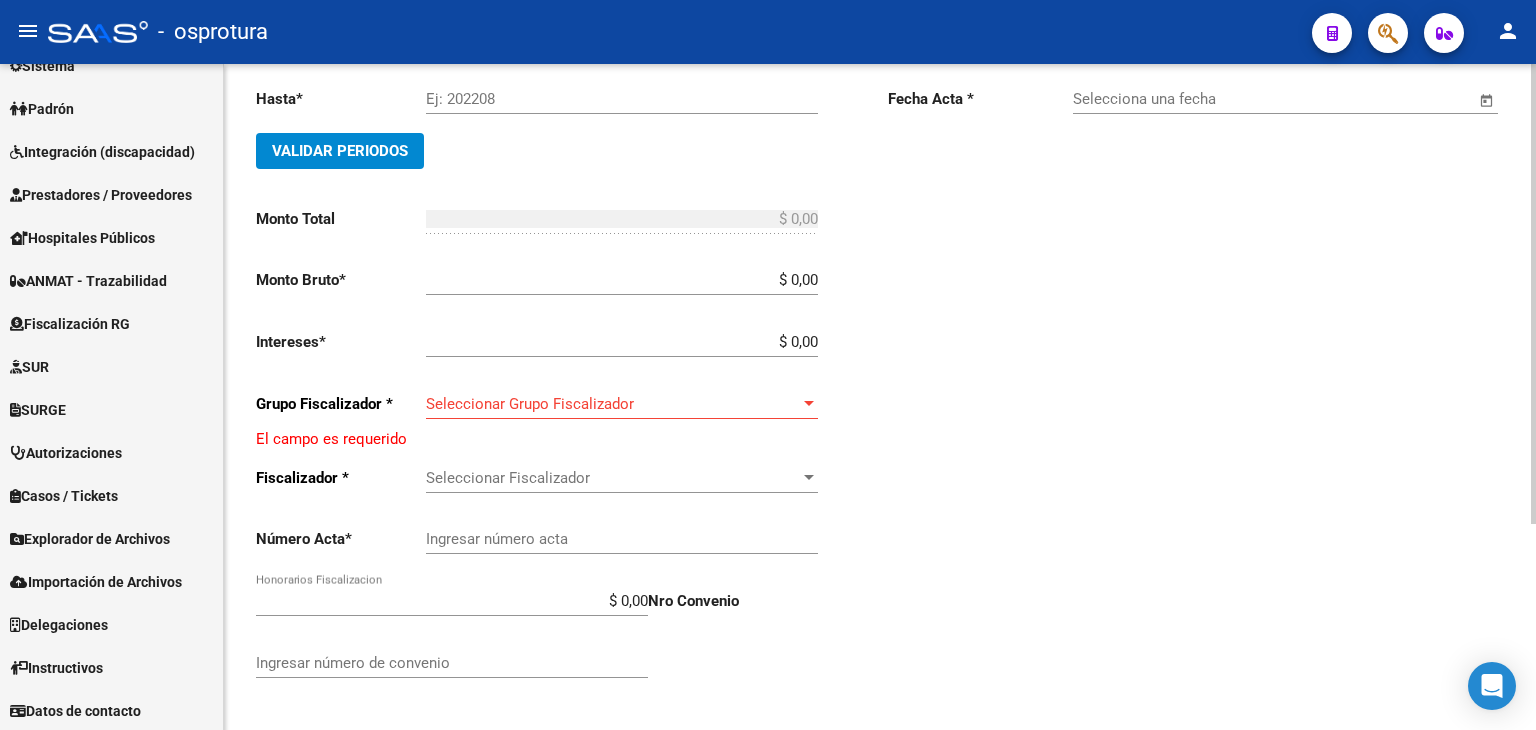 click on "Seleccionar Grupo Fiscalizador" at bounding box center (613, 404) 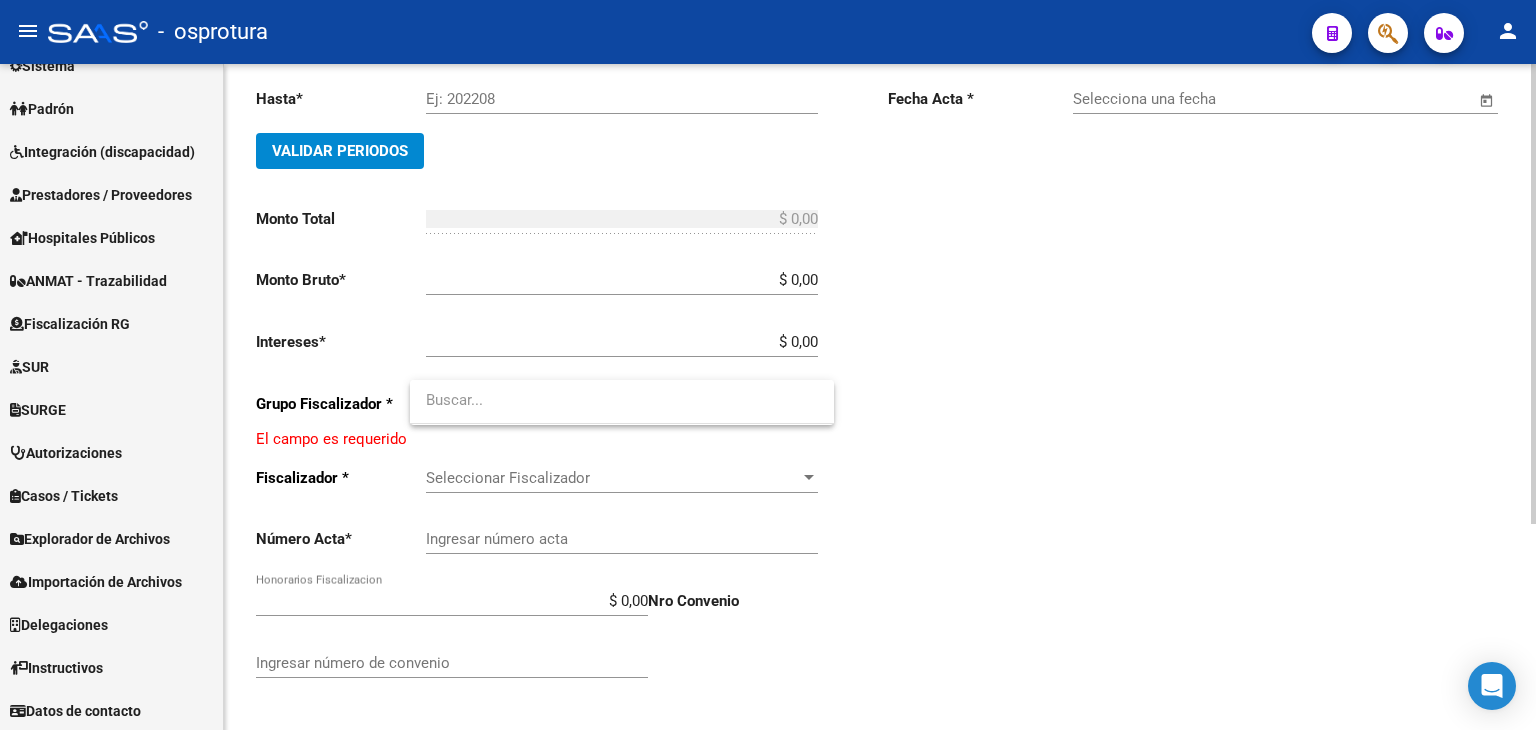 click at bounding box center (622, 400) 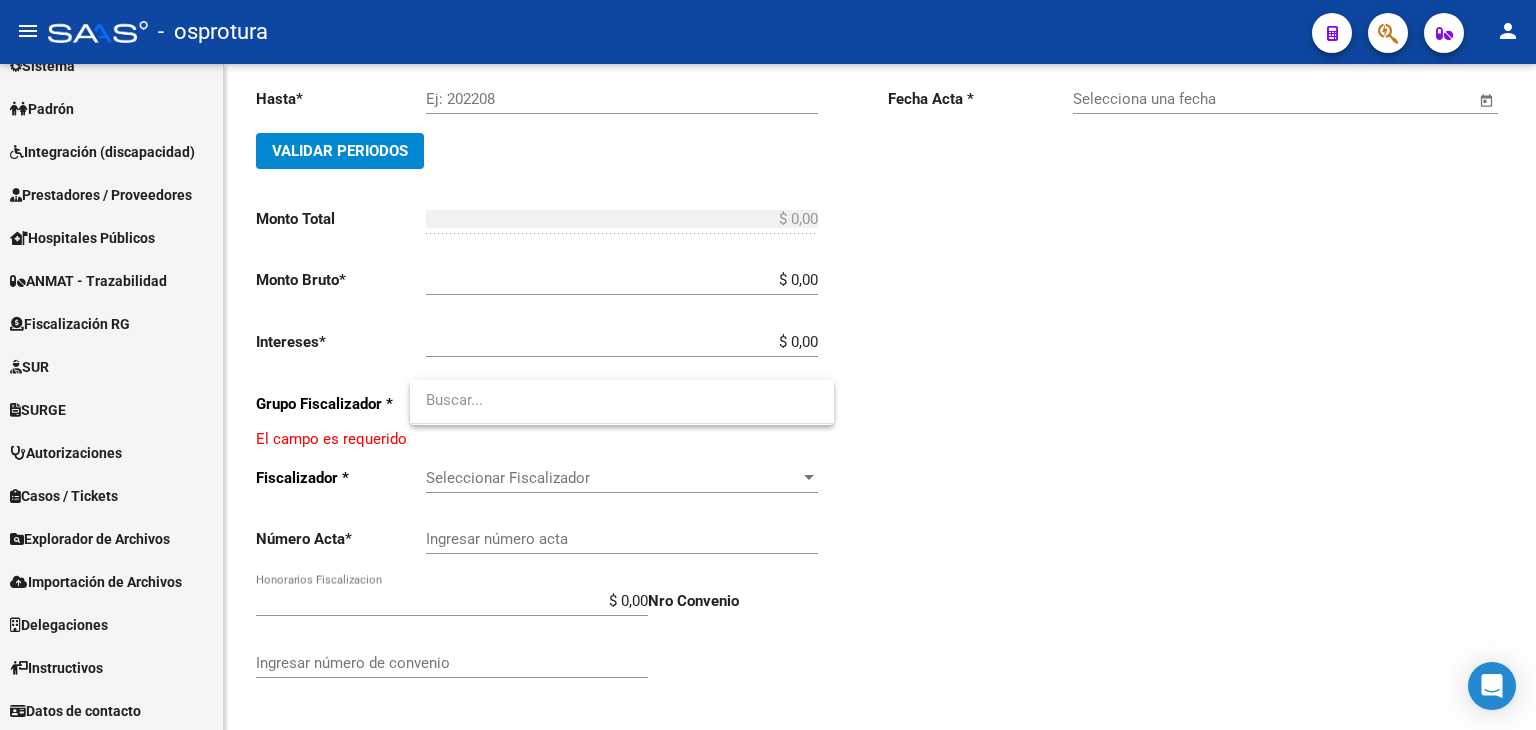 click at bounding box center [768, 365] 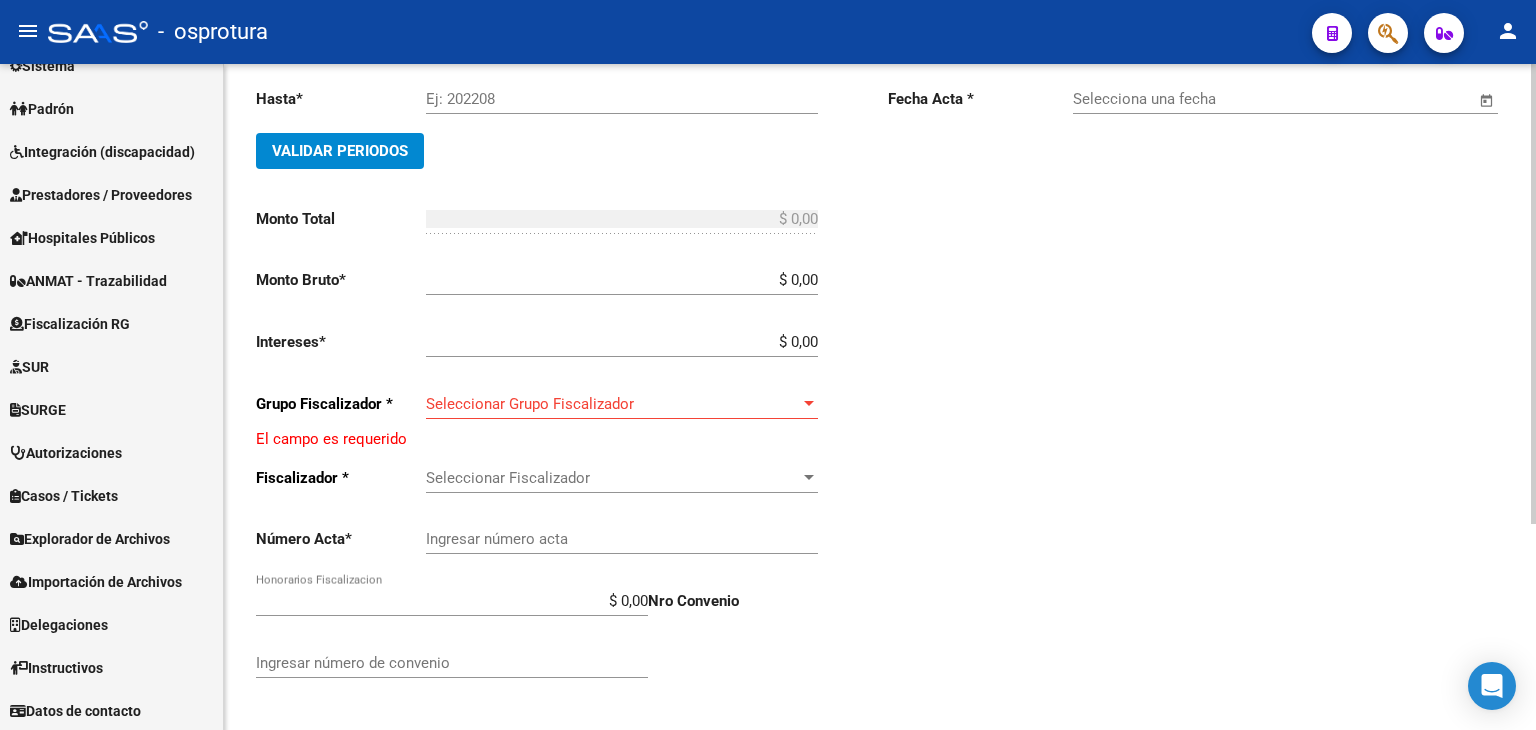click on "Seleccionar Fiscalizador Seleccionar Fiscalizador" 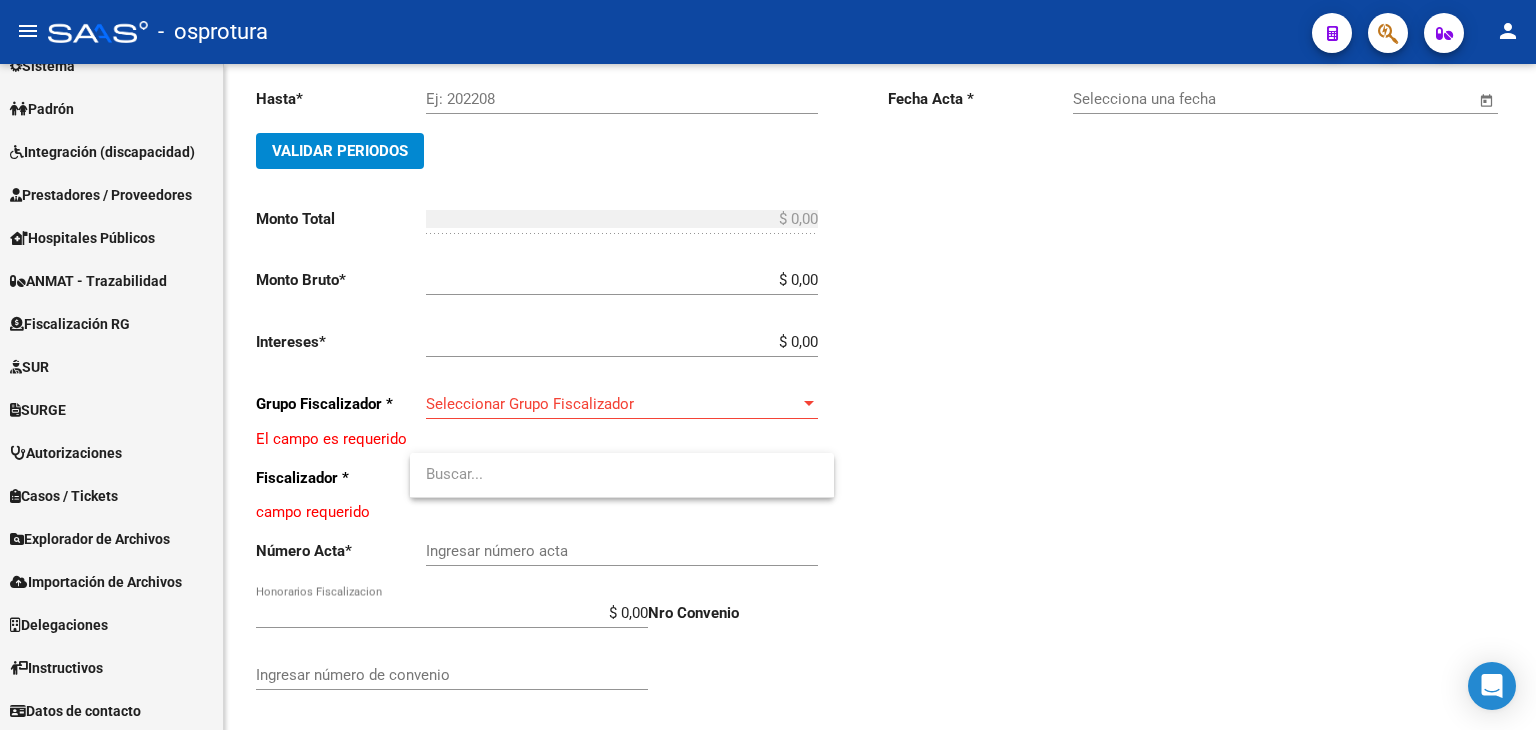 click at bounding box center [622, 474] 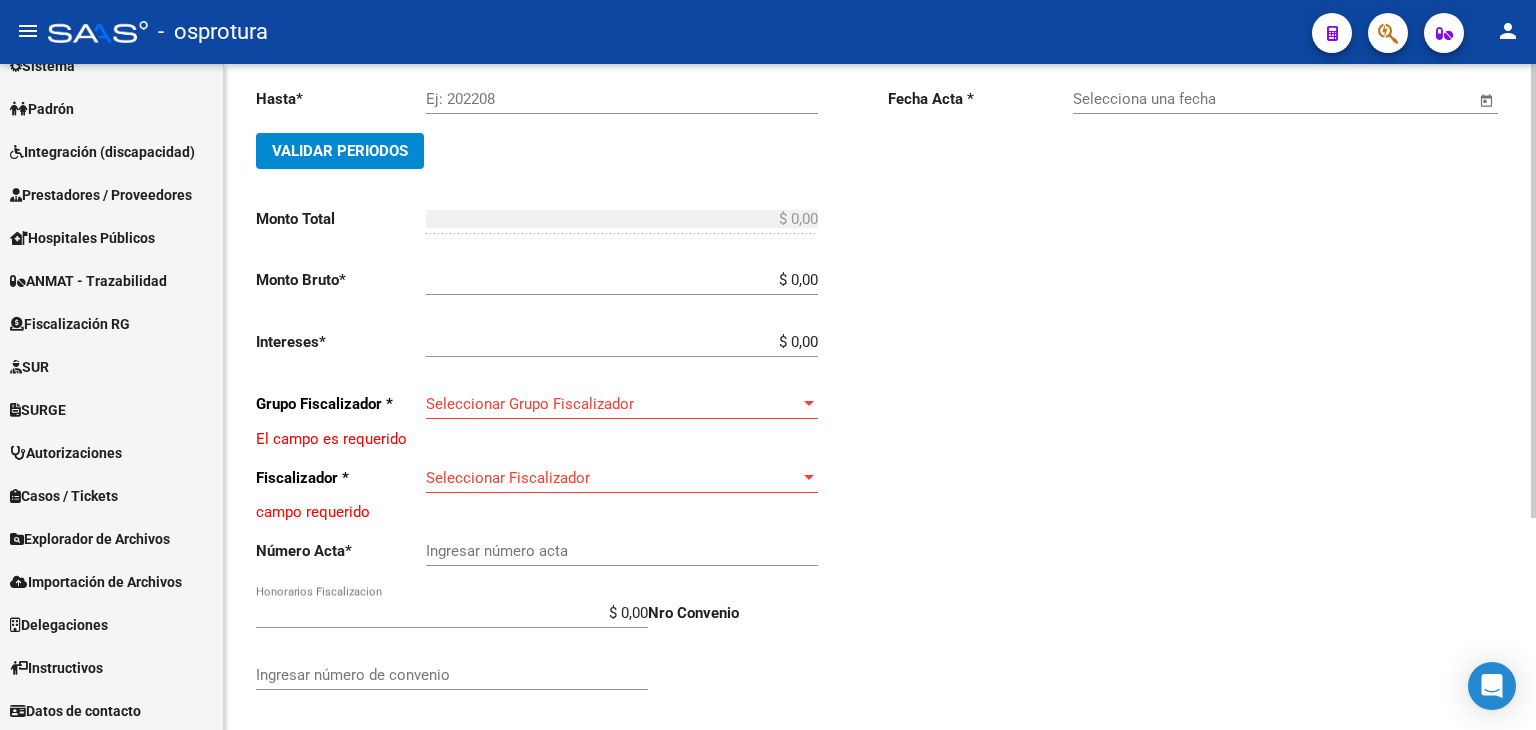 scroll, scrollTop: 311, scrollLeft: 0, axis: vertical 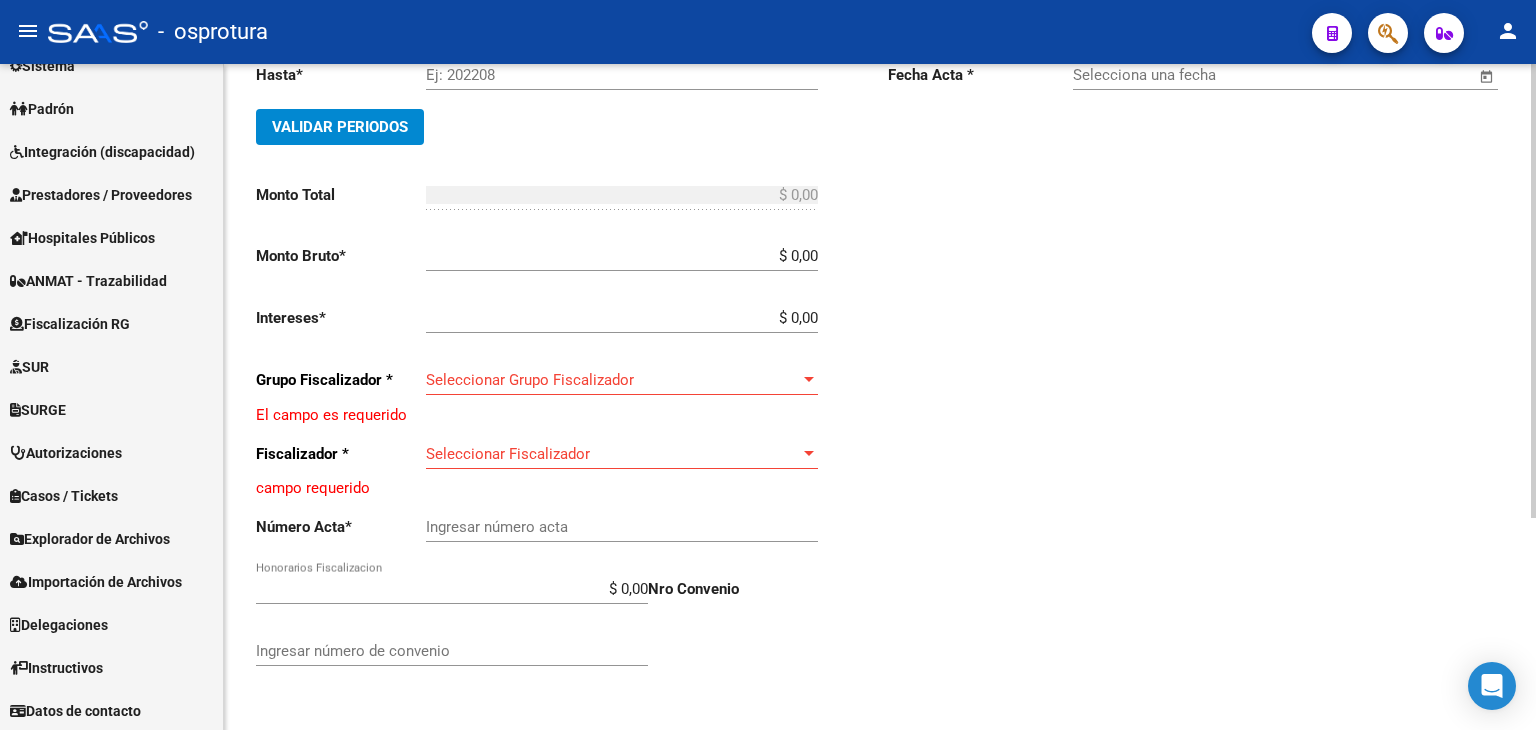 click on "Ingresar número acta" at bounding box center (622, 527) 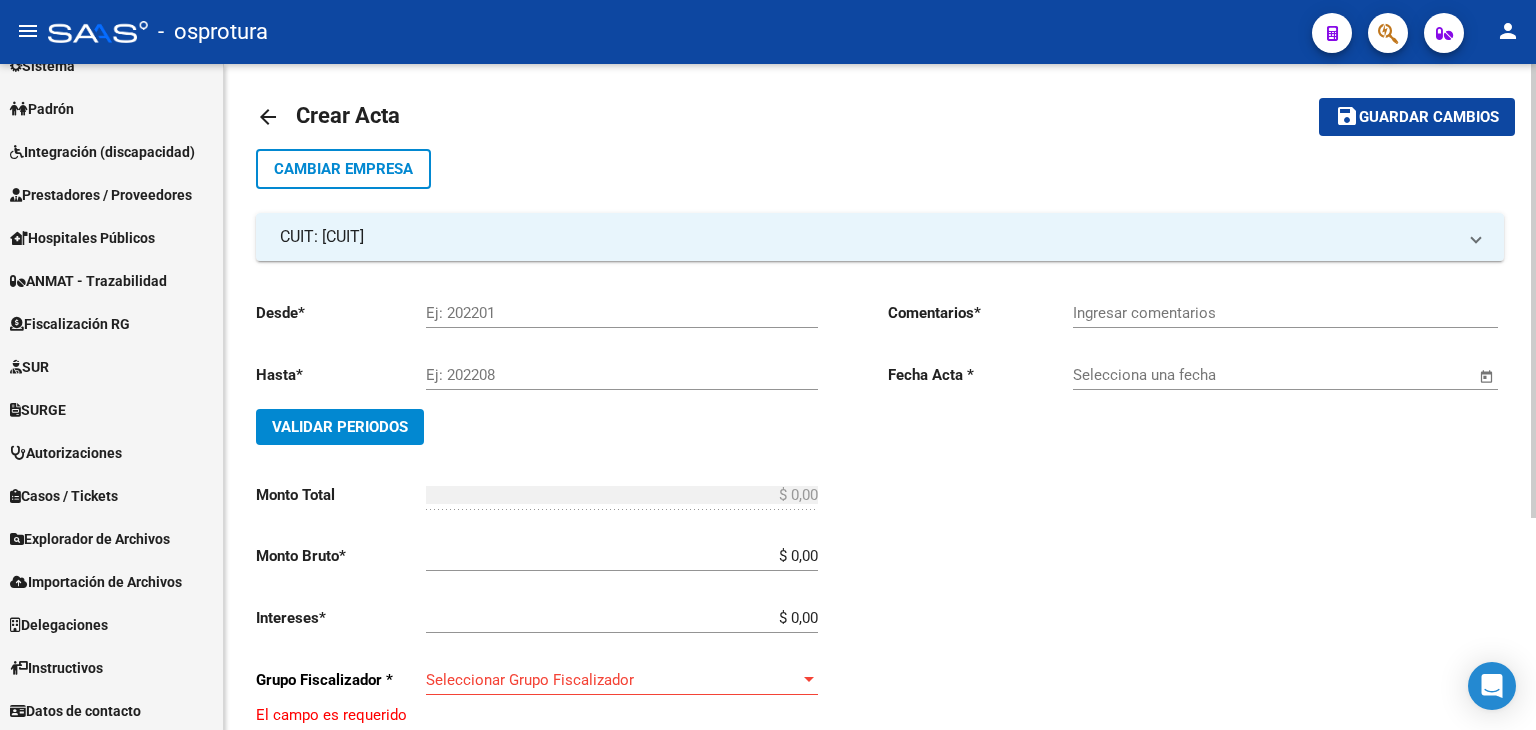 scroll, scrollTop: 0, scrollLeft: 0, axis: both 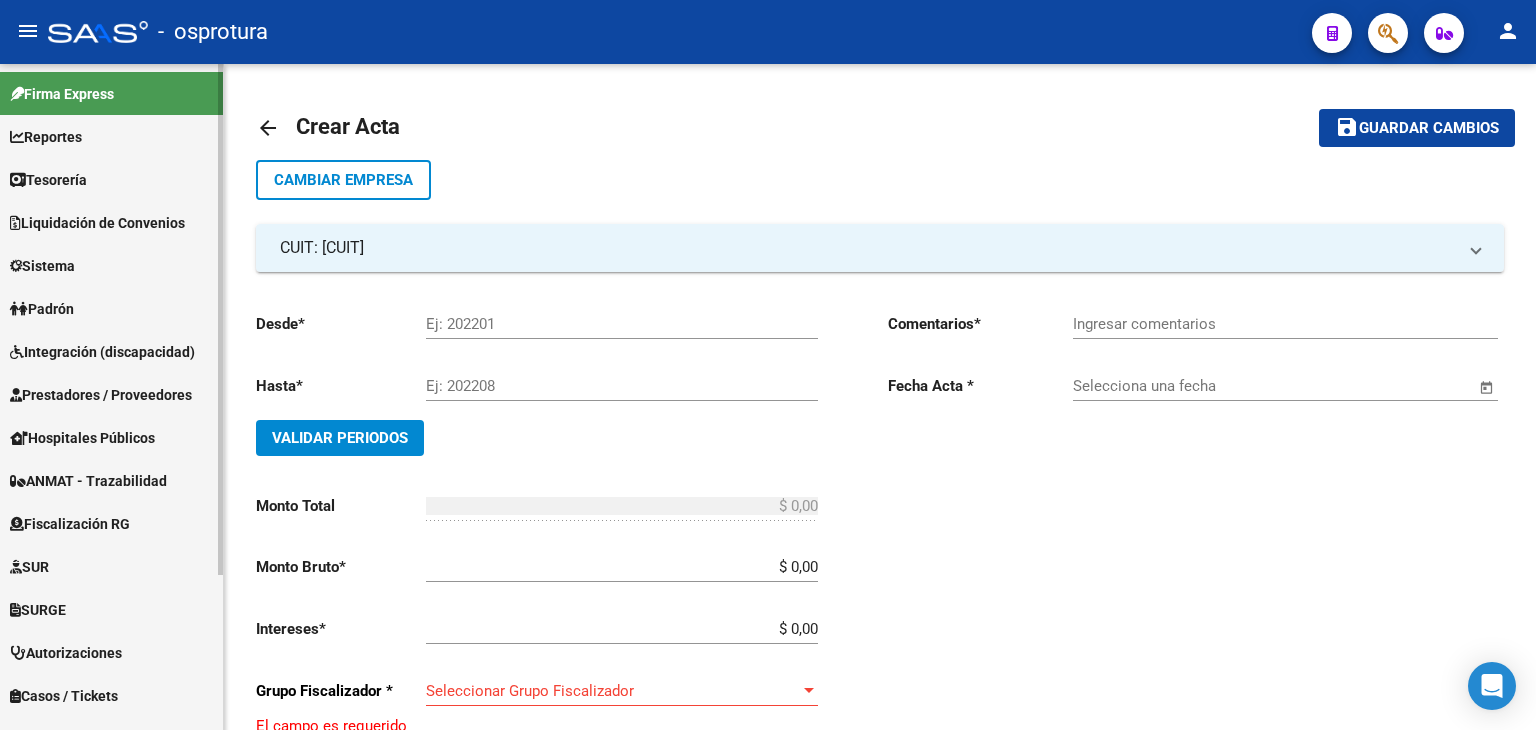 click on "Liquidación de Convenios" at bounding box center [97, 223] 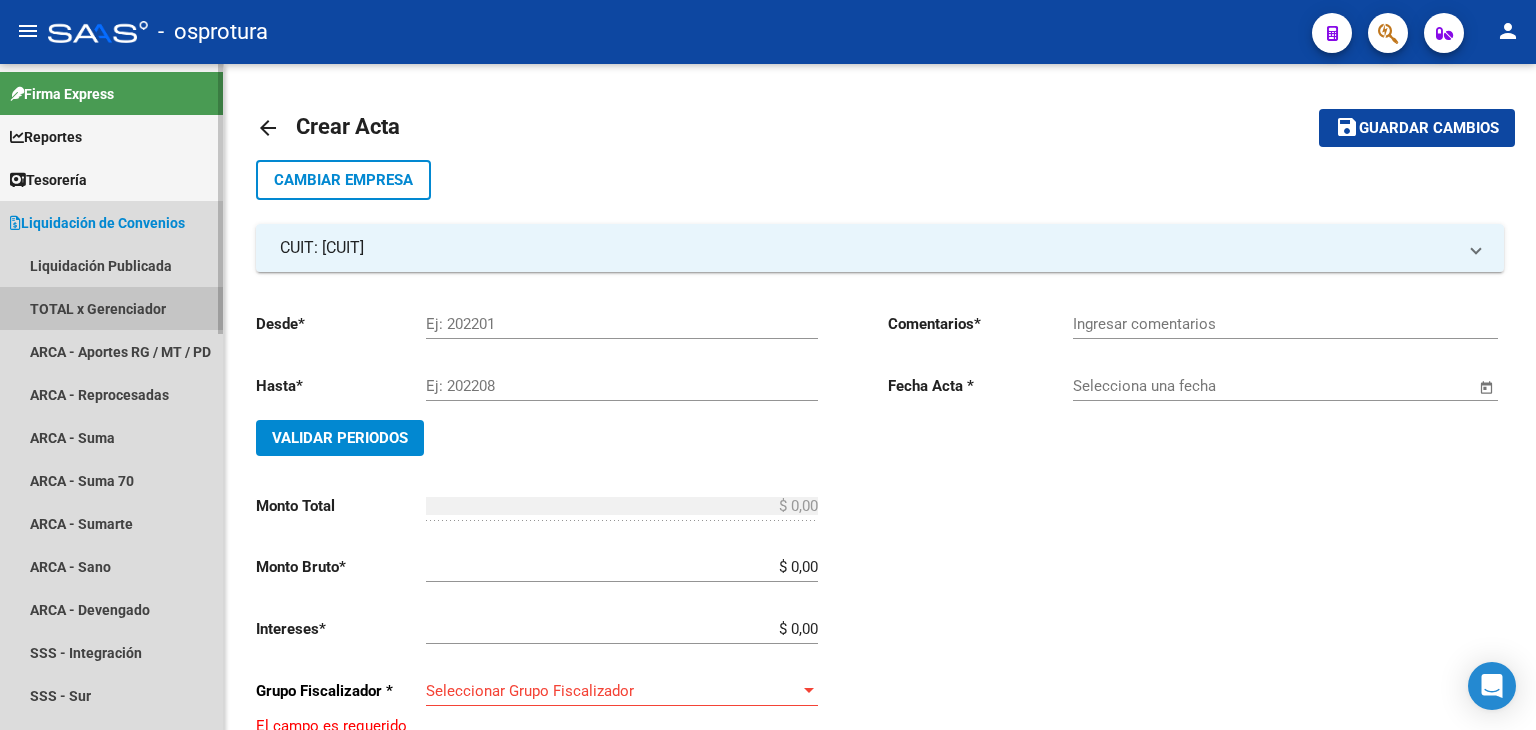 click on "TOTAL x Gerenciador" at bounding box center (111, 308) 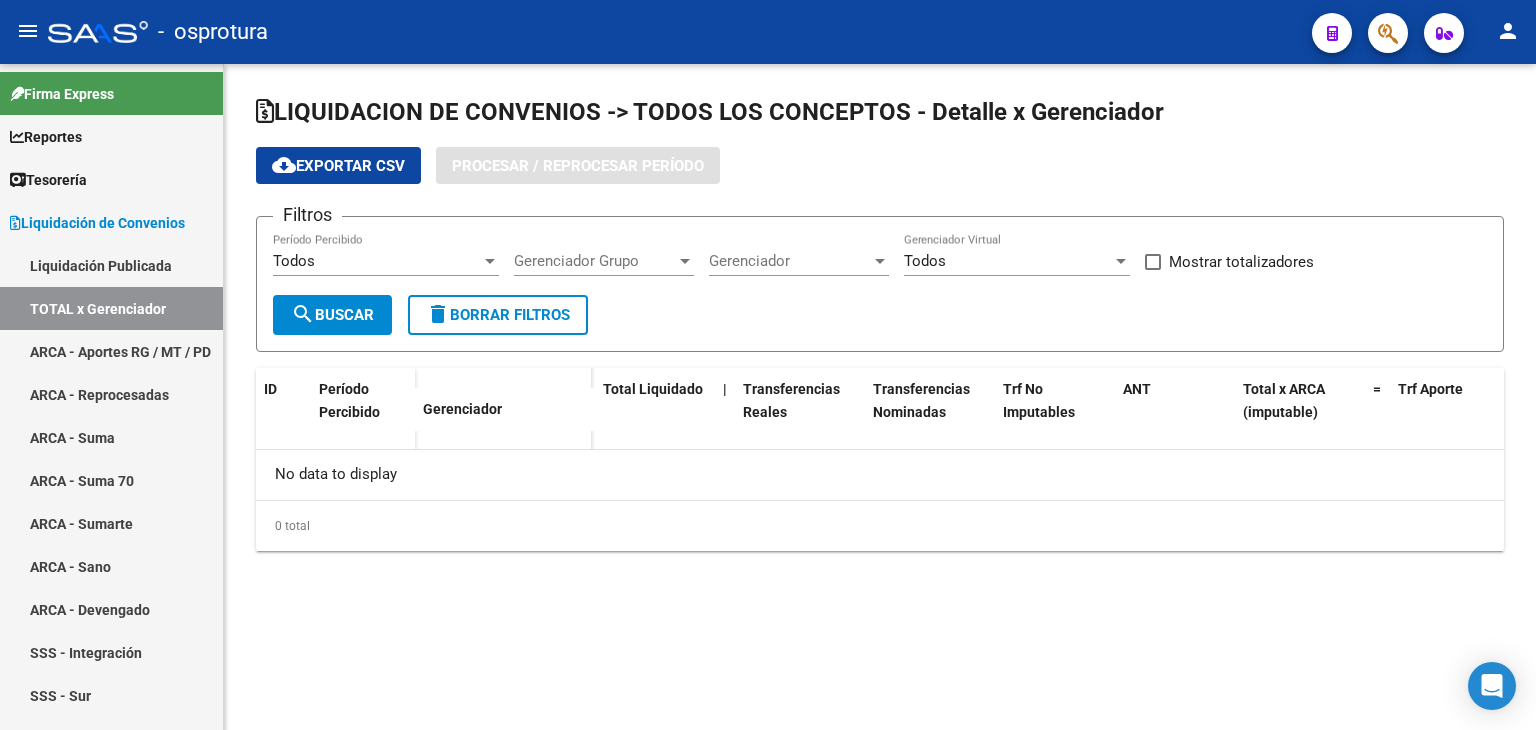 checkbox on "true" 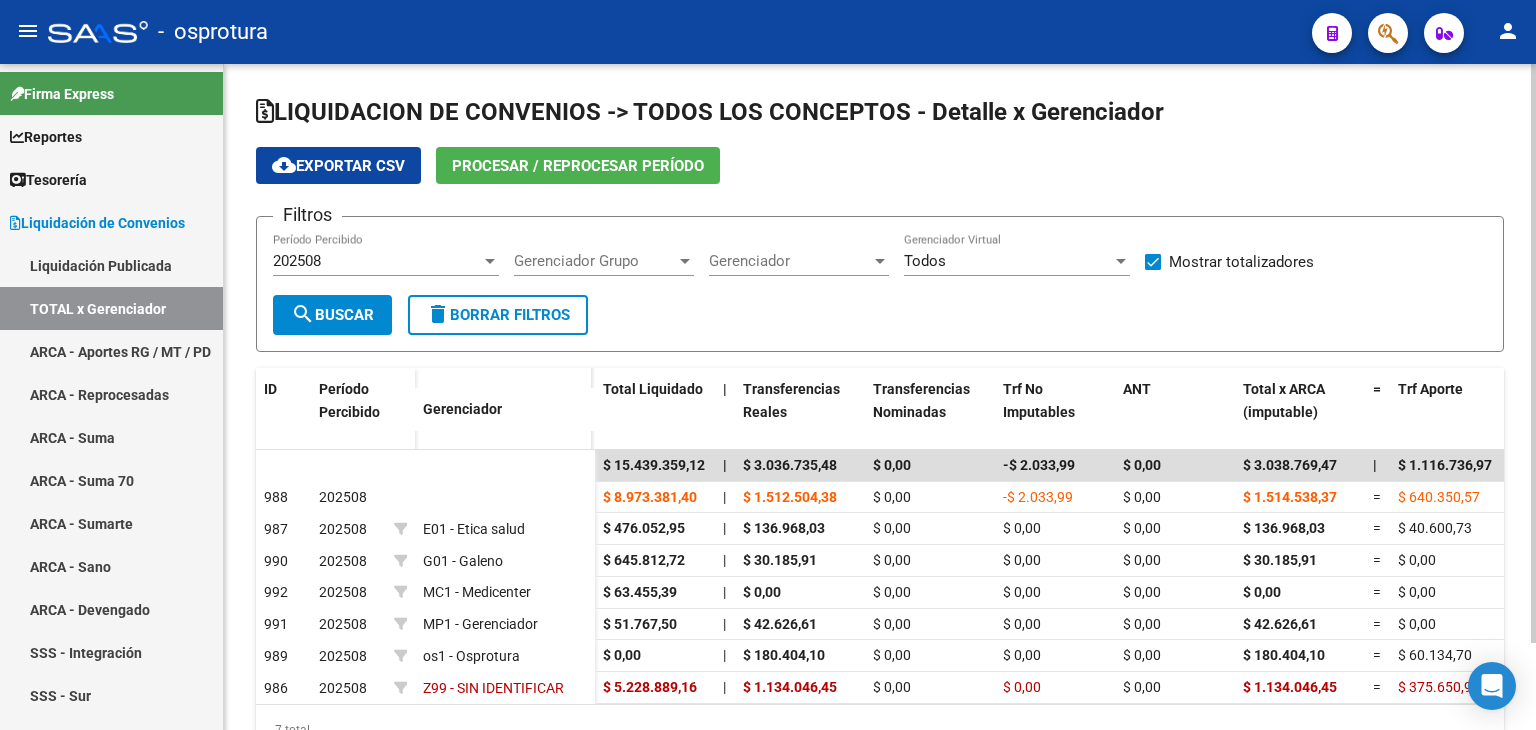 click on "202508" at bounding box center (377, 261) 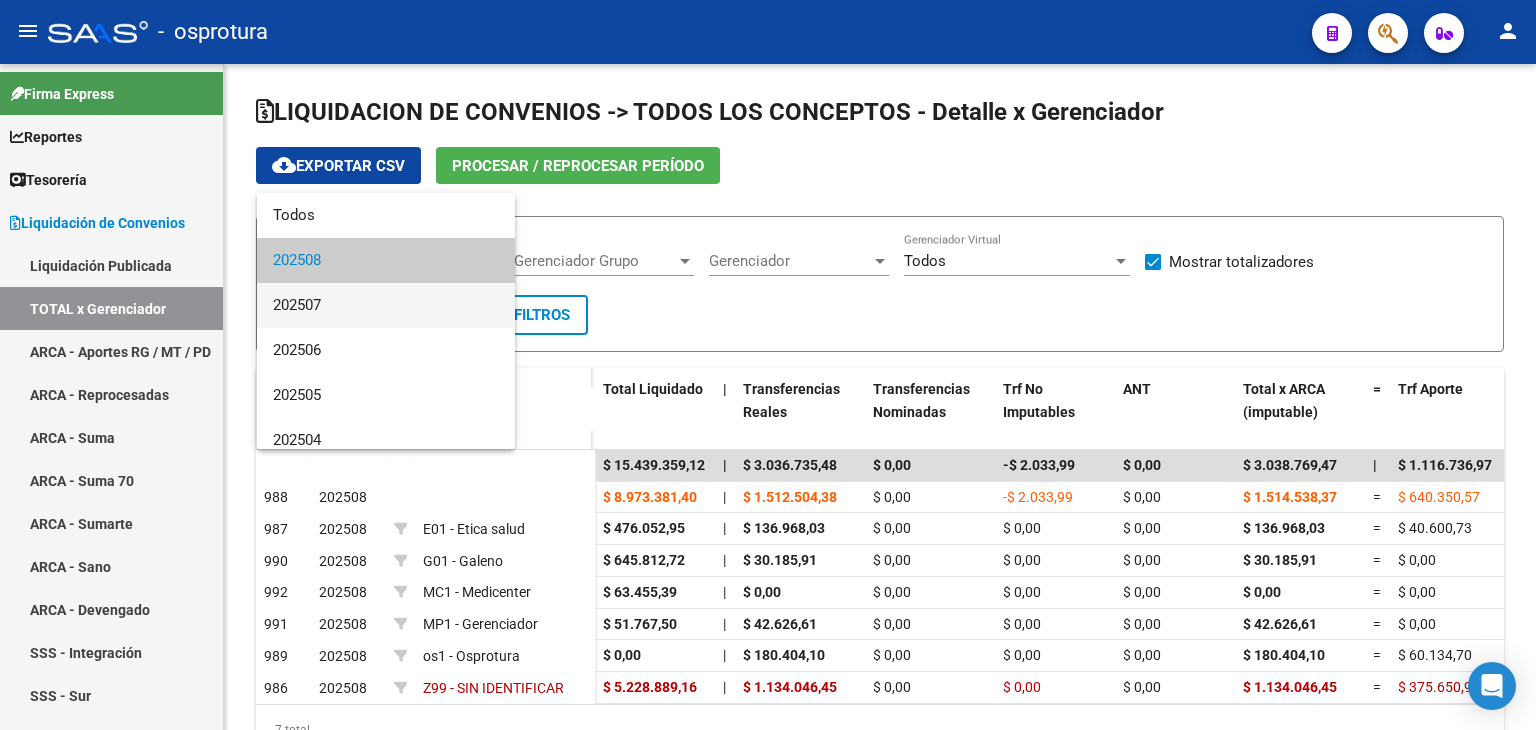 click on "202507" at bounding box center [386, 305] 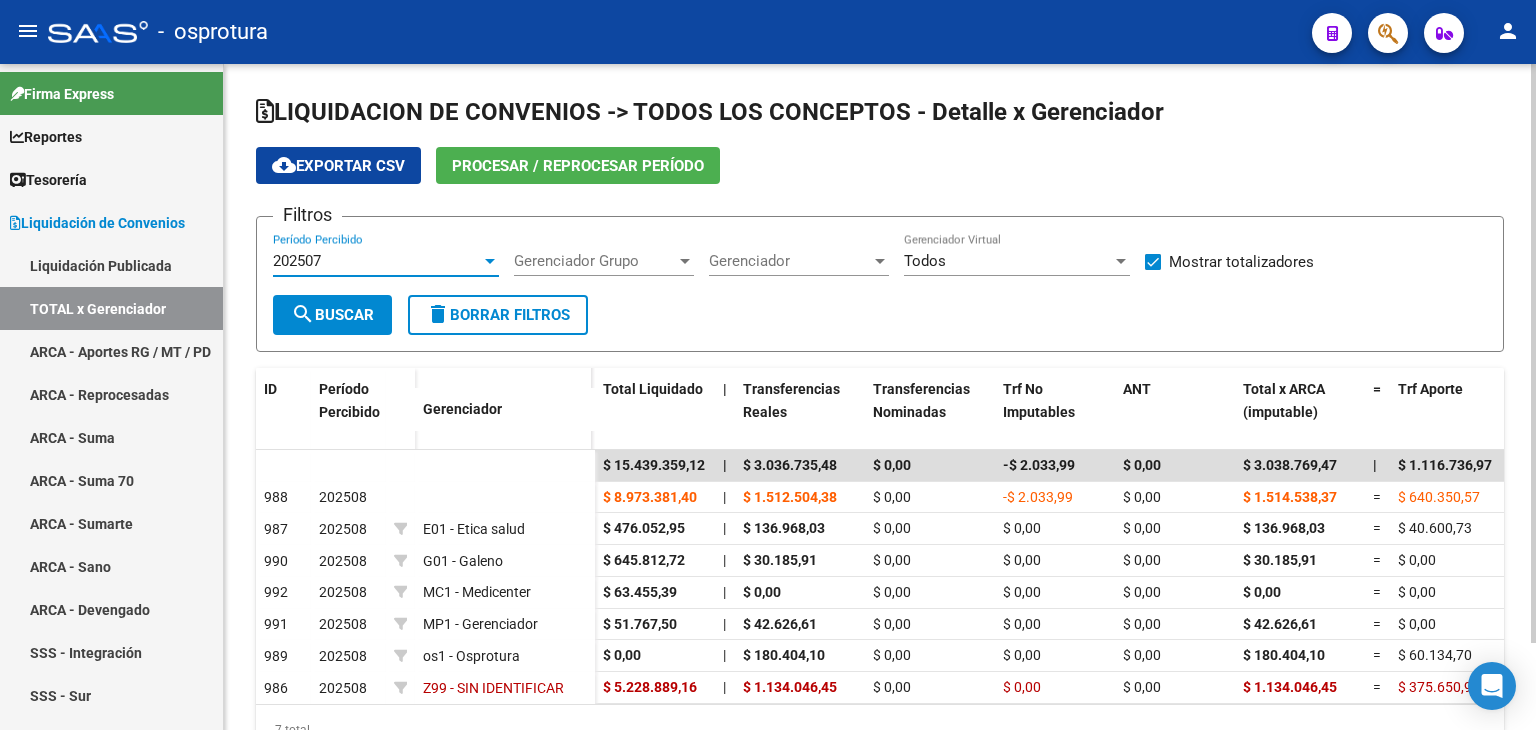 click on "search  Buscar" 